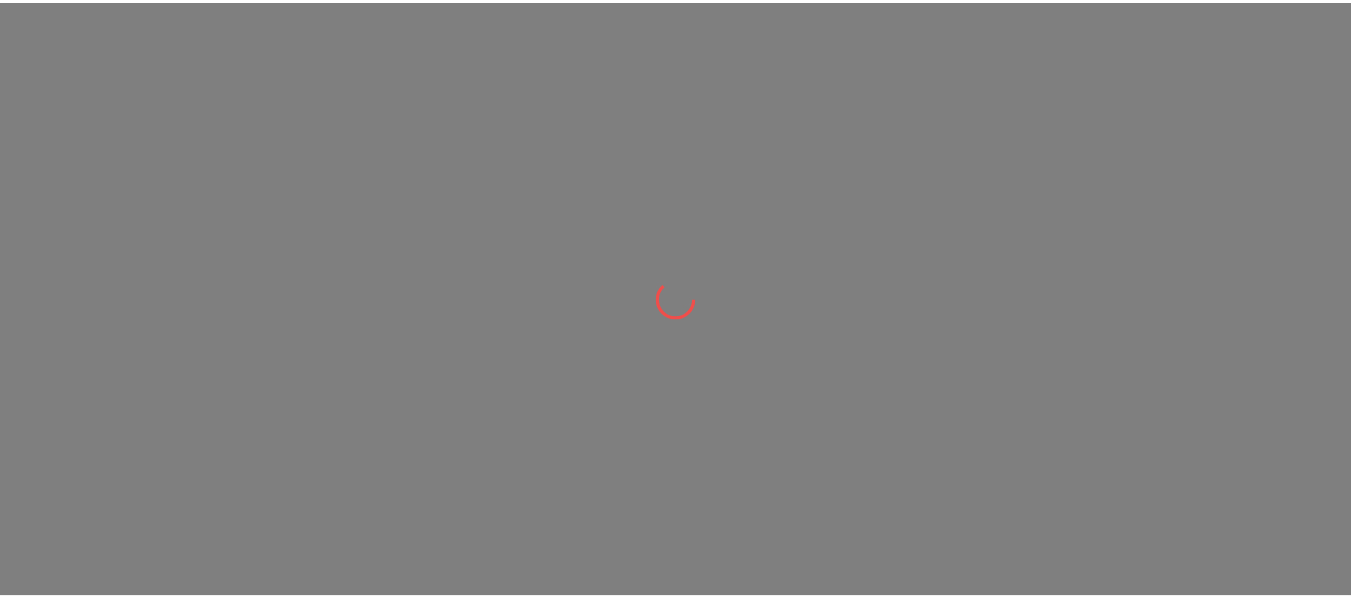 scroll, scrollTop: 0, scrollLeft: 0, axis: both 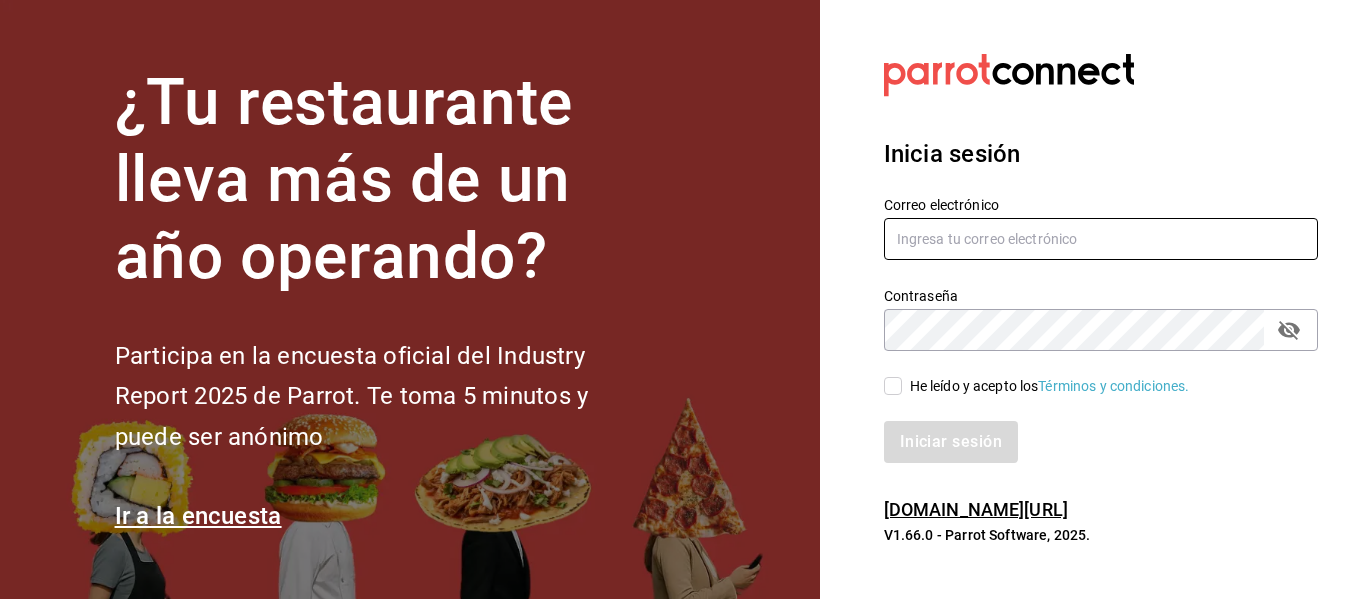 click at bounding box center (1101, 239) 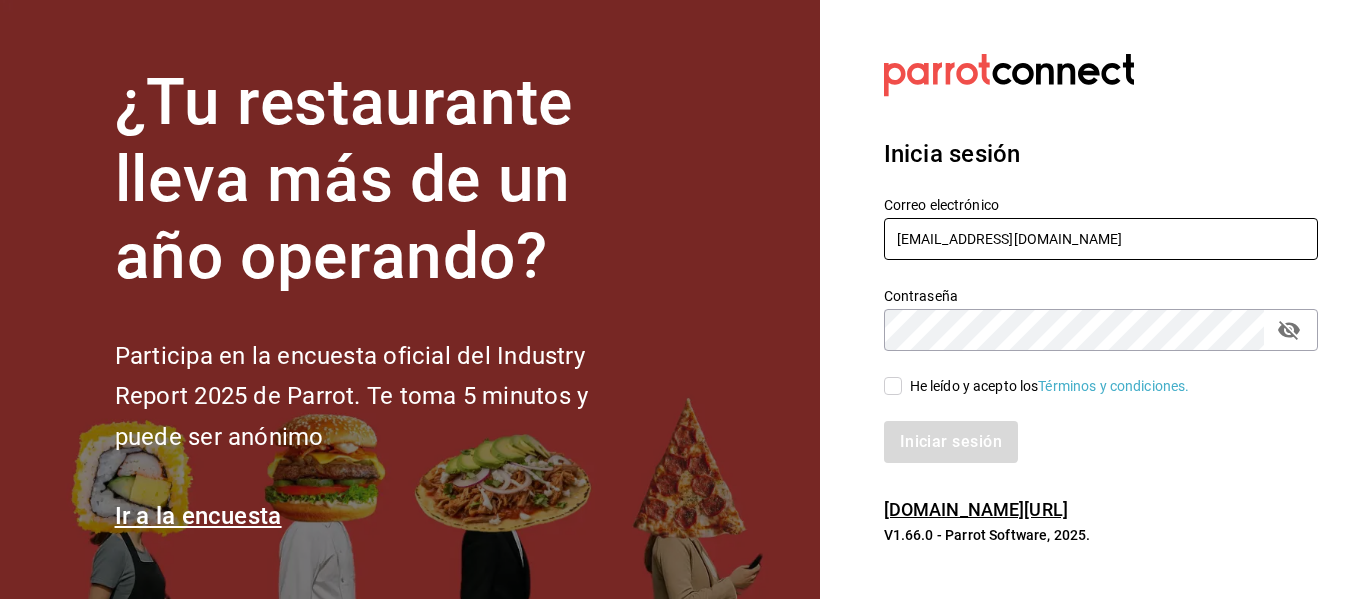 type on "[EMAIL_ADDRESS][DOMAIN_NAME]" 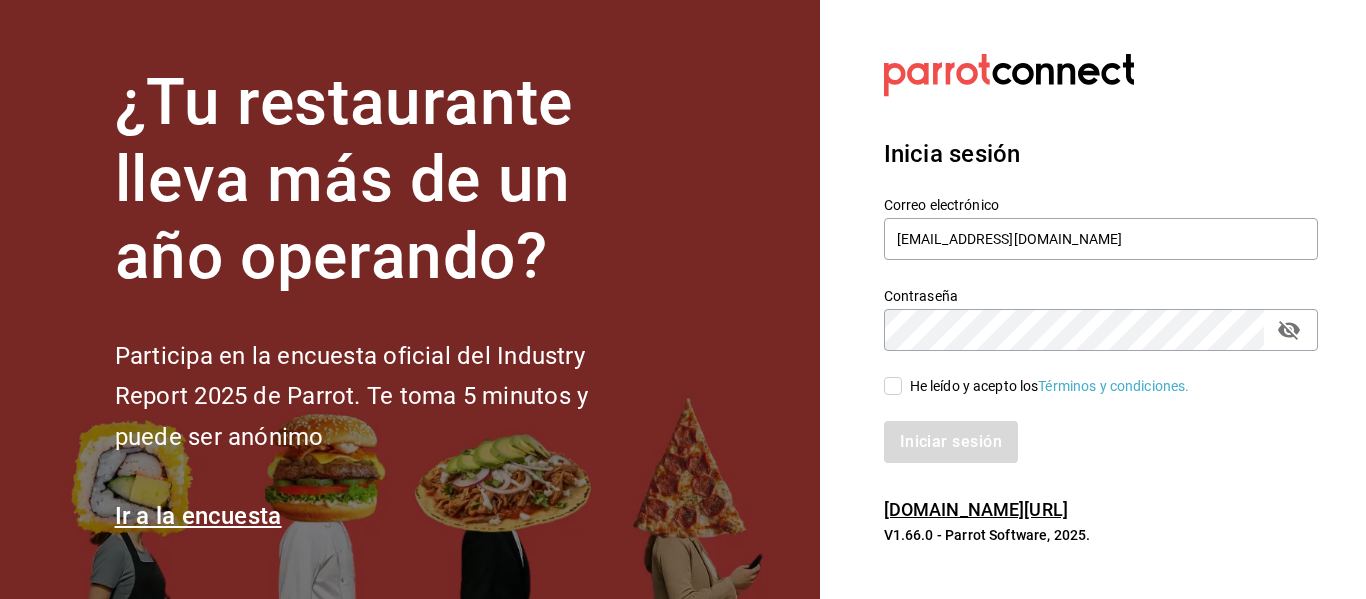click 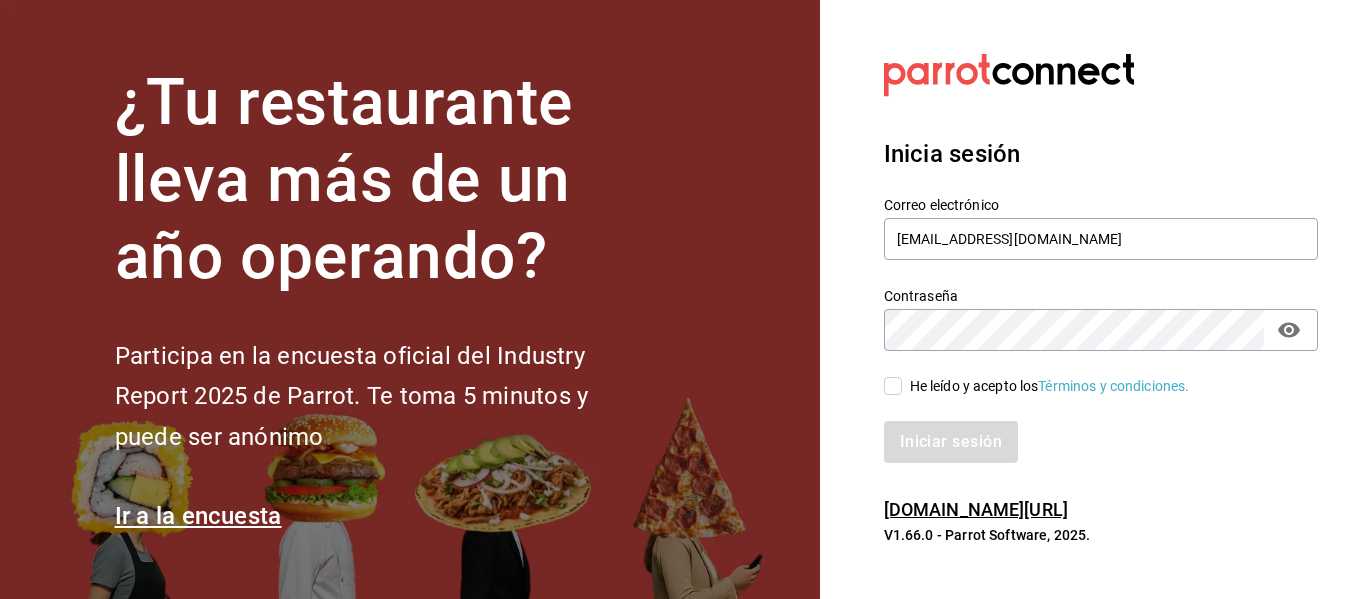 click 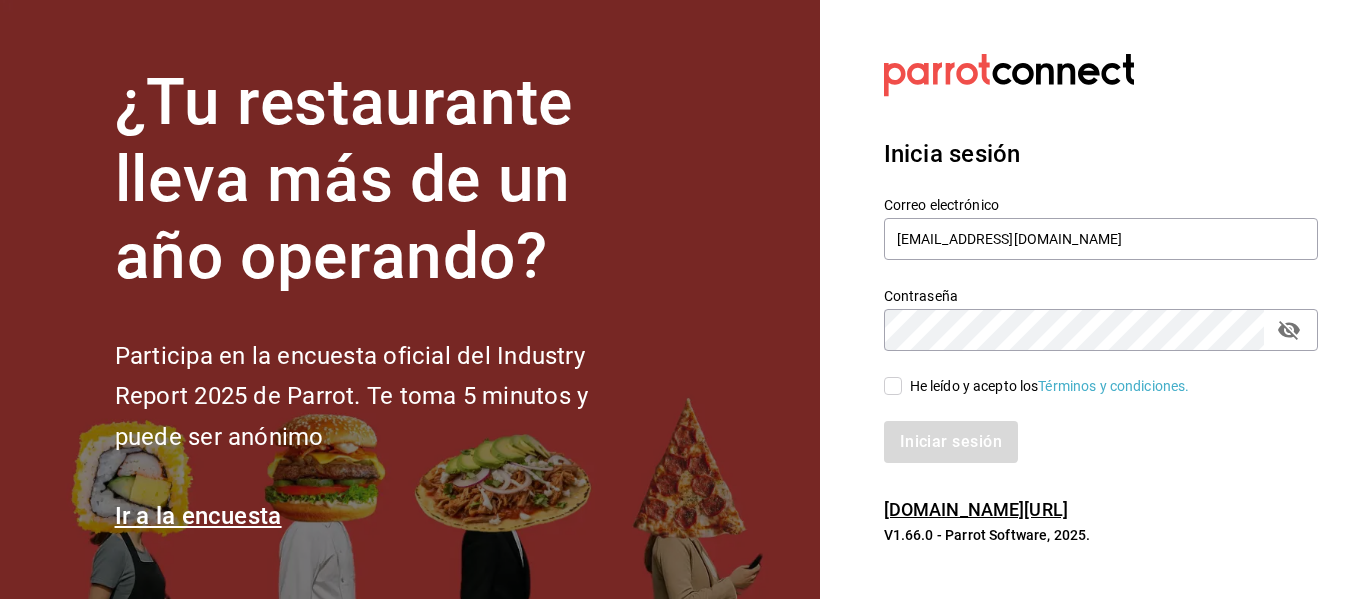 click on "He leído y acepto los  Términos y condiciones." at bounding box center [893, 386] 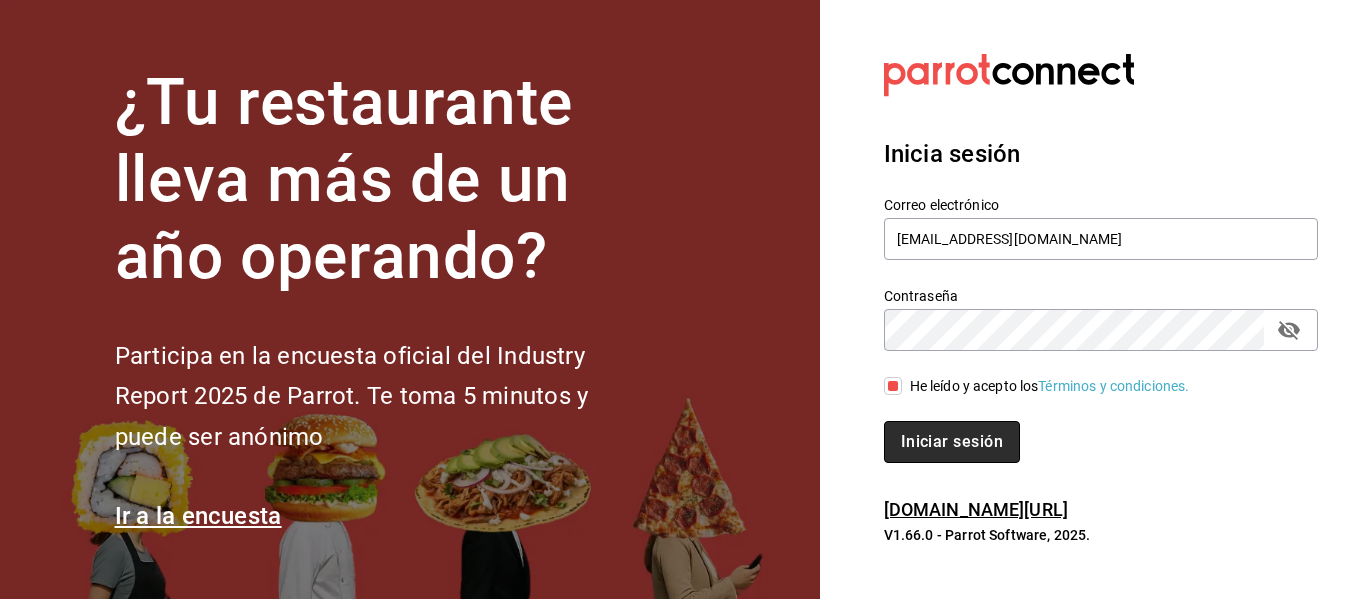 click on "Iniciar sesión" at bounding box center [952, 442] 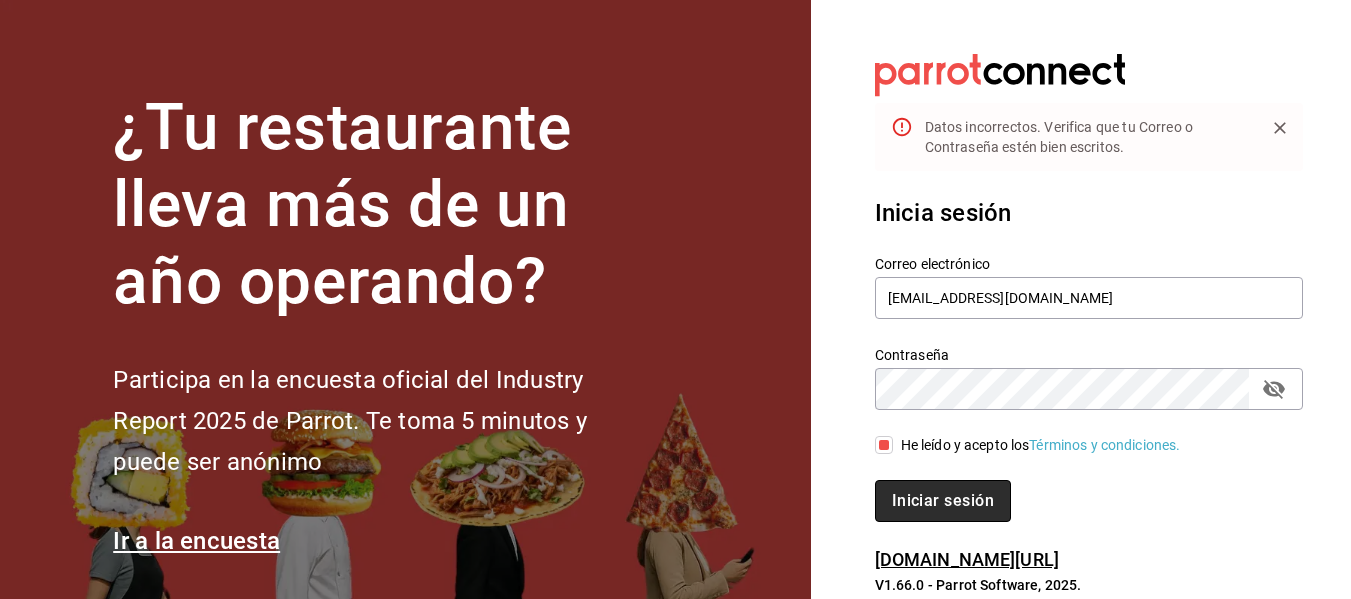 click on "Iniciar sesión" at bounding box center (943, 501) 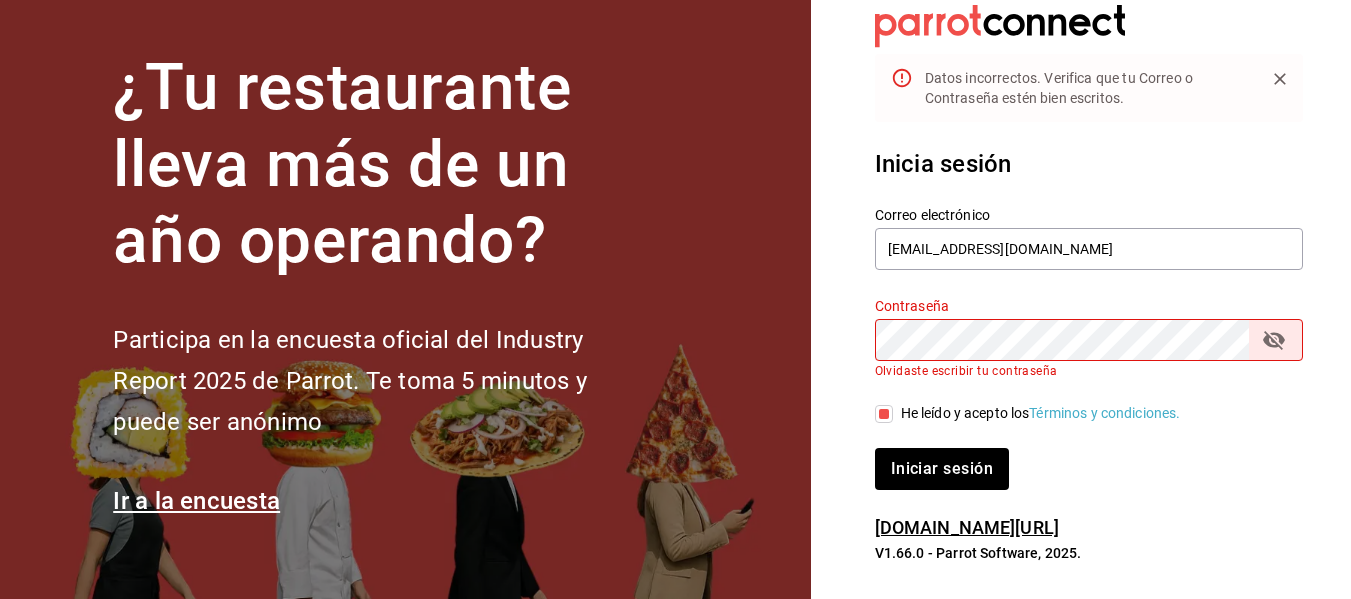 scroll, scrollTop: 67, scrollLeft: 0, axis: vertical 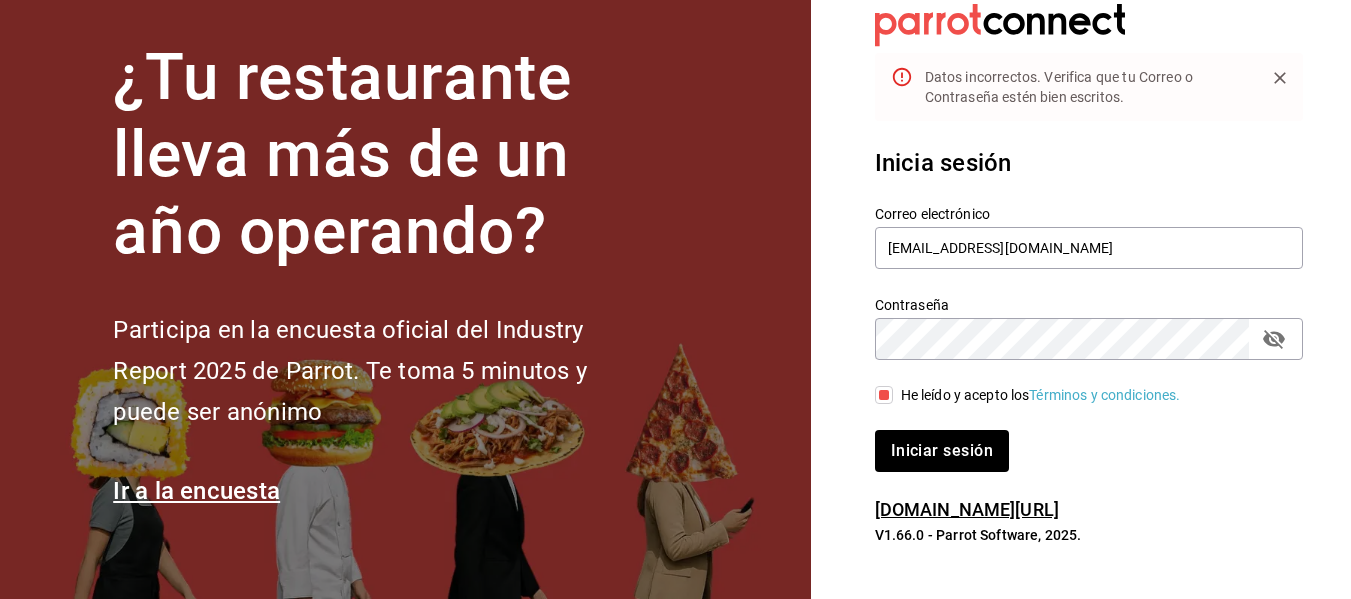 click 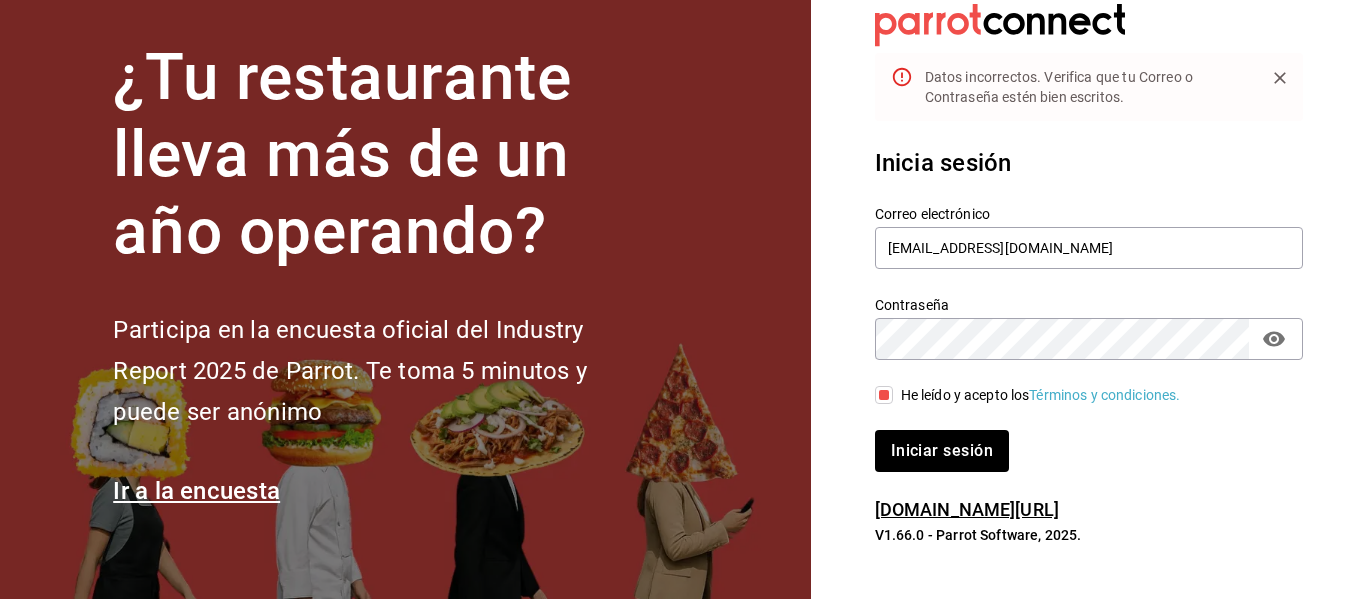 click 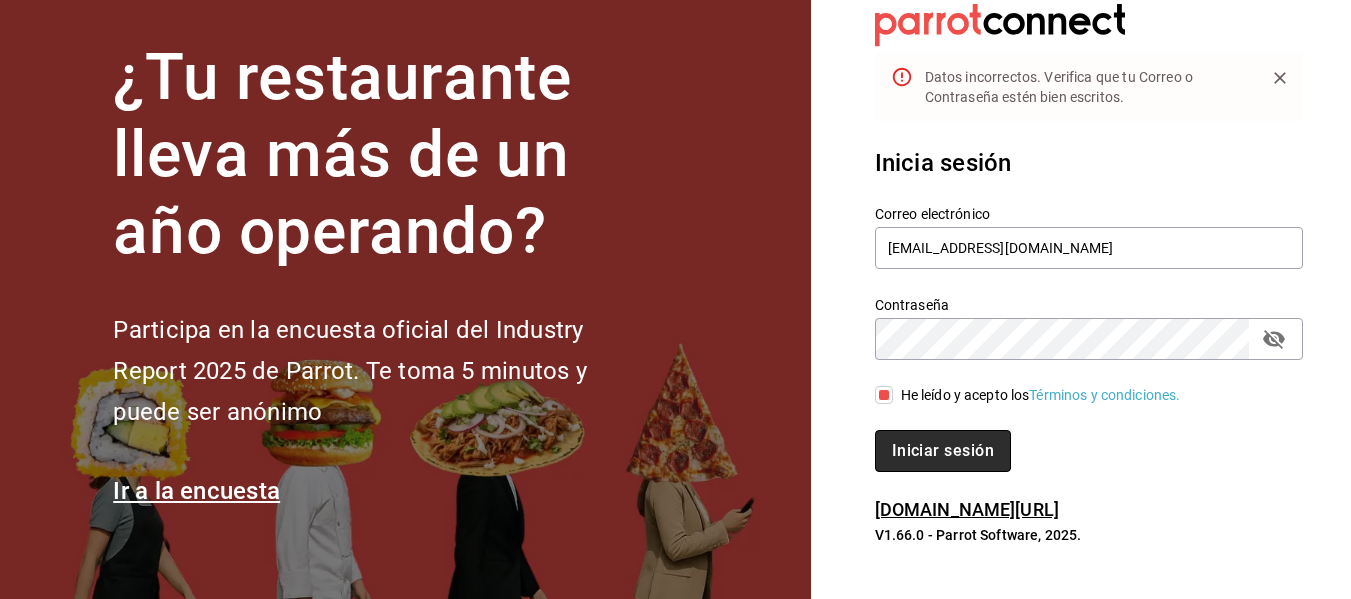 click on "Iniciar sesión" at bounding box center [943, 451] 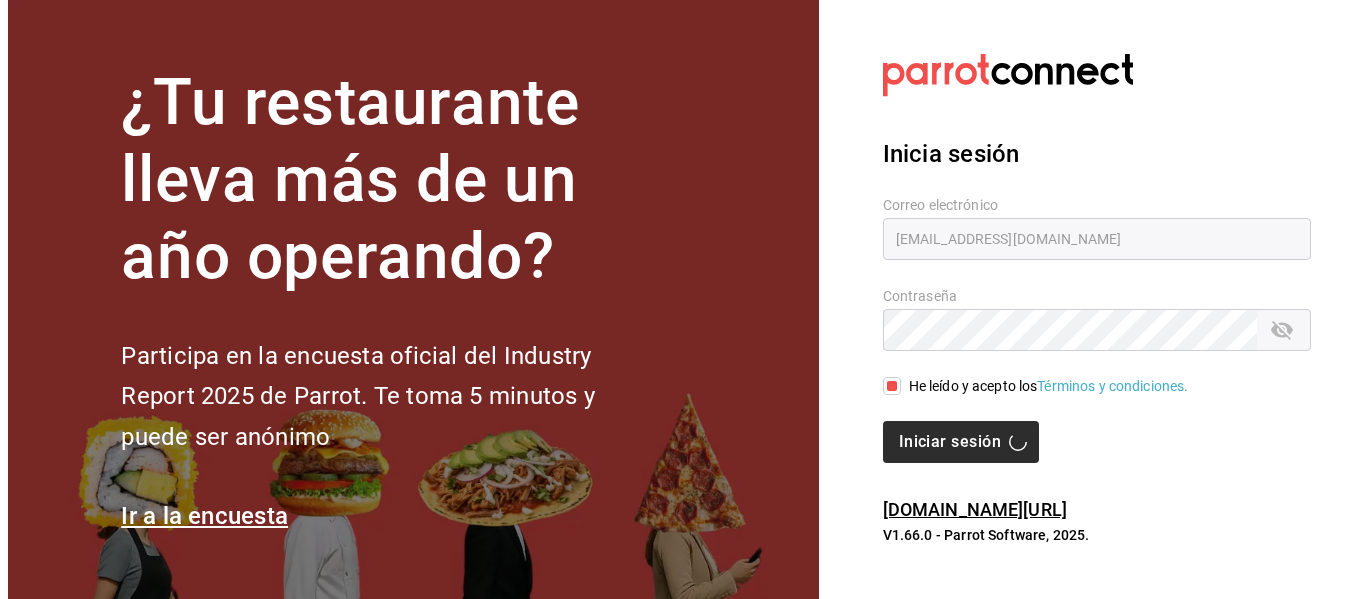 scroll, scrollTop: 0, scrollLeft: 0, axis: both 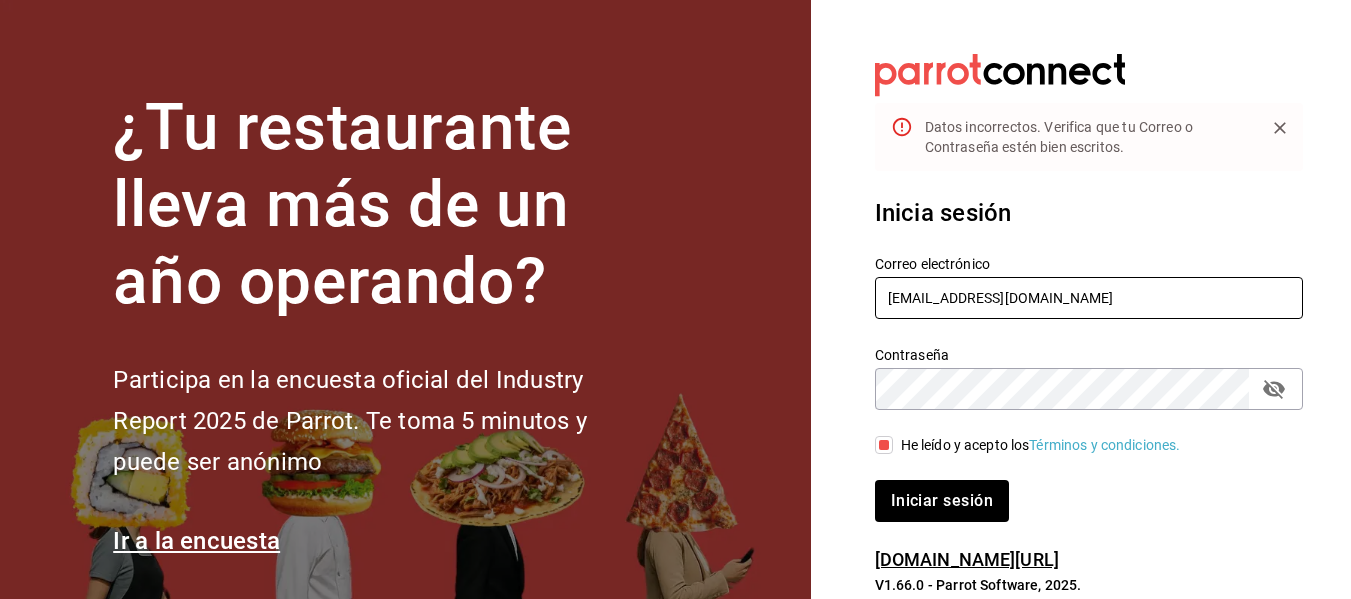 click on "[EMAIL_ADDRESS][DOMAIN_NAME]" at bounding box center [1089, 298] 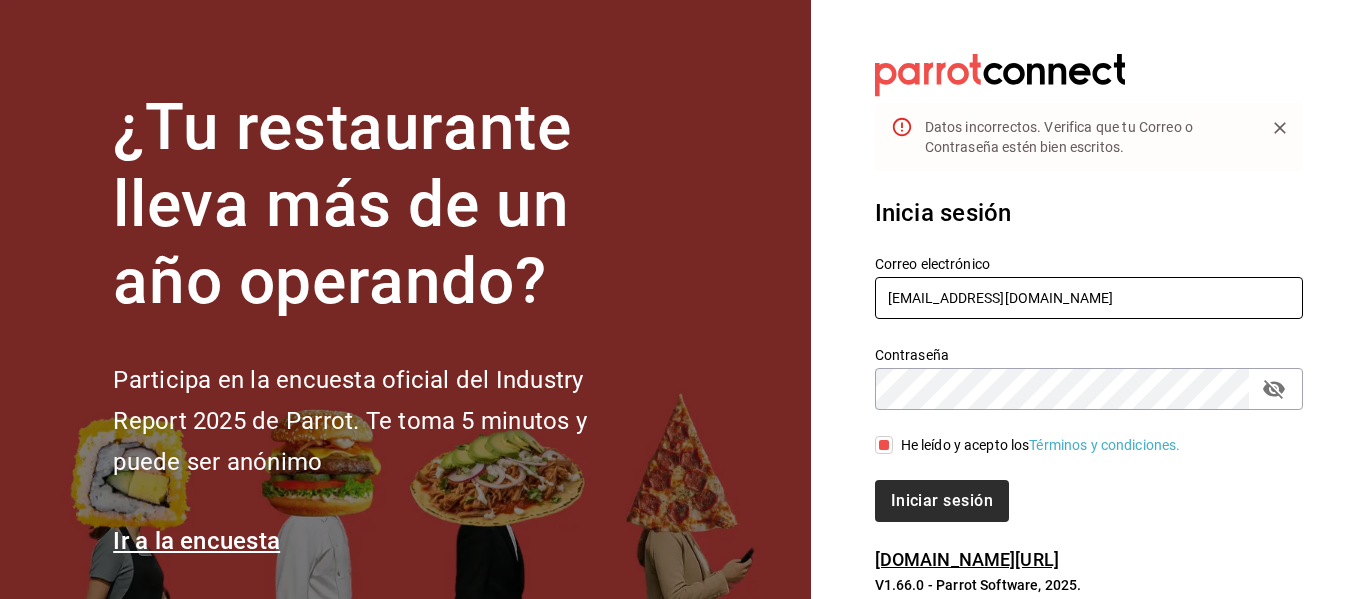 type on "[EMAIL_ADDRESS][DOMAIN_NAME]" 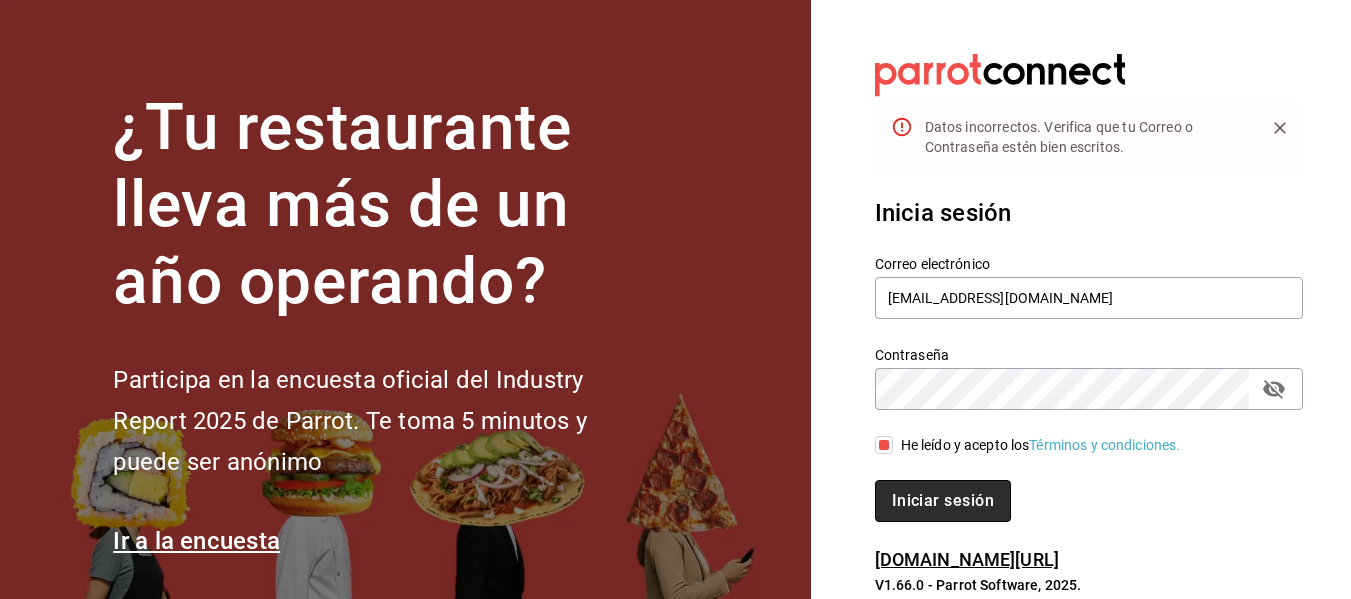 click on "Iniciar sesión" at bounding box center [943, 501] 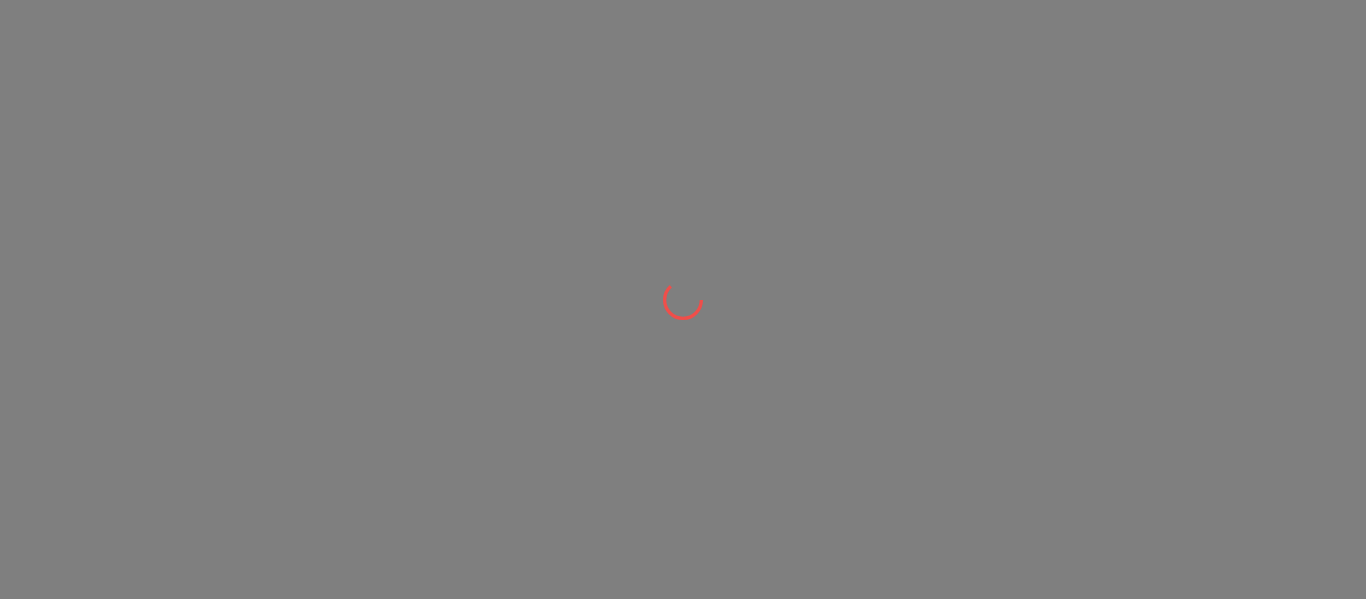 scroll, scrollTop: 0, scrollLeft: 0, axis: both 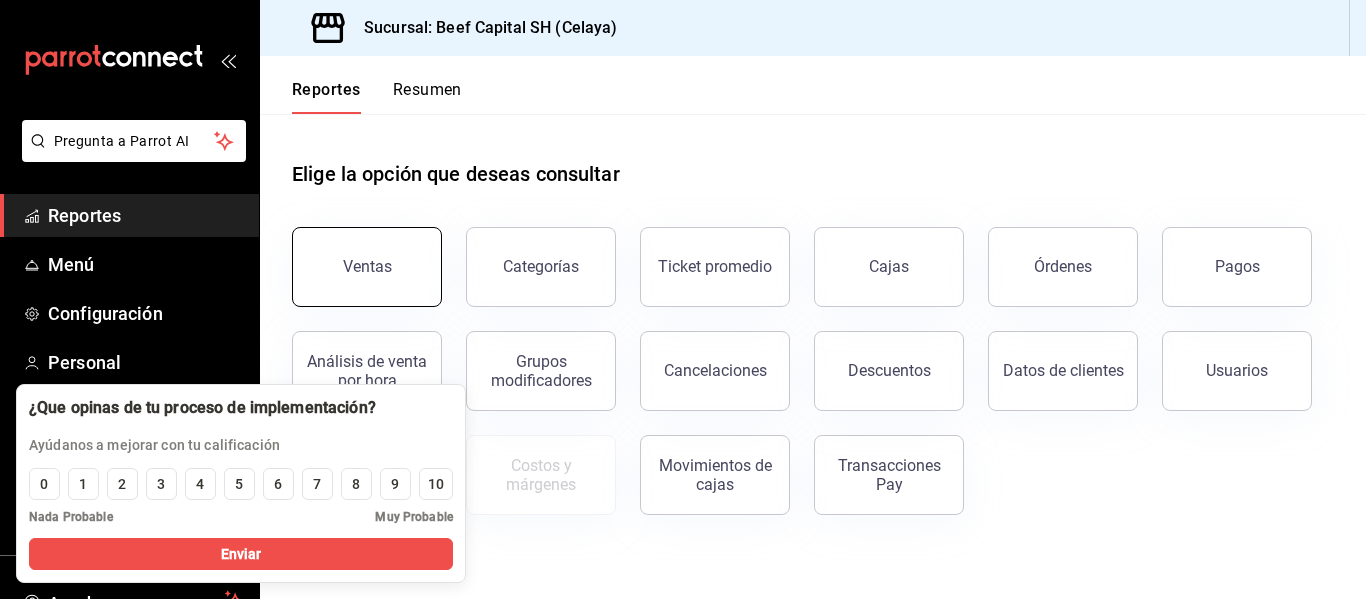 click on "Ventas" at bounding box center [355, 255] 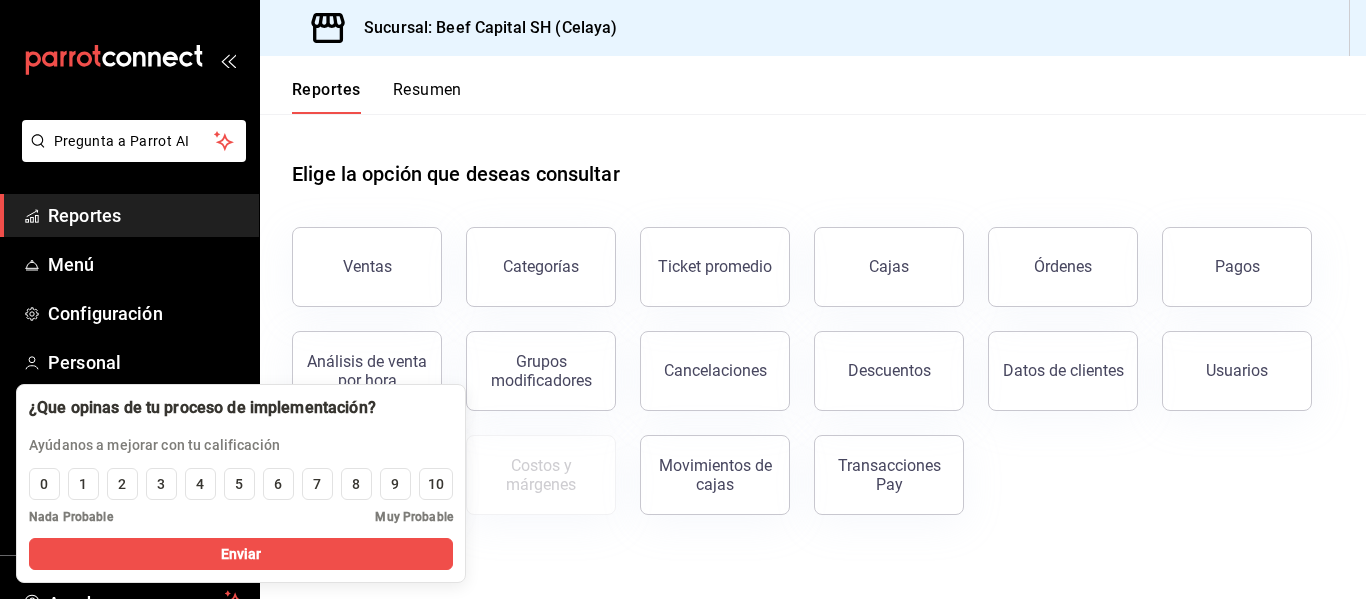 click on "Elige la opción que deseas consultar Ventas Categorías Ticket promedio Cajas Órdenes Pagos Análisis de venta por hora Grupos modificadores Cancelaciones Descuentos Datos de clientes Usuarios Reporte de asistencia Costos y márgenes Movimientos de cajas Transacciones Pay" at bounding box center [813, 356] 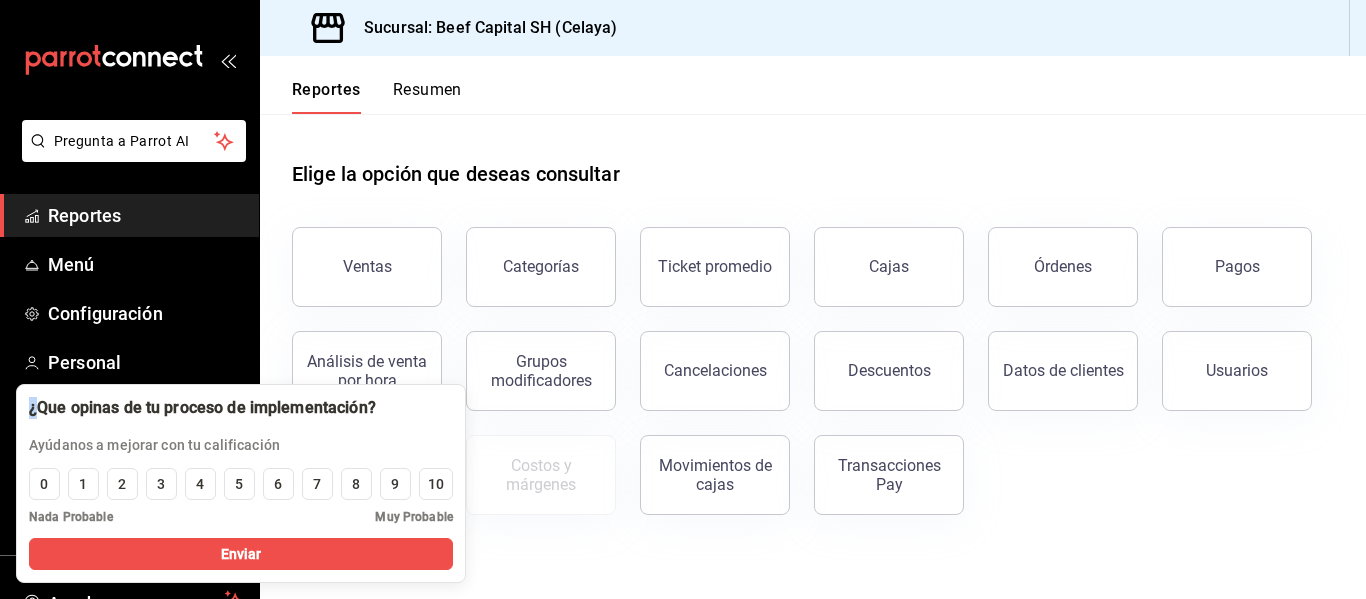 click on "Elige la opción que deseas consultar Ventas Categorías Ticket promedio Cajas Órdenes Pagos Análisis de venta por hora Grupos modificadores Cancelaciones Descuentos Datos de clientes Usuarios Reporte de asistencia Costos y márgenes Movimientos de cajas Transacciones Pay" at bounding box center [813, 356] 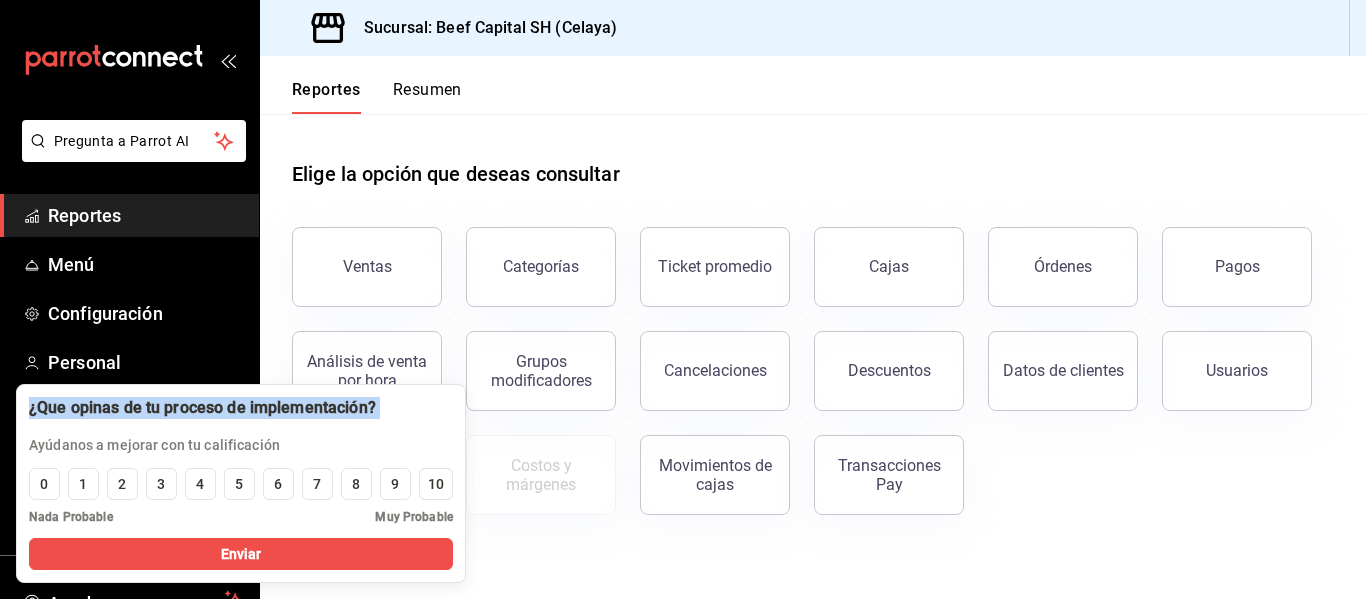 click on "Elige la opción que deseas consultar Ventas Categorías Ticket promedio Cajas Órdenes Pagos Análisis de venta por hora Grupos modificadores Cancelaciones Descuentos Datos de clientes Usuarios Reporte de asistencia Costos y márgenes Movimientos de cajas Transacciones Pay" at bounding box center (813, 356) 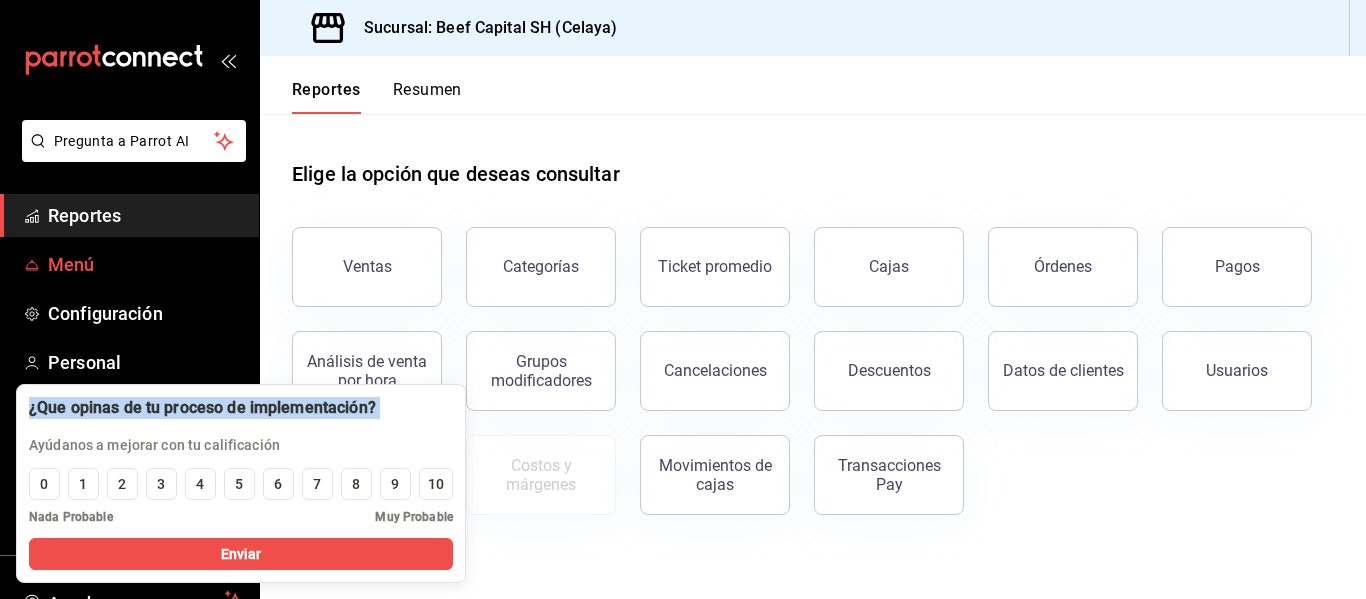 click on "Menú" at bounding box center (145, 264) 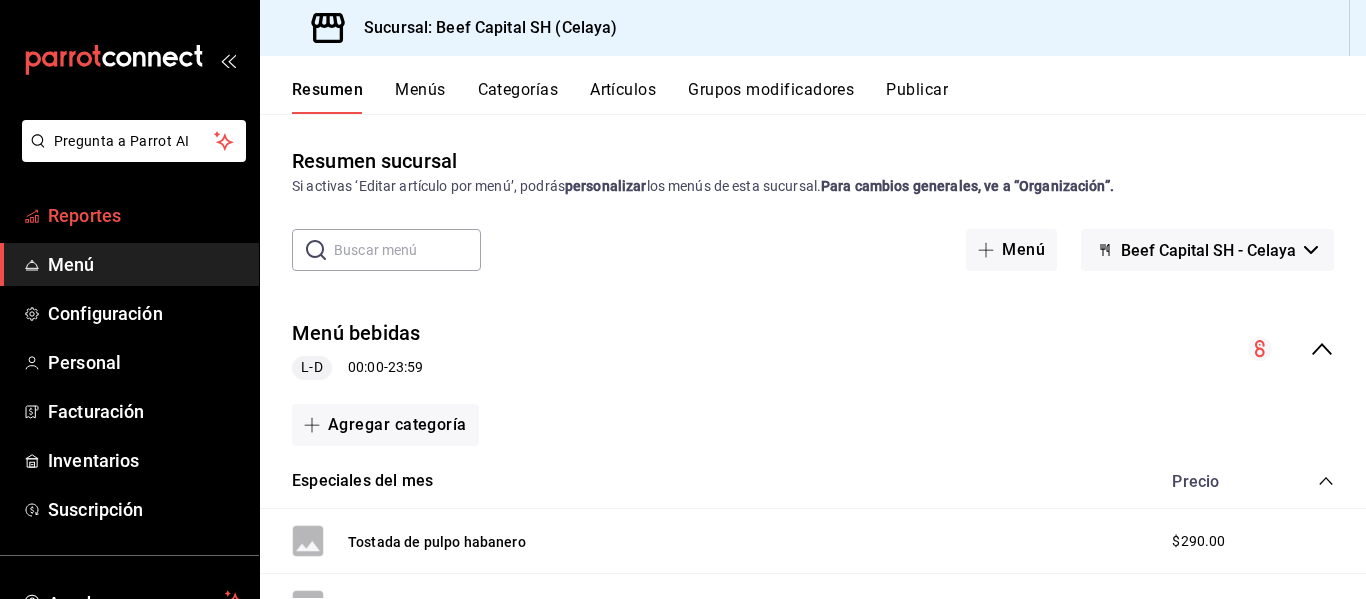 click on "Reportes" at bounding box center [145, 215] 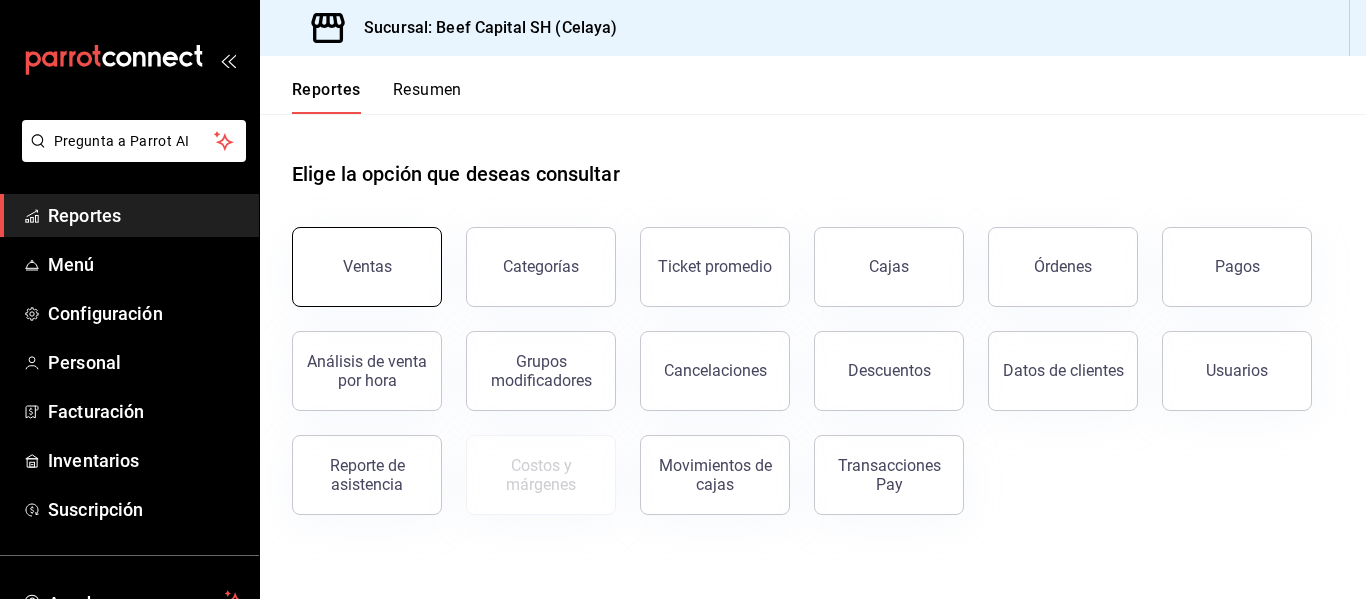 click on "Ventas" at bounding box center (367, 267) 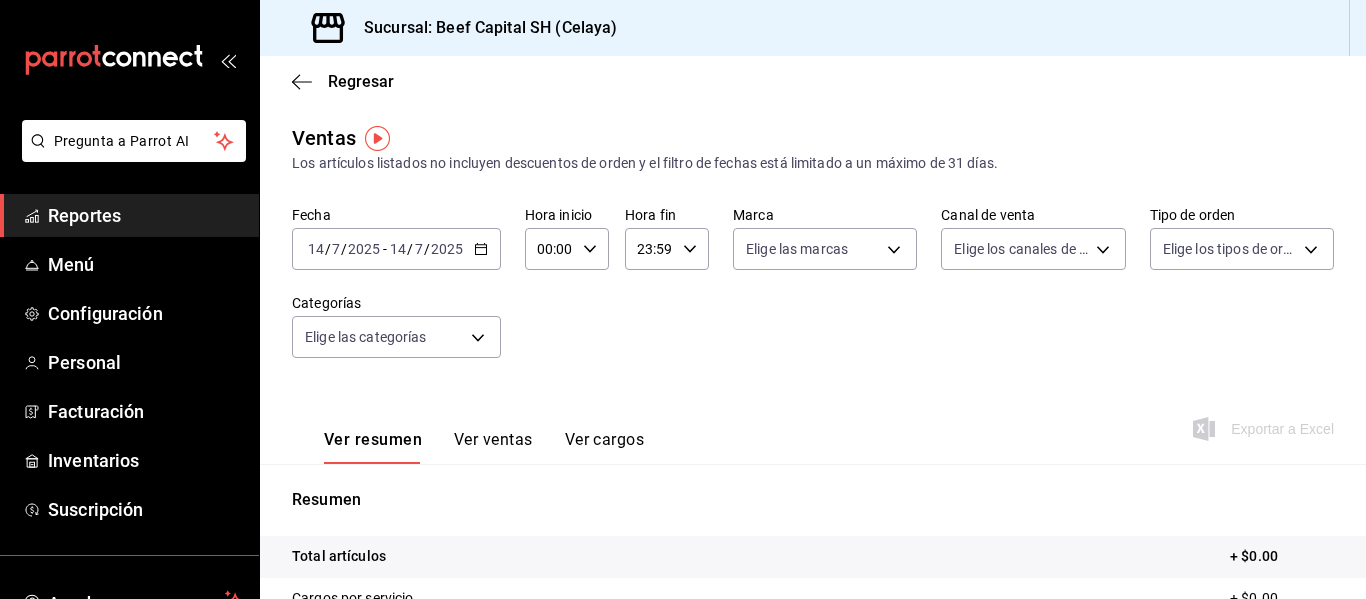 click 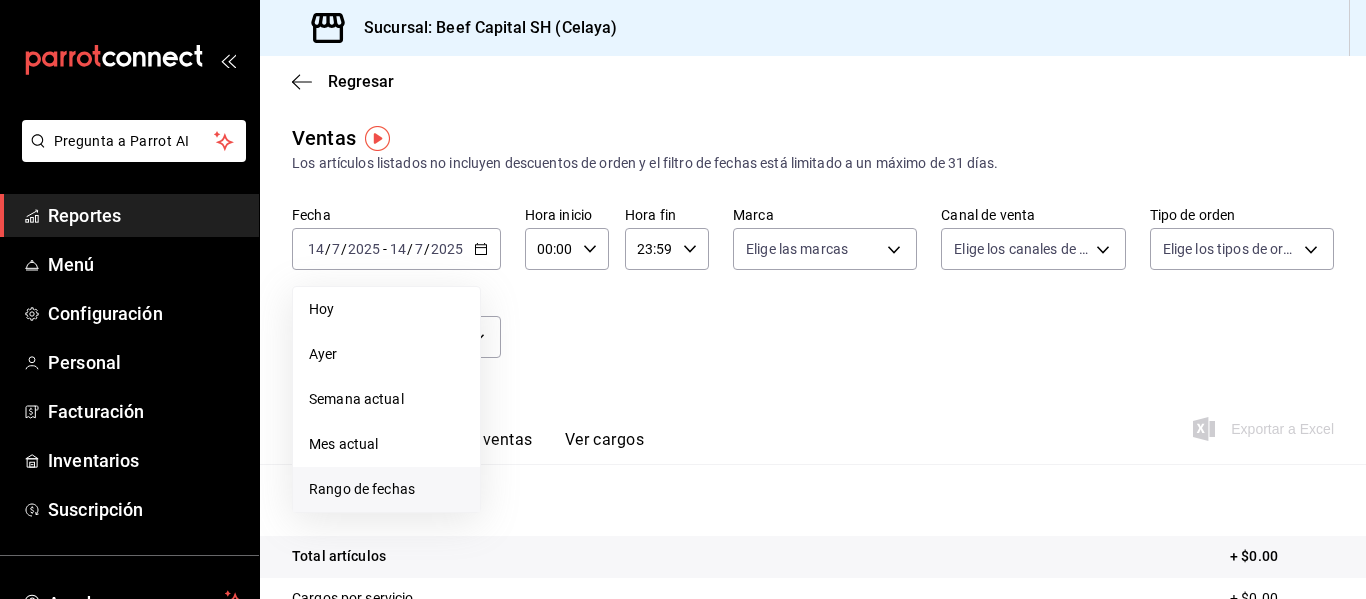 click on "Rango de fechas" at bounding box center (386, 489) 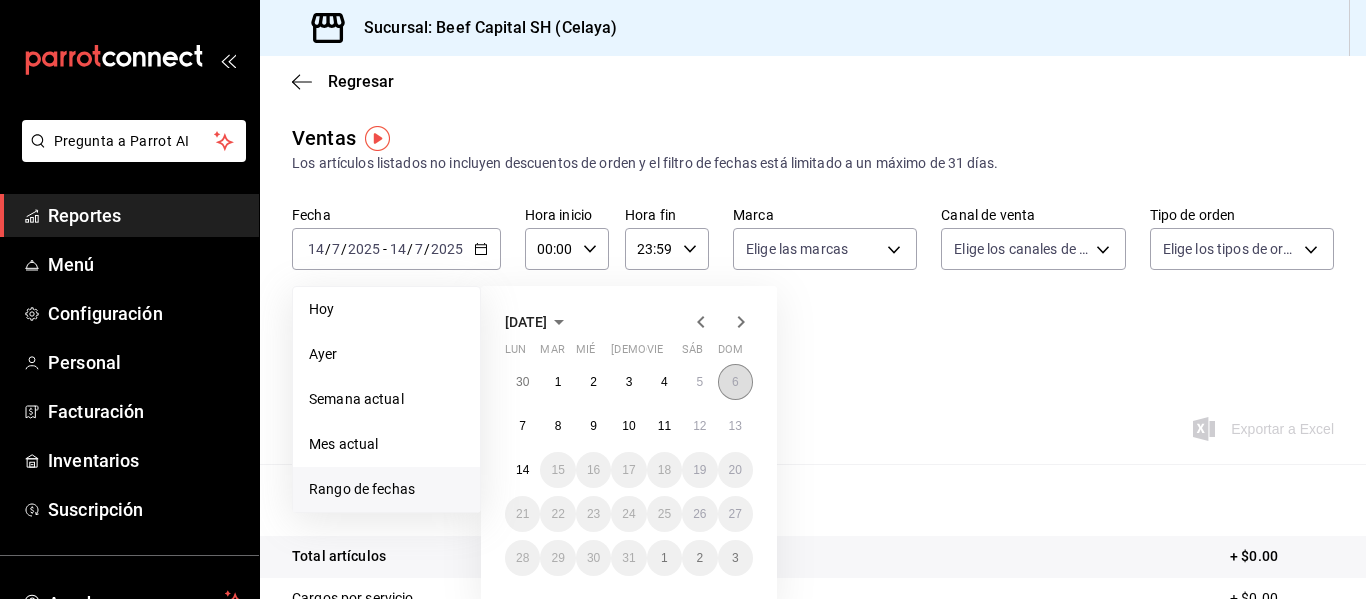 click on "6" at bounding box center (735, 382) 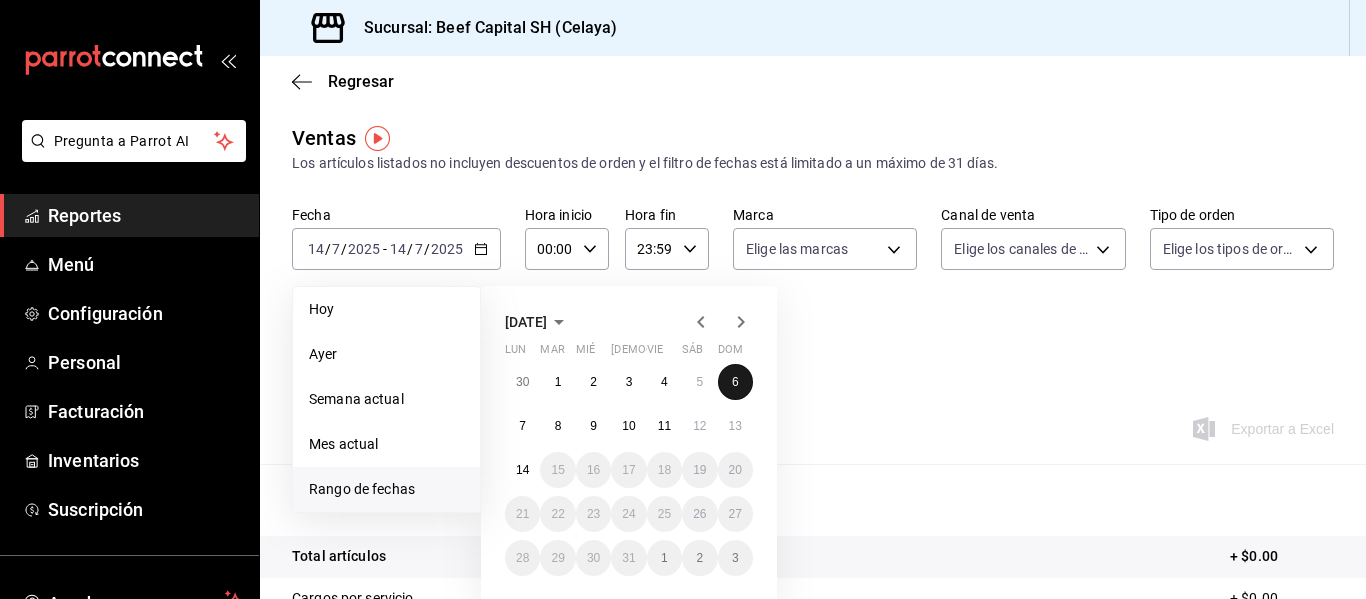 click on "6" at bounding box center [735, 382] 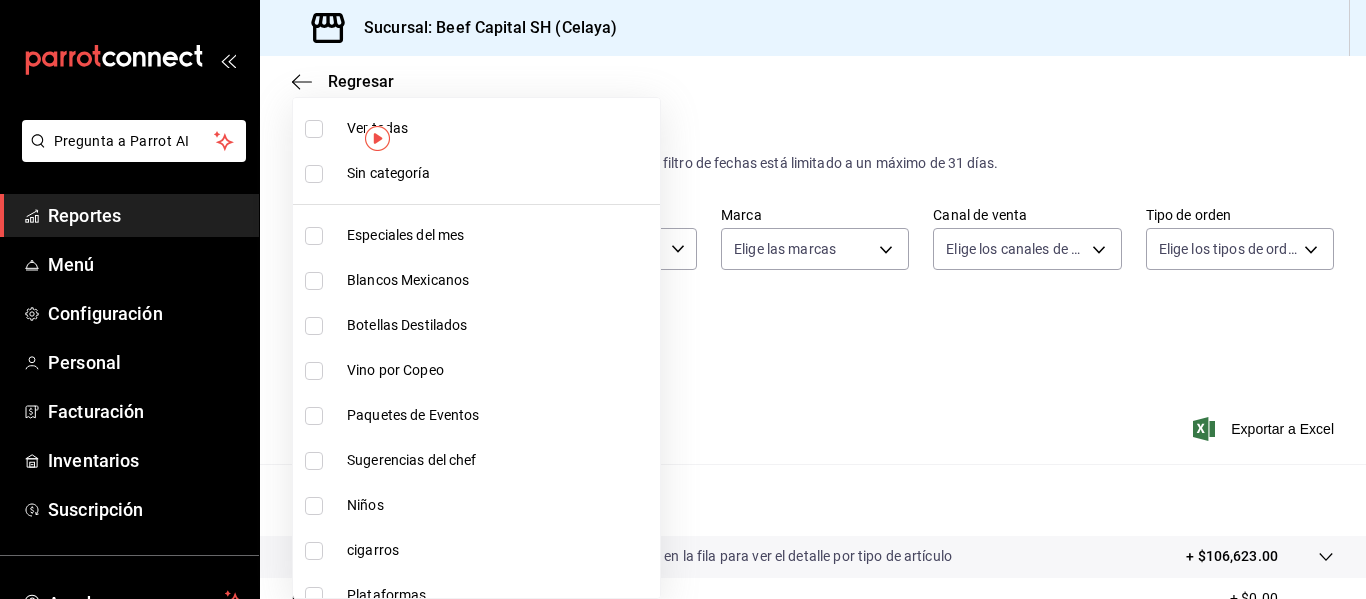 click on "Pregunta a Parrot AI Reportes   Menú   Configuración   Personal   Facturación   Inventarios   Suscripción   Ayuda Recomienda Parrot   [PERSON_NAME]   Sugerir nueva función   Sucursal: Beef Capital SH (Celaya) Regresar Ventas Los artículos listados no incluyen descuentos de orden y el filtro de fechas está limitado a un máximo de 31 días. Fecha [DATE] [DATE] - [DATE] [DATE] Hora inicio 00:00 Hora inicio Hora fin 23:59 Hora fin Marca Elige las marcas Canal de venta Elige los canales de venta Tipo de orden Elige los tipos de orden Categorías Elige las categorías Ver resumen Ver ventas Ver cargos Exportar a Excel Resumen Total artículos Da clic en la fila para ver el detalle por tipo de artículo + $106,623.00 Cargos por servicio + $0.00 Venta bruta = $106,623.00 Descuentos totales - $6,352.00 Certificados de regalo - $0.00 Venta total = $100,271.00 Impuestos - $13,830.48 Venta neta = $86,440.52 GANA 1 MES GRATIS EN TU SUSCRIPCIÓN AQUÍ Ver video tutorial Ir a video Reportes" at bounding box center (683, 299) 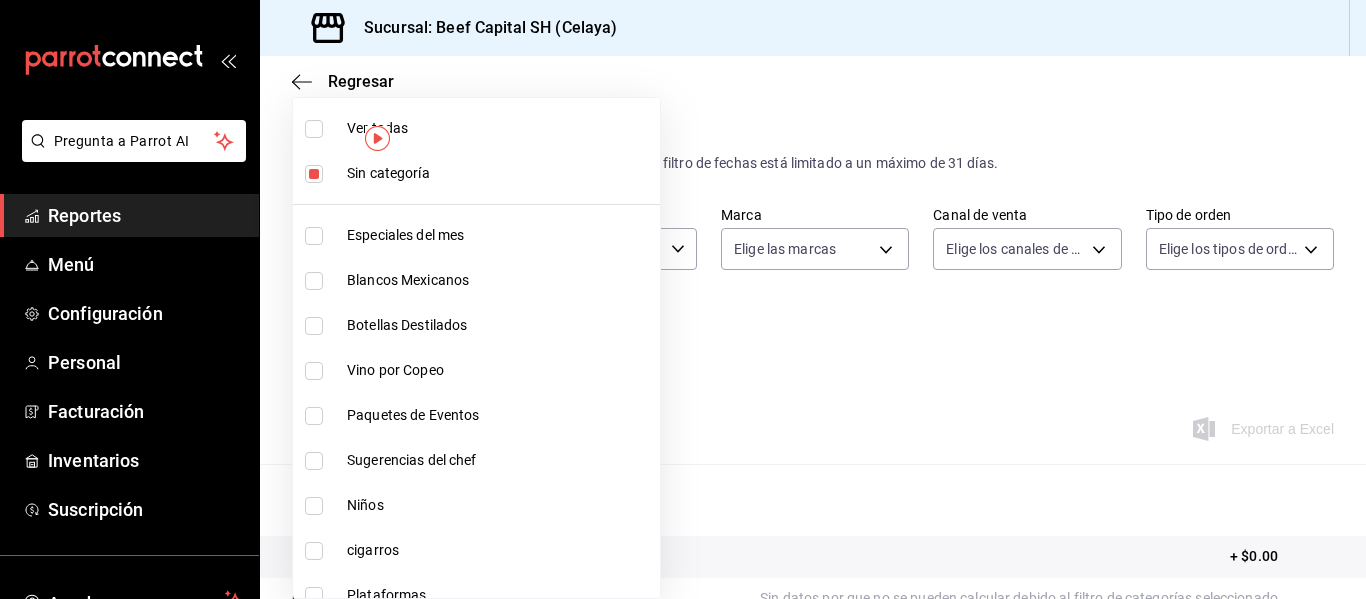 click at bounding box center (314, 236) 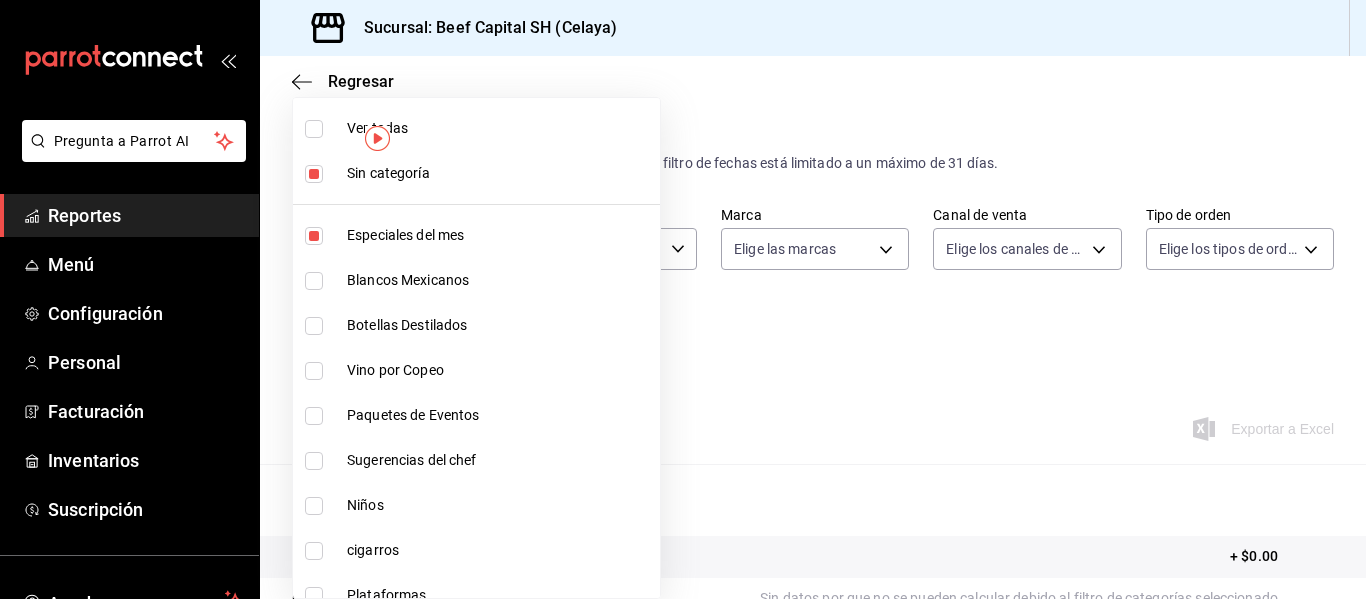 click at bounding box center (314, 416) 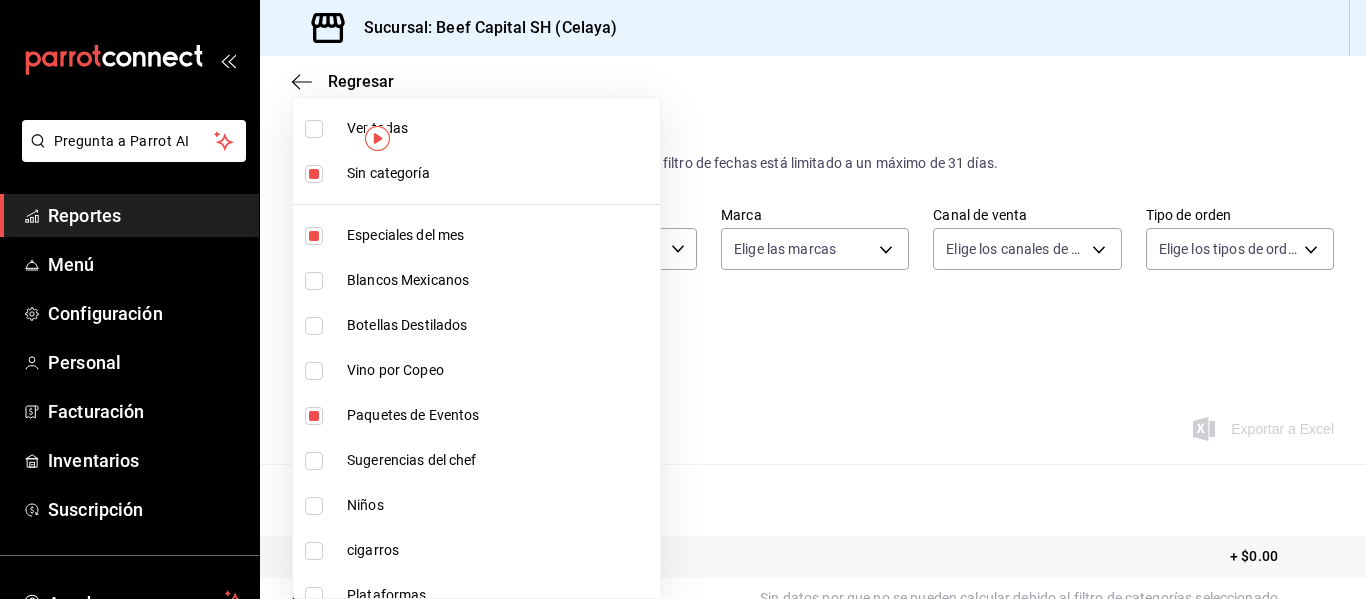 click at bounding box center (314, 461) 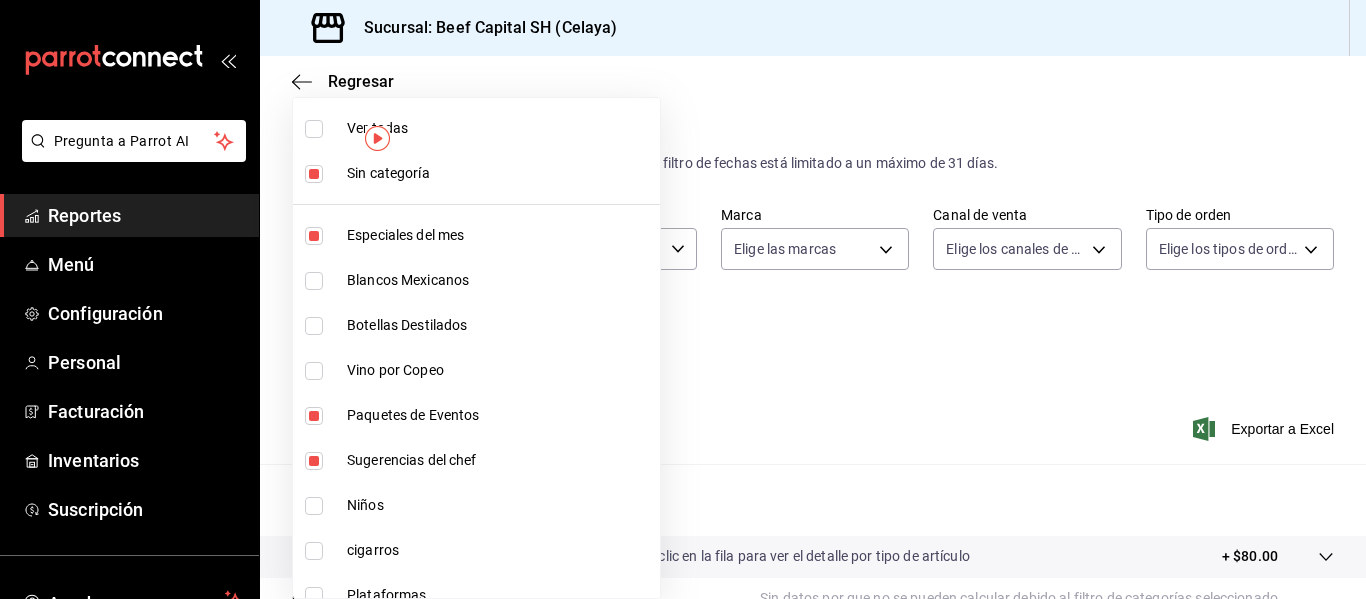 click at bounding box center (314, 506) 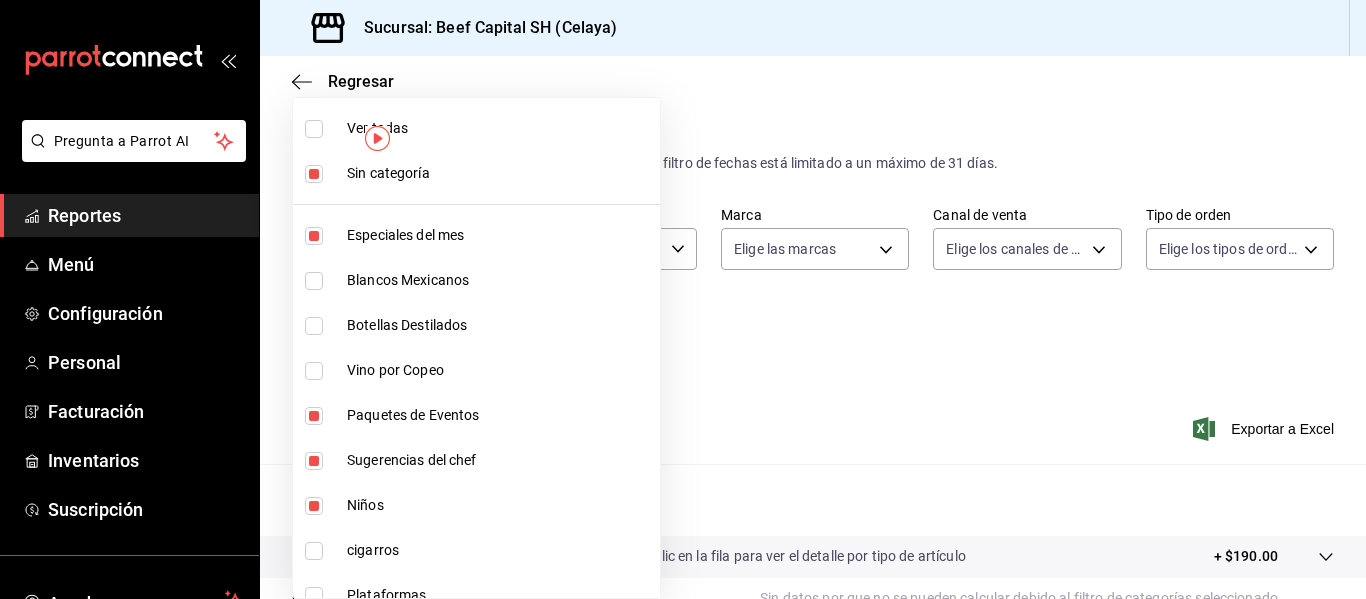 click at bounding box center [314, 174] 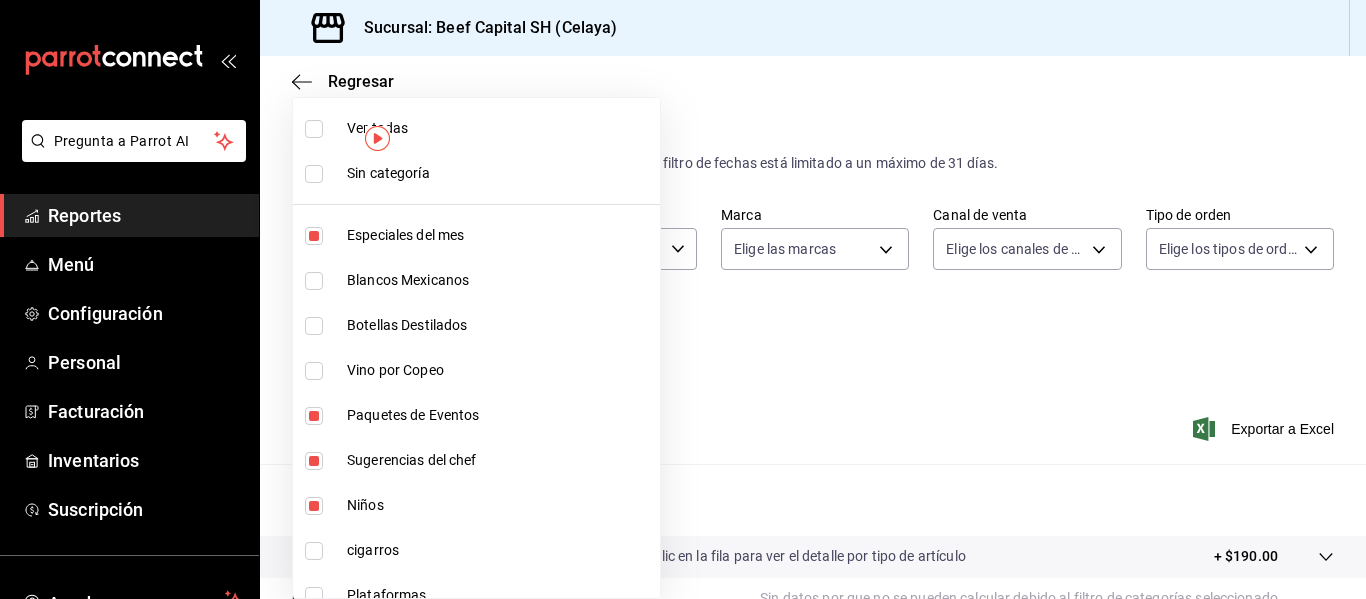 click at bounding box center [314, 174] 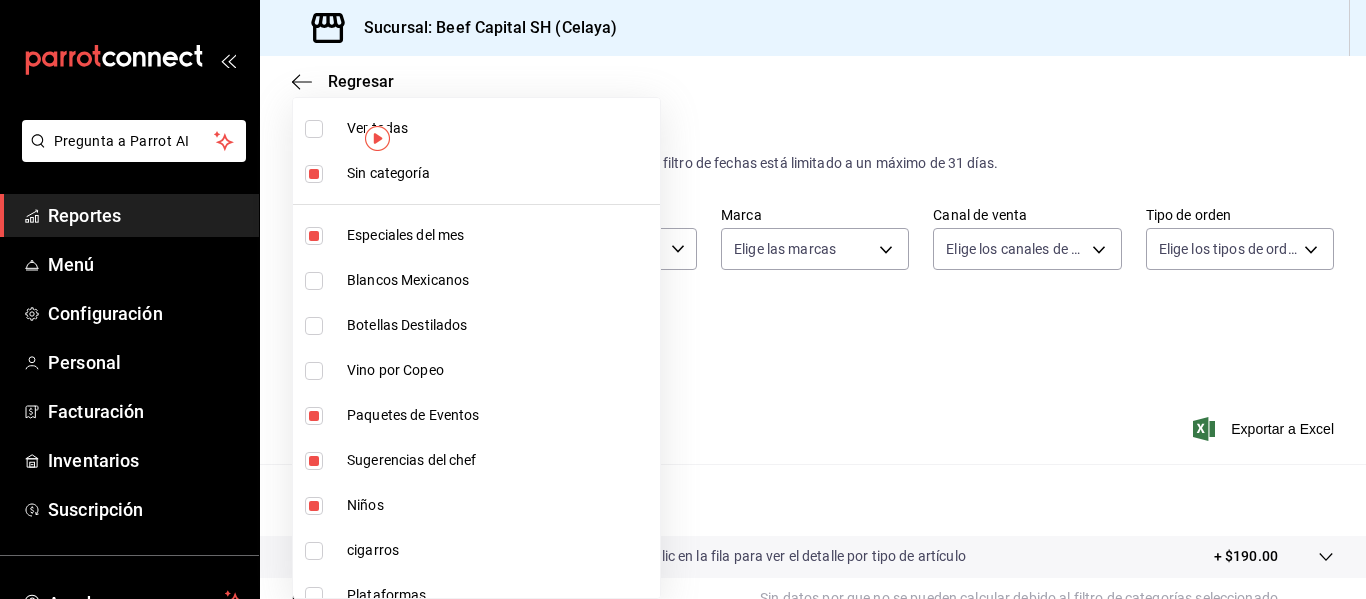 click at bounding box center [314, 174] 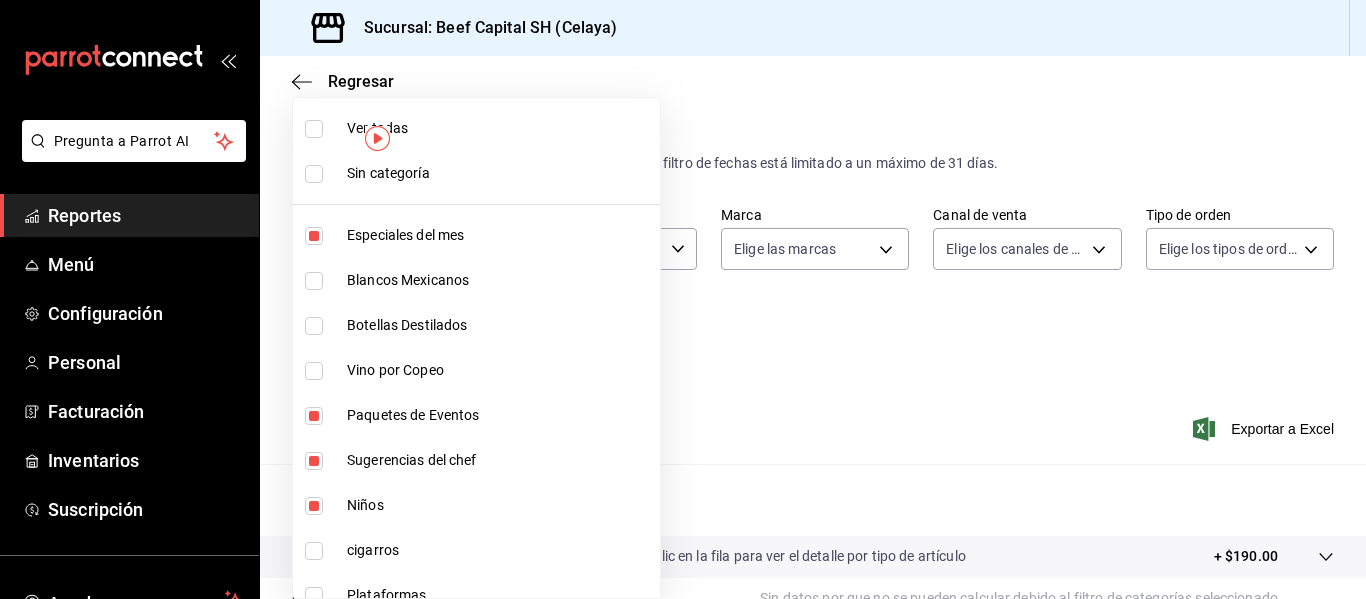 click at bounding box center [314, 129] 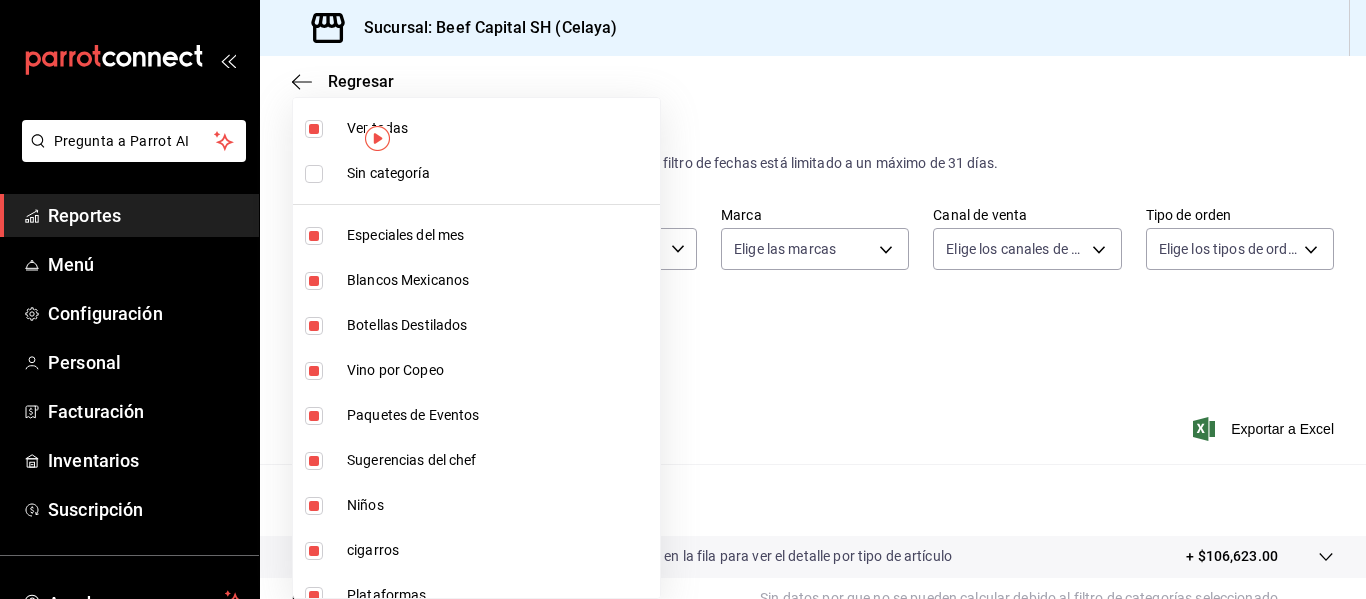 click at bounding box center [314, 129] 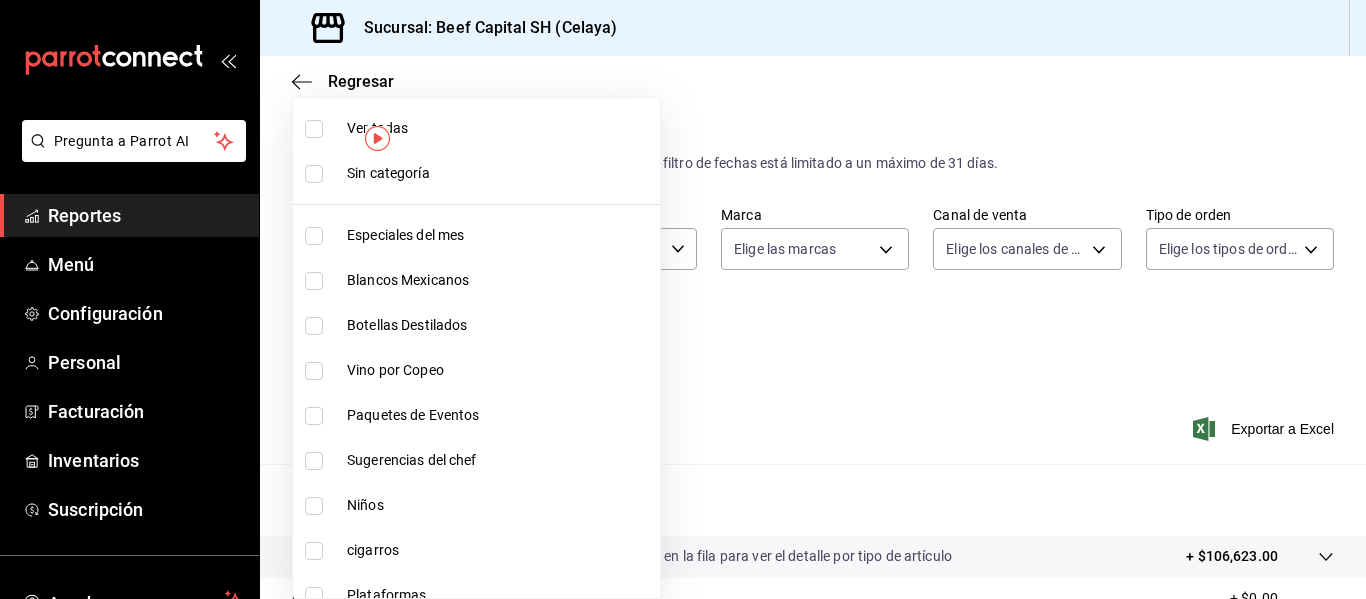 click at bounding box center [314, 506] 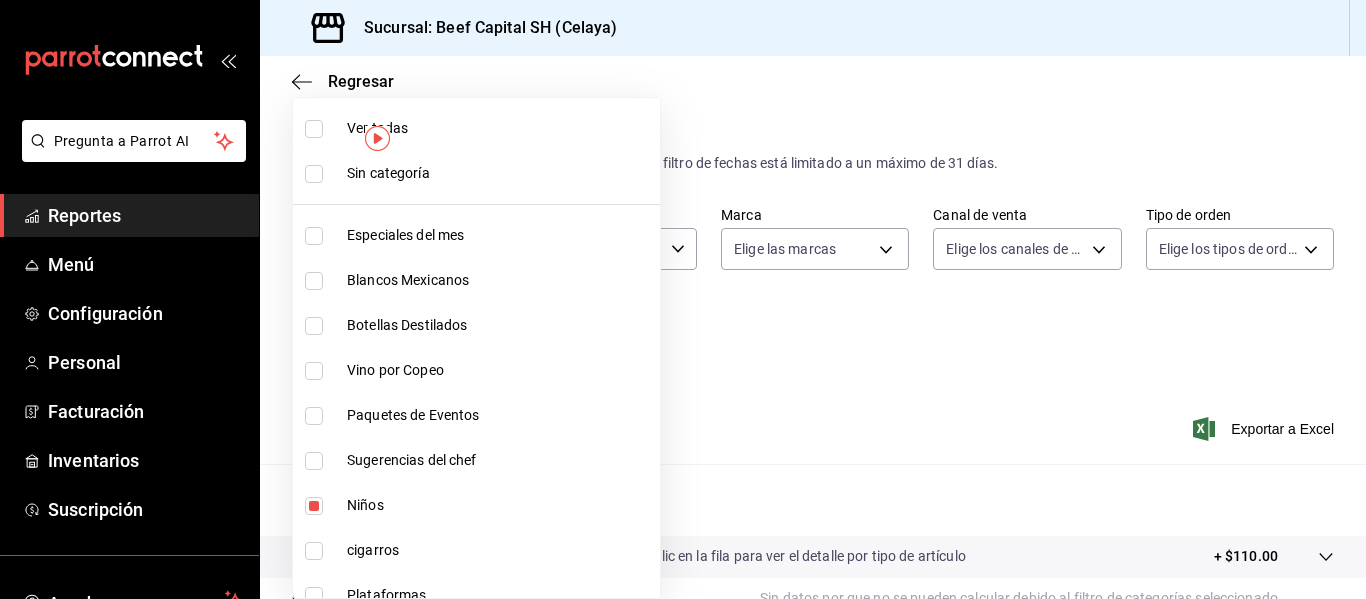click at bounding box center [683, 299] 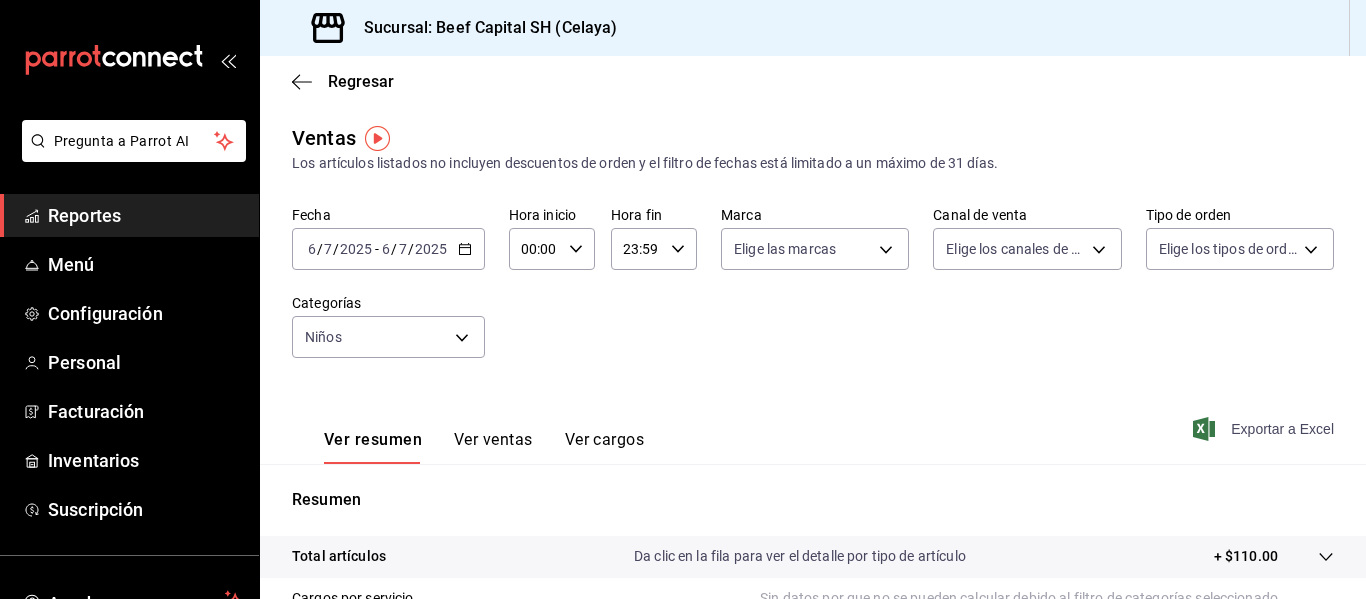 click on "Exportar a Excel" at bounding box center (1265, 429) 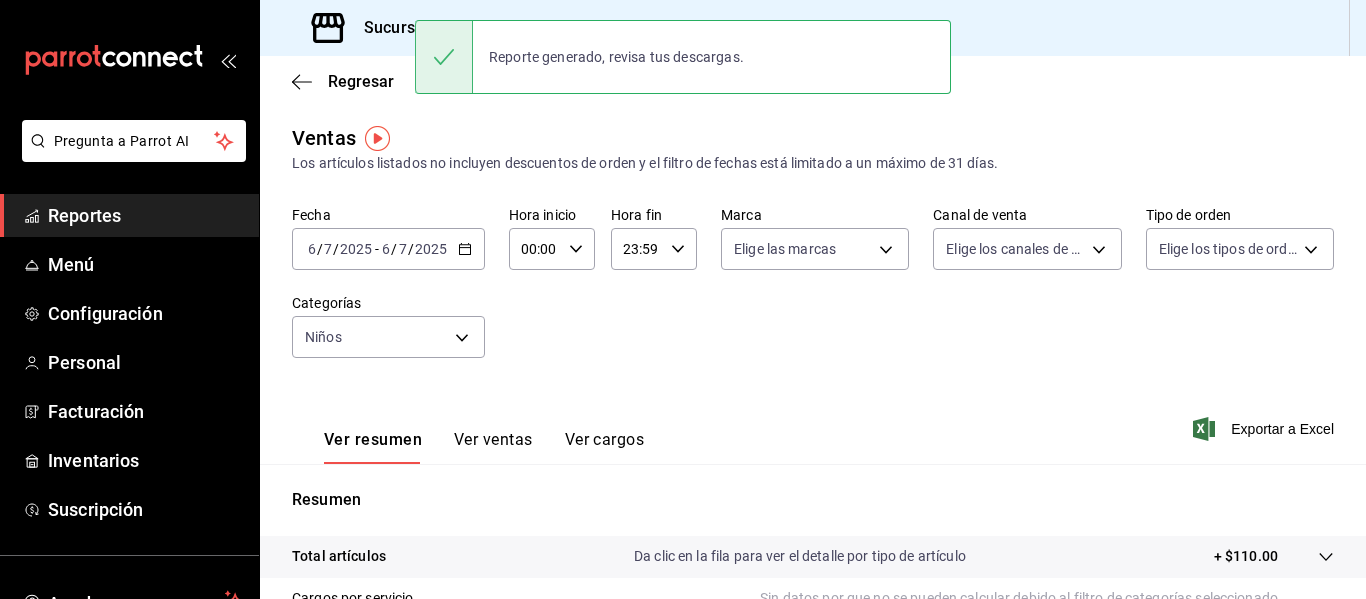 click on "Reporte generado, revisa tus descargas." at bounding box center [616, 57] 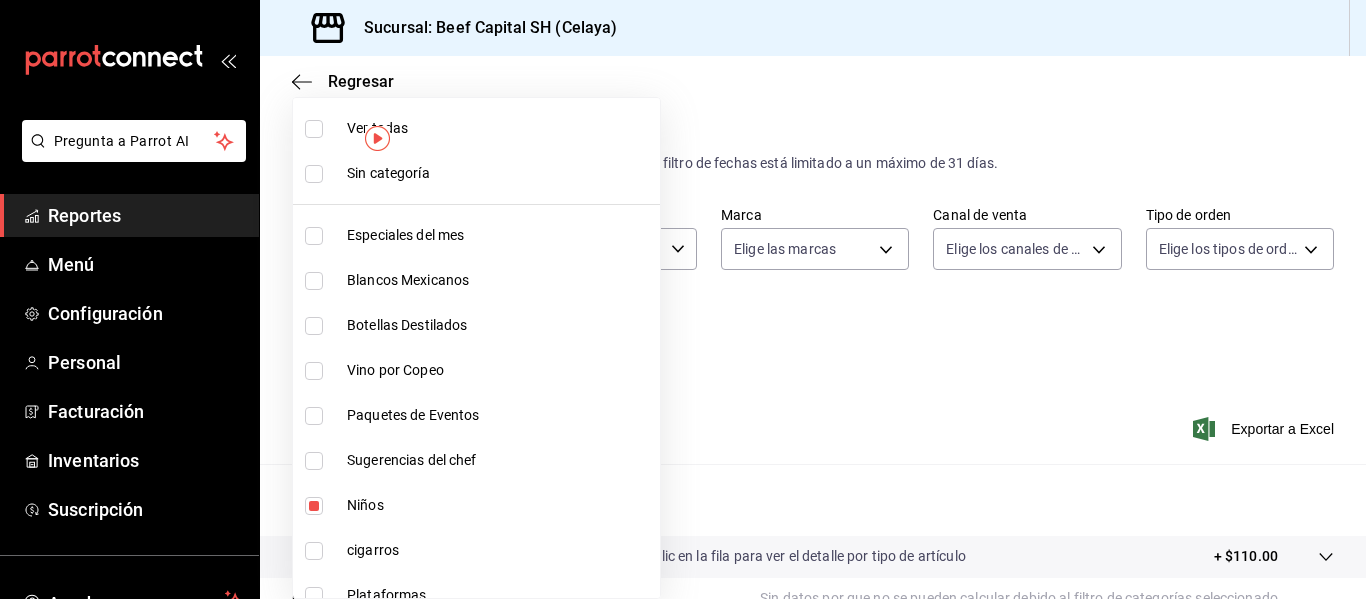click on "Pregunta a Parrot AI Reportes   Menú   Configuración   Personal   Facturación   Inventarios   Suscripción   Ayuda Recomienda Parrot   [PERSON_NAME]   Sugerir nueva función   Sucursal: Beef Capital SH (Celaya) Regresar Ventas Los artículos listados no incluyen descuentos de orden y el filtro de fechas está limitado a un máximo de 31 días. Fecha [DATE] [DATE] - [DATE] [DATE] Hora inicio 00:00 Hora inicio Hora fin 23:59 Hora fin Marca Elige las marcas Canal de venta Elige los canales de venta Tipo de orden Elige los tipos de orden Categorías Niños ac3e87f6-97ec-4cab-bde8-d360ae3efe70 Ver resumen Ver ventas Ver cargos Exportar a Excel Resumen Total artículos Da clic en la fila para ver el detalle por tipo de artículo + $110.00 Cargos por servicio  Sin datos por que no se pueden calcular debido al filtro de categorías seleccionado Venta bruta = $110.00 Descuentos totales  Sin datos por que no se pueden calcular debido al filtro de categorías seleccionado Certificados de regalo" at bounding box center [683, 299] 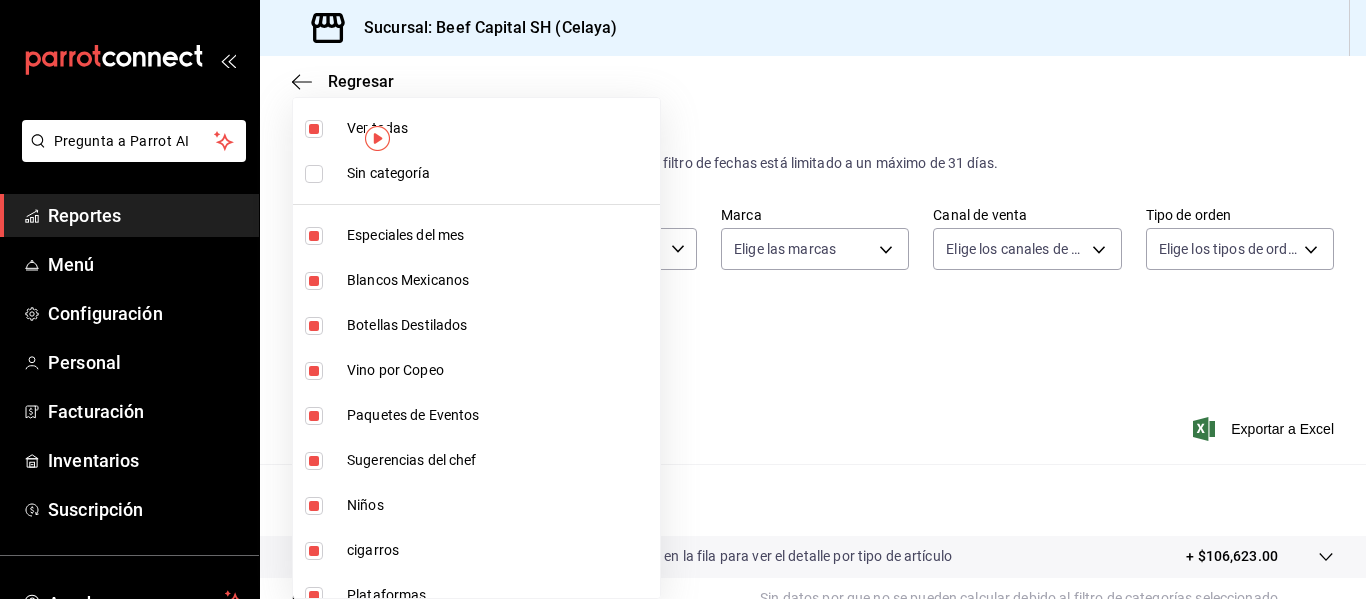 click at bounding box center [314, 174] 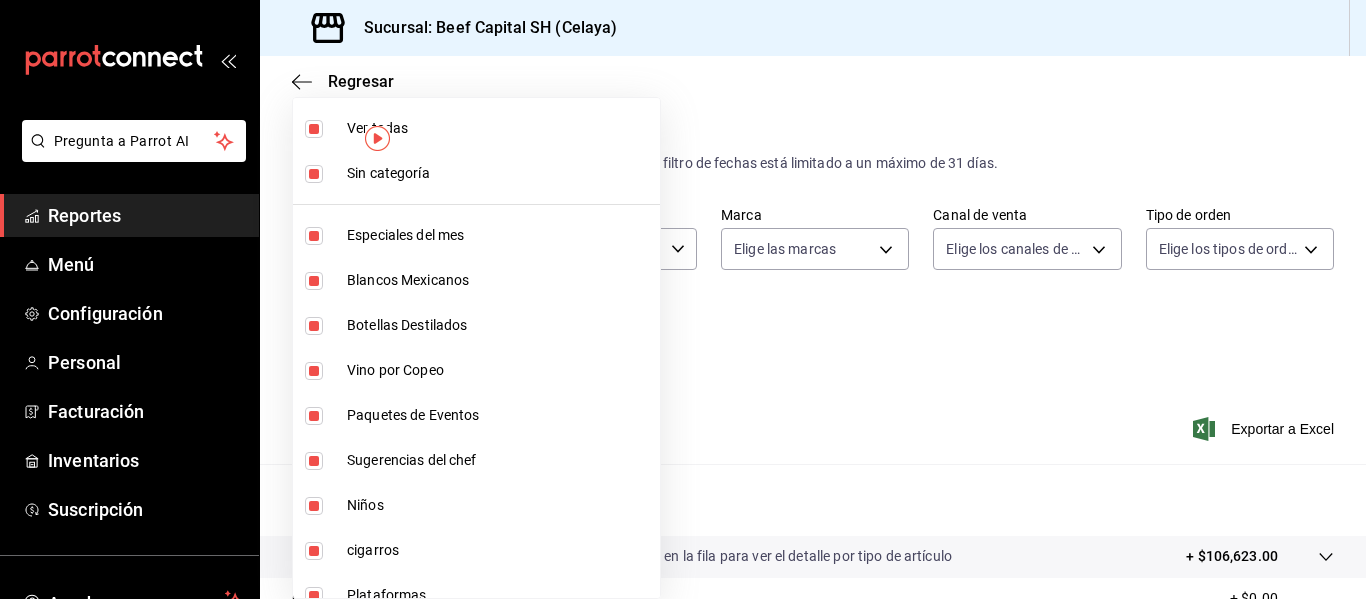 click at bounding box center [314, 174] 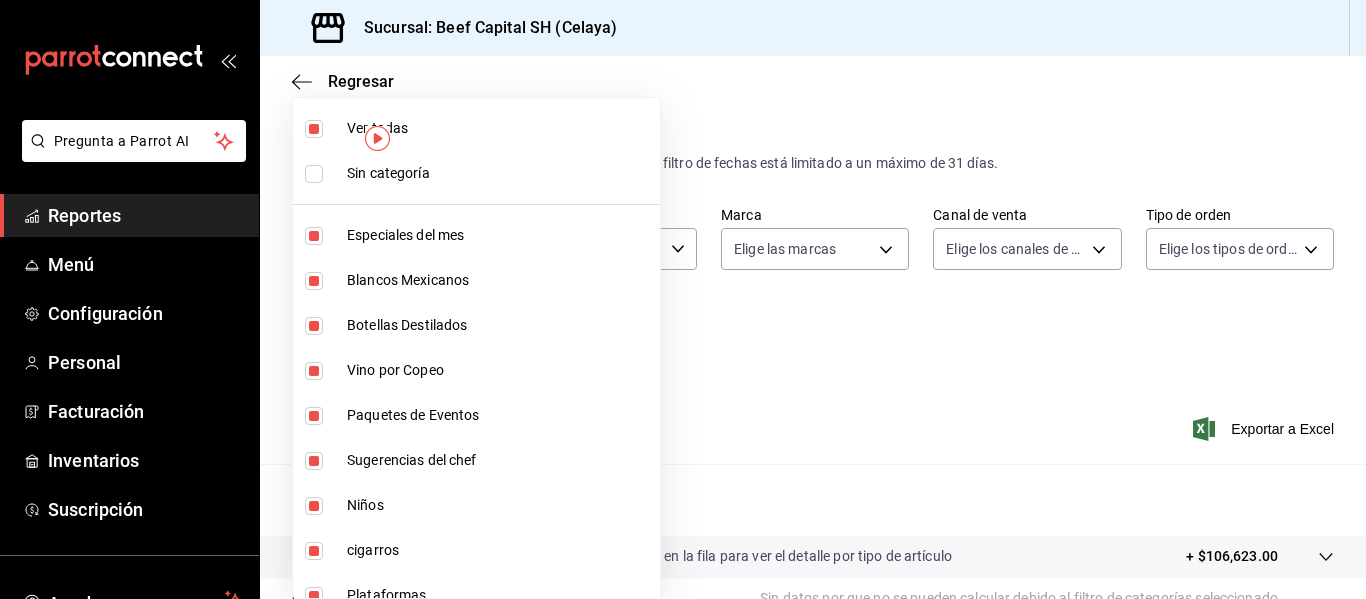 click at bounding box center (314, 174) 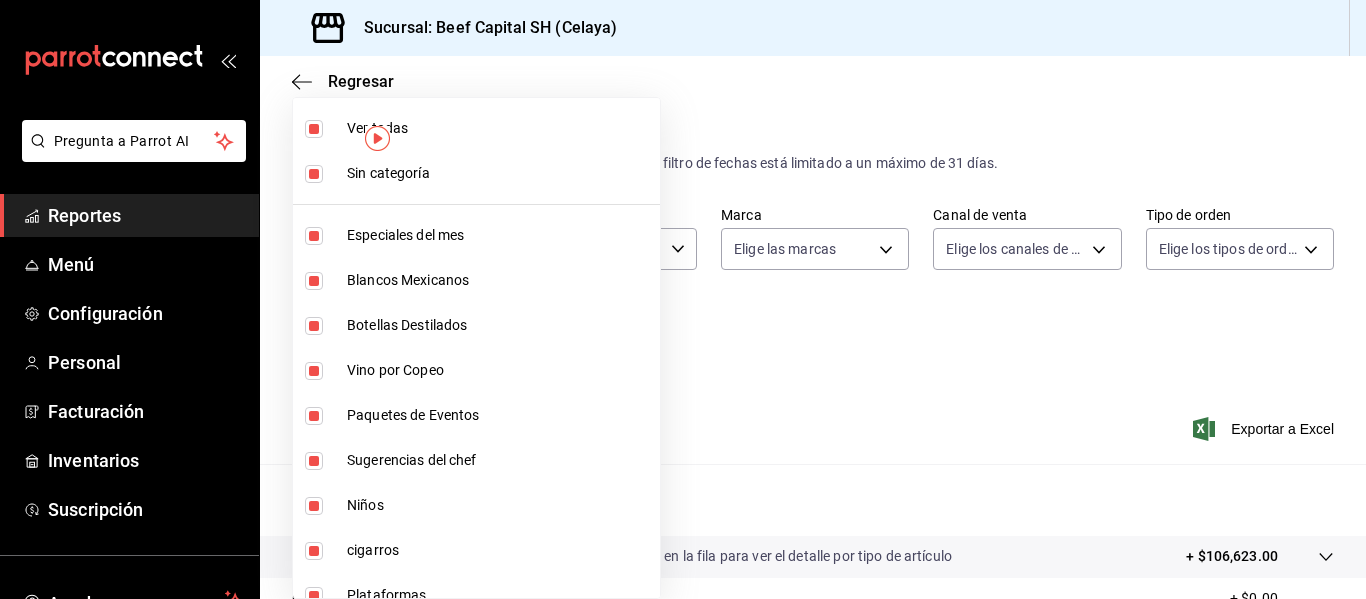 click at bounding box center [314, 281] 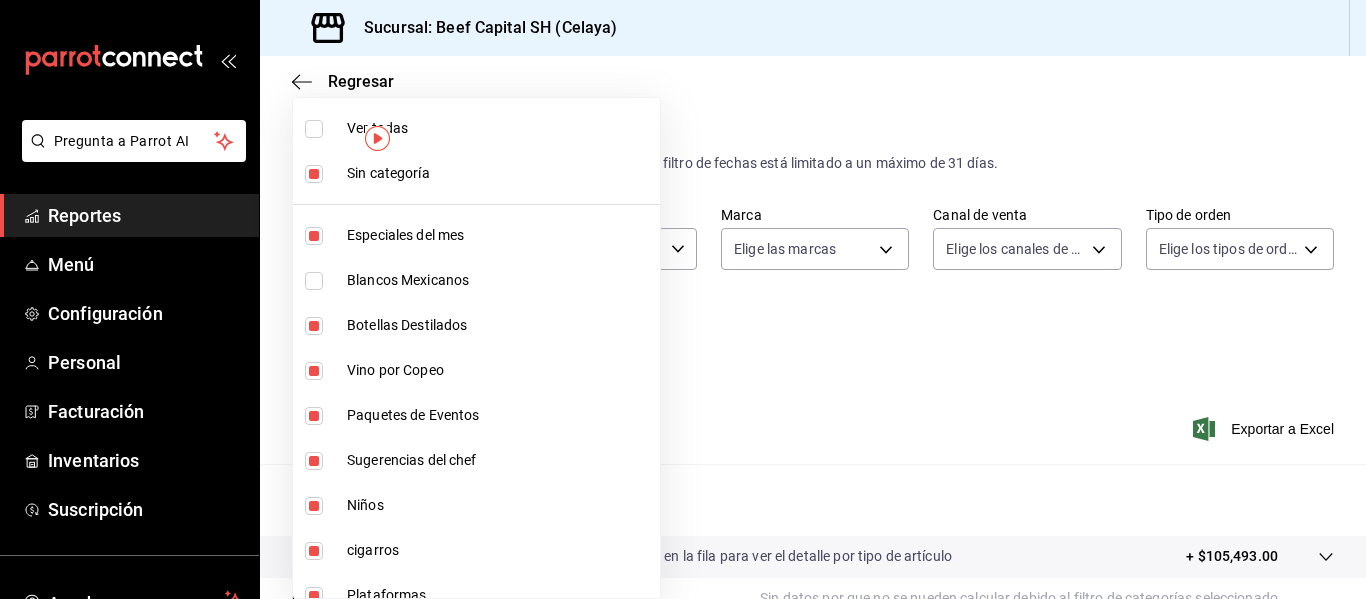 click at bounding box center [314, 326] 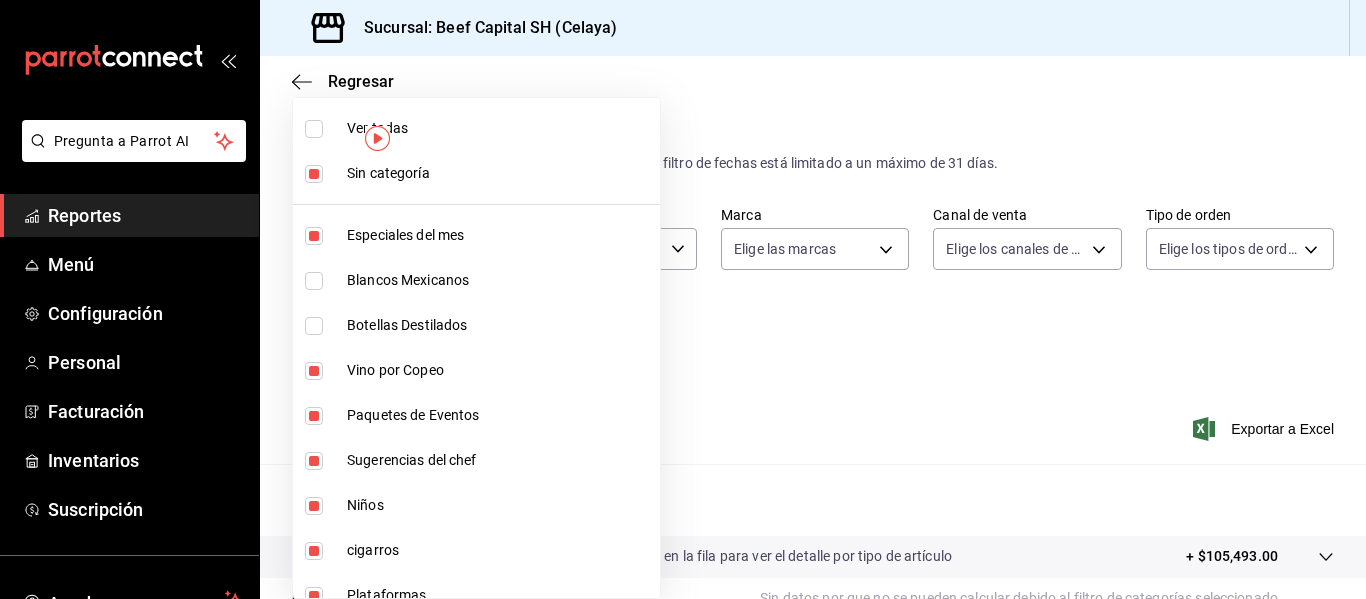 click at bounding box center (314, 371) 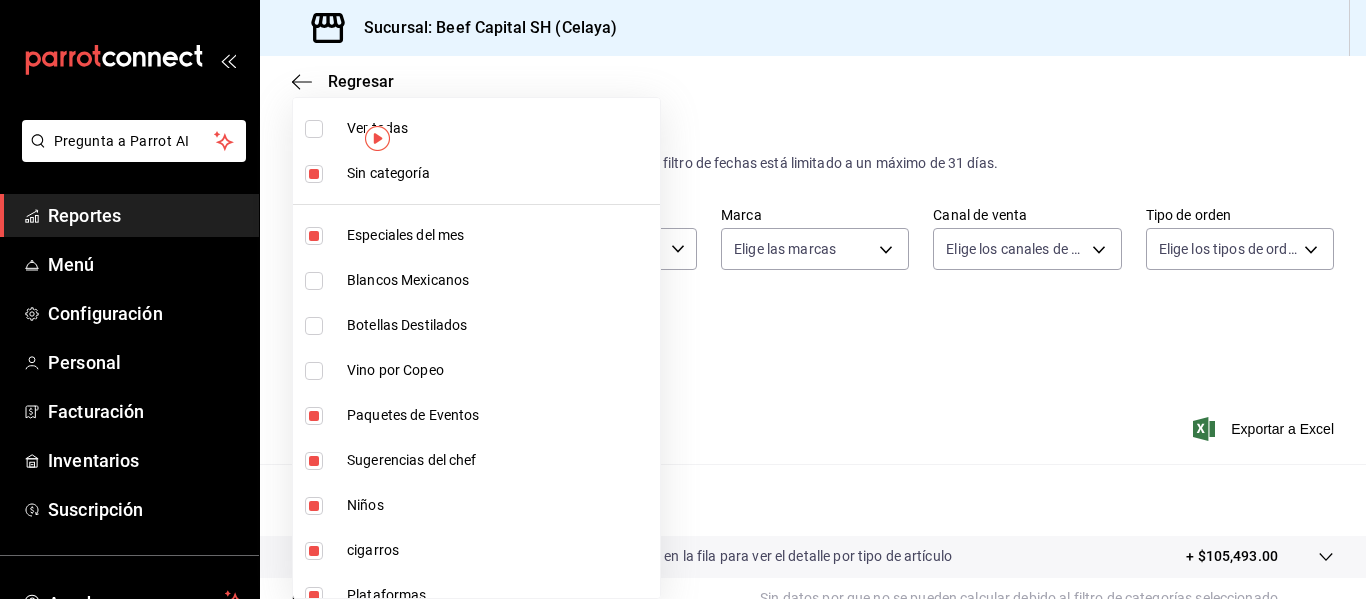 click at bounding box center [314, 551] 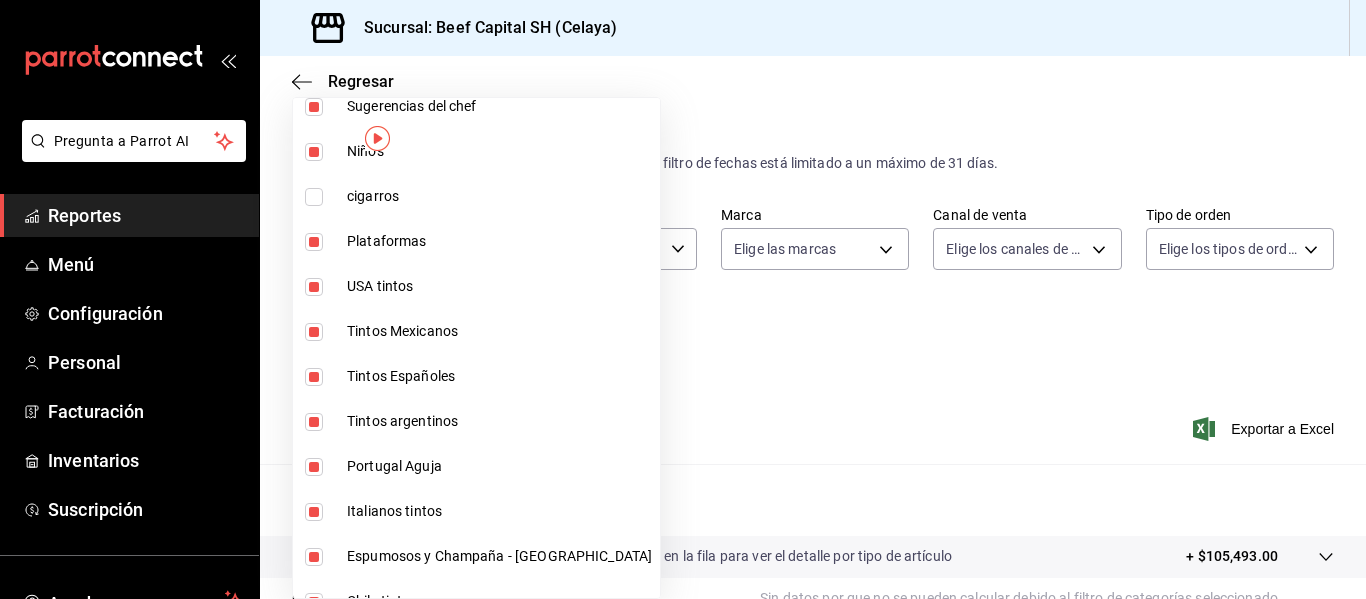 scroll, scrollTop: 400, scrollLeft: 0, axis: vertical 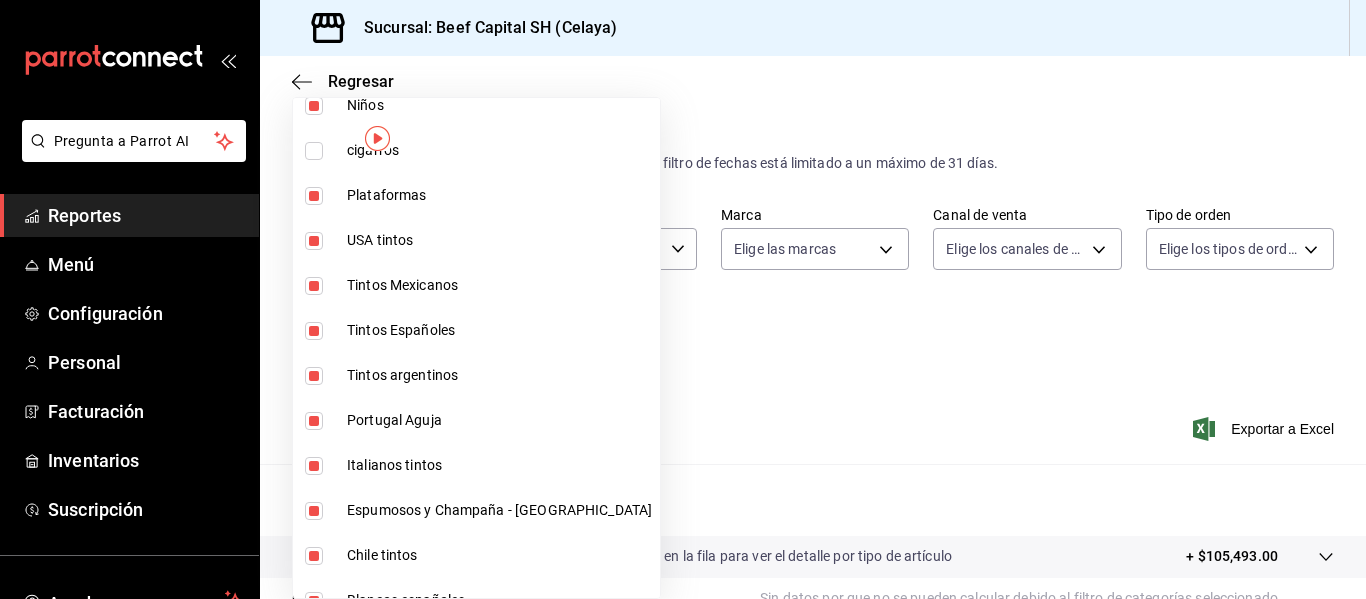 click at bounding box center (314, 196) 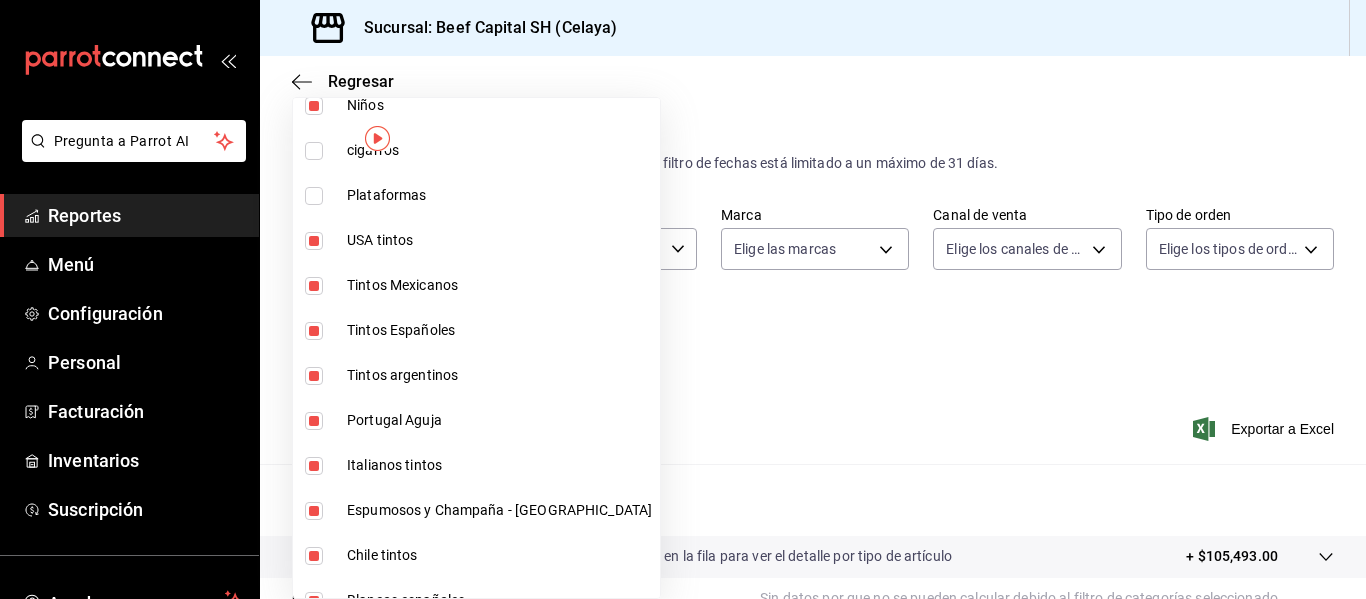 click at bounding box center [314, 196] 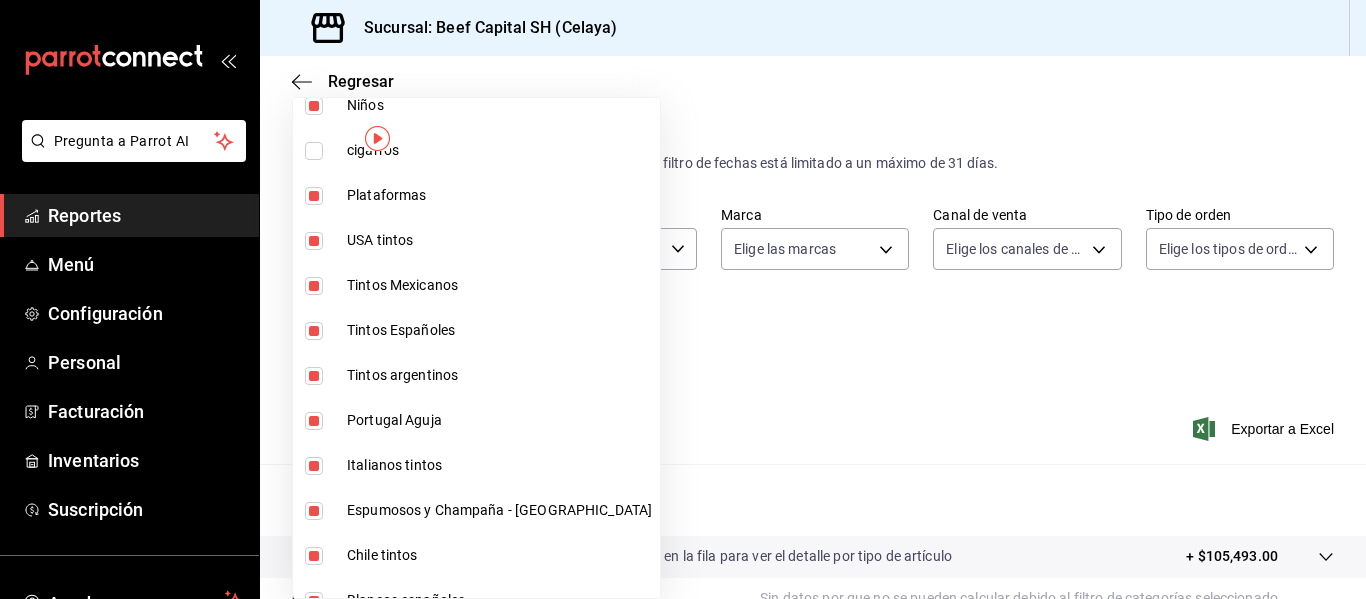 click at bounding box center [314, 196] 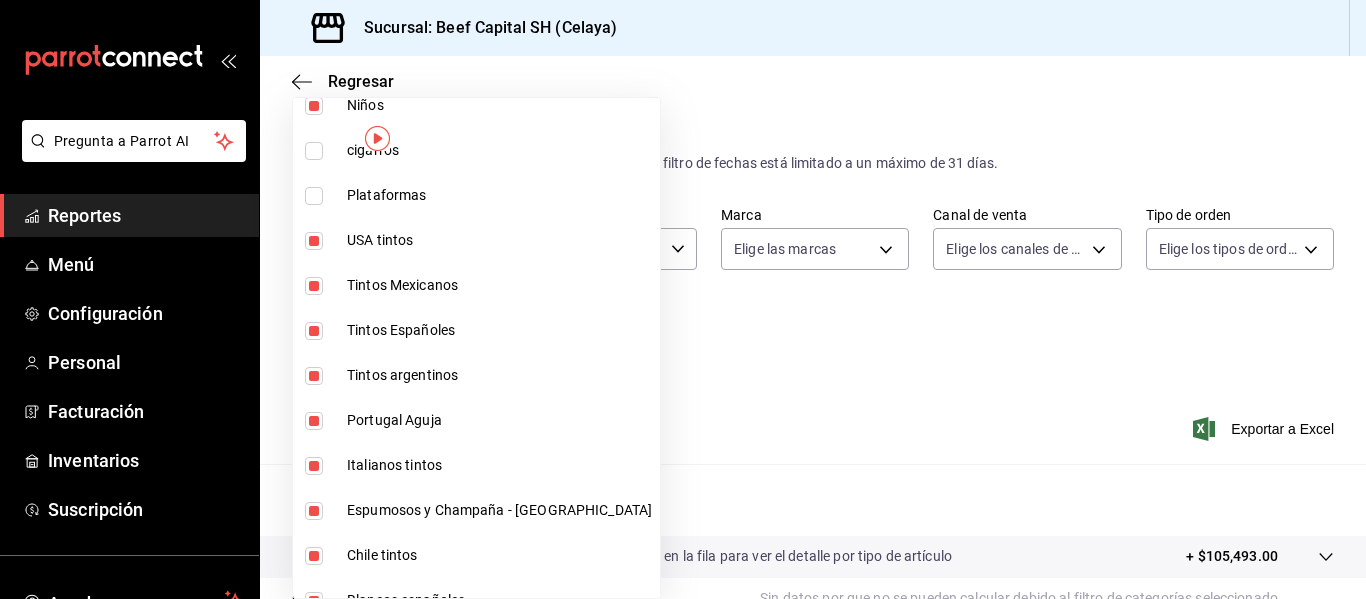 click at bounding box center [314, 196] 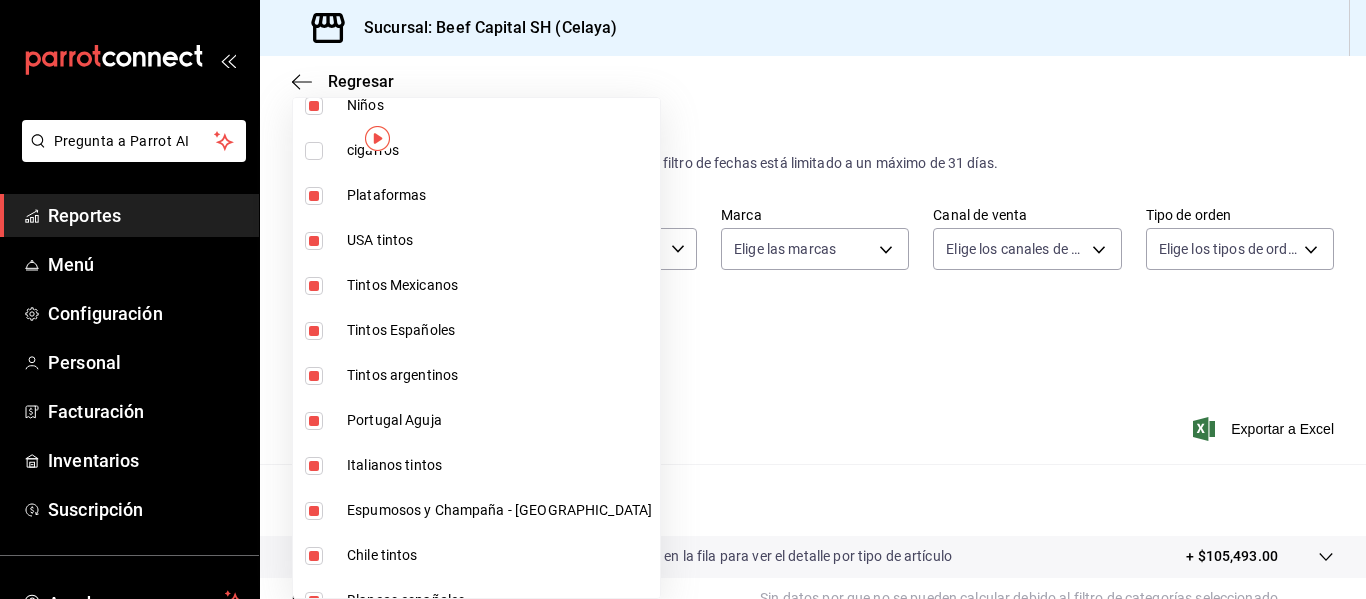 click at bounding box center [314, 241] 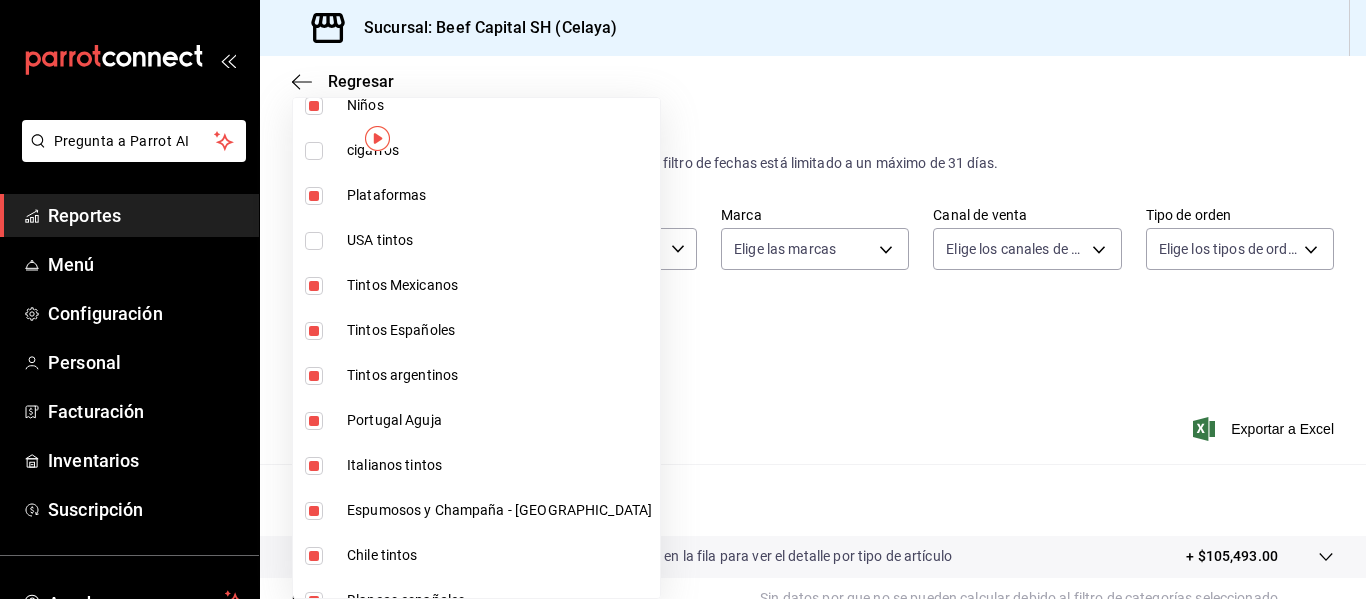 click at bounding box center [314, 286] 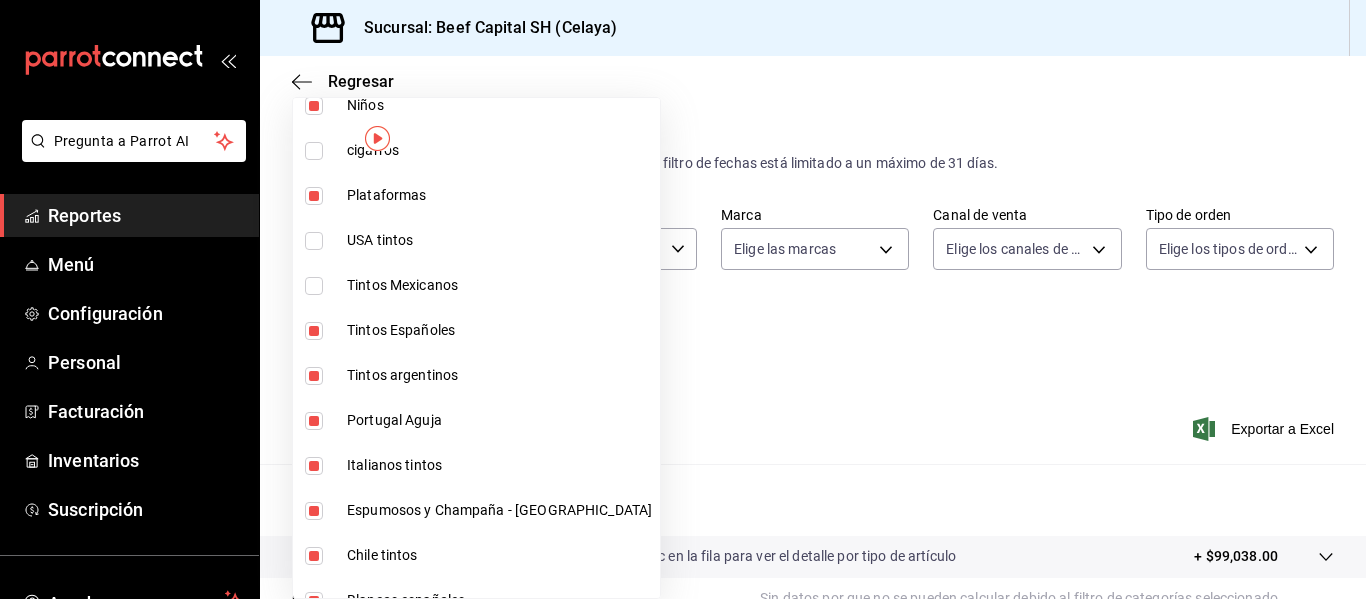 click at bounding box center (314, 331) 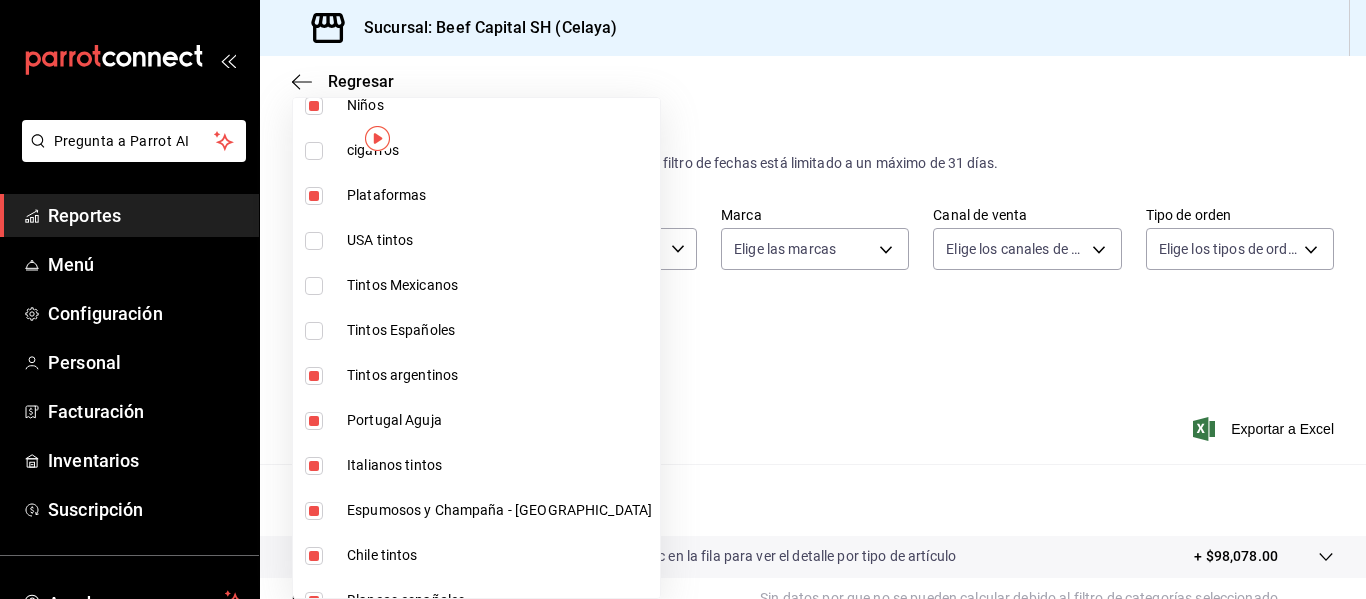 click at bounding box center [314, 376] 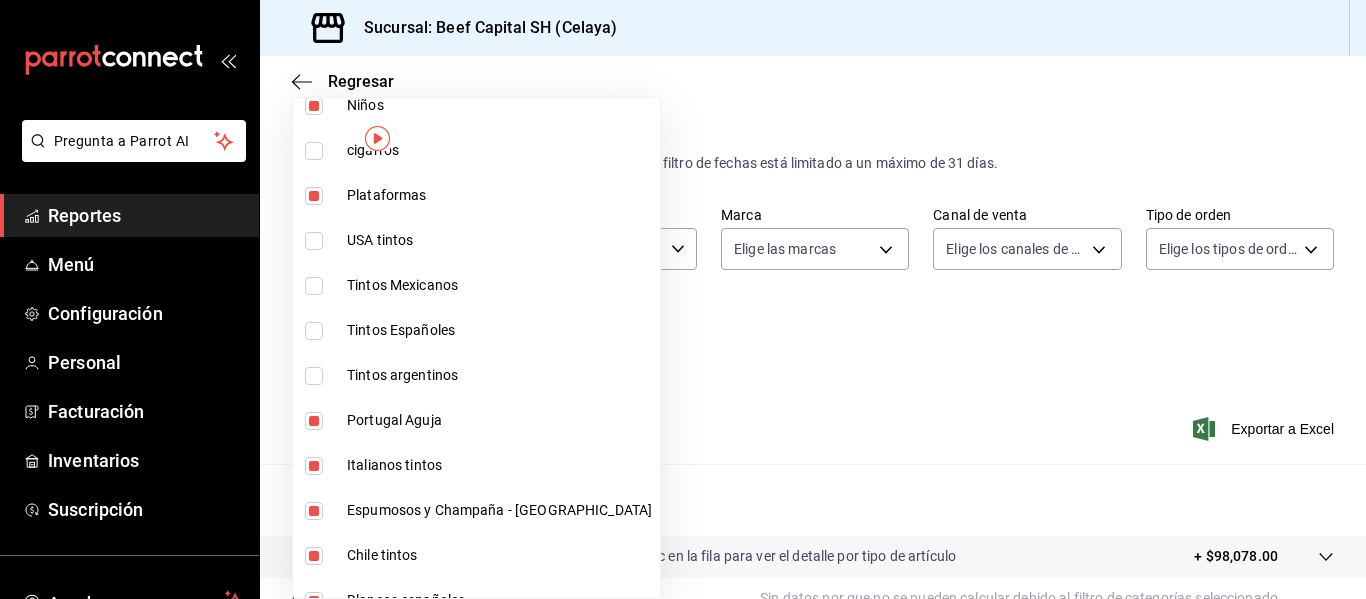 click at bounding box center (314, 421) 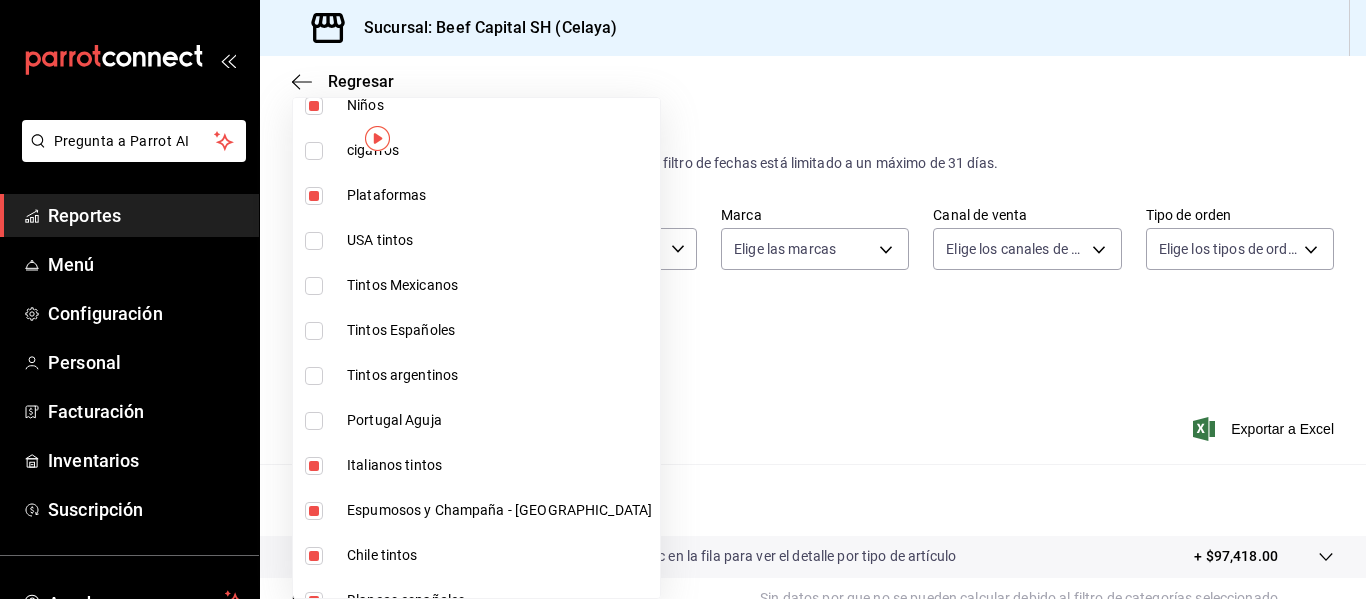click at bounding box center [314, 466] 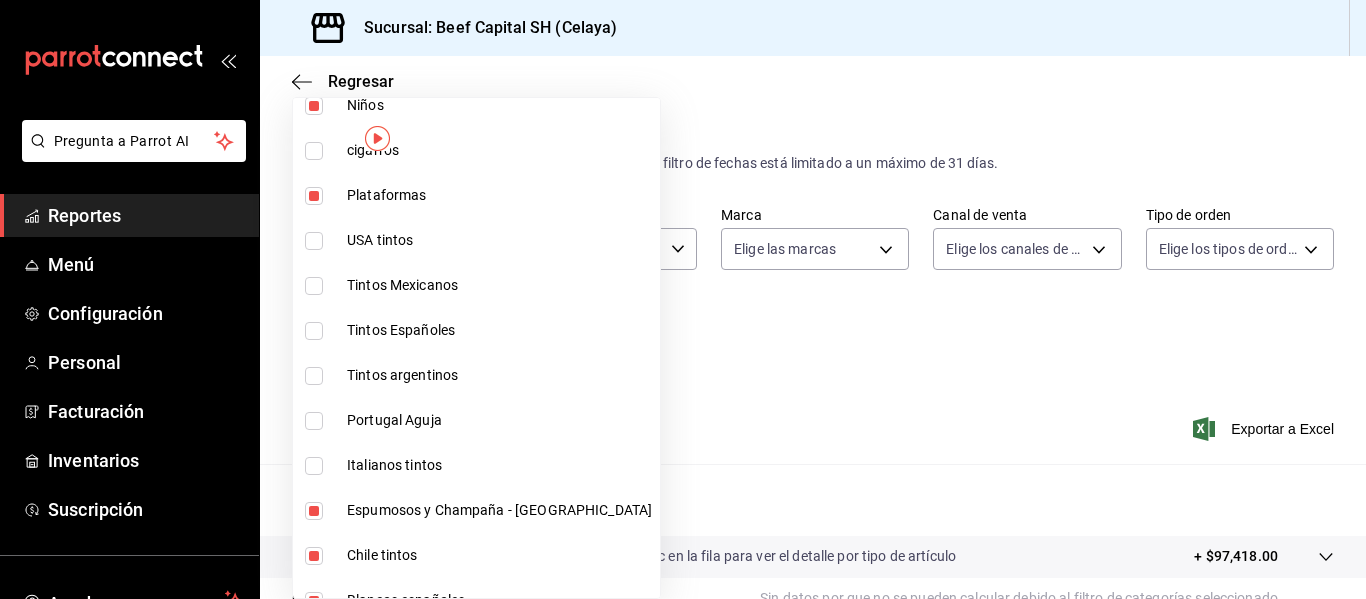 click at bounding box center [314, 511] 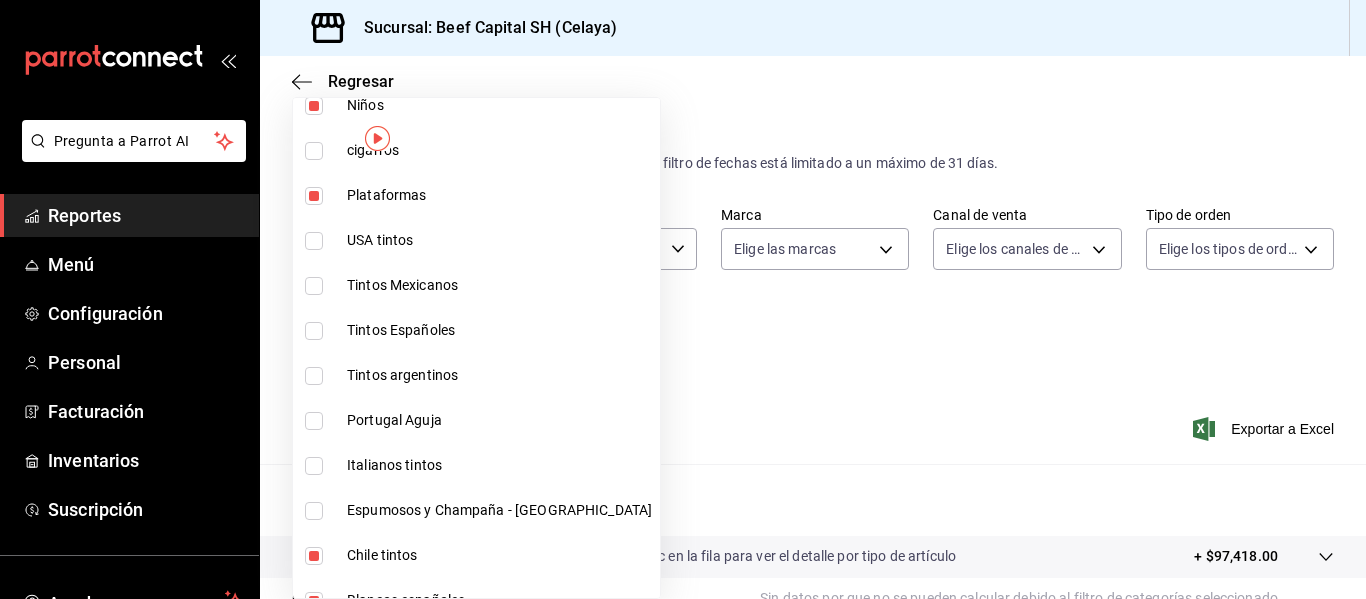 click at bounding box center [314, 556] 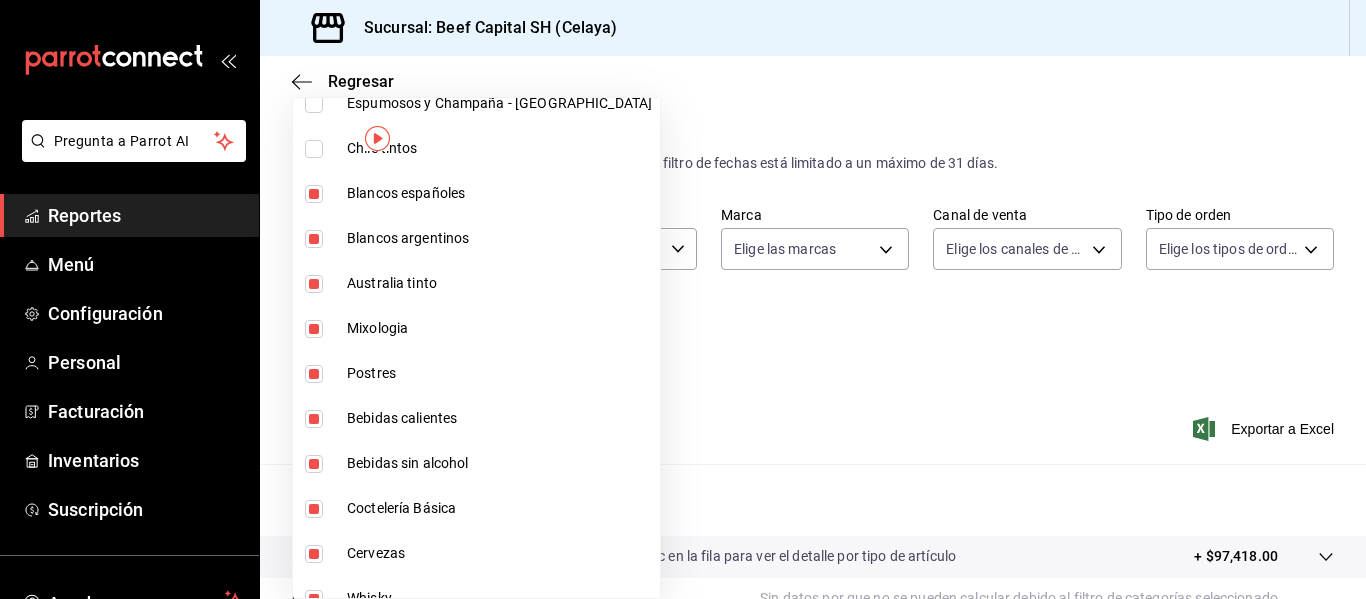 scroll, scrollTop: 840, scrollLeft: 0, axis: vertical 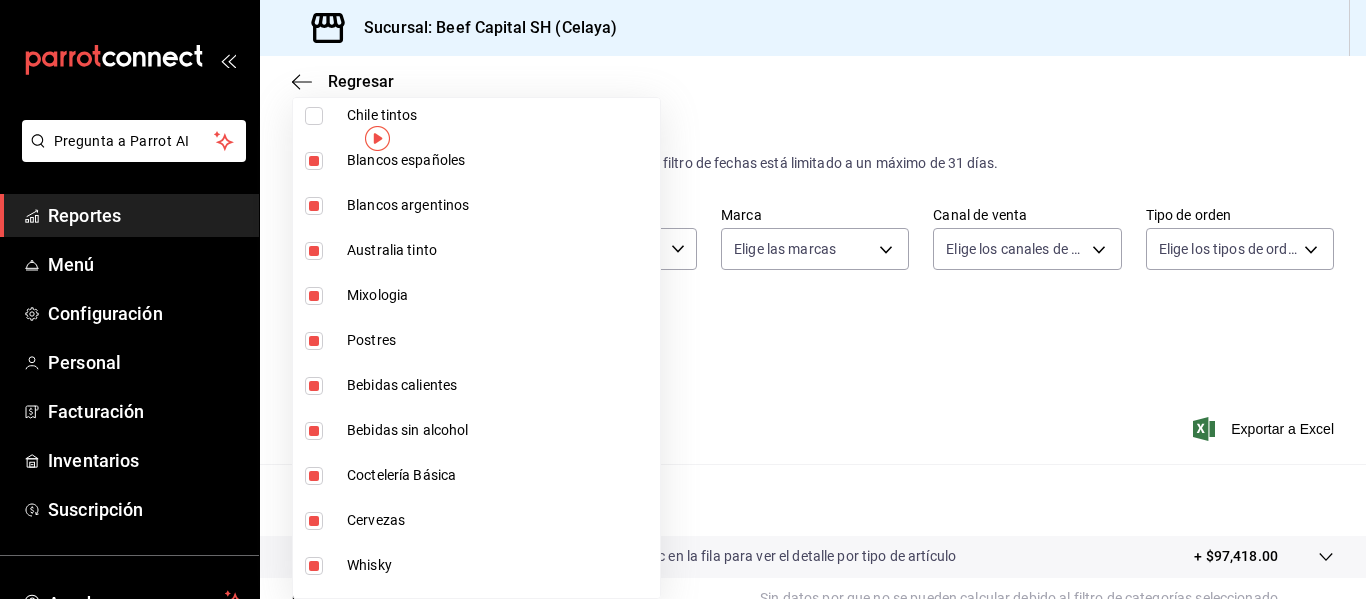 click at bounding box center [314, 161] 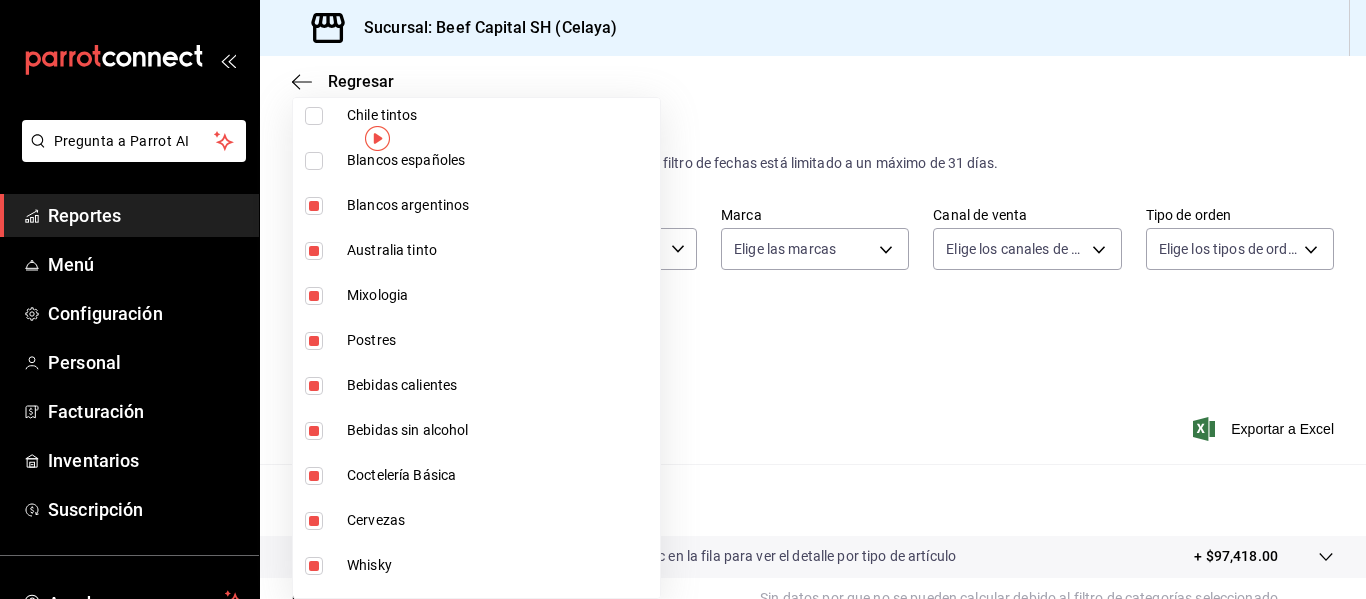 click at bounding box center [314, 206] 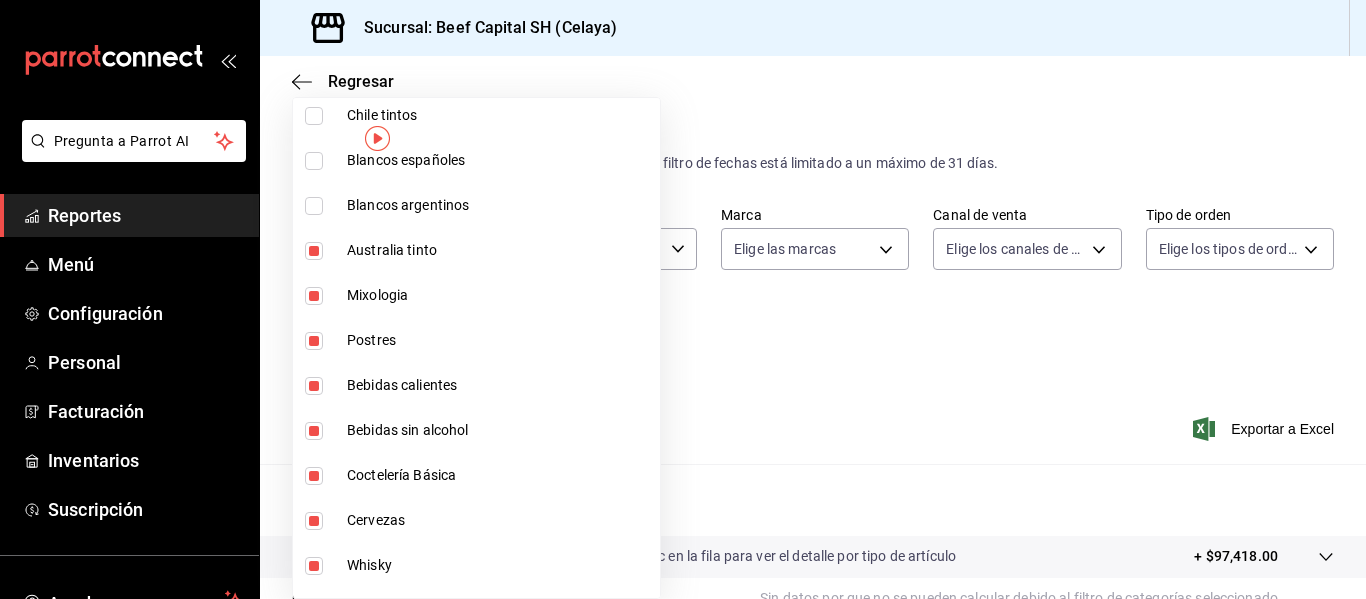 click at bounding box center (314, 251) 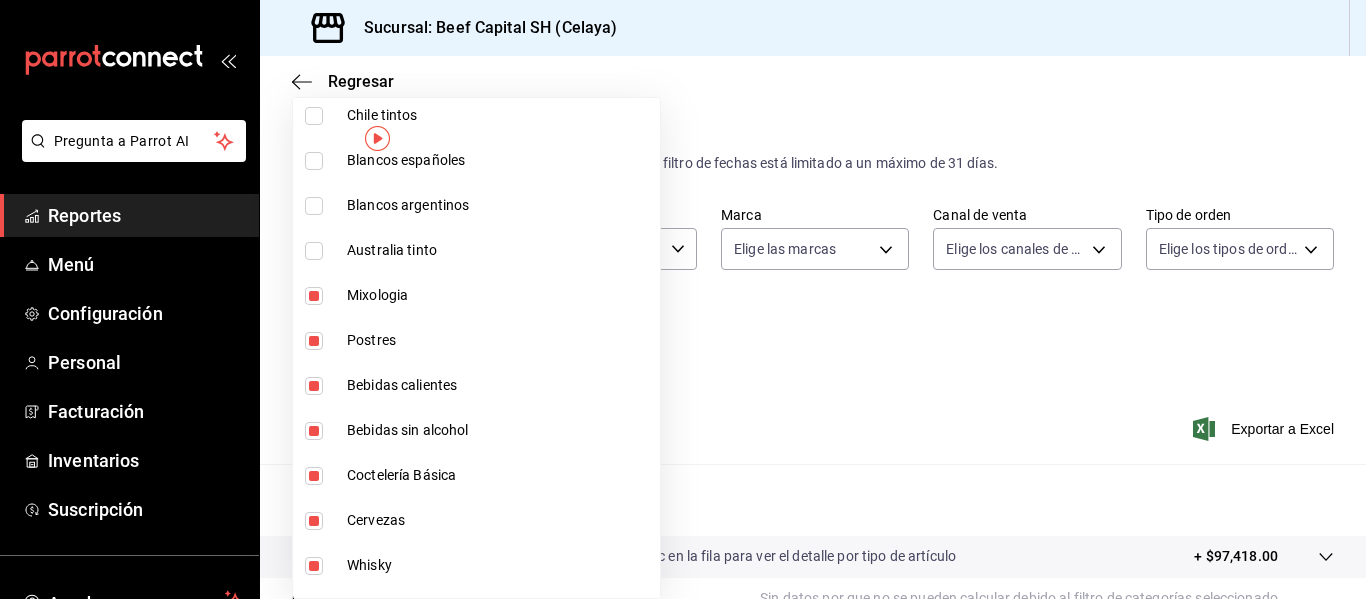 click at bounding box center (314, 296) 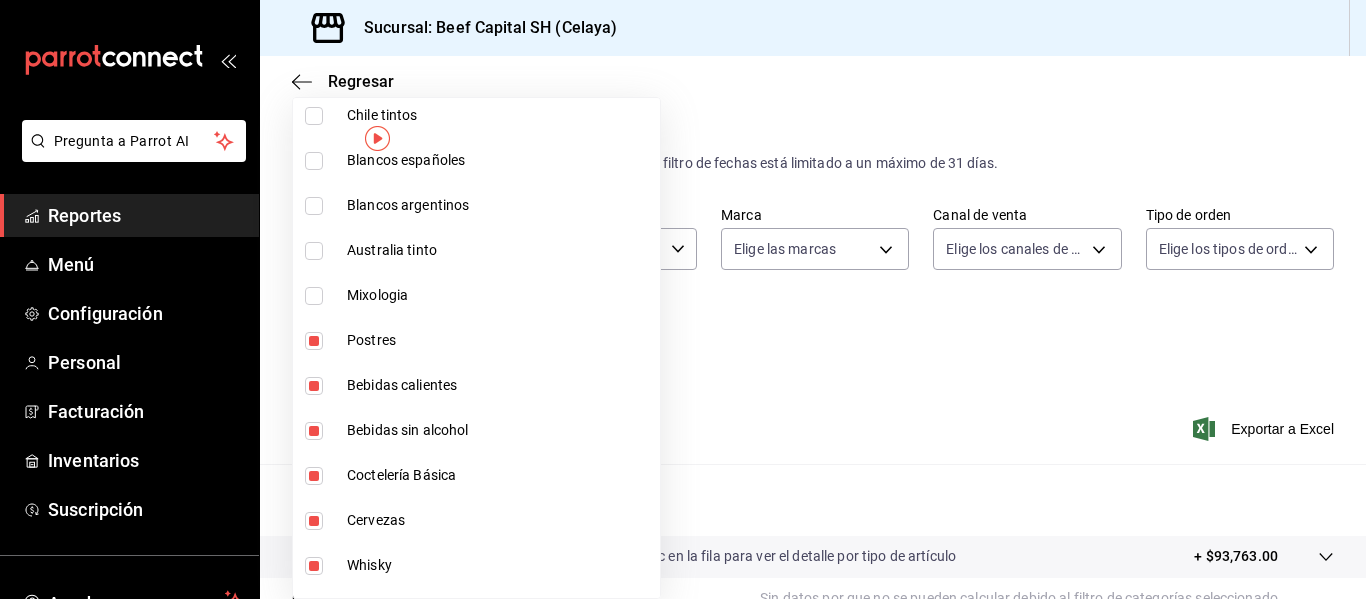 click at bounding box center [314, 386] 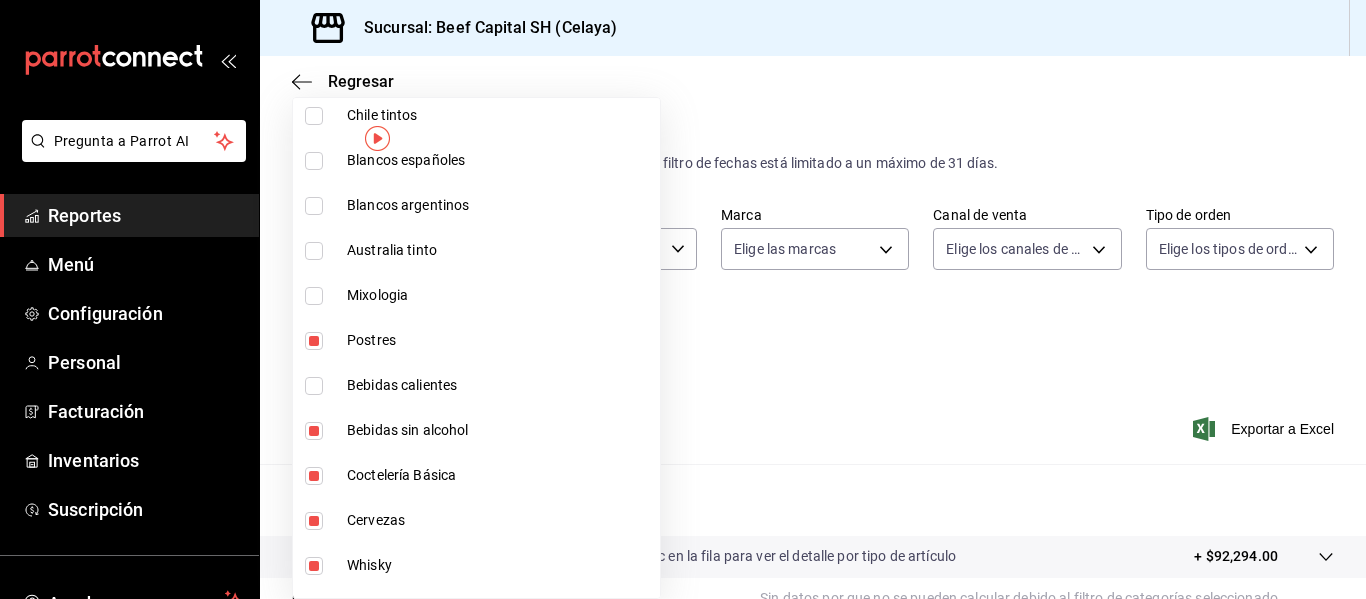 click at bounding box center (314, 431) 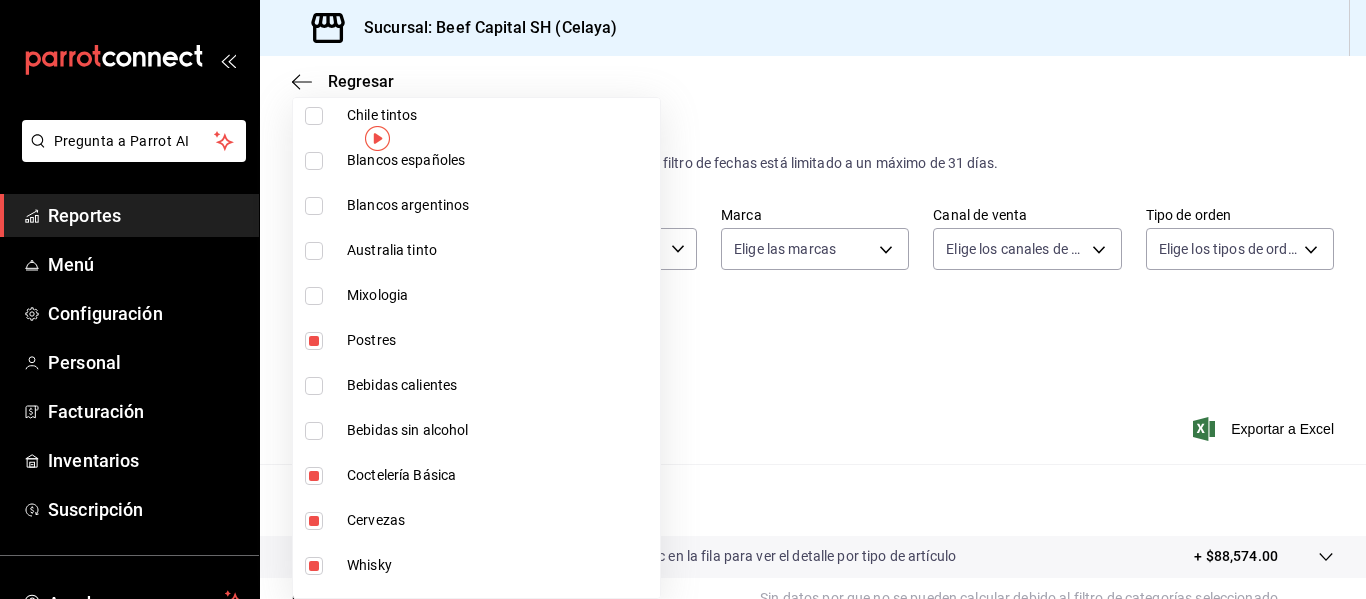 click at bounding box center [314, 476] 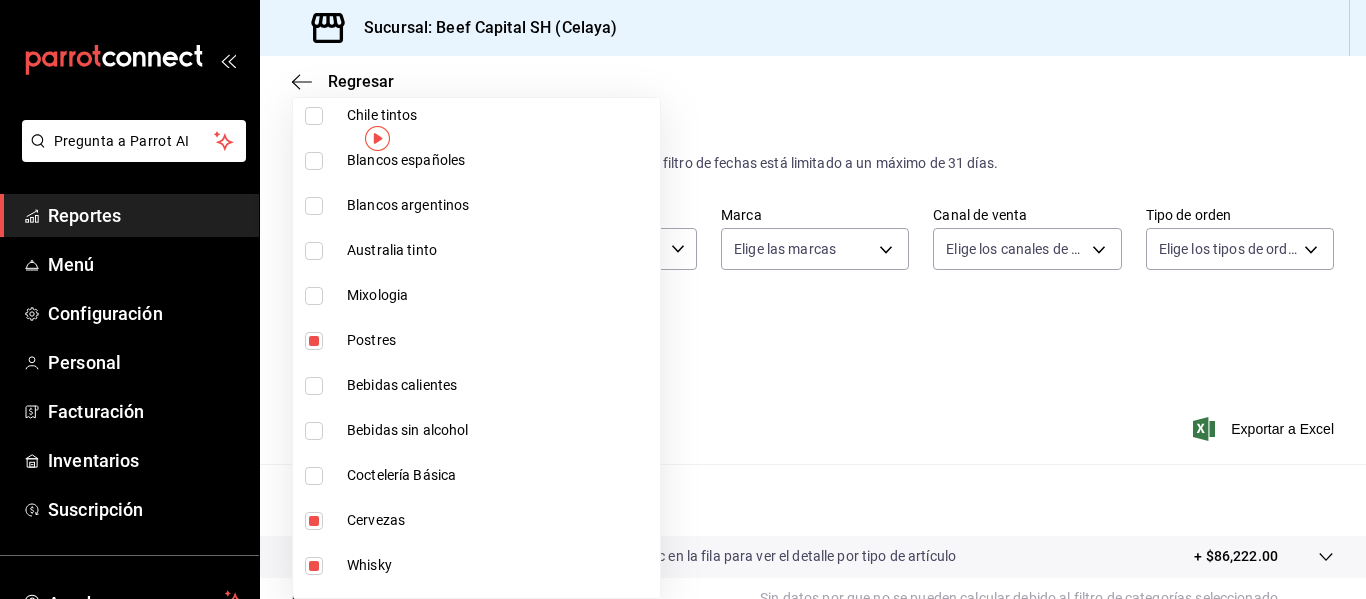 click at bounding box center (314, 521) 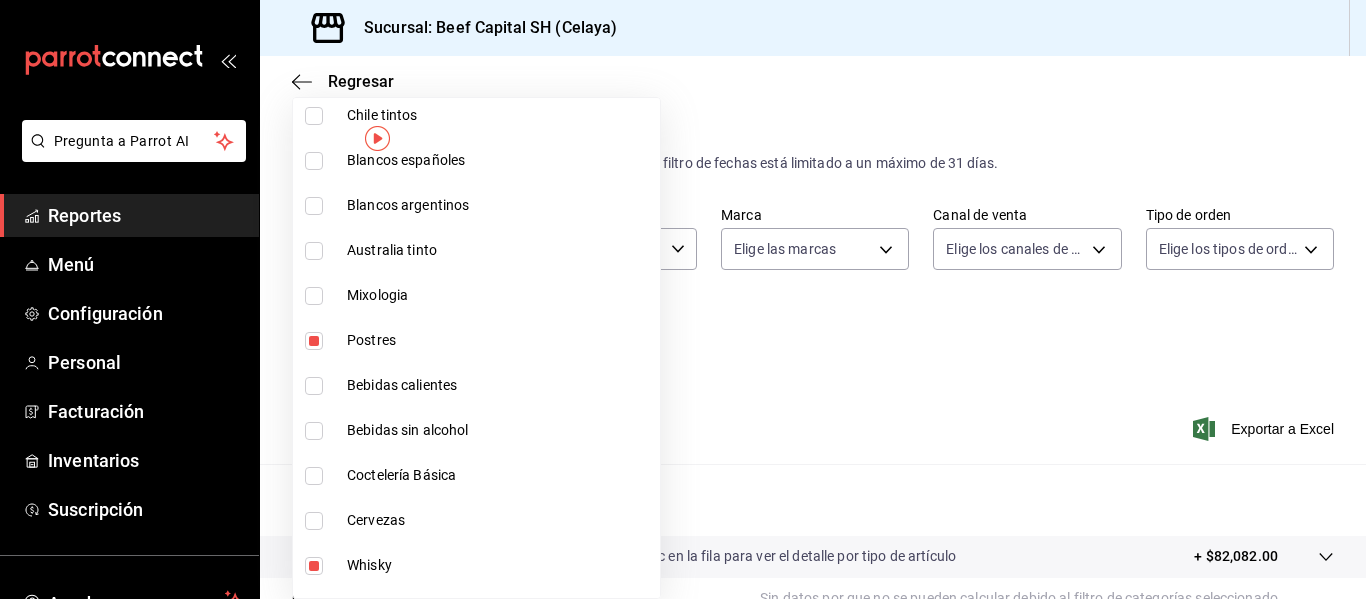 click at bounding box center [314, 566] 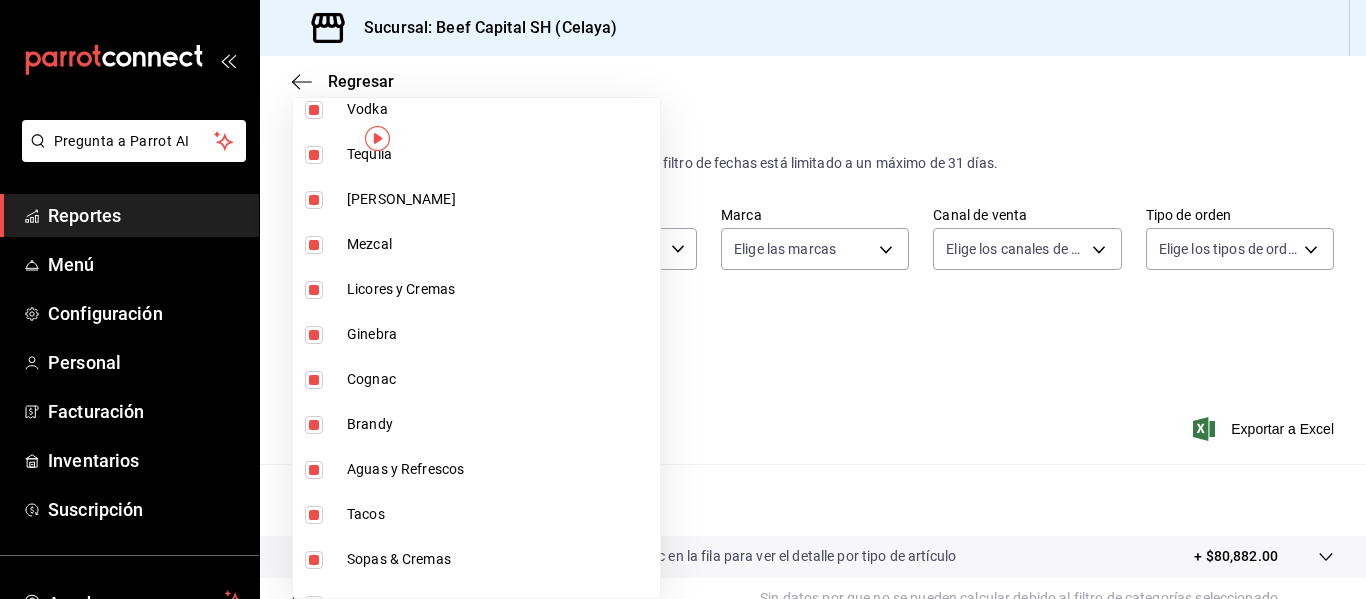 scroll, scrollTop: 1340, scrollLeft: 0, axis: vertical 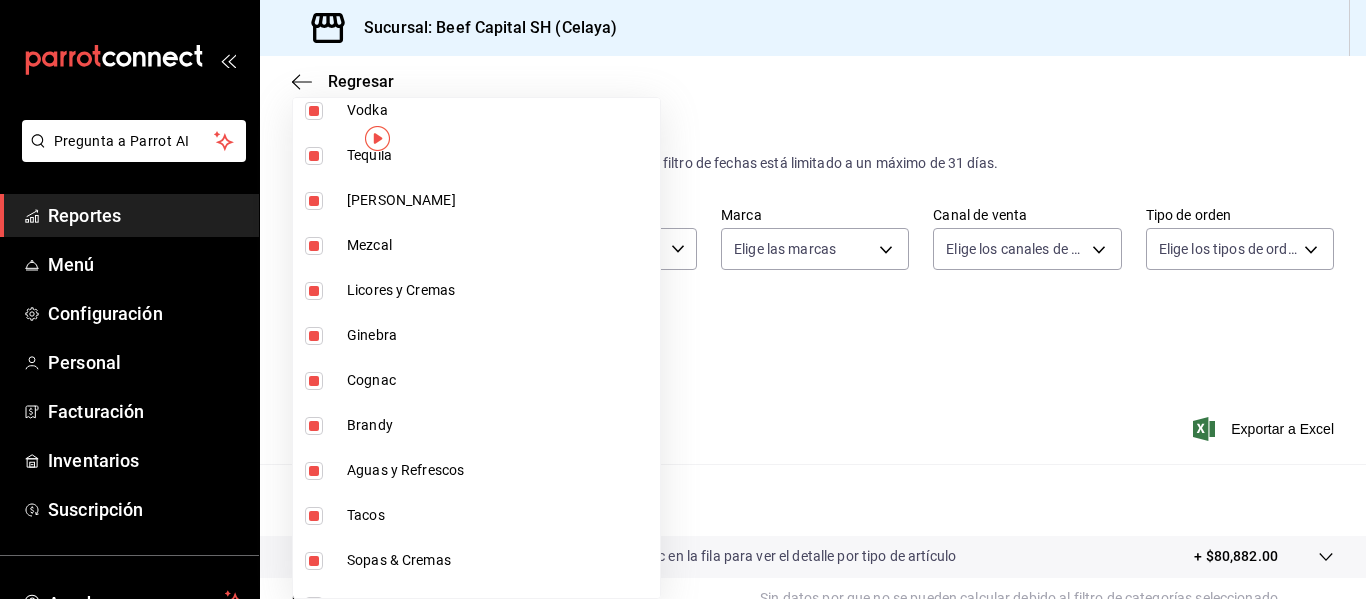 click at bounding box center (314, 471) 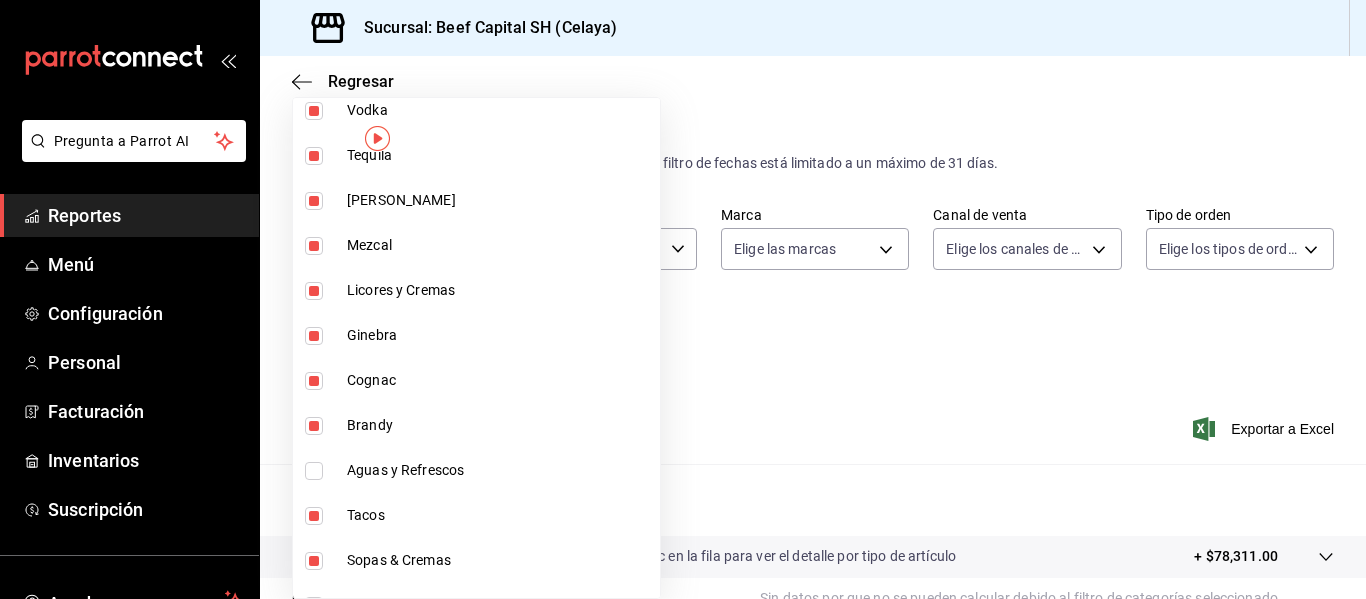 click at bounding box center (314, 426) 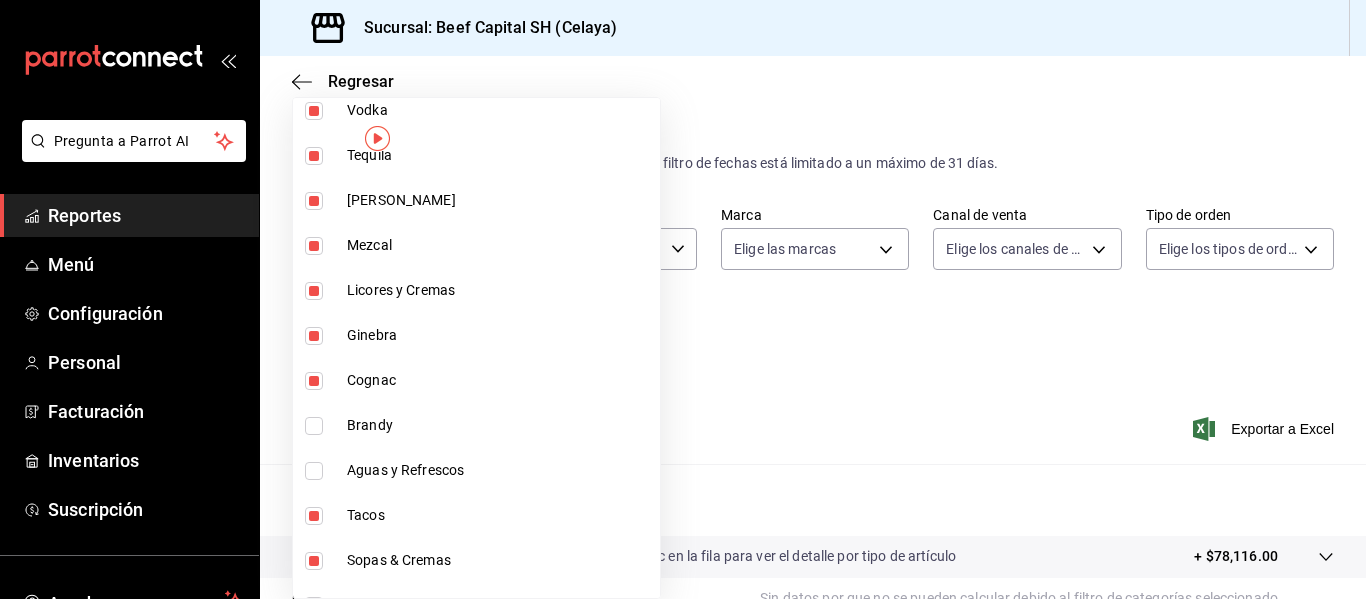 click at bounding box center (314, 381) 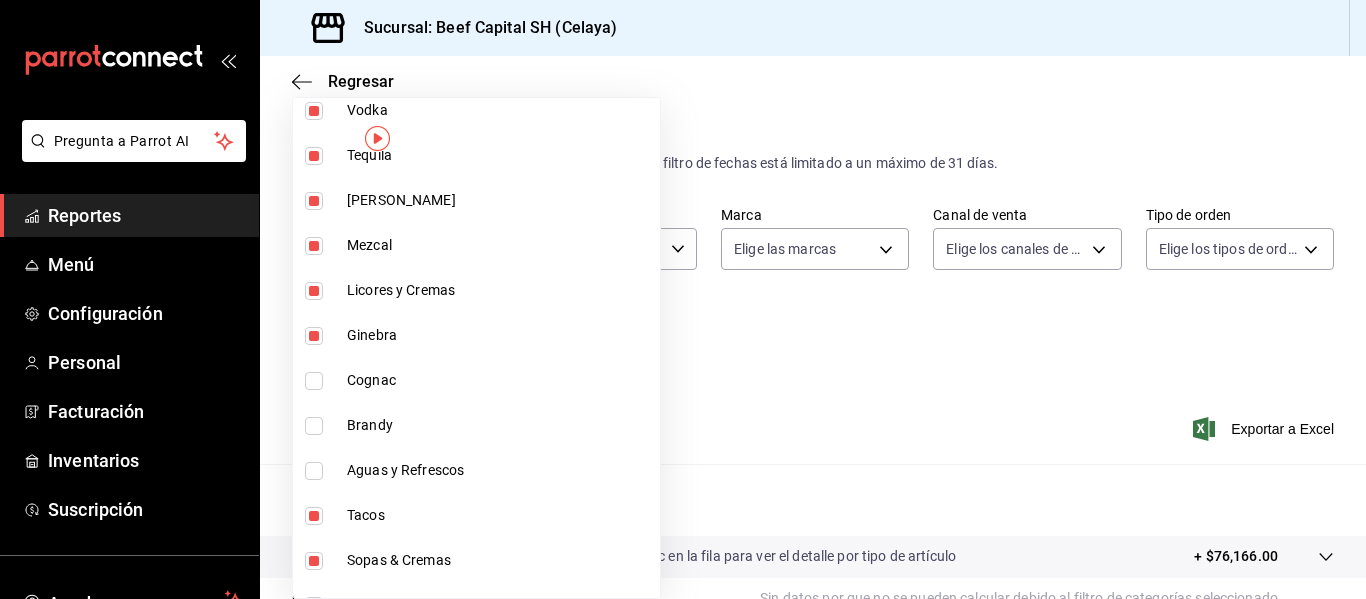 click at bounding box center [314, 336] 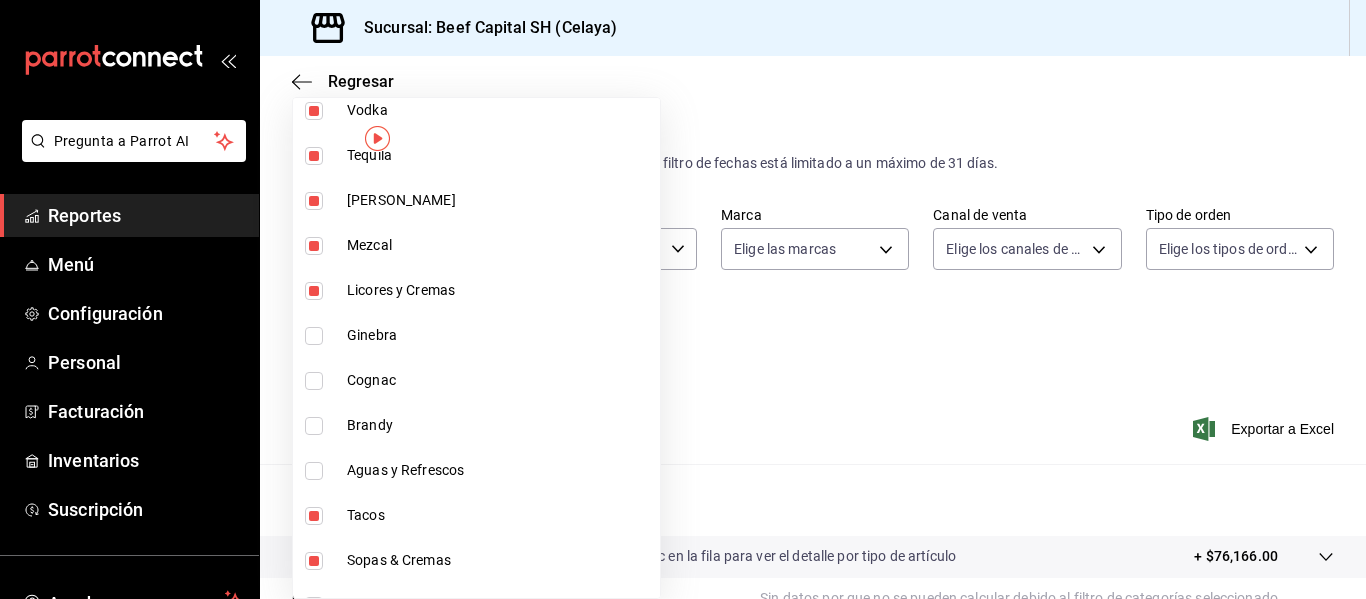 click at bounding box center (314, 291) 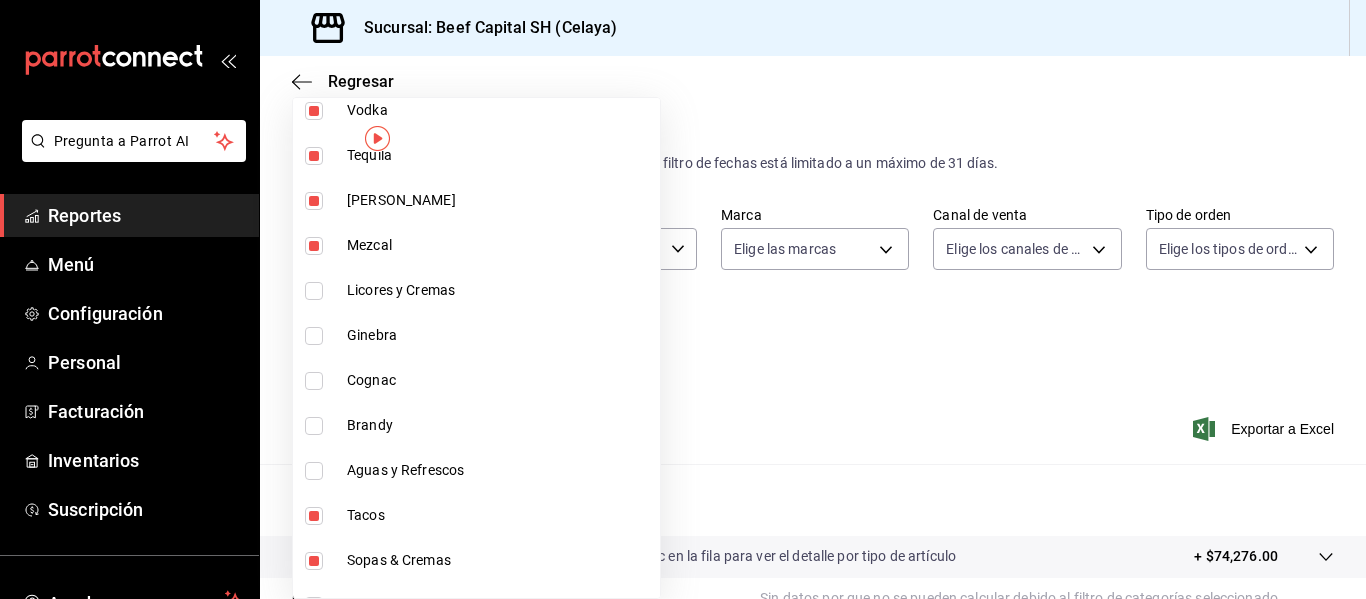 click at bounding box center [314, 246] 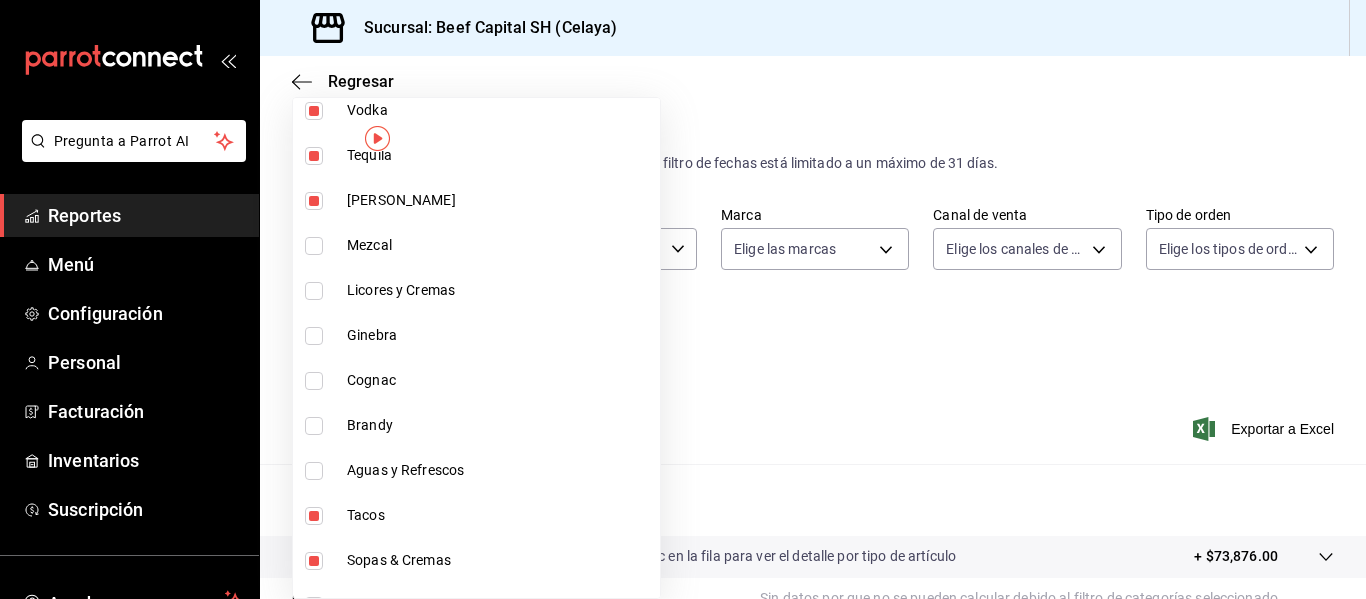 click at bounding box center [314, 201] 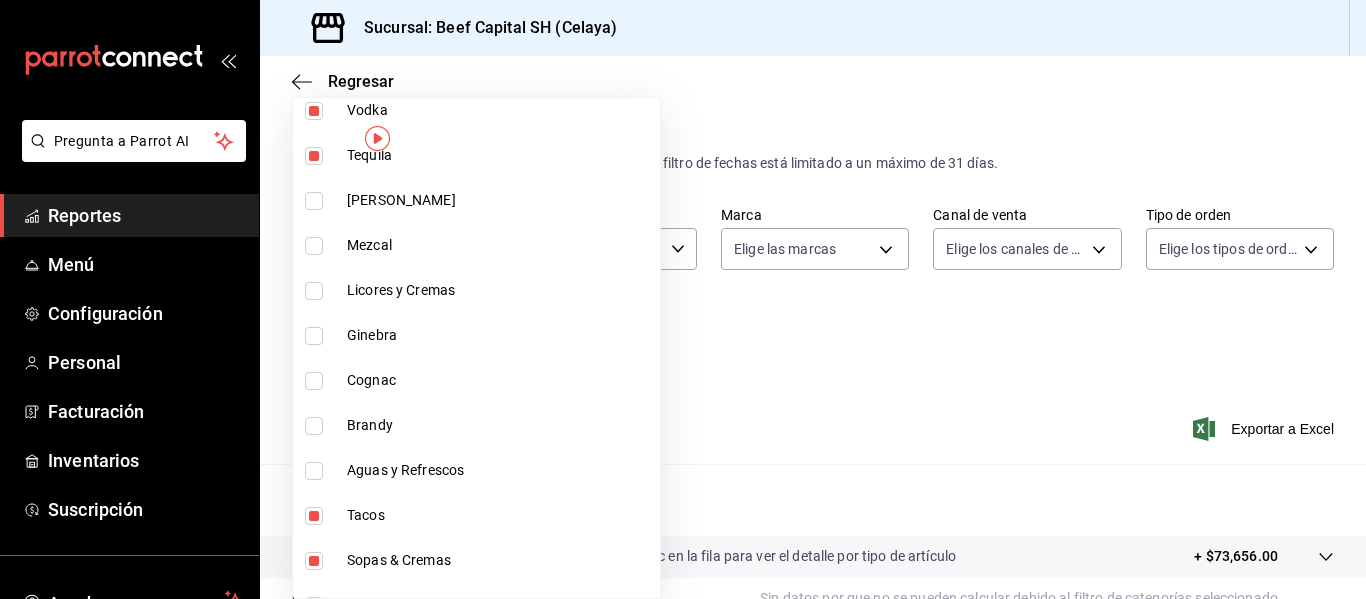 click at bounding box center [314, 156] 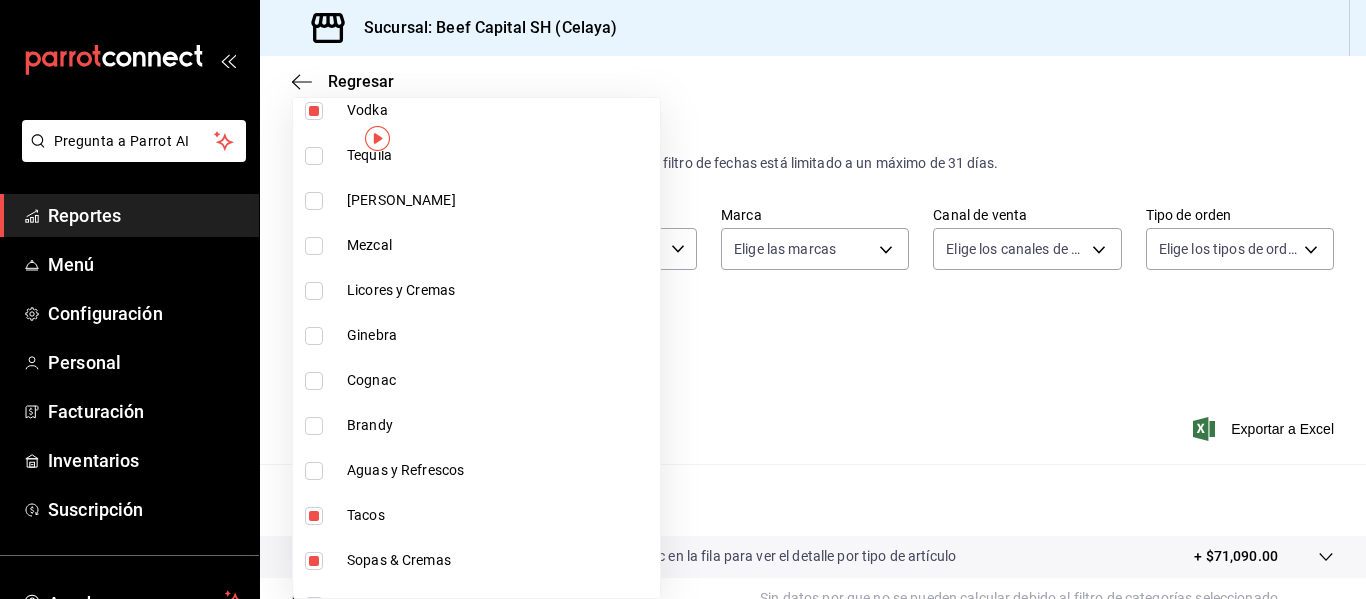 click at bounding box center (314, 111) 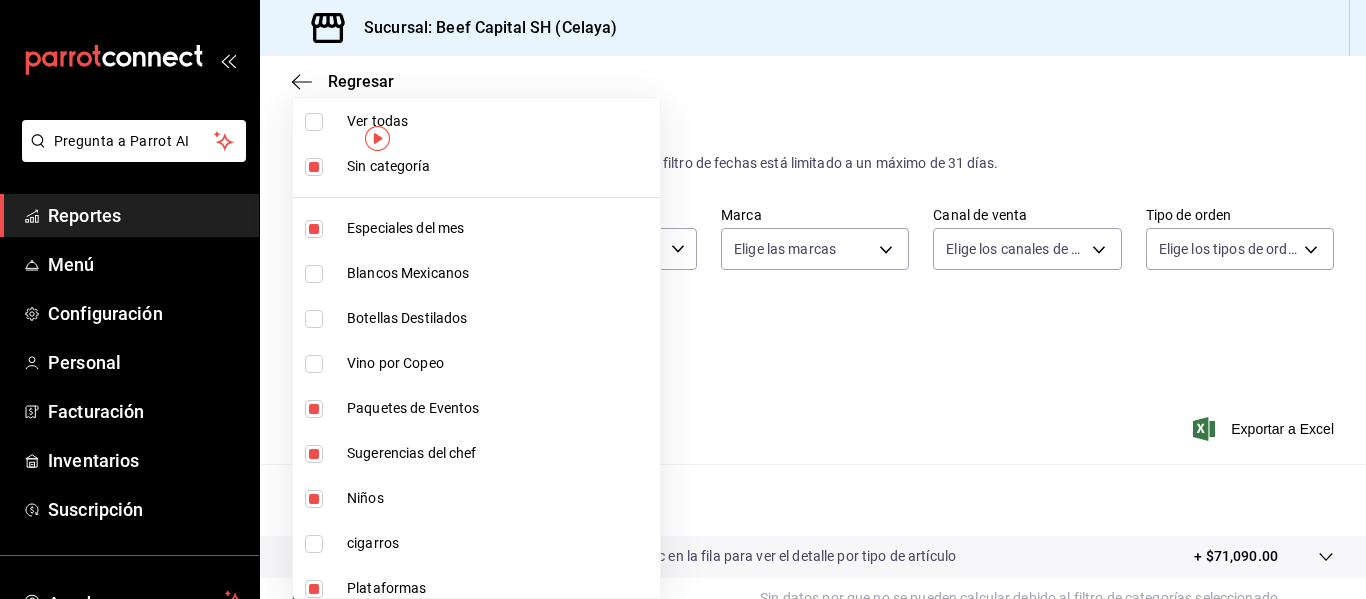 scroll, scrollTop: 0, scrollLeft: 0, axis: both 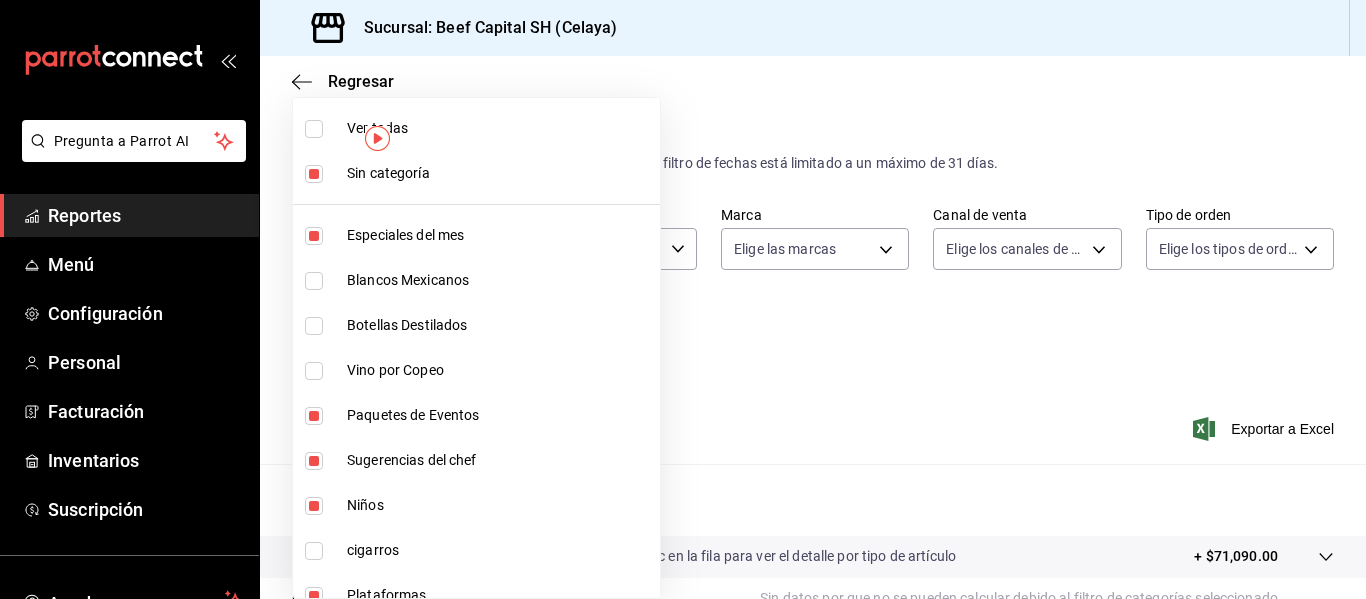 click at bounding box center (683, 299) 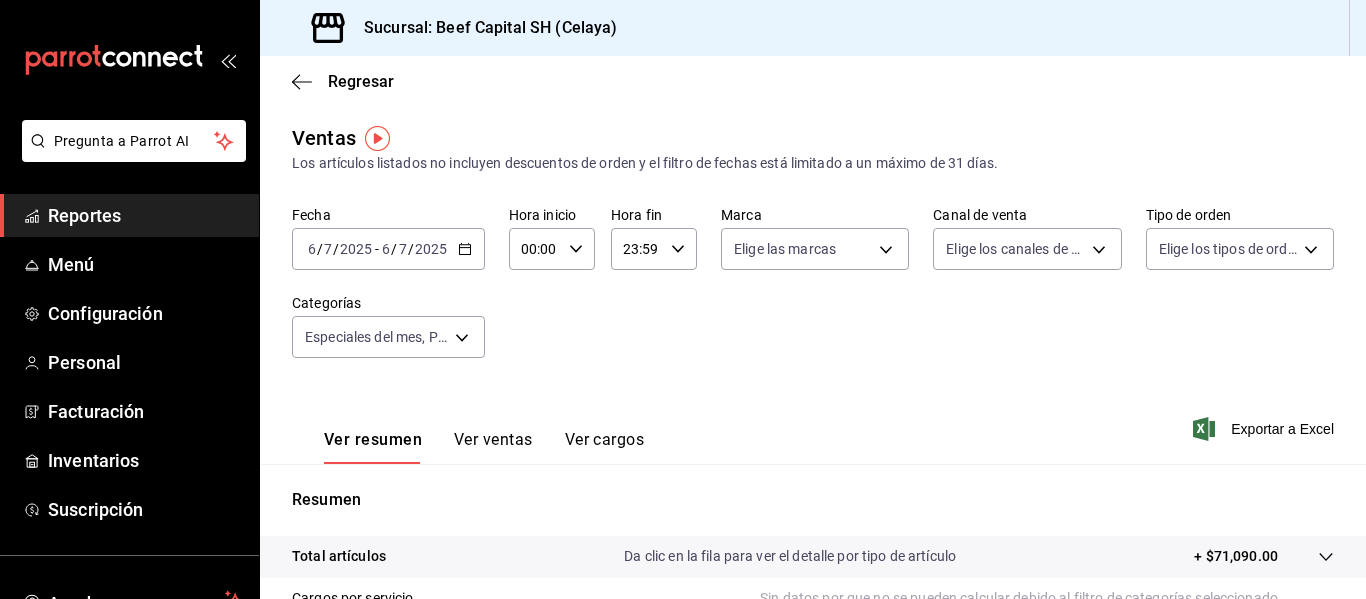 click 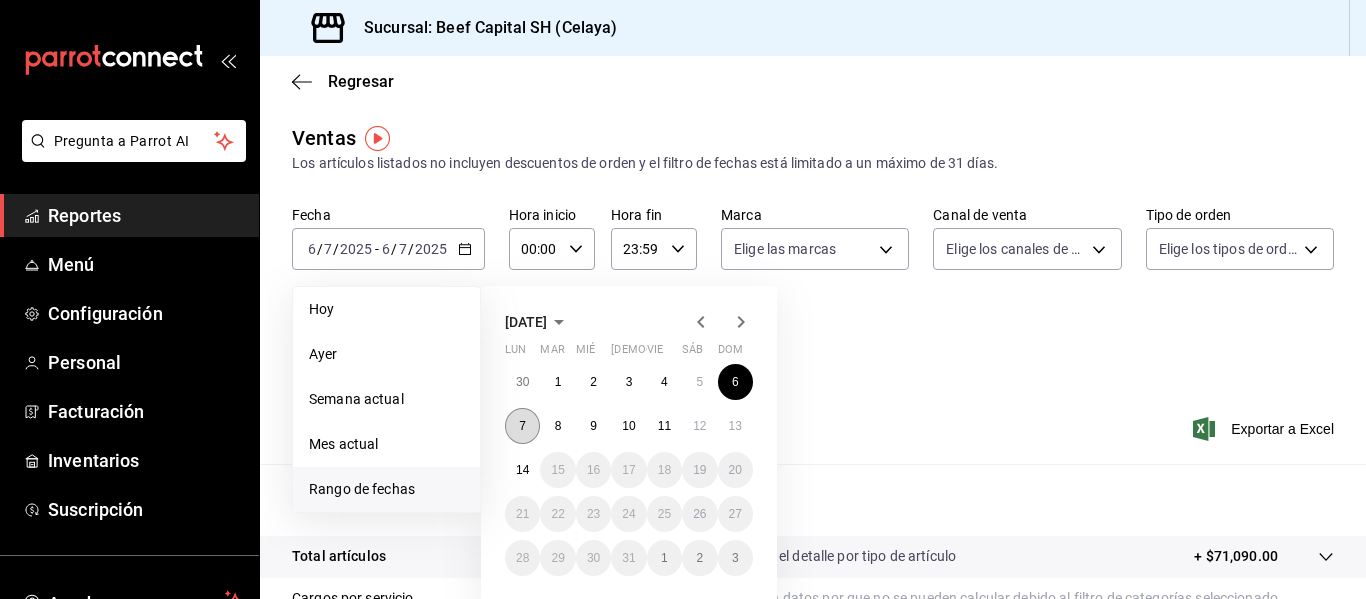 click on "7" at bounding box center [522, 426] 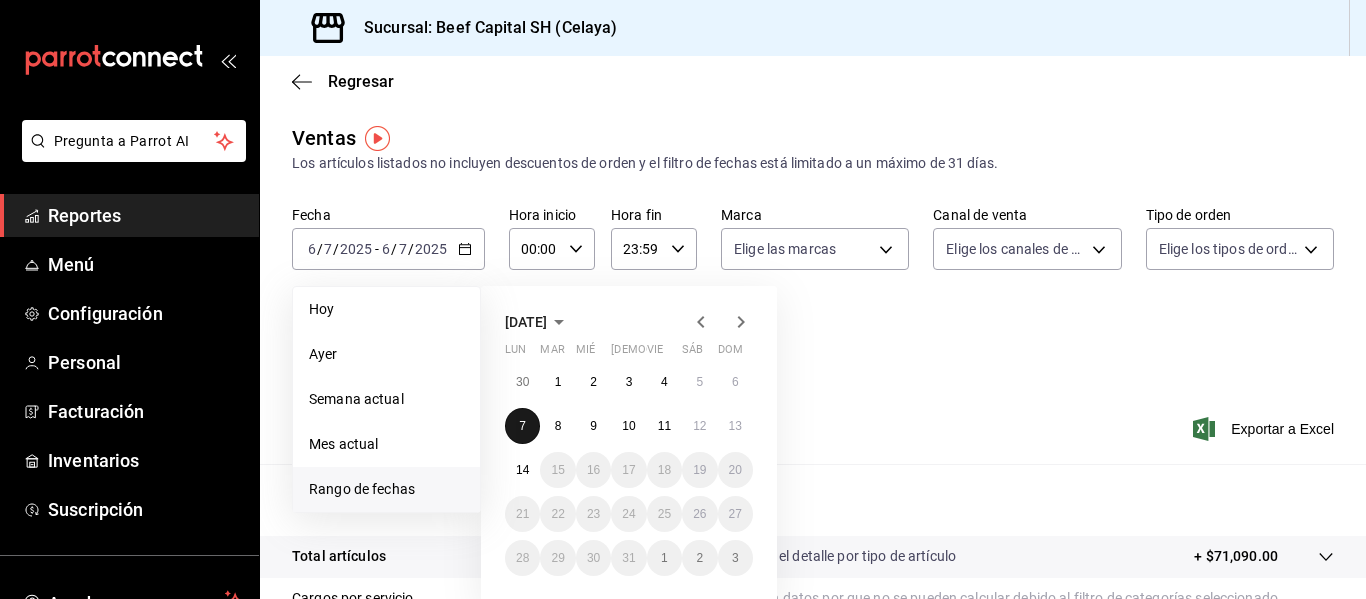 click on "7" at bounding box center [522, 426] 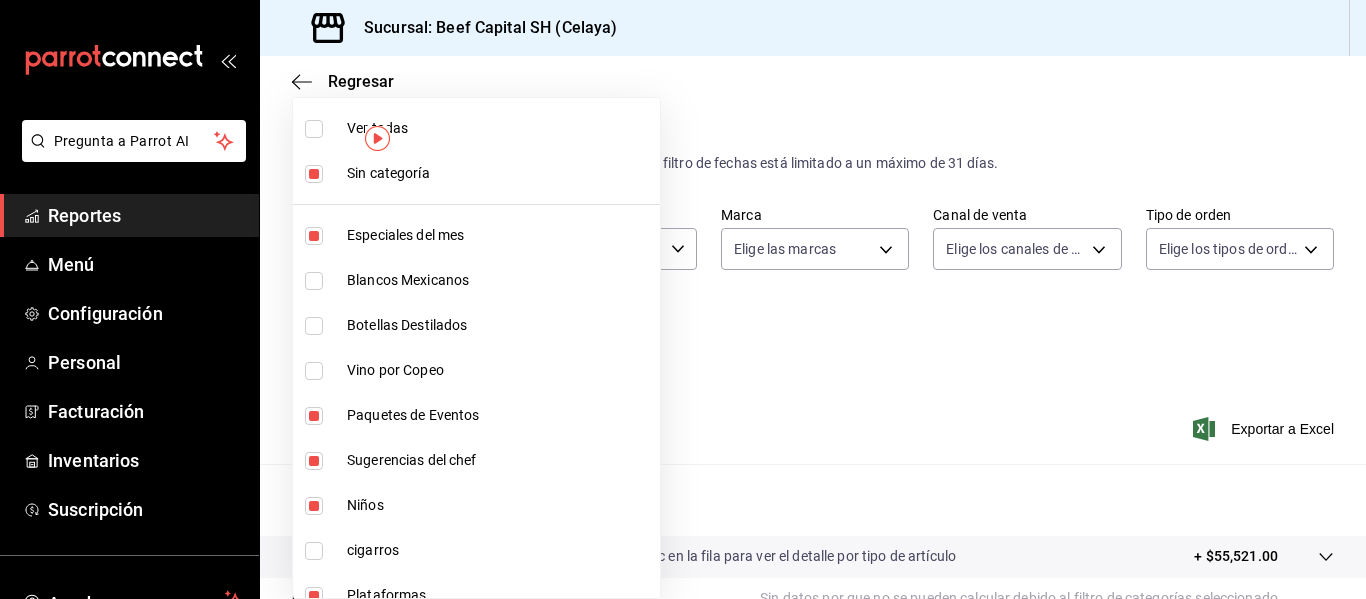 click on "Pregunta a Parrot AI Reportes   Menú   Configuración   Personal   Facturación   Inventarios   Suscripción   Ayuda Recomienda Parrot   [PERSON_NAME]   Sugerir nueva función   Sucursal: Beef Capital SH (Celaya) Regresar Ventas Los artículos listados no incluyen descuentos de orden y el filtro de fechas está limitado a un máximo de 31 días. Fecha [DATE] [DATE] - [DATE] [DATE] Hora inicio 00:00 Hora inicio Hora fin 23:59 Hora fin Marca Elige las marcas Canal de venta Elige los canales de venta Tipo de orden Elige los tipos de orden Categorías Especiales del mes, Paquetes de Eventos, Sugerencias del chef, Niños, Plataformas, Postres, Tacos, Sopas & Cremas, Pastas, Para Compartir, Guarniciones, Especiales, Entradas, Empanadas, Del Mar, [PERSON_NAME] a la Mesa, Cortes Individuales, Cortes Importados CalidadWagyu, Cortes Importados CalidadPrime, Sin categoría Ver resumen Ver ventas Ver cargos Exportar a Excel Resumen Total artículos + $55,521.00 Cargos por servicio Venta bruta Impuestos" at bounding box center (683, 299) 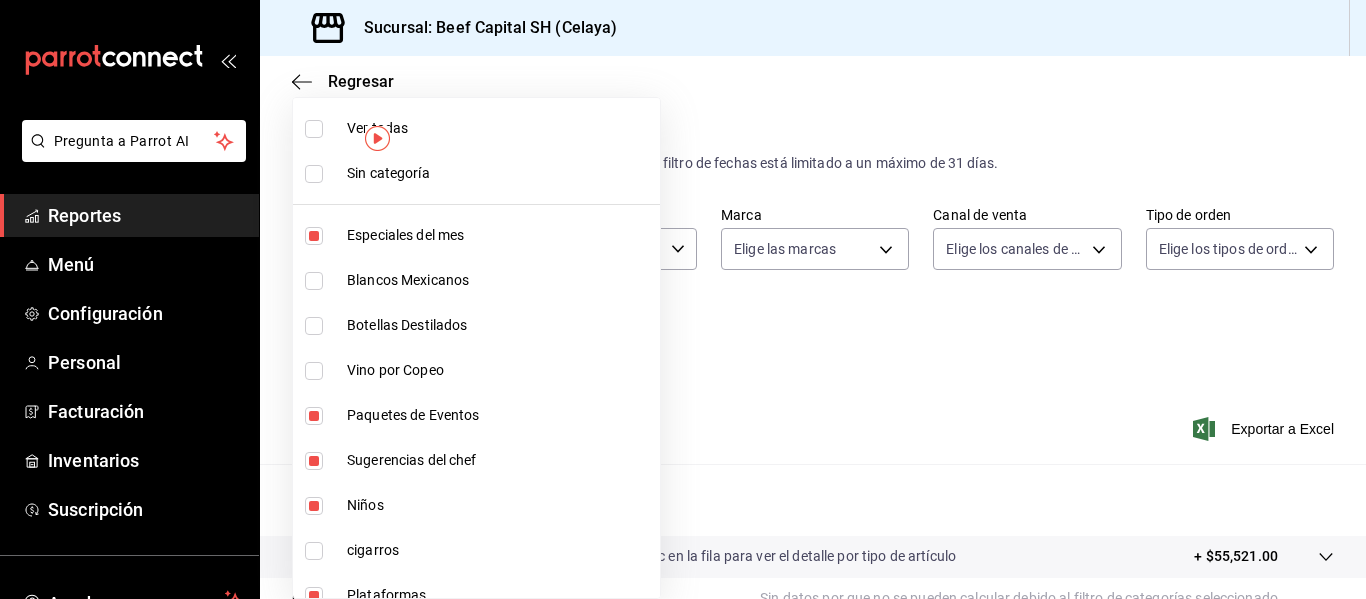 click at bounding box center (314, 174) 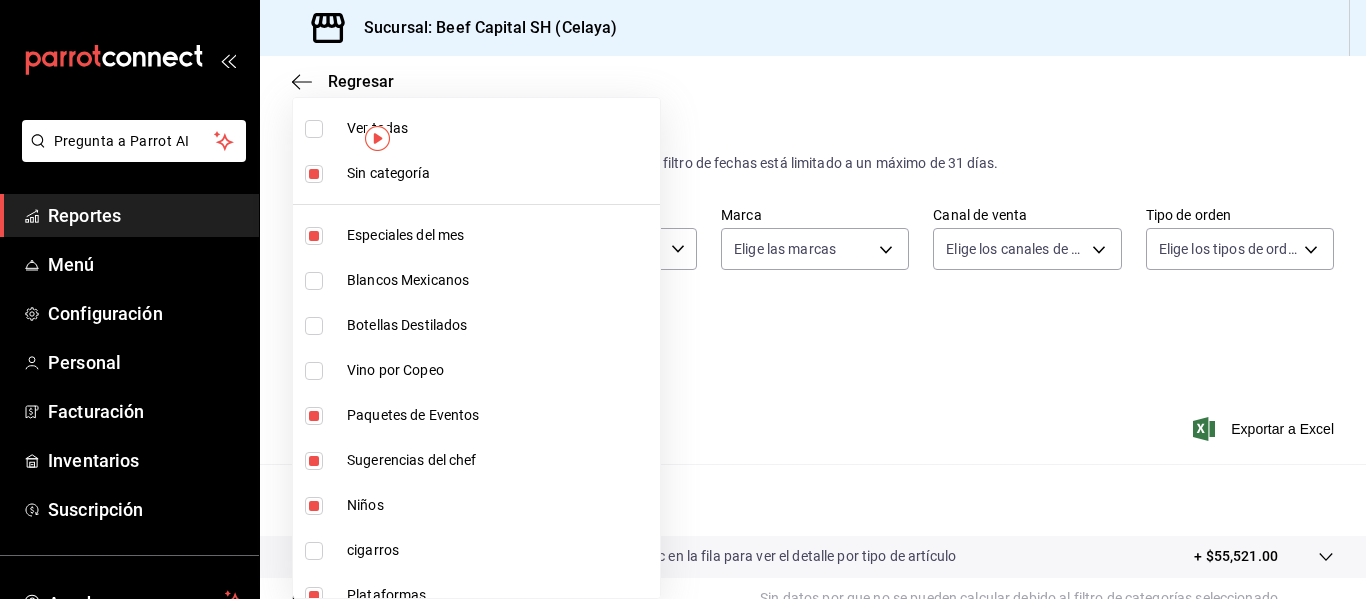 click at bounding box center [314, 506] 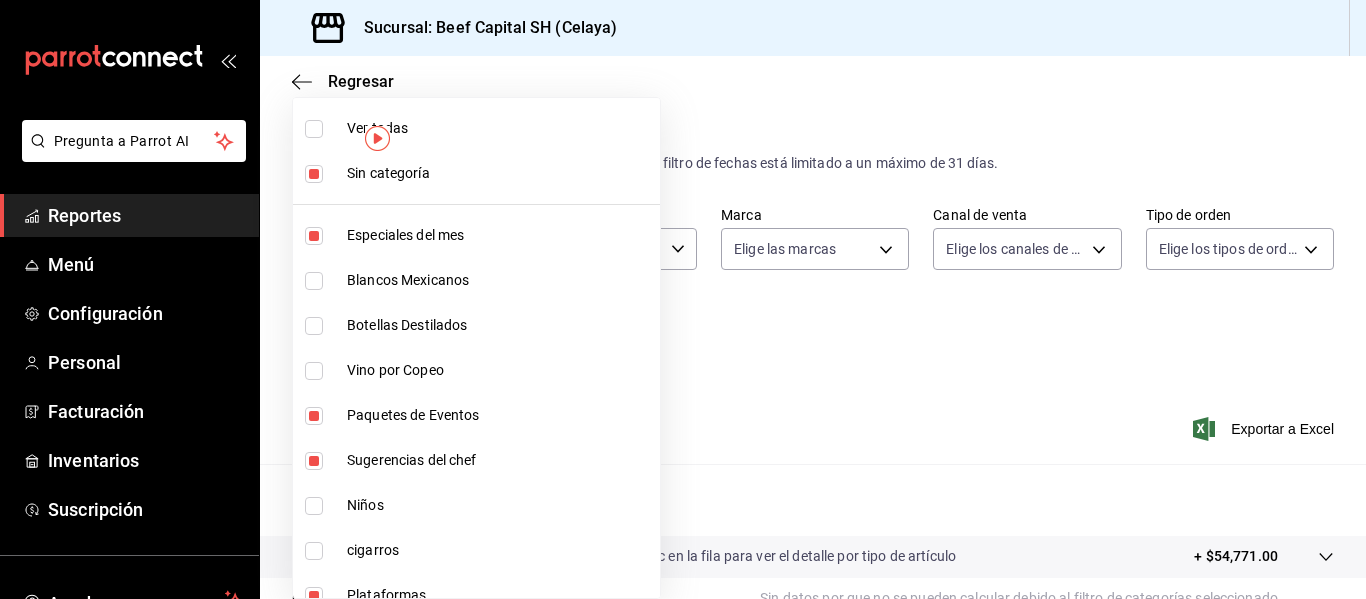 click at bounding box center (314, 506) 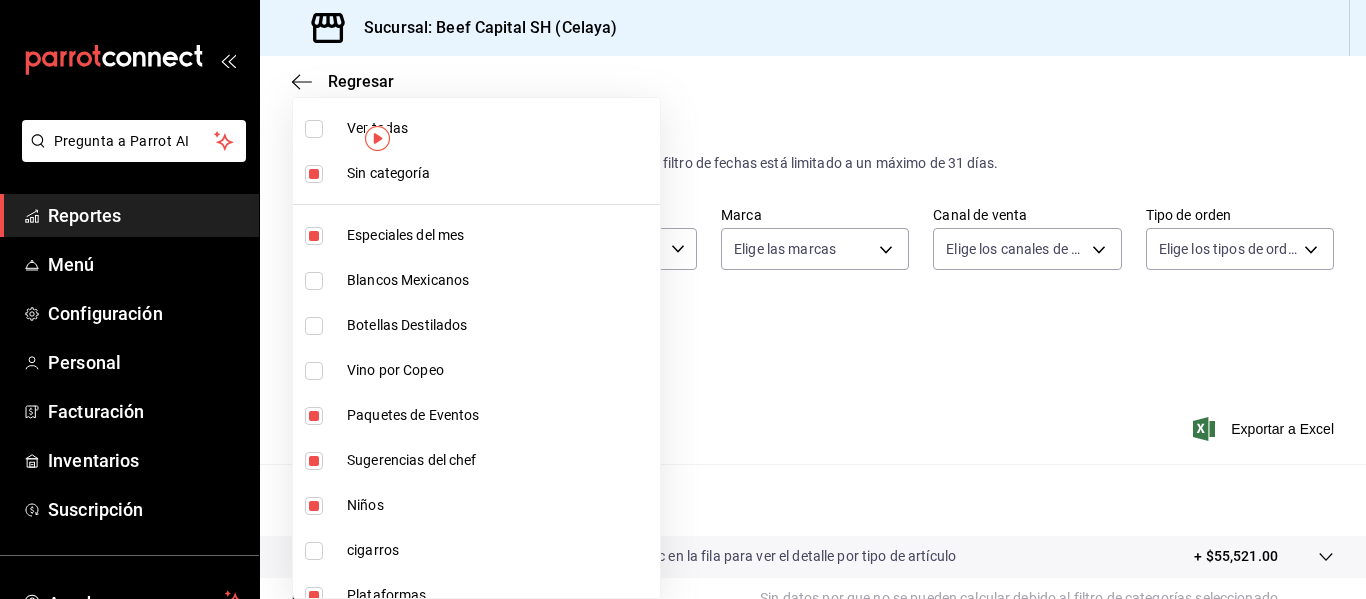 click at bounding box center (683, 299) 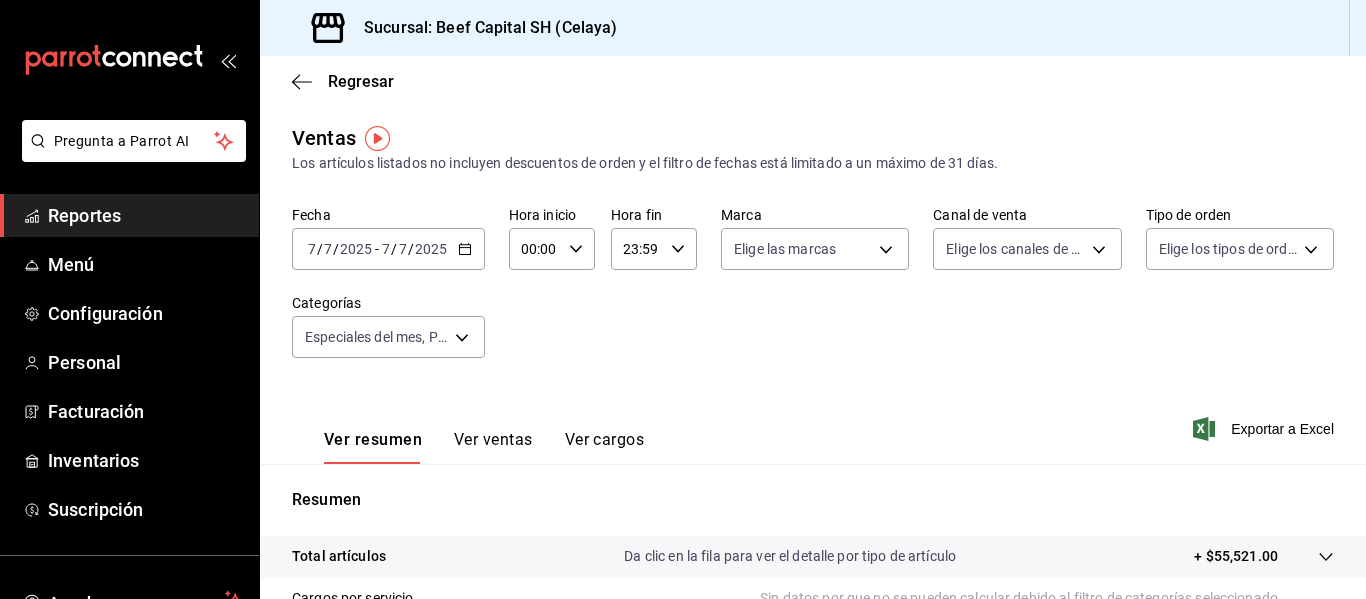 click 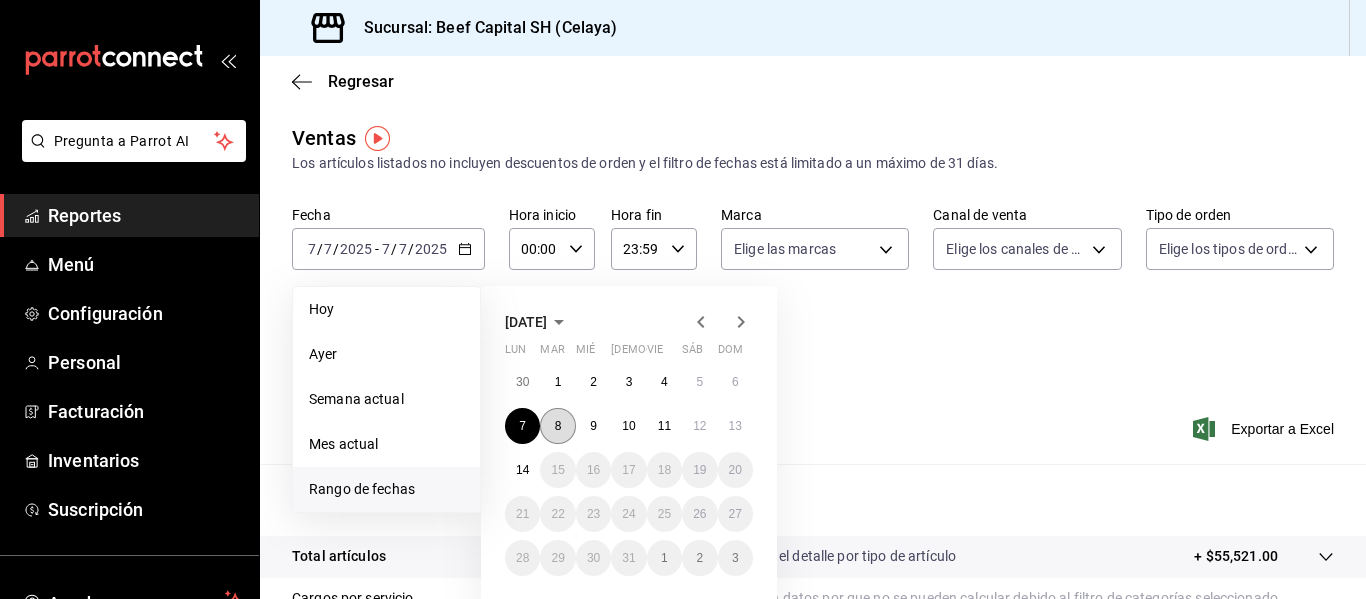 click on "8" at bounding box center [557, 426] 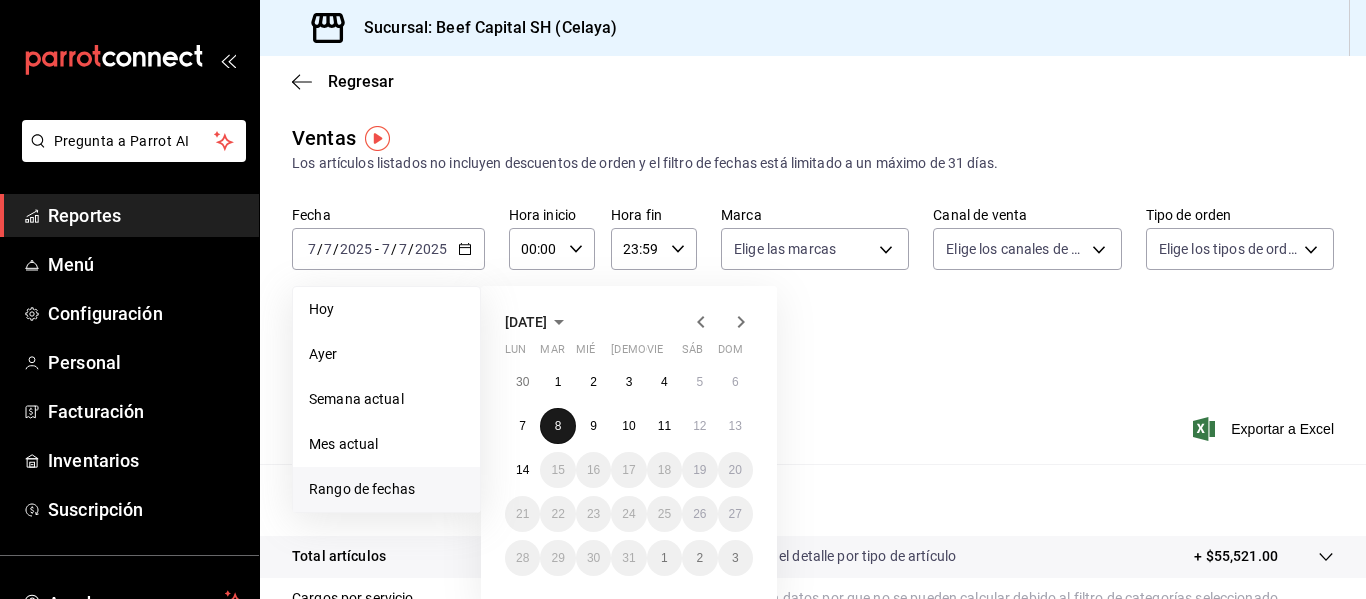 click on "8" at bounding box center (557, 426) 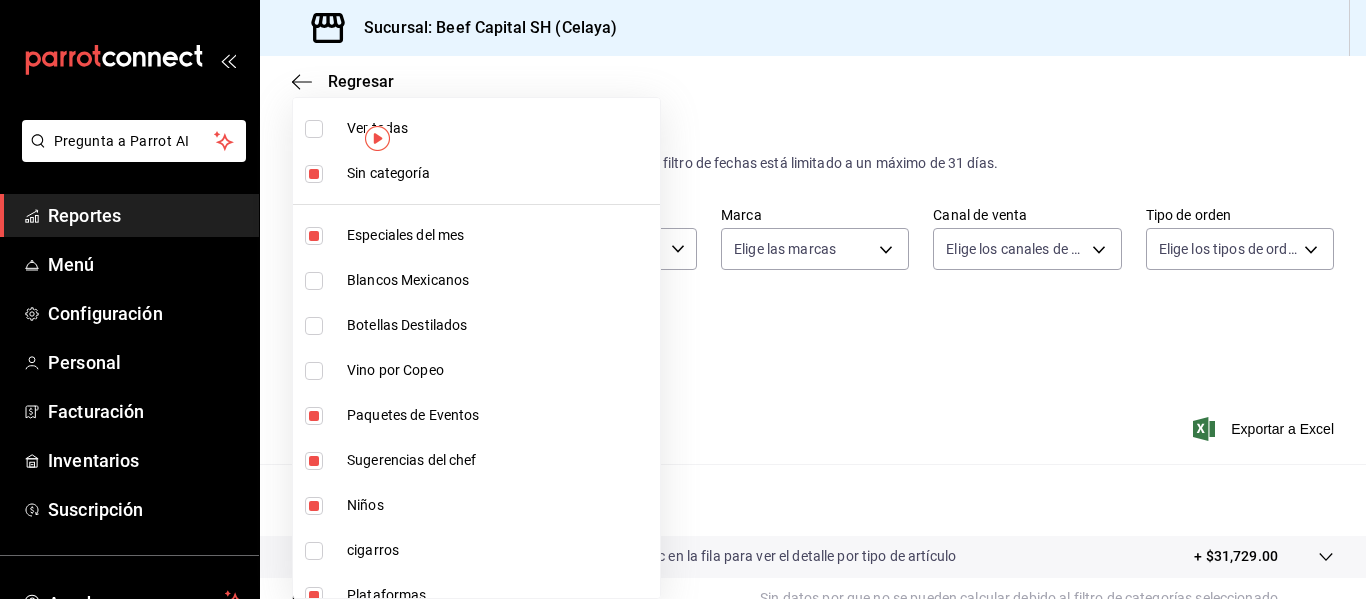 click on "Pregunta a Parrot AI Reportes   Menú   Configuración   Personal   Facturación   Inventarios   Suscripción   Ayuda Recomienda Parrot   [PERSON_NAME]   Sugerir nueva función   Sucursal: Beef Capital SH (Celaya) Regresar Ventas Los artículos listados no incluyen descuentos de orden y el filtro de fechas está limitado a un máximo de 31 días. Fecha [DATE] [DATE] - [DATE] [DATE] Hora inicio 00:00 Hora inicio Hora fin 23:59 Hora fin Marca Elige las marcas Canal de venta Elige los canales de venta Tipo de orden Elige los tipos de orden Categorías Especiales del mes, Paquetes de Eventos, Sugerencias del chef, Niños, Plataformas, Postres, Tacos, Sopas & Cremas, Pastas, Para Compartir, Guarniciones, Especiales, Entradas, Empanadas, Del Mar, [PERSON_NAME] a la Mesa, Cortes Individuales, Cortes Importados CalidadWagyu, Cortes Importados CalidadPrime, Sin categoría Ver resumen Ver ventas Ver cargos Exportar a Excel Resumen Total artículos + $31,729.00 Cargos por servicio Venta bruta Impuestos" at bounding box center [683, 299] 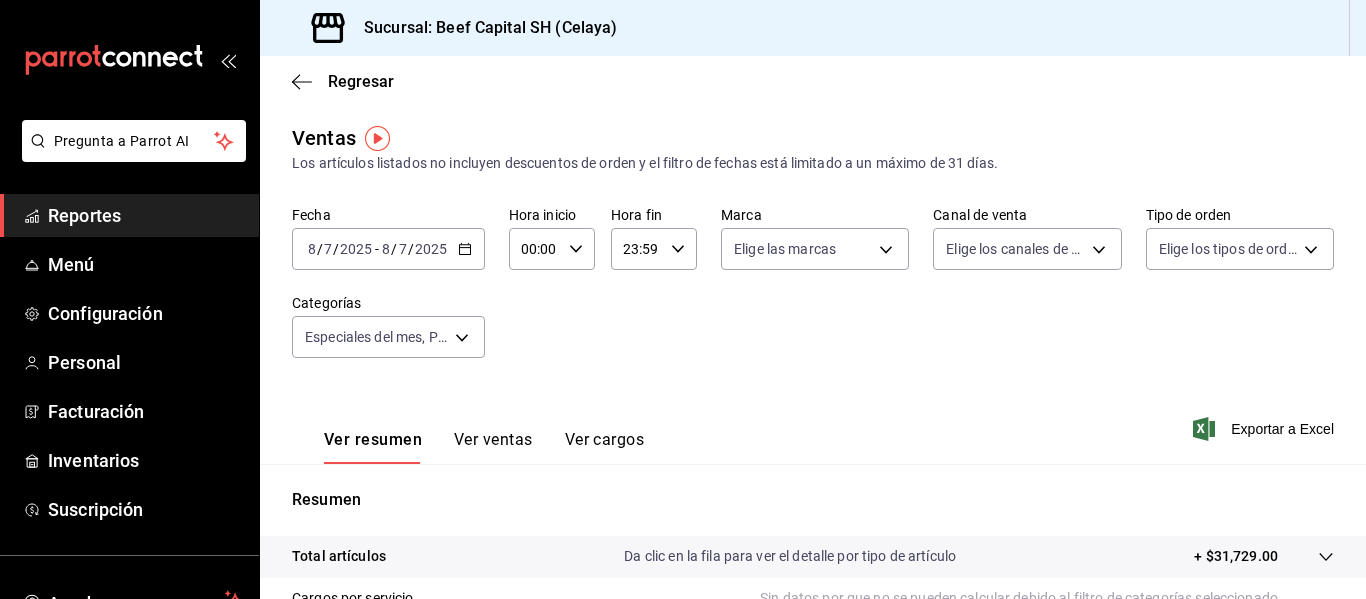 click 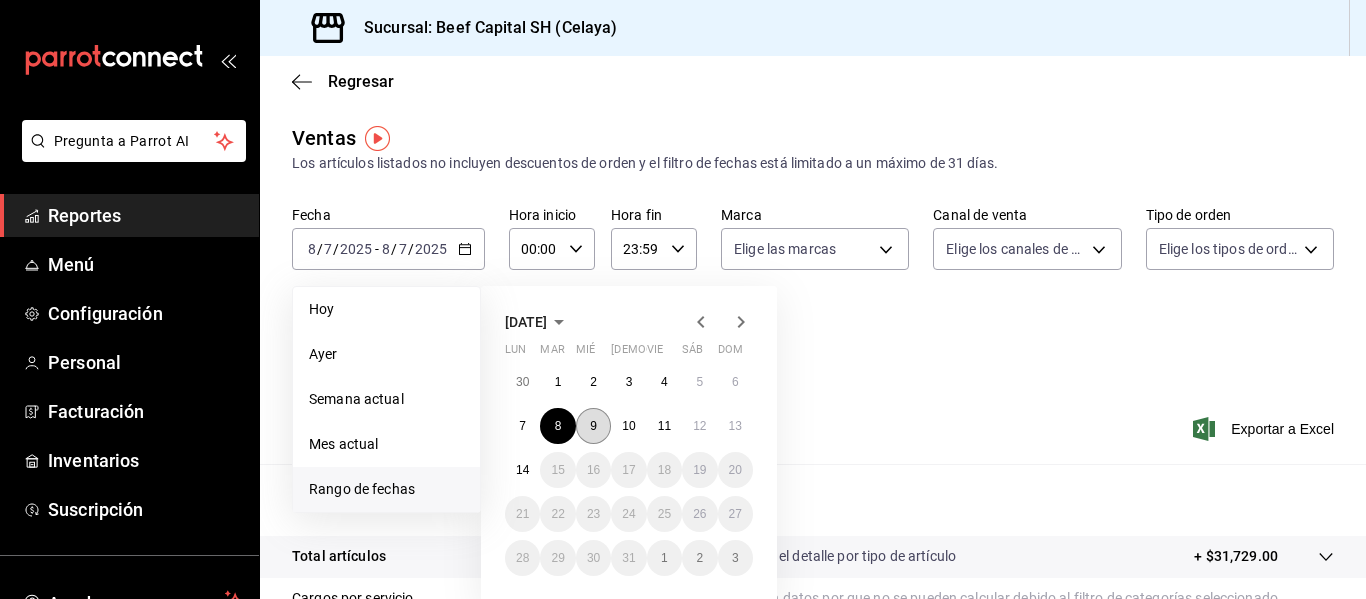 click on "9" at bounding box center [593, 426] 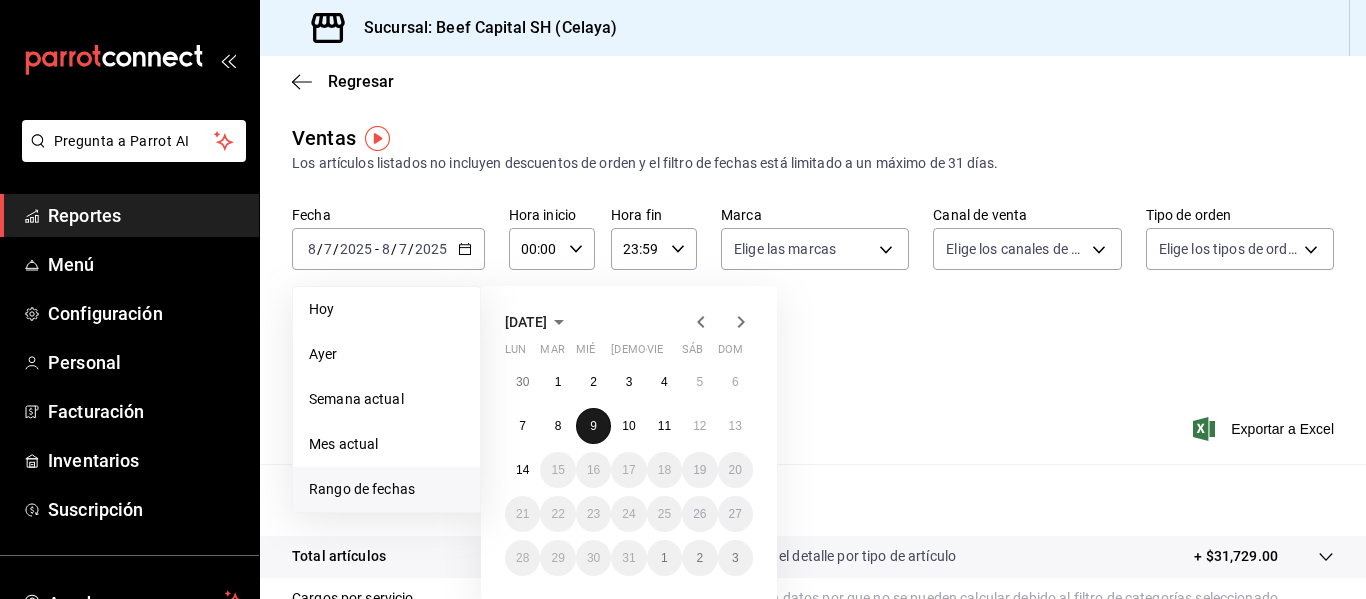 click on "9" at bounding box center [593, 426] 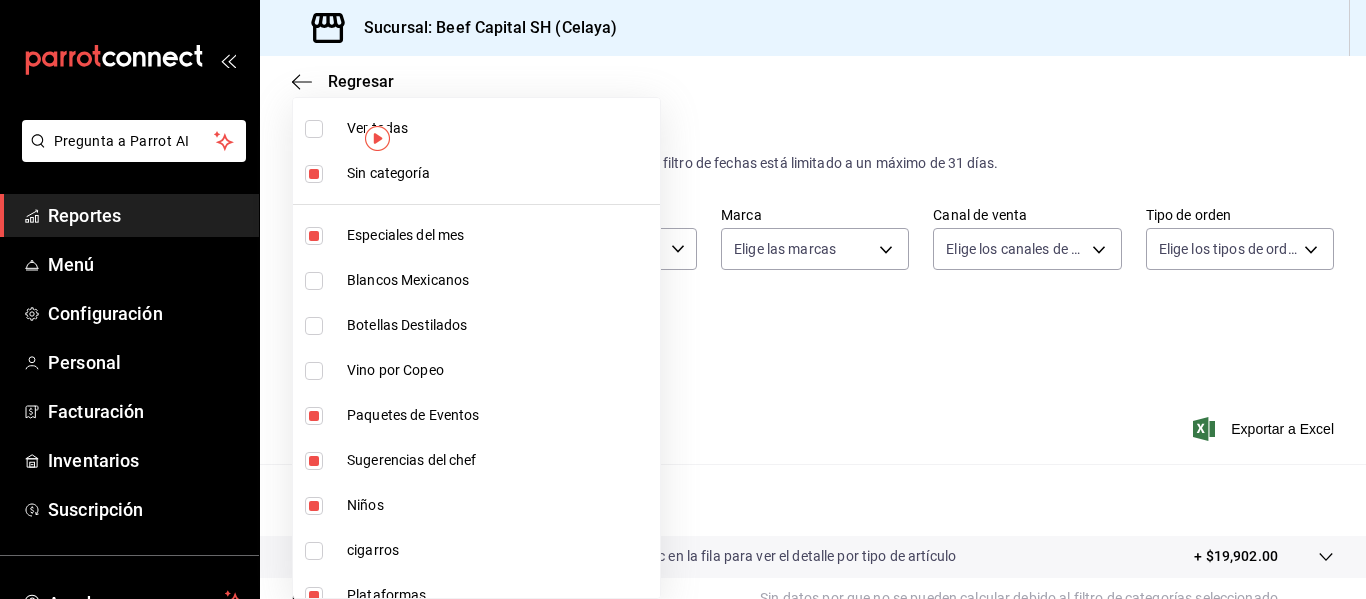 click on "Pregunta a Parrot AI Reportes   Menú   Configuración   Personal   Facturación   Inventarios   Suscripción   Ayuda Recomienda Parrot   [PERSON_NAME]   Sugerir nueva función   Sucursal: Beef Capital SH (Celaya) Regresar Ventas Los artículos listados no incluyen descuentos de orden y el filtro de fechas está limitado a un máximo de 31 días. Fecha [DATE] [DATE] - [DATE] [DATE] Hora inicio 00:00 Hora inicio Hora fin 23:59 Hora fin Marca Elige las marcas Canal de venta Elige los canales de venta Tipo de orden Elige los tipos de orden Categorías Especiales del mes, Paquetes de Eventos, Sugerencias del chef, Niños, Plataformas, Postres, Tacos, Sopas & Cremas, Pastas, Para Compartir, Guarniciones, Especiales, Entradas, Empanadas, Del Mar, [PERSON_NAME] a la Mesa, Cortes Individuales, Cortes Importados CalidadWagyu, Cortes Importados CalidadPrime, Sin categoría Ver resumen Ver ventas Ver cargos Exportar a Excel Resumen Total artículos + $19,902.00 Cargos por servicio Venta bruta Impuestos" at bounding box center (683, 299) 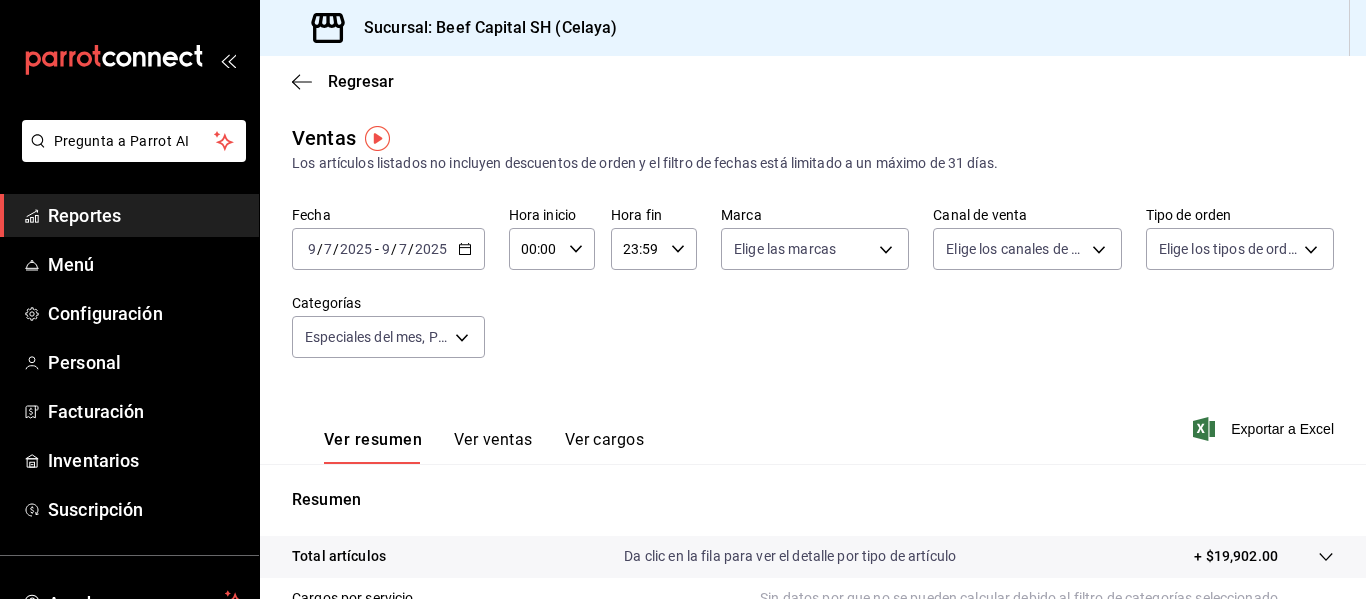 click 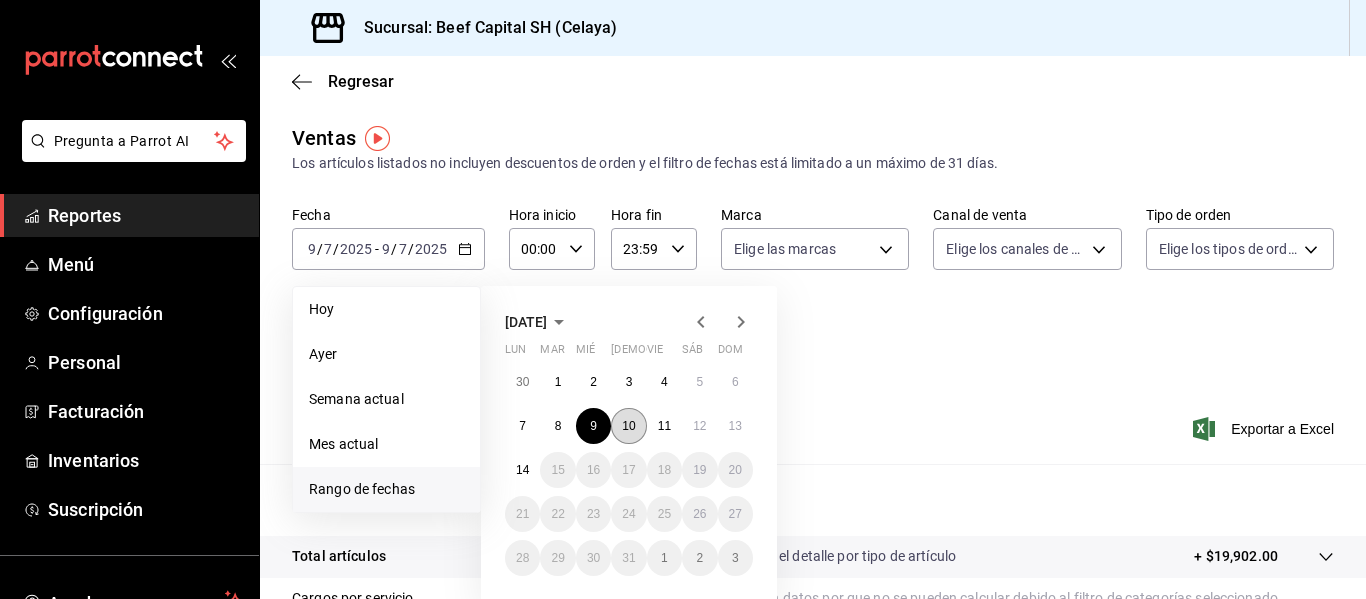 click on "10" at bounding box center [628, 426] 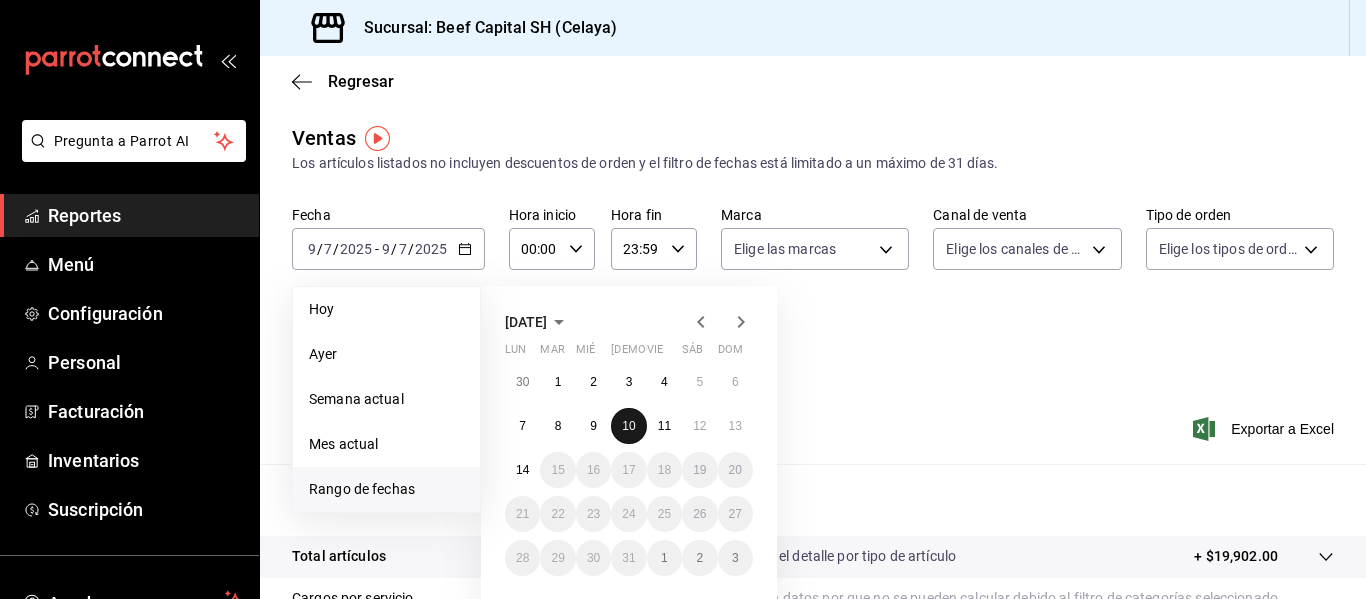 click on "10" at bounding box center [628, 426] 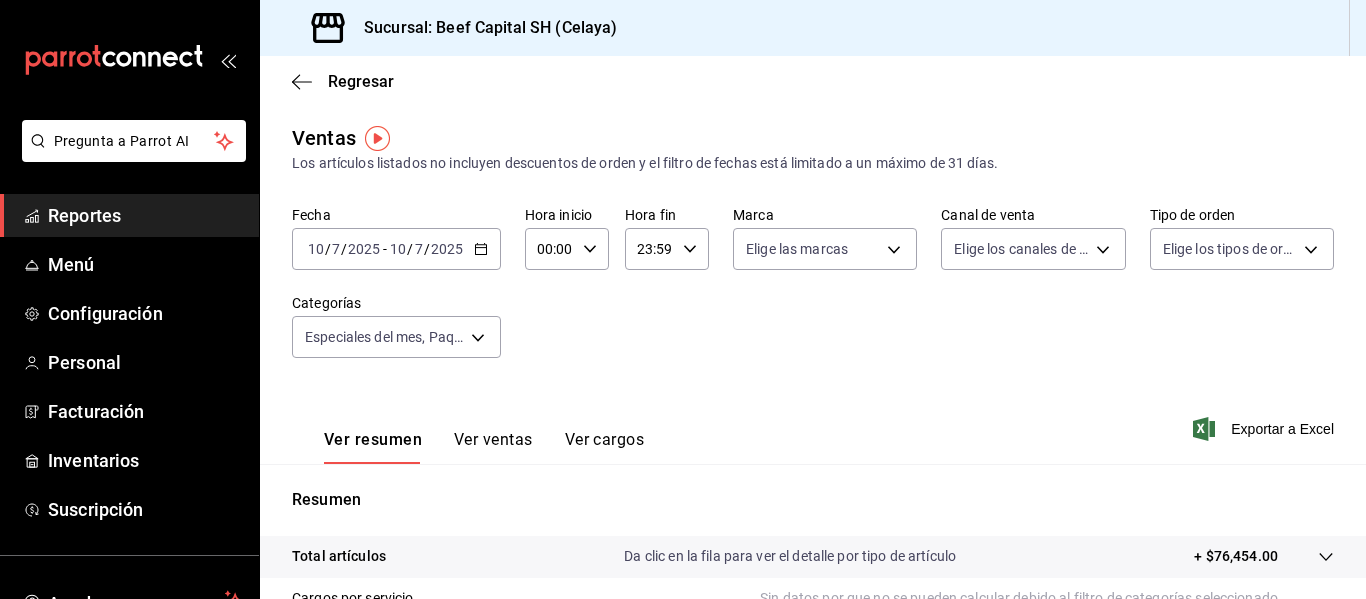 click 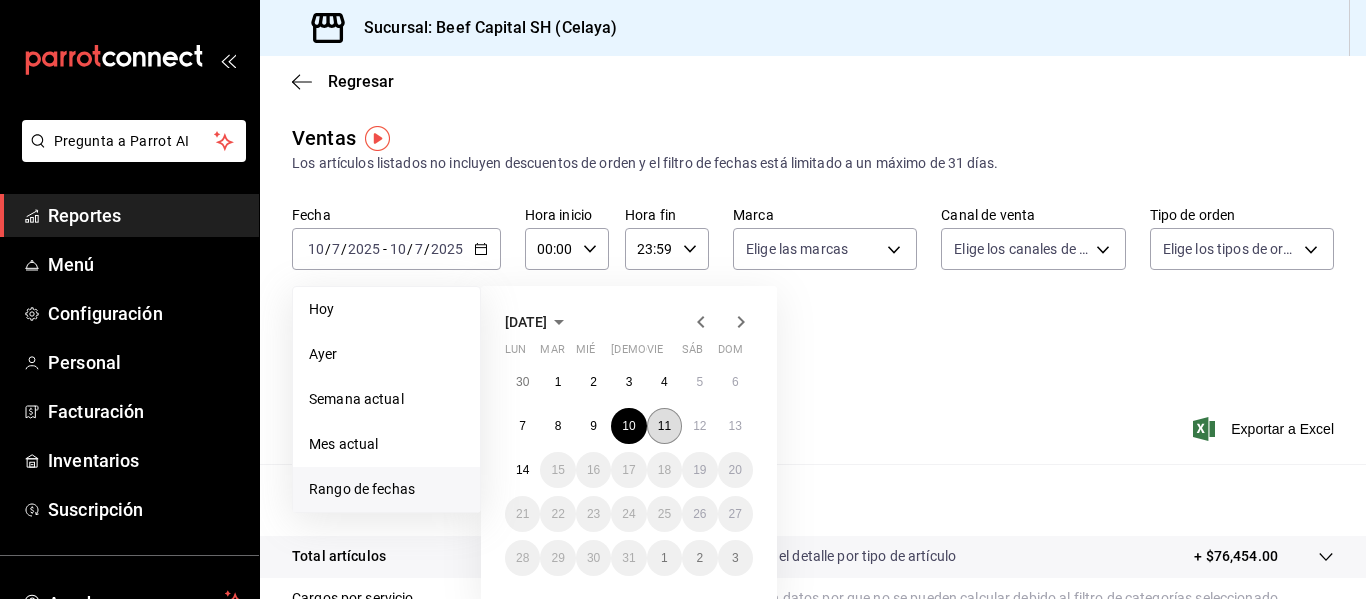 click on "11" at bounding box center [664, 426] 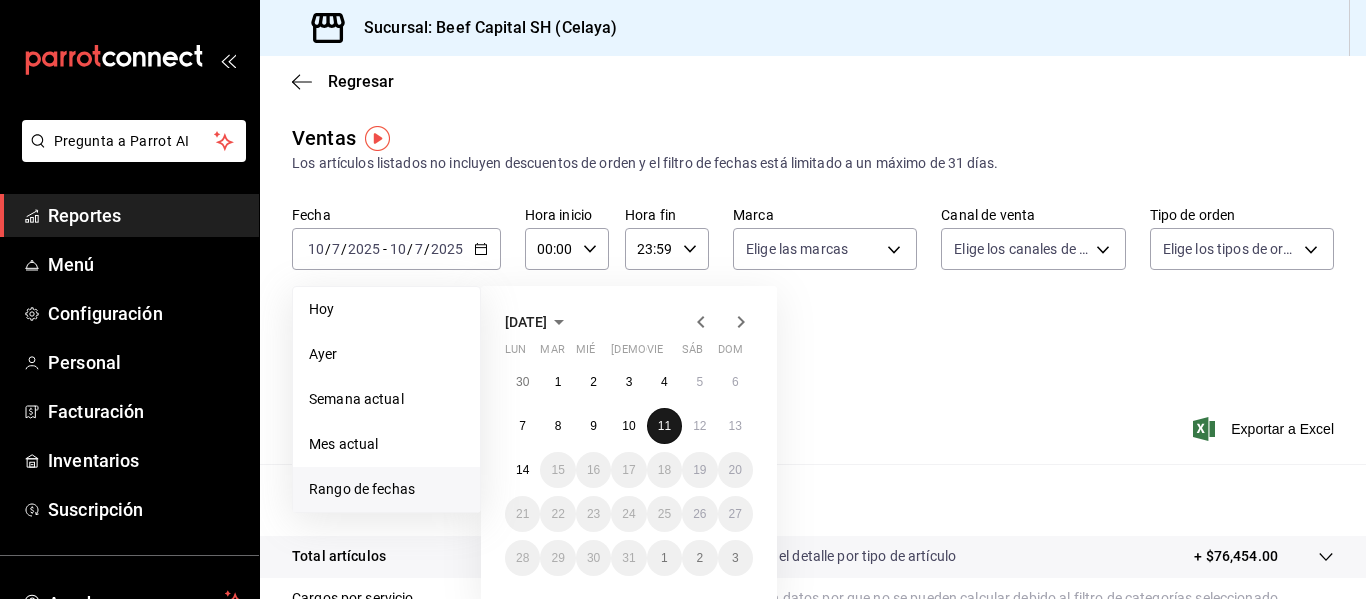click on "11" at bounding box center (664, 426) 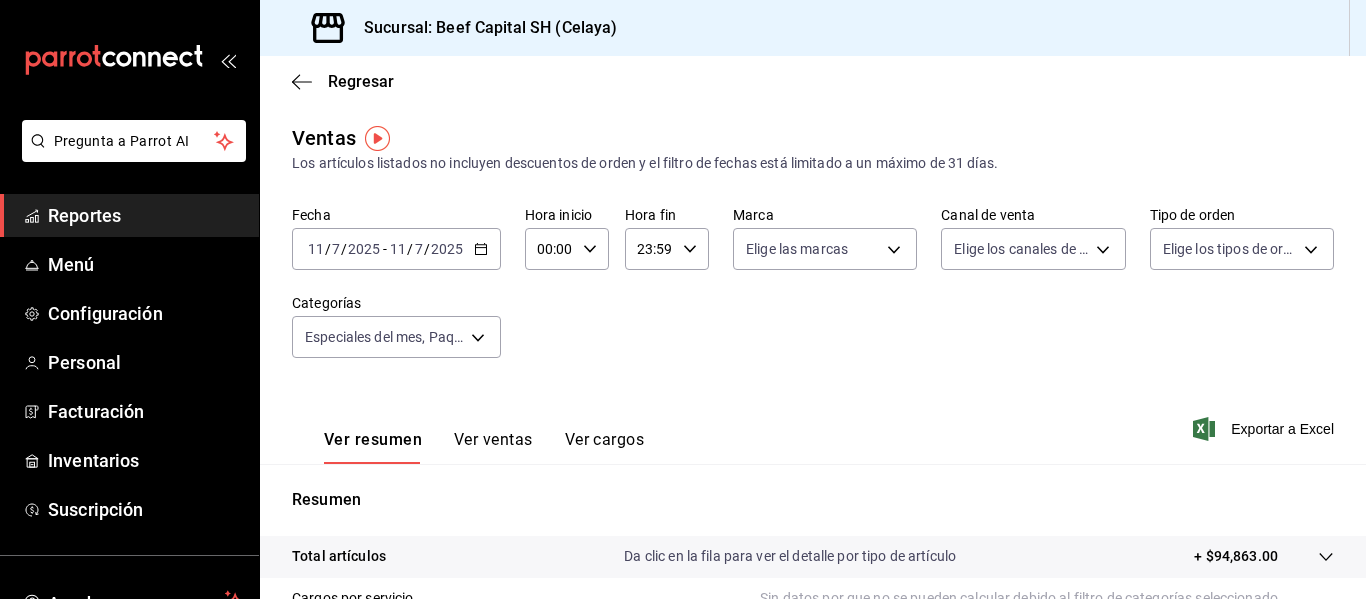 click 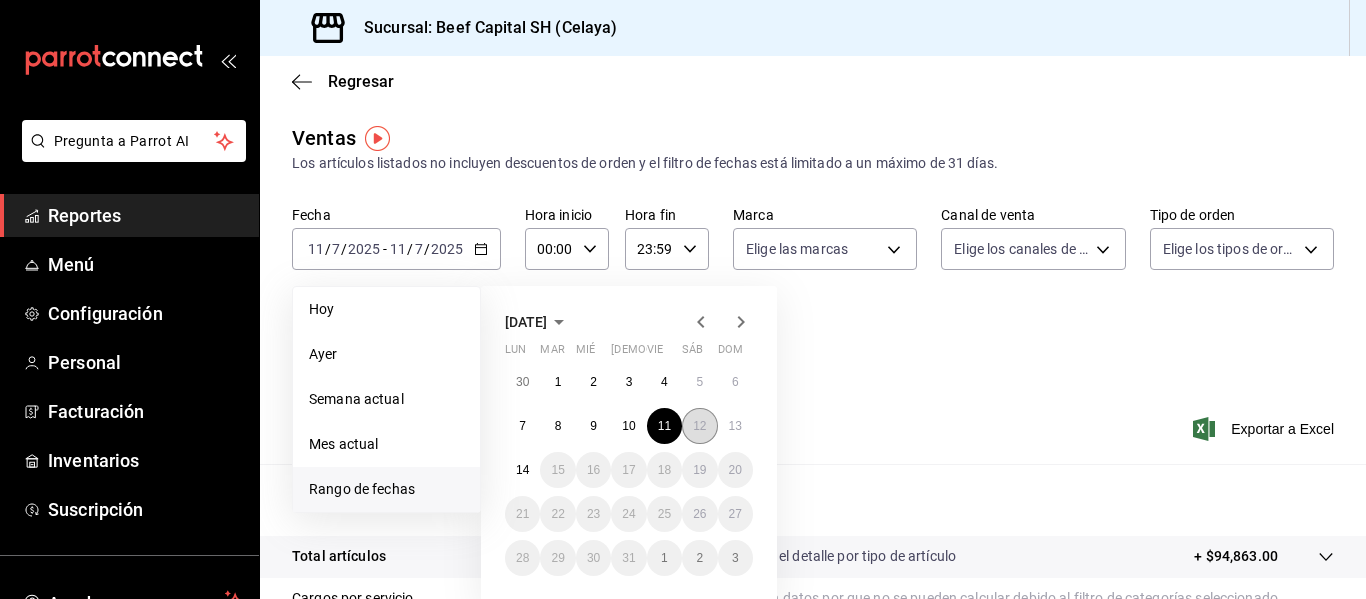 click on "12" at bounding box center [699, 426] 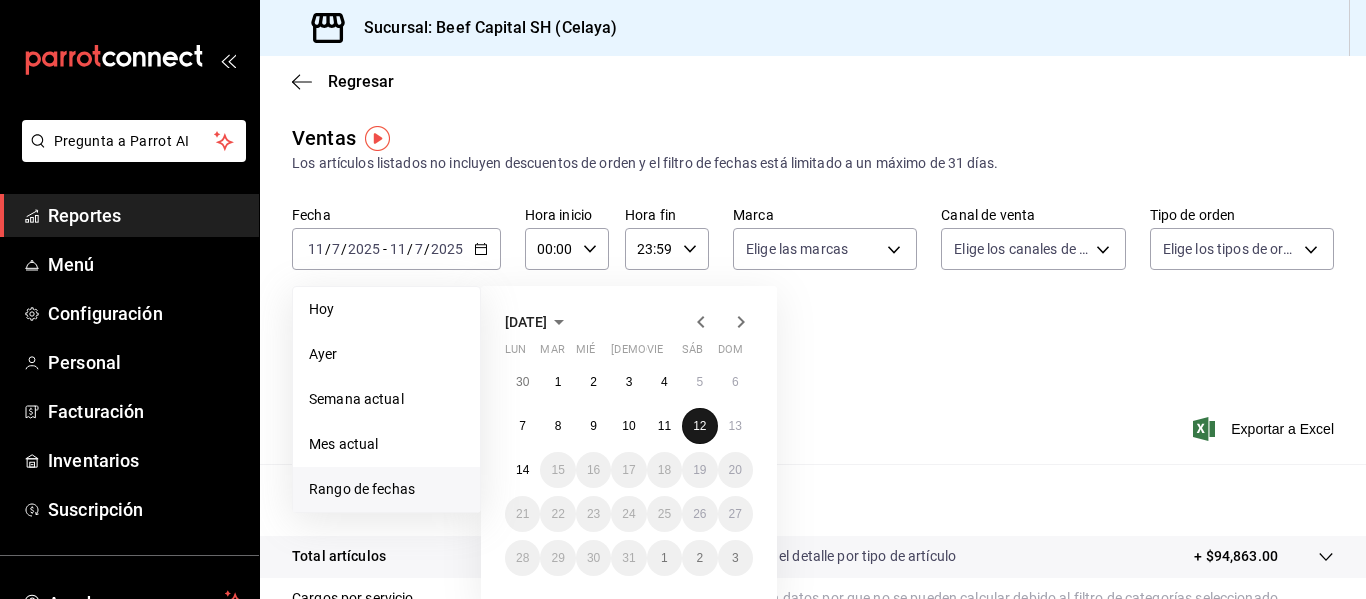 click on "12" at bounding box center (699, 426) 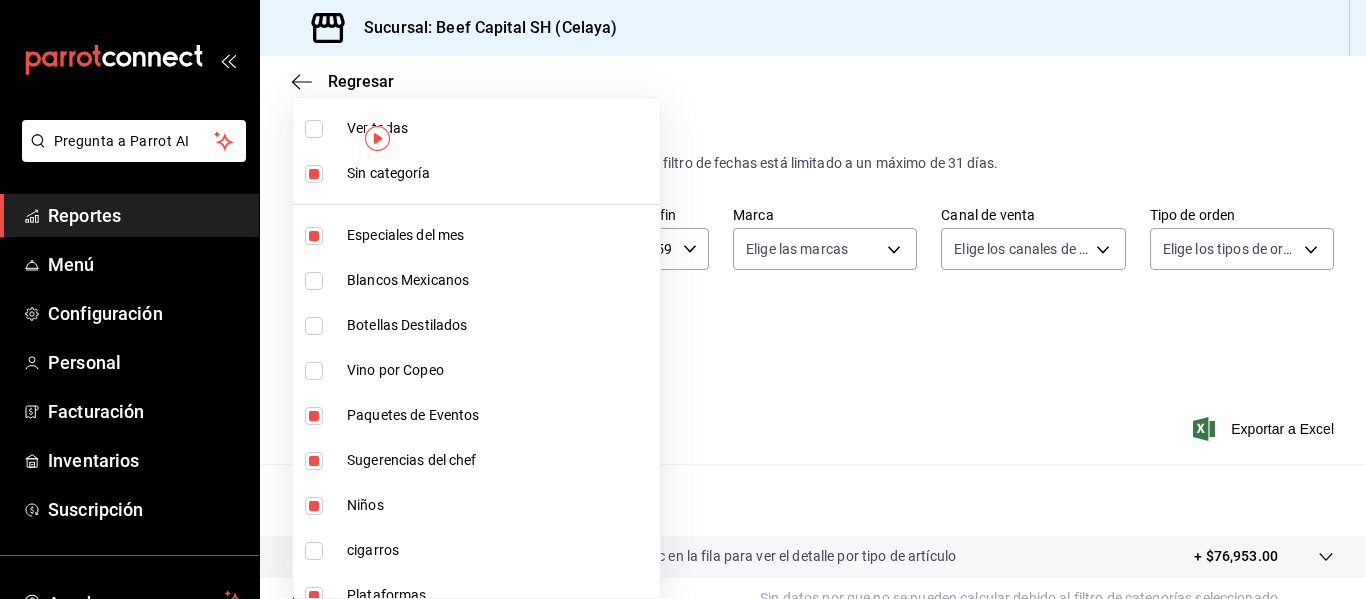 click on "Pregunta a Parrot AI Reportes   Menú   Configuración   Personal   Facturación   Inventarios   Suscripción   Ayuda Recomienda Parrot   [PERSON_NAME]   Sugerir nueva función   Sucursal: Beef Capital SH (Celaya) Regresar Ventas Los artículos listados no incluyen descuentos de orden y el filtro de fechas está limitado a un máximo de 31 días. Fecha [DATE] [DATE] - [DATE] [DATE] Hora inicio 00:00 Hora inicio Hora fin 23:59 Hora fin Marca Elige las marcas Canal de venta Elige los canales de venta Tipo de orden Elige los tipos de orden Categorías Especiales del mes, Paquetes de Eventos, Sugerencias del chef, Niños, Plataformas, Postres, Tacos, Sopas & Cremas, Pastas, Para Compartir, Guarniciones, Especiales, Entradas, Empanadas, Del Mar, [PERSON_NAME] a la Mesa, Cortes Individuales, Cortes Importados CalidadWagyu, Cortes Importados CalidadPrime, Sin categoría Ver resumen Ver ventas Ver cargos Exportar a Excel Resumen Total artículos + $76,953.00 Cargos por servicio Venta bruta Reportes" at bounding box center (683, 299) 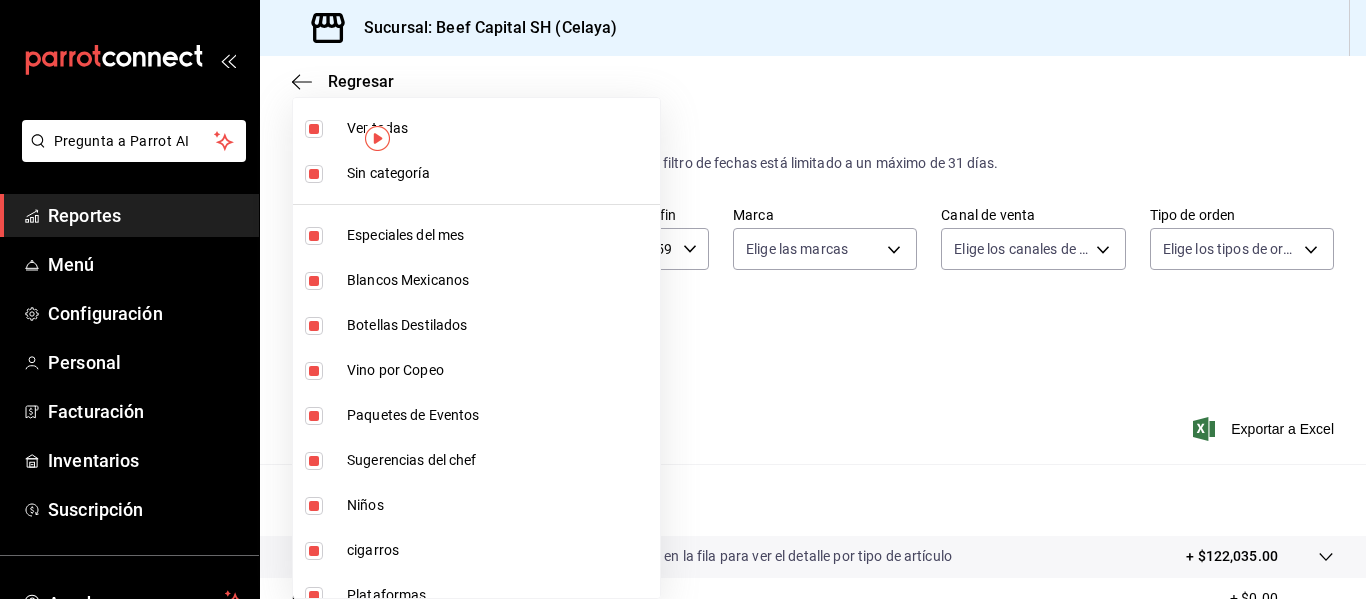 click at bounding box center (314, 129) 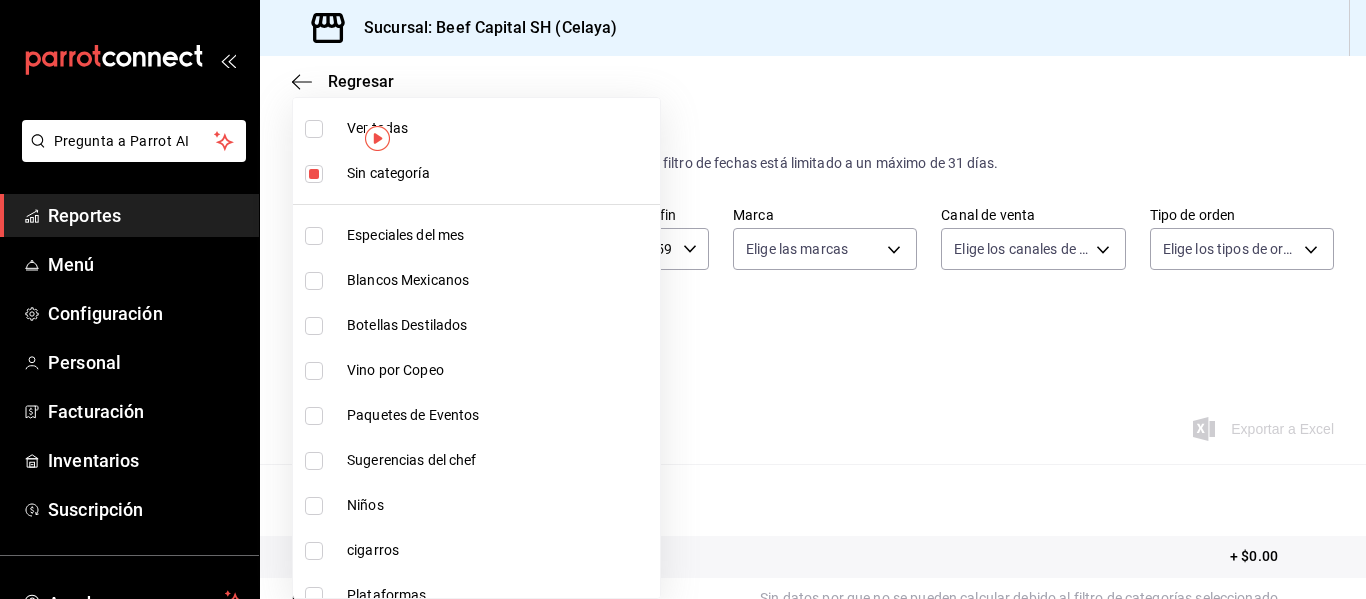 click at bounding box center (314, 174) 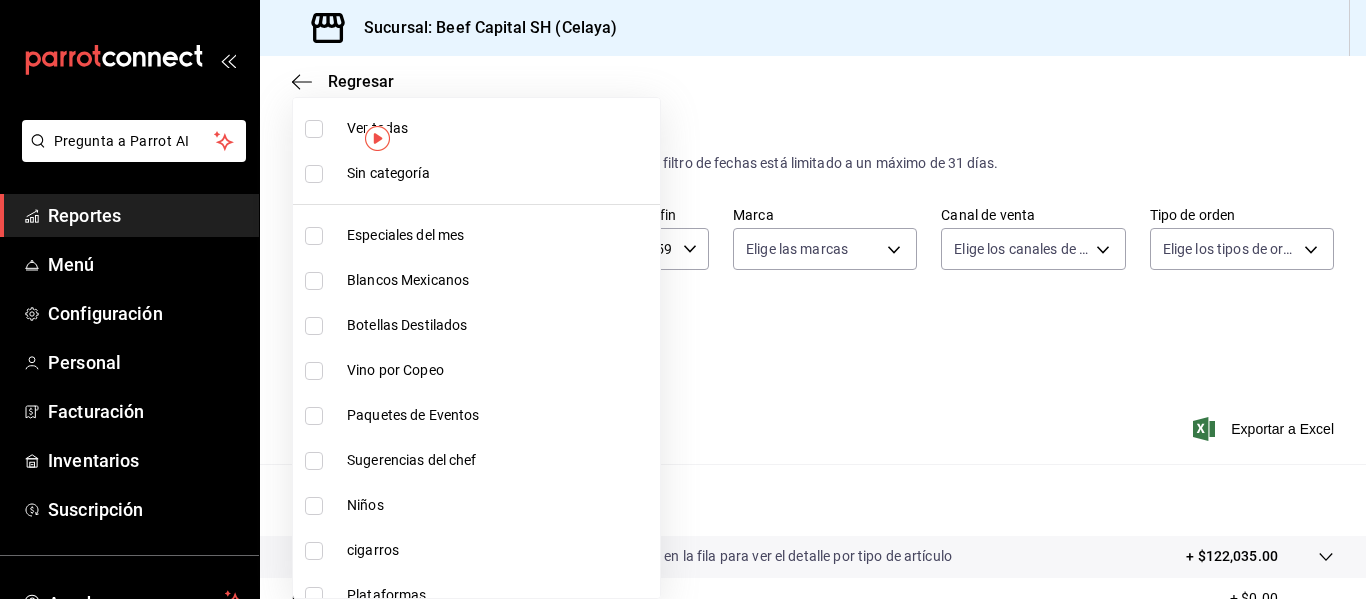 click at bounding box center [314, 506] 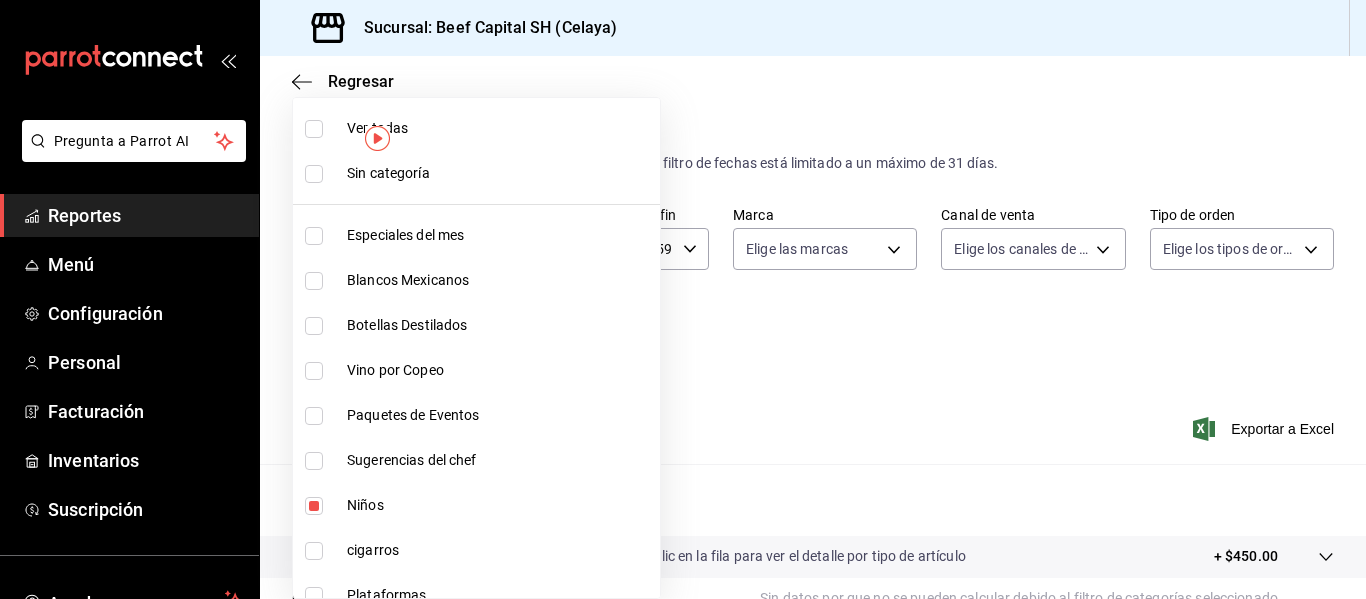 click at bounding box center (683, 299) 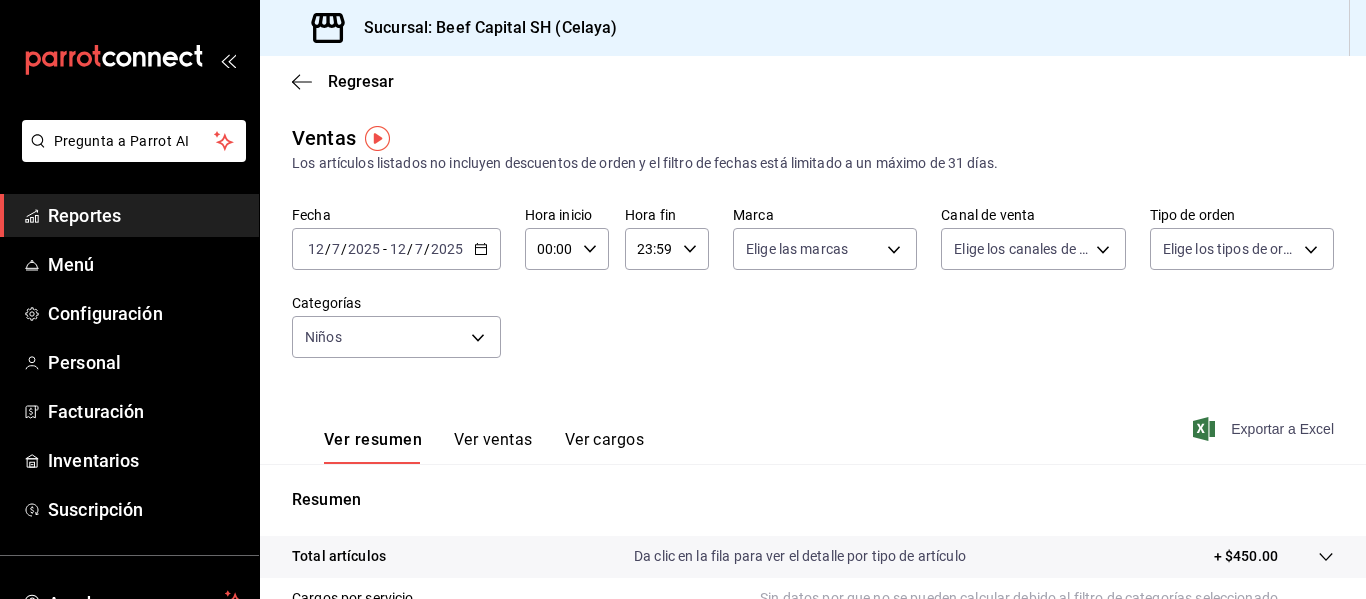 click on "Exportar a Excel" at bounding box center (1265, 429) 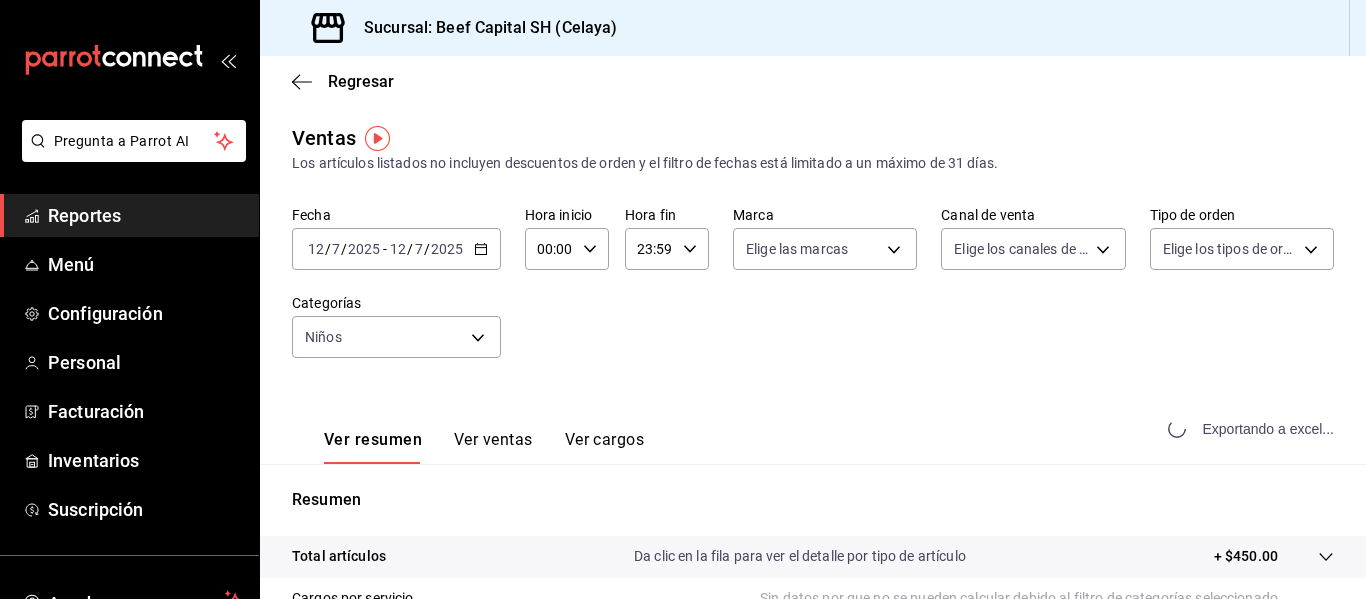 click on "Exportando a excel..." at bounding box center [1253, 429] 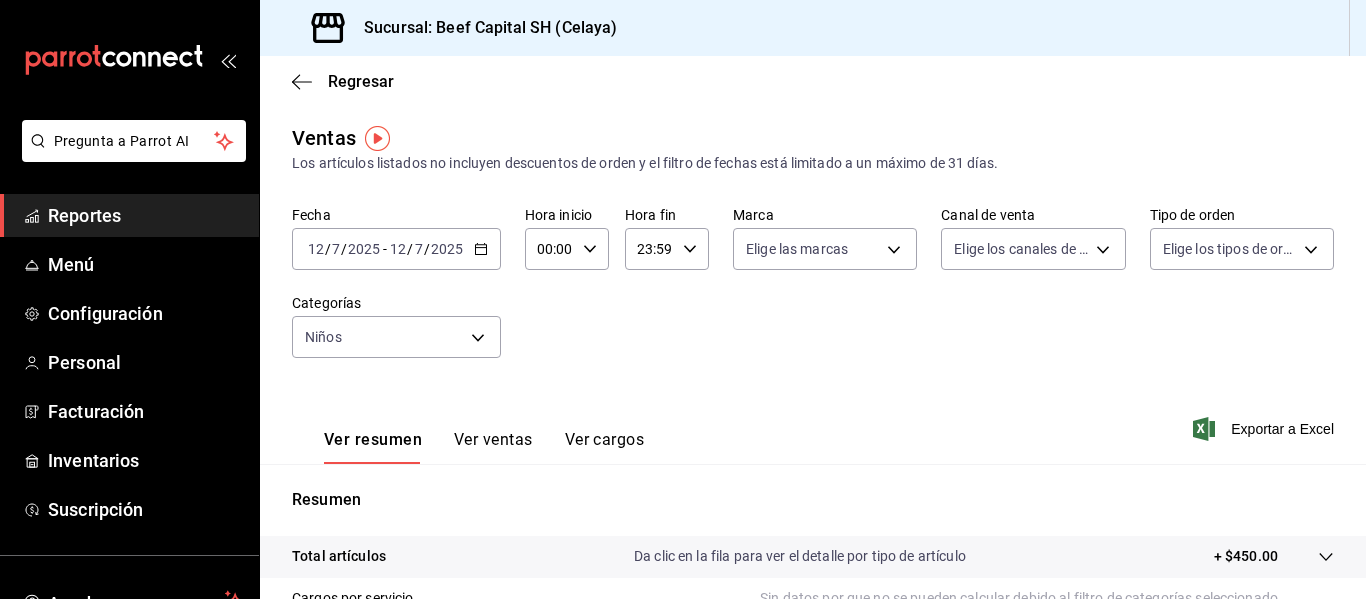 click 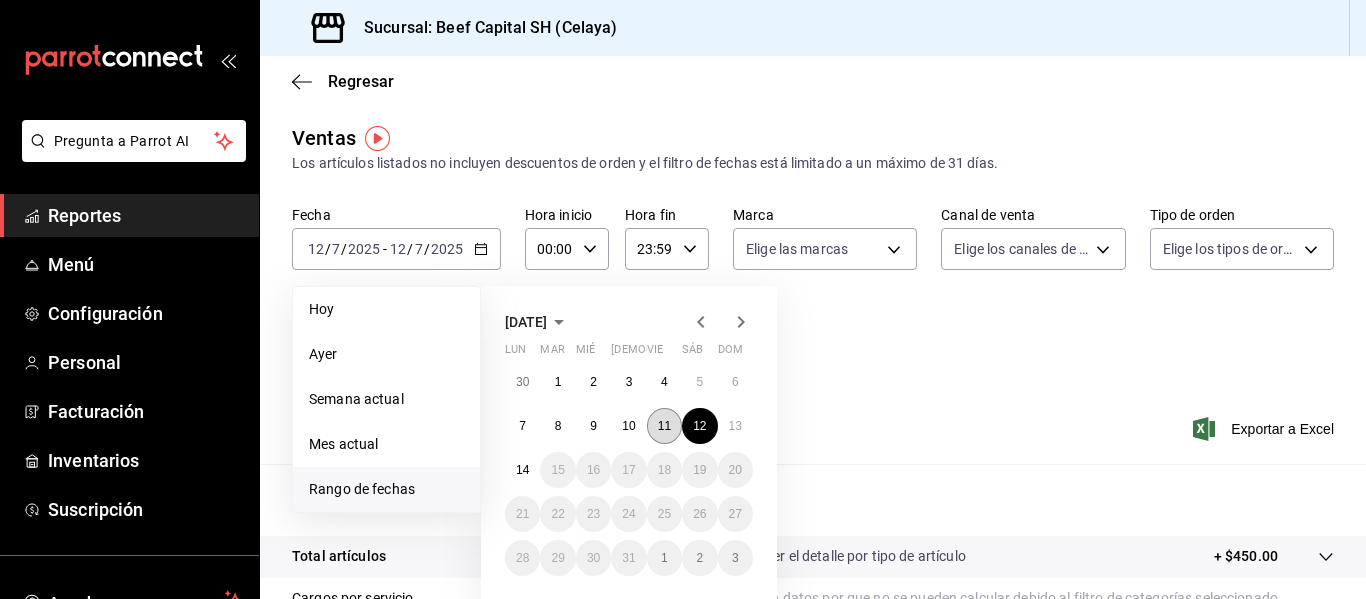 click on "11" at bounding box center (664, 426) 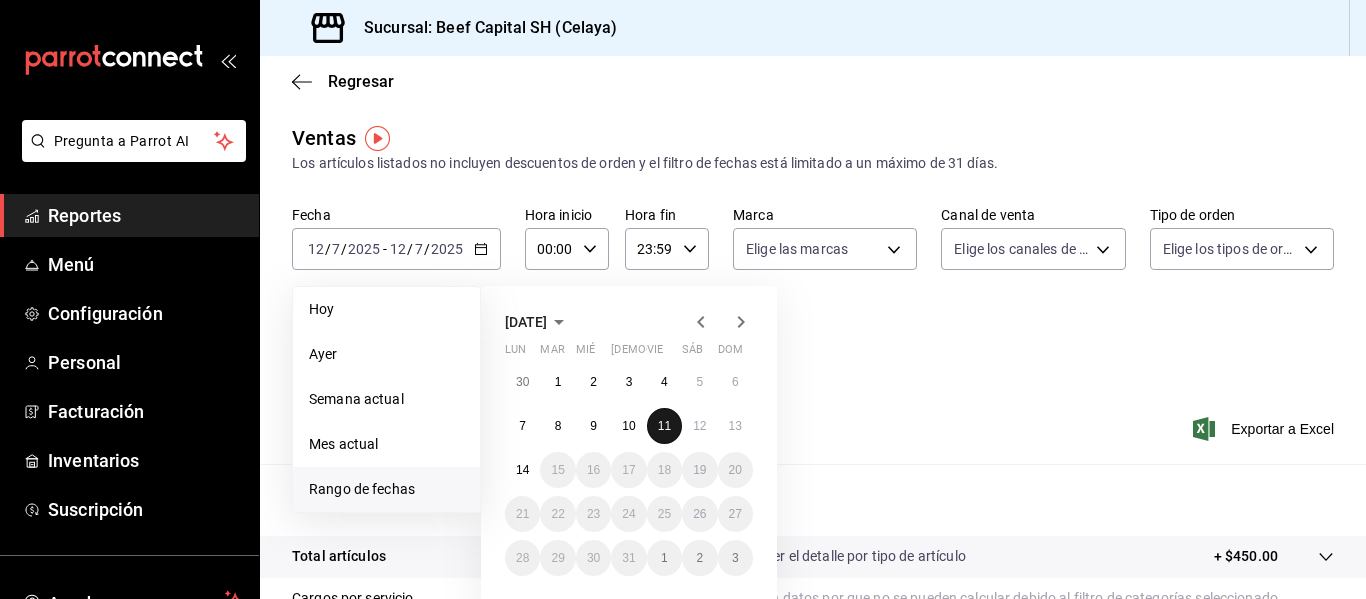 click on "11" at bounding box center (664, 426) 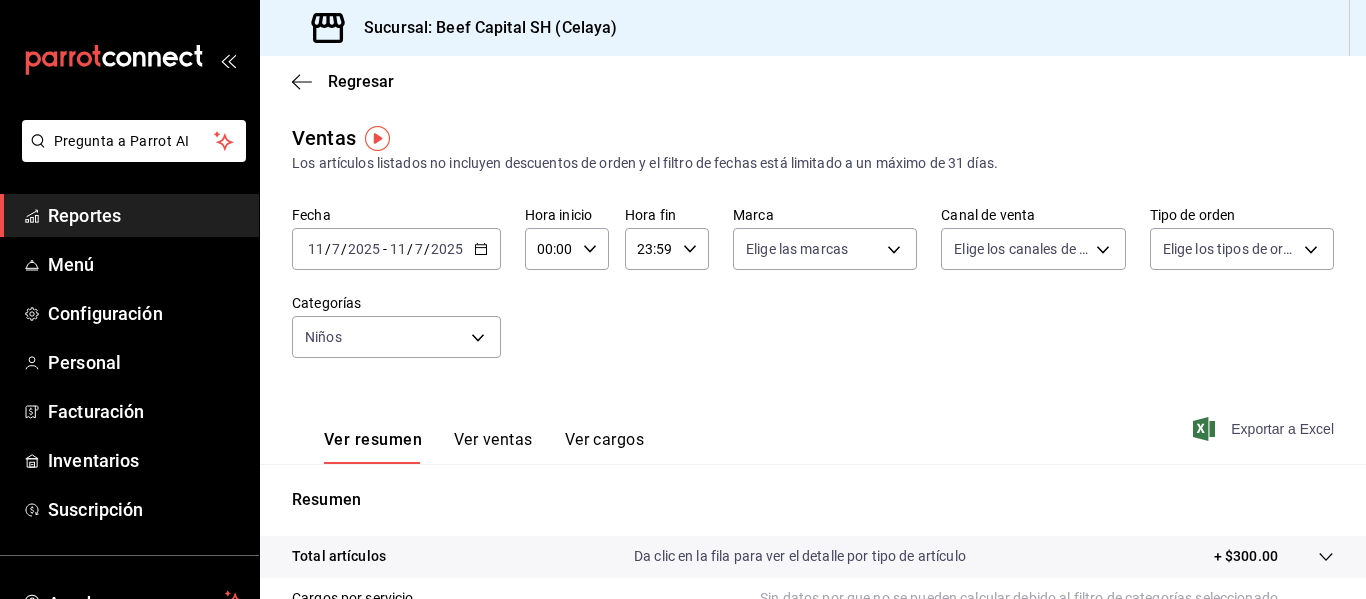 click on "Exportar a Excel" at bounding box center (1265, 429) 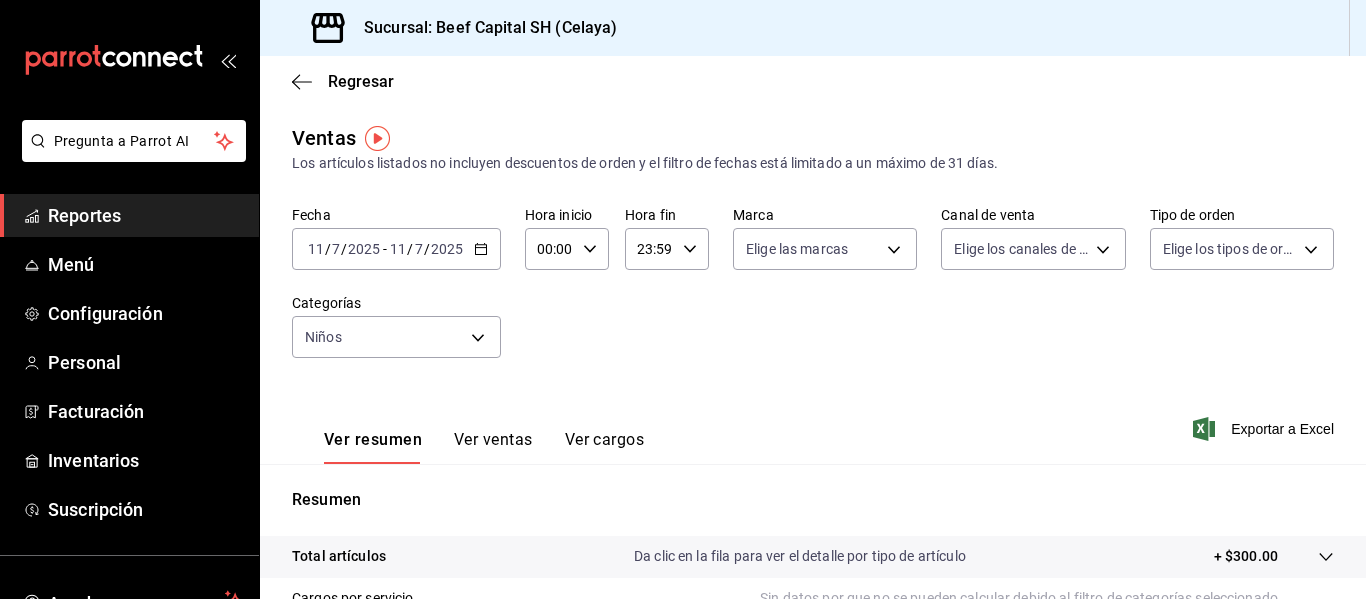 click 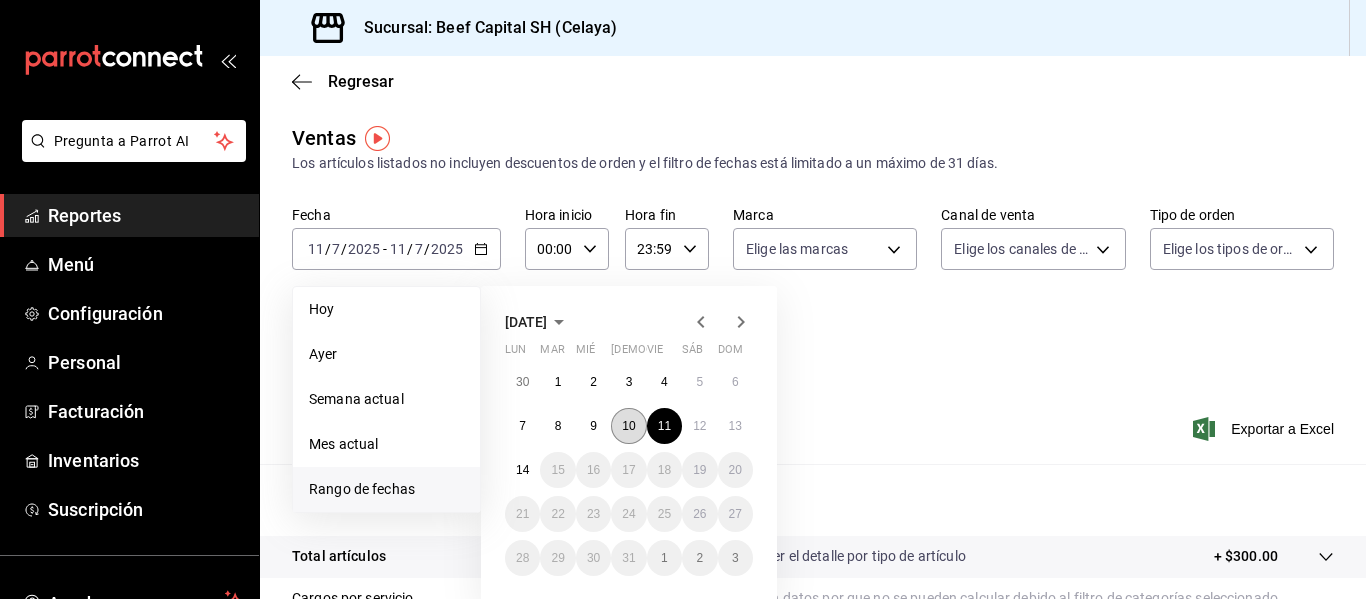 click on "10" at bounding box center [628, 426] 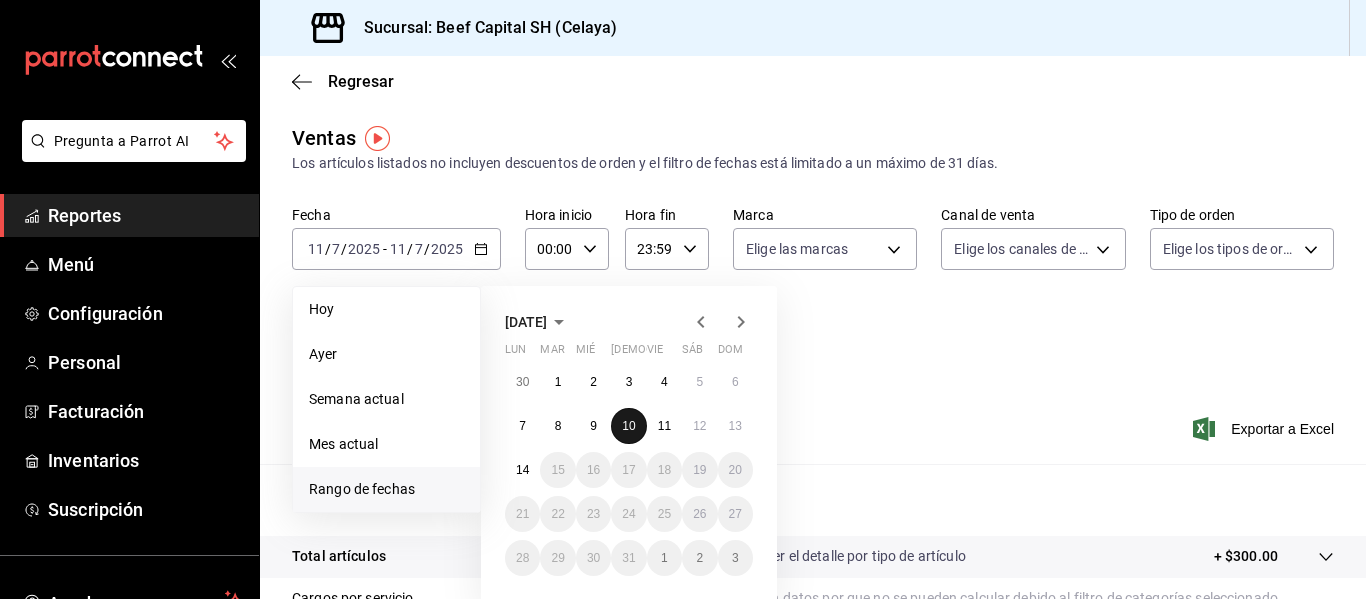 click on "10" at bounding box center (628, 426) 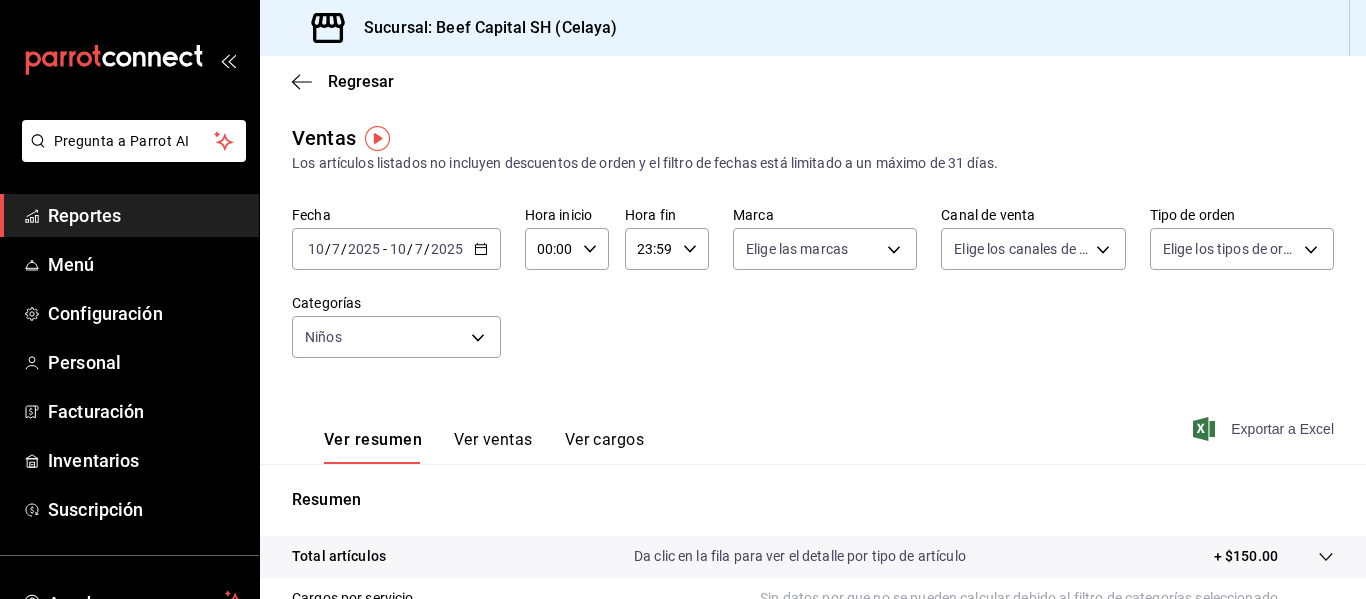 click on "Exportar a Excel" at bounding box center (1265, 429) 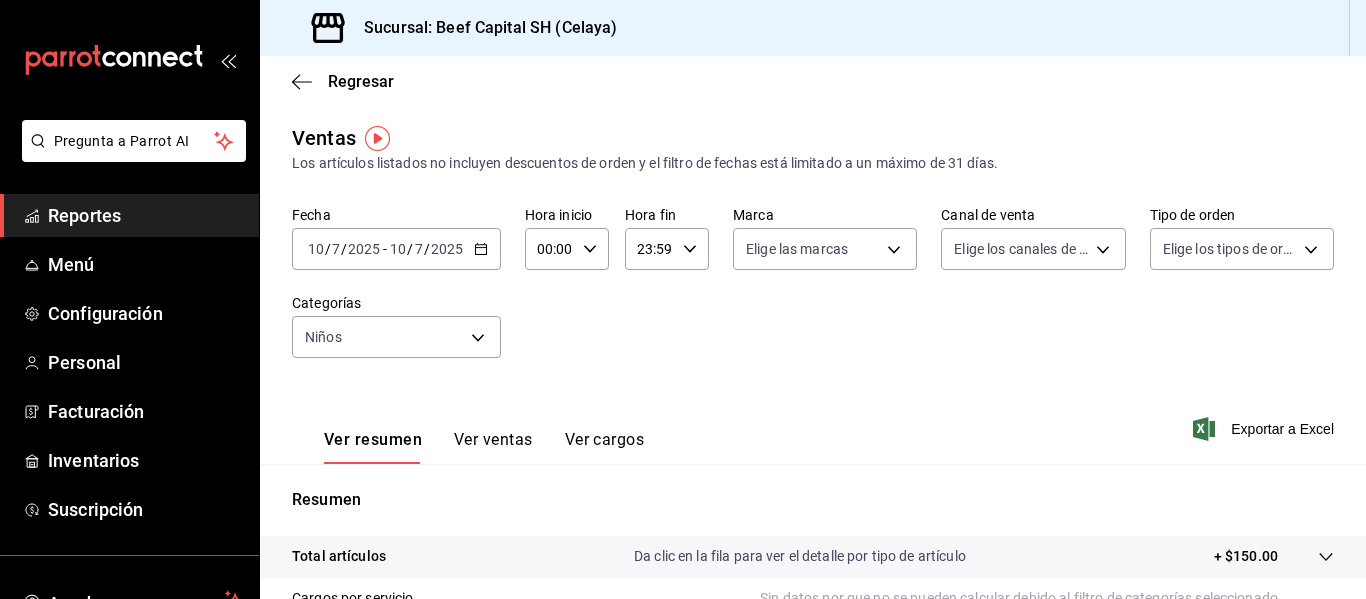 click 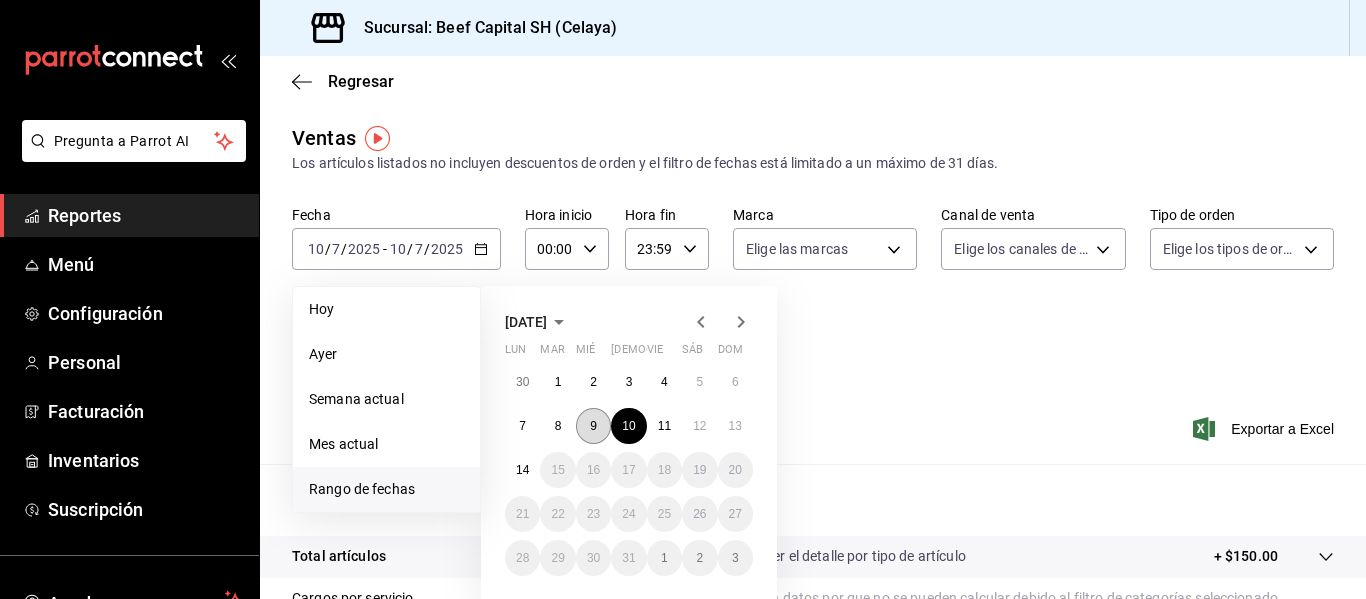 click on "9" at bounding box center [593, 426] 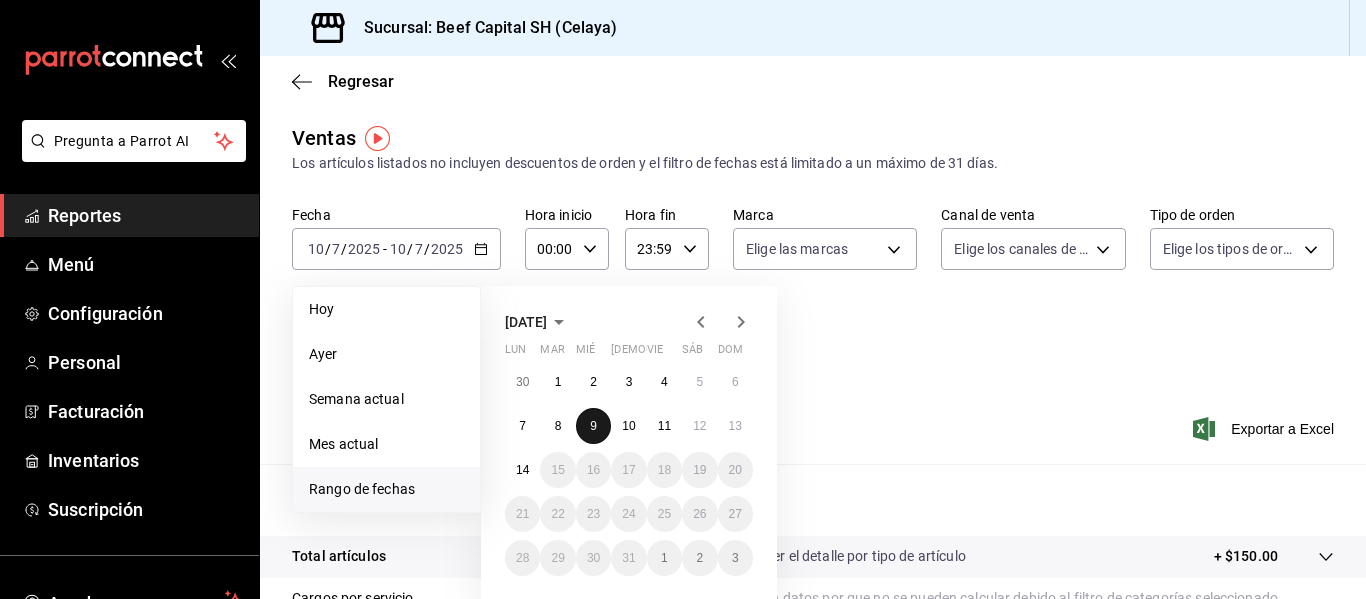 click on "9" at bounding box center [593, 426] 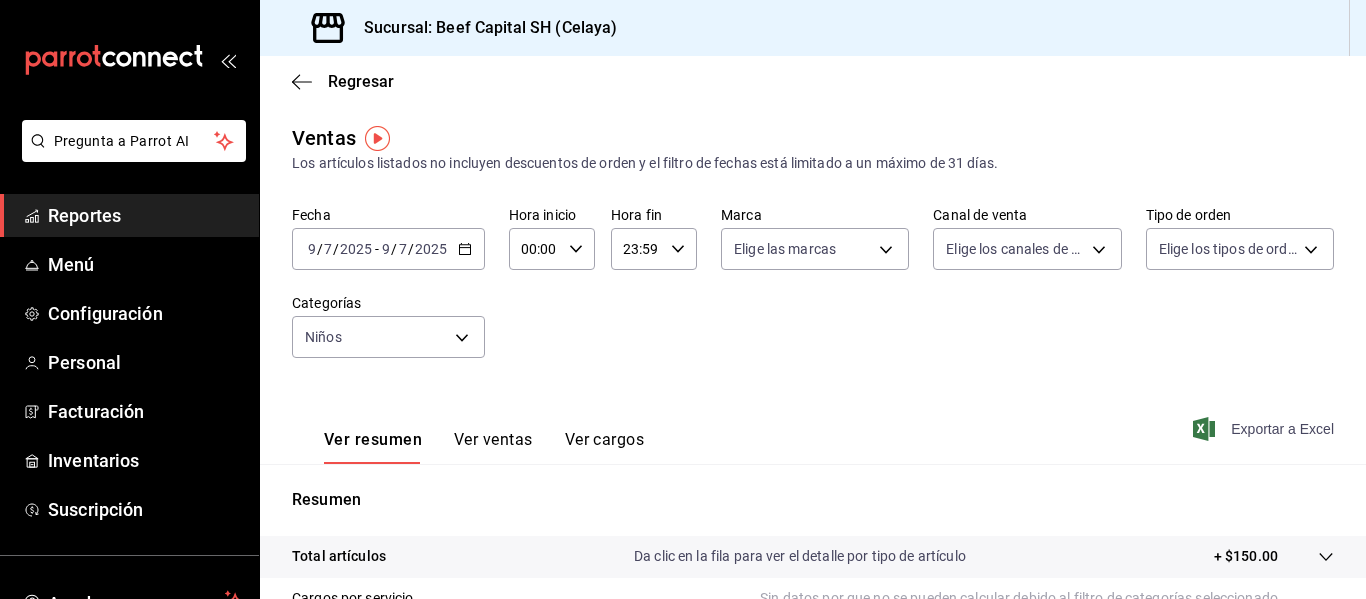 click on "Exportar a Excel" at bounding box center (1265, 429) 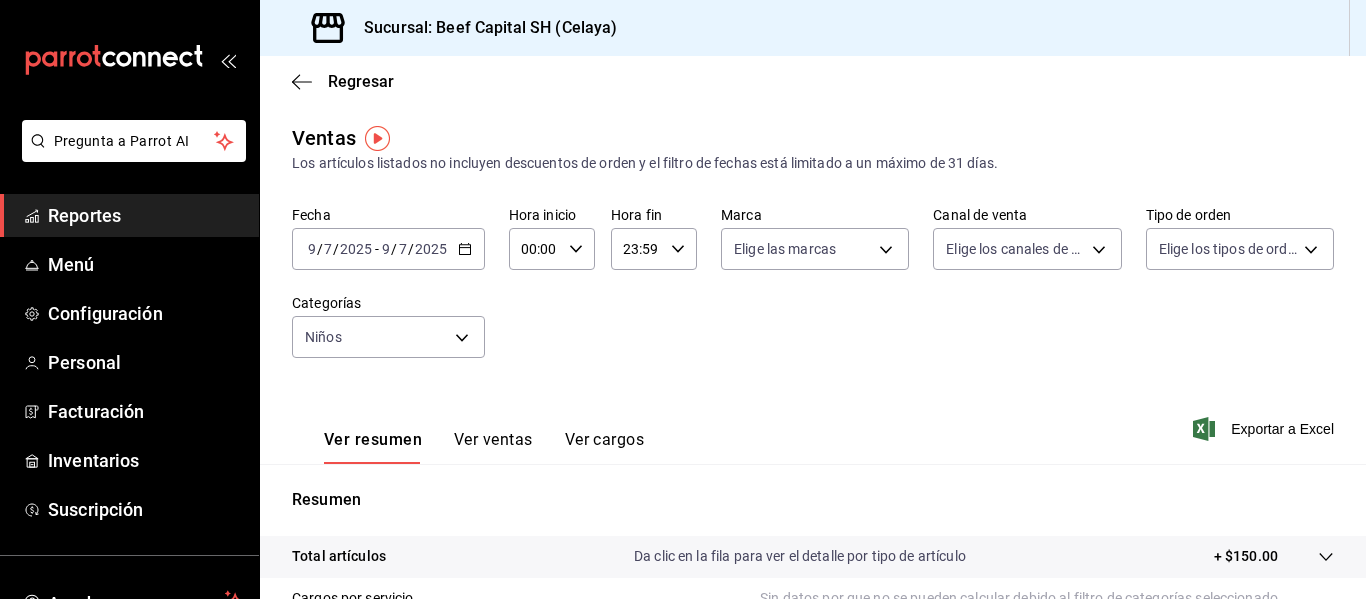 click 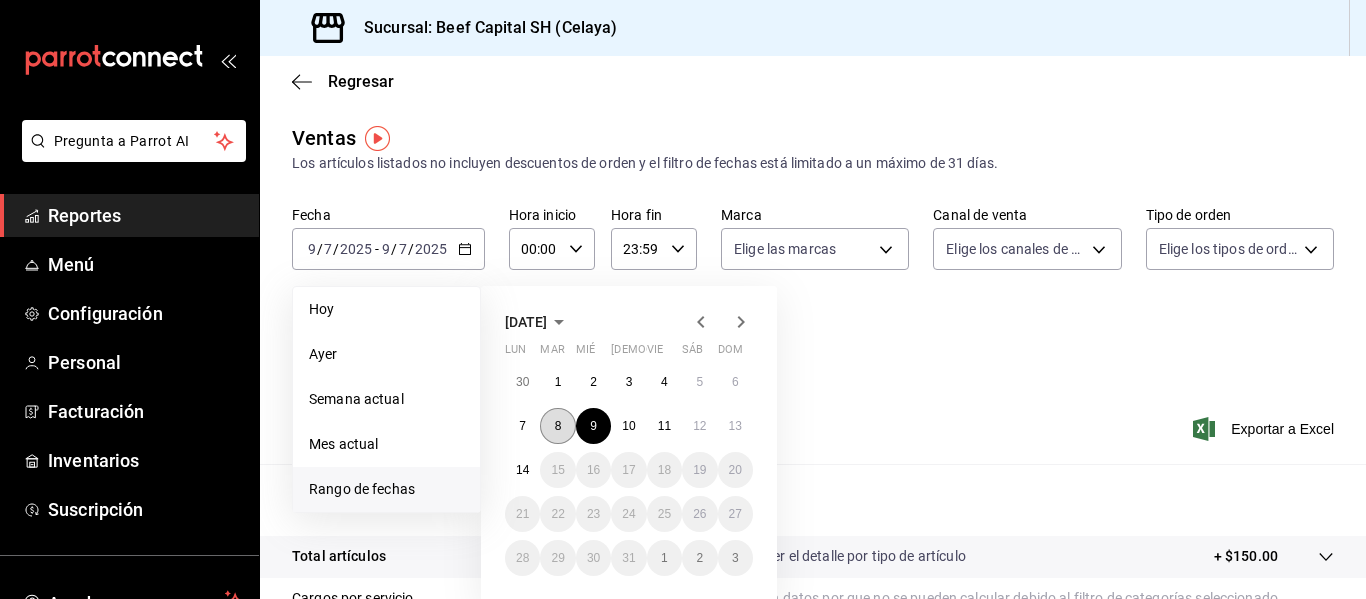 click on "8" at bounding box center [558, 426] 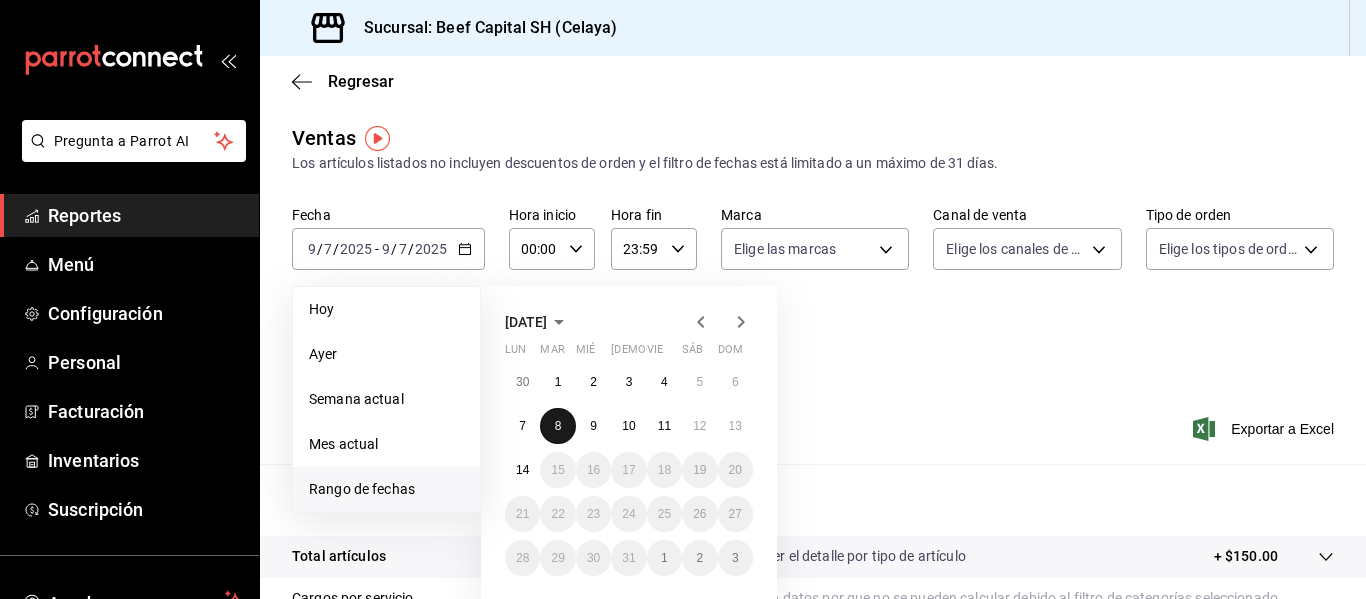 click on "8" at bounding box center (558, 426) 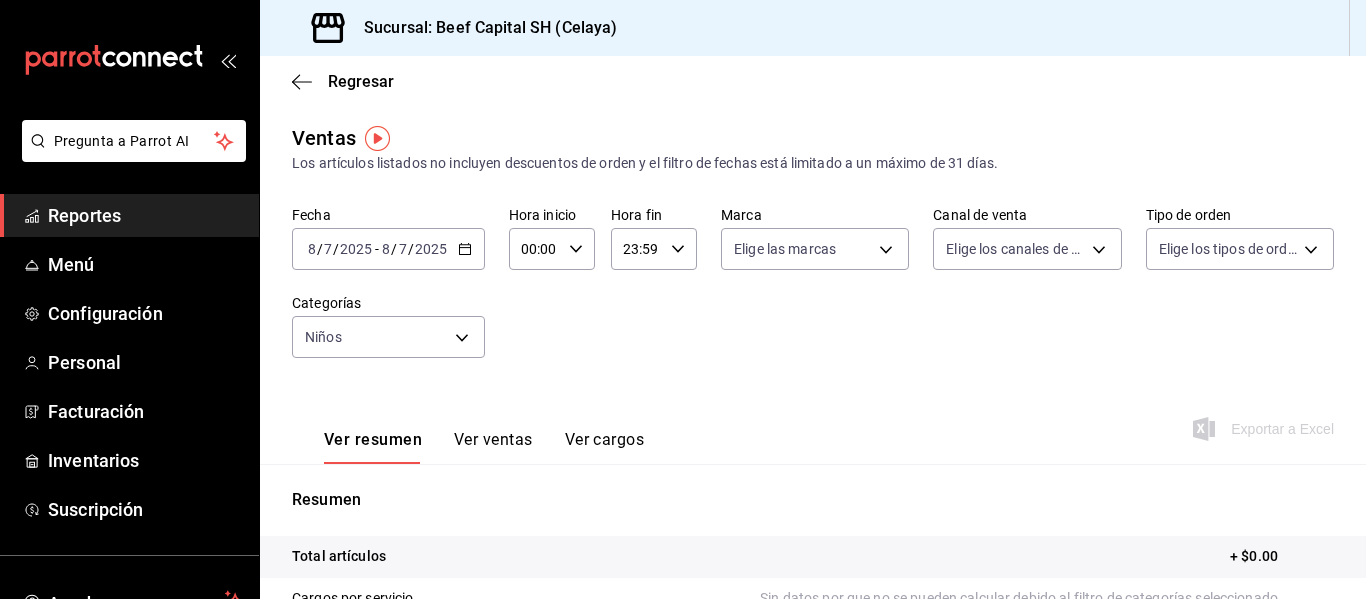 click 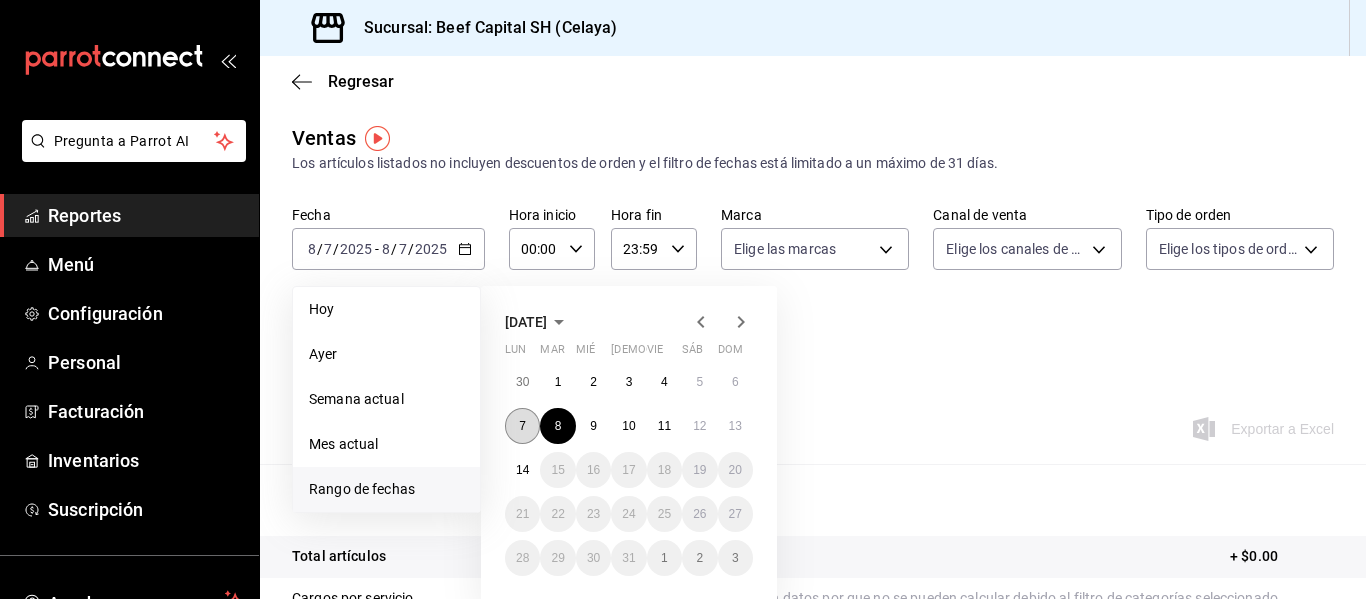 click on "7" at bounding box center (522, 426) 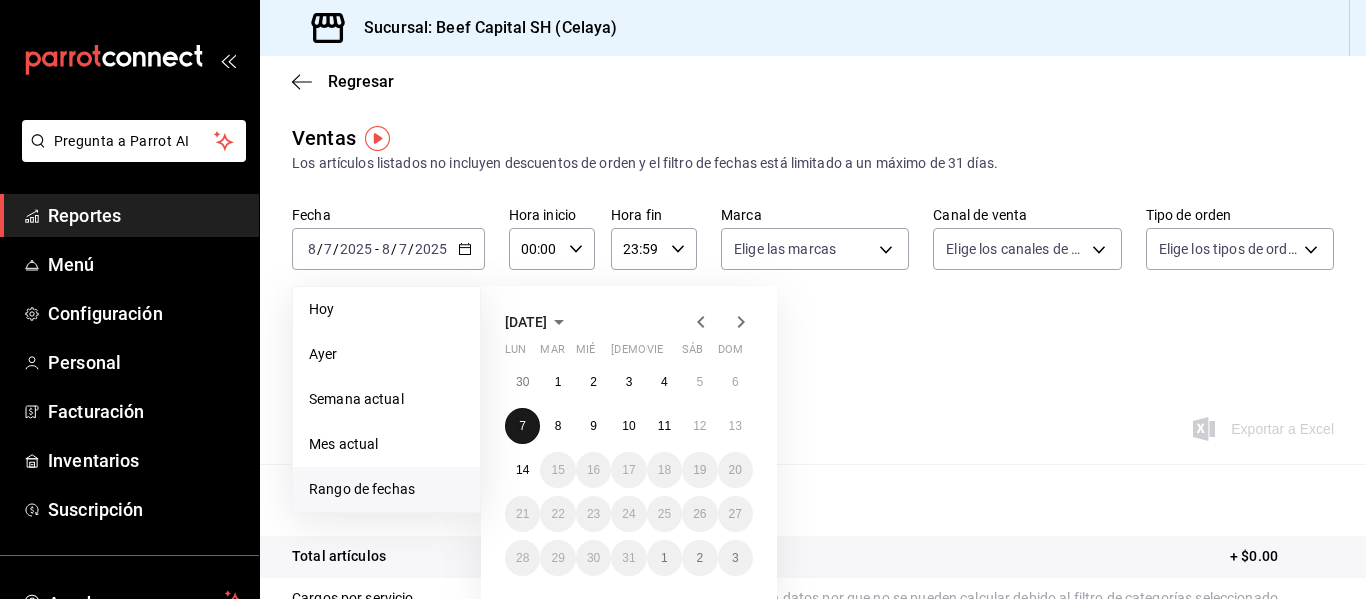 click on "7" at bounding box center [522, 426] 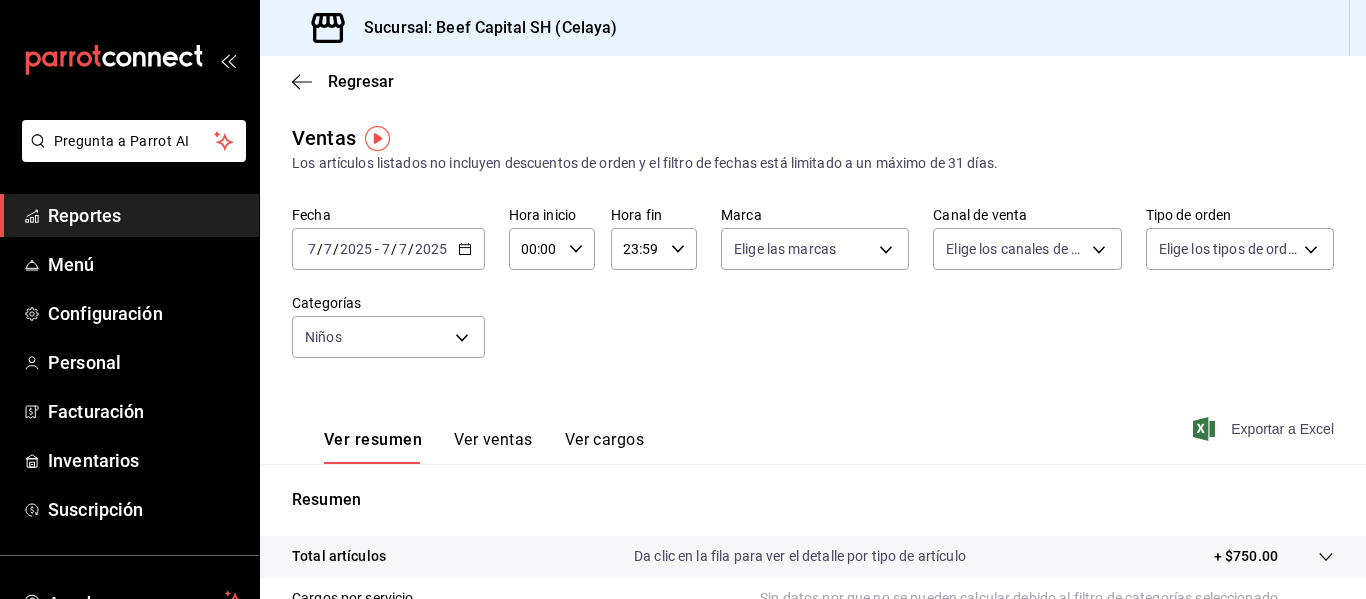 click on "Exportar a Excel" at bounding box center (1265, 429) 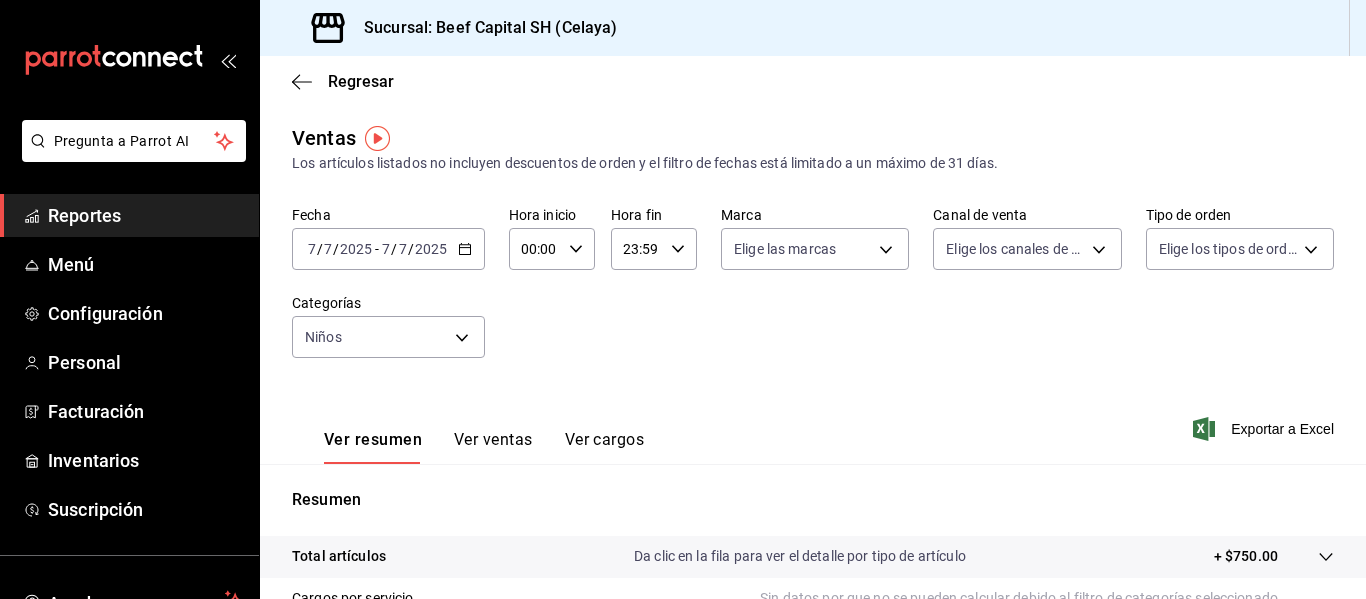 click 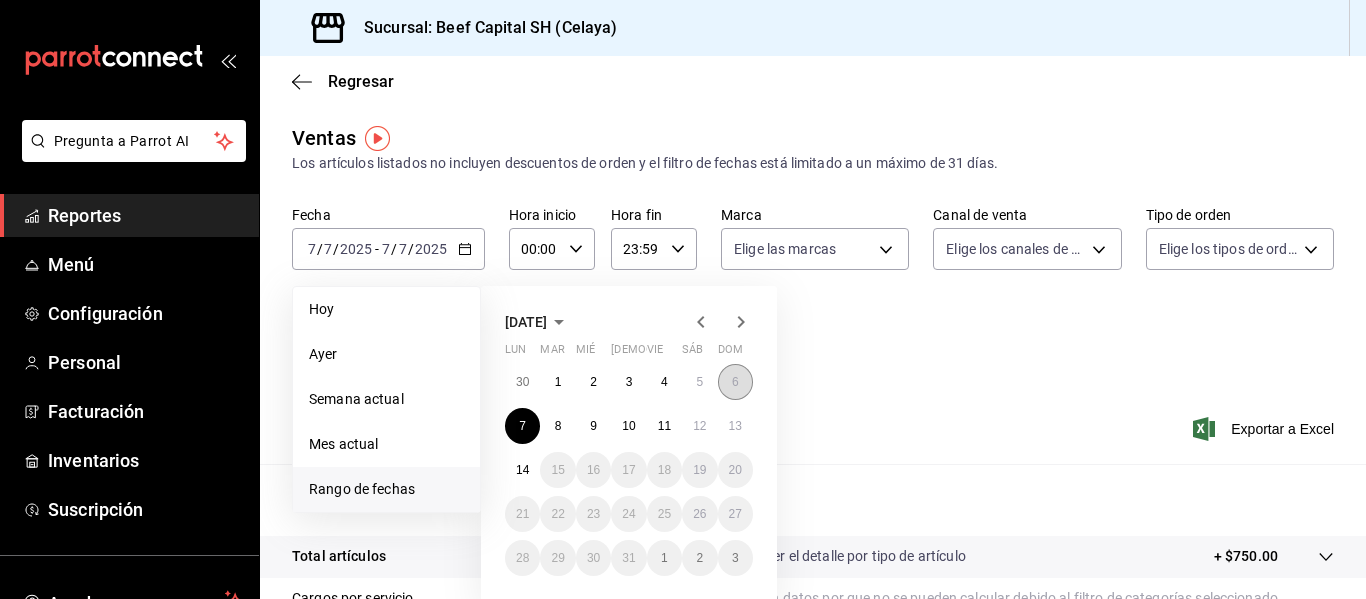 click on "6" at bounding box center [735, 382] 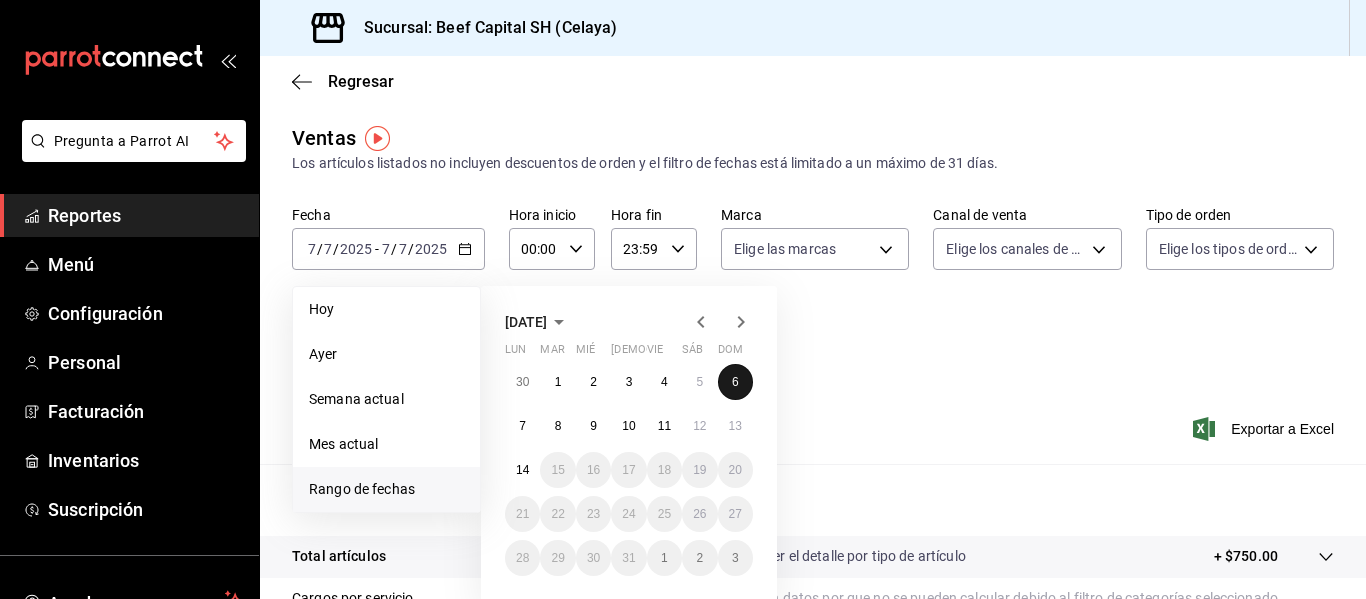 click on "6" at bounding box center (735, 382) 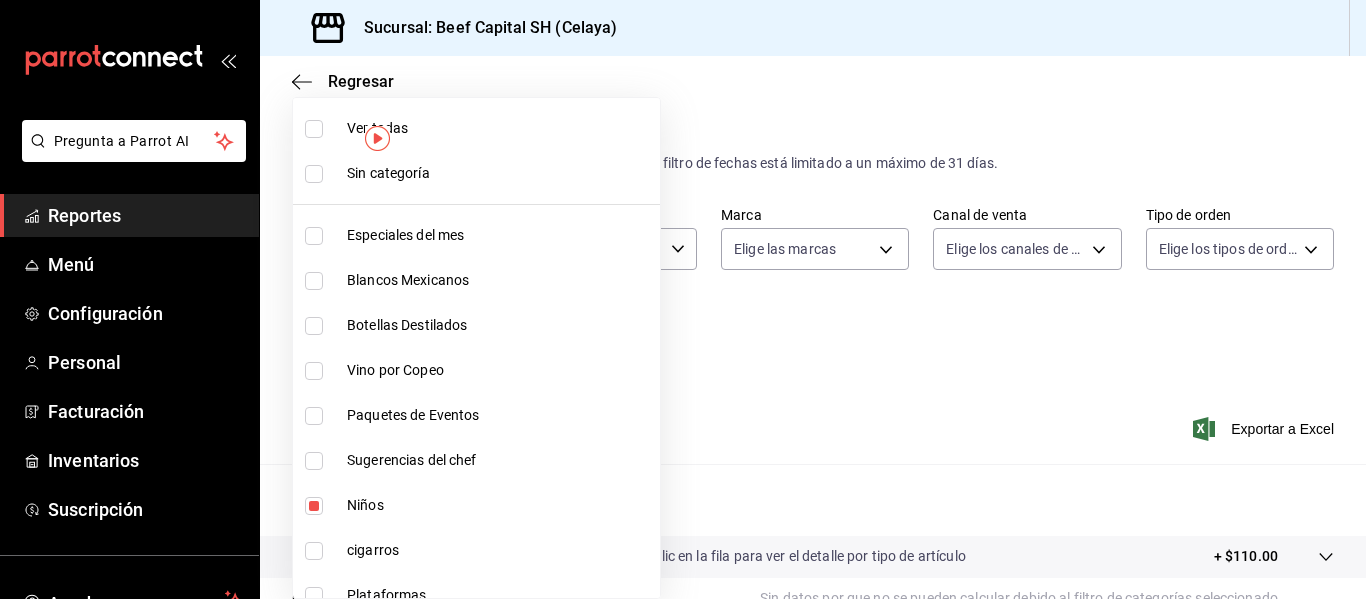 click on "Pregunta a Parrot AI Reportes   Menú   Configuración   Personal   Facturación   Inventarios   Suscripción   Ayuda Recomienda Parrot   [PERSON_NAME]   Sugerir nueva función   Sucursal: Beef Capital SH (Celaya) Regresar Ventas Los artículos listados no incluyen descuentos de orden y el filtro de fechas está limitado a un máximo de 31 días. Fecha [DATE] [DATE] - [DATE] [DATE] Hora inicio 00:00 Hora inicio Hora fin 23:59 Hora fin Marca Elige las marcas Canal de venta Elige los canales de venta Tipo de orden Elige los tipos de orden Categorías Niños ac3e87f6-97ec-4cab-bde8-d360ae3efe70 Ver resumen Ver ventas Ver cargos Exportar a Excel Resumen Total artículos Da clic en la fila para ver el detalle por tipo de artículo + $110.00 Cargos por servicio  Sin datos por que no se pueden calcular debido al filtro de categorías seleccionado Venta bruta = $110.00 Descuentos totales  Sin datos por que no se pueden calcular debido al filtro de categorías seleccionado Certificados de regalo" at bounding box center (683, 299) 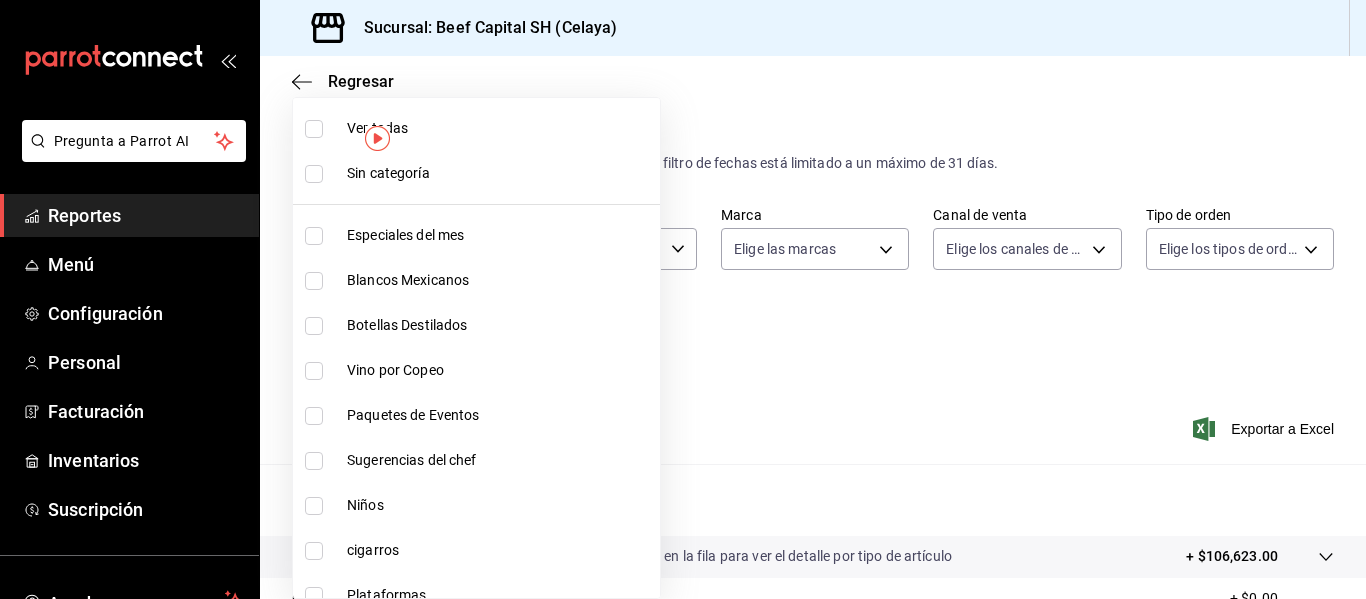 click at bounding box center (314, 281) 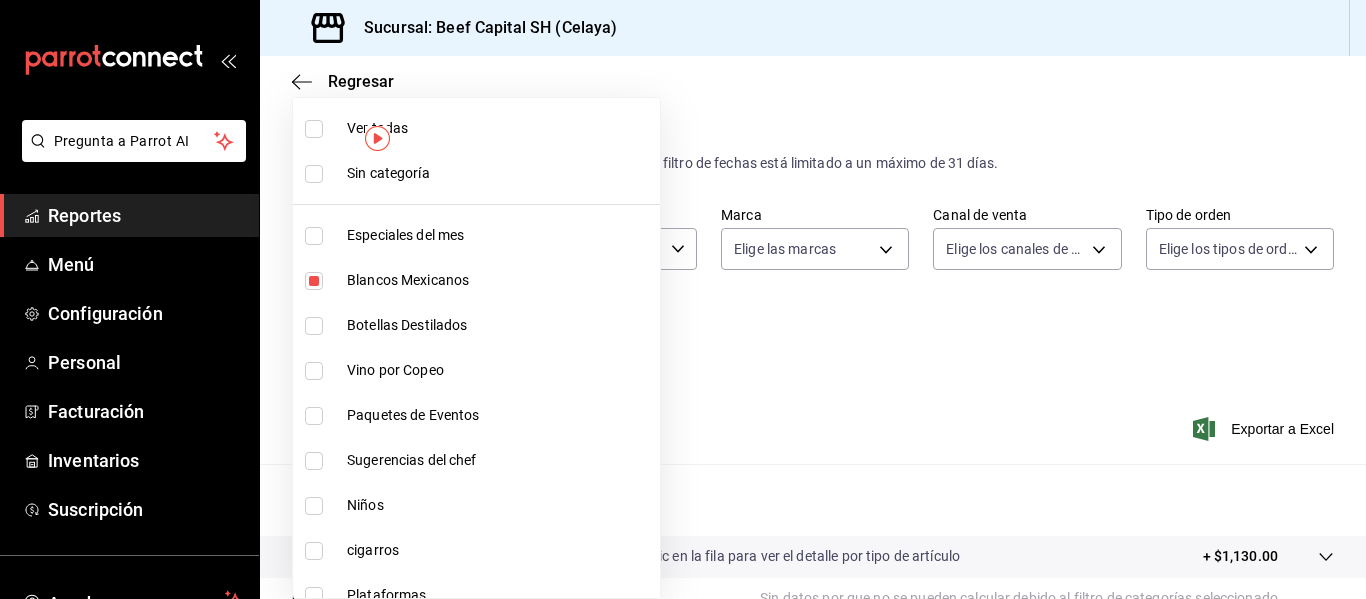 click at bounding box center [314, 326] 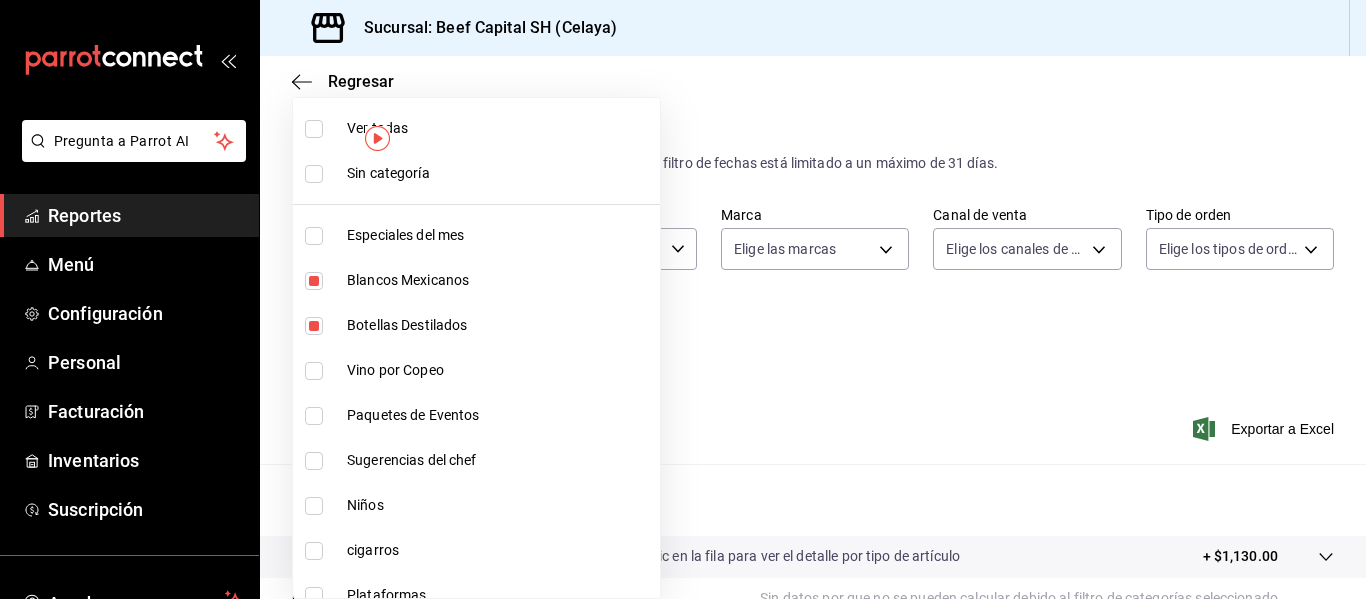 click at bounding box center (314, 371) 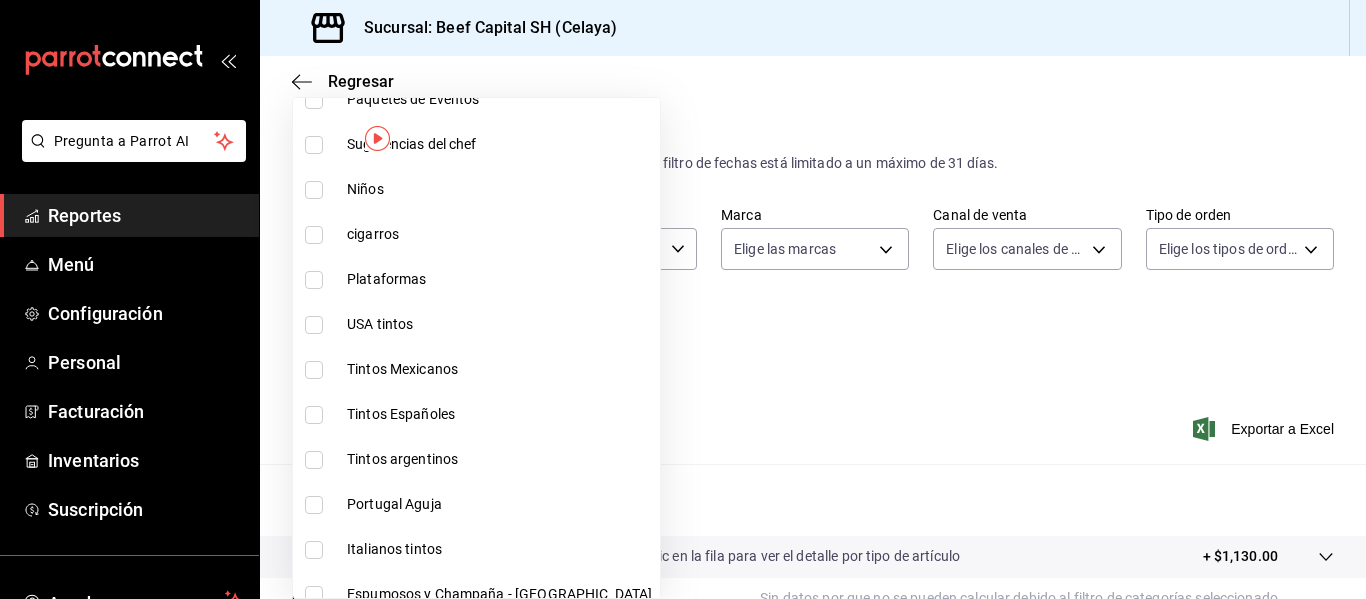 scroll, scrollTop: 320, scrollLeft: 0, axis: vertical 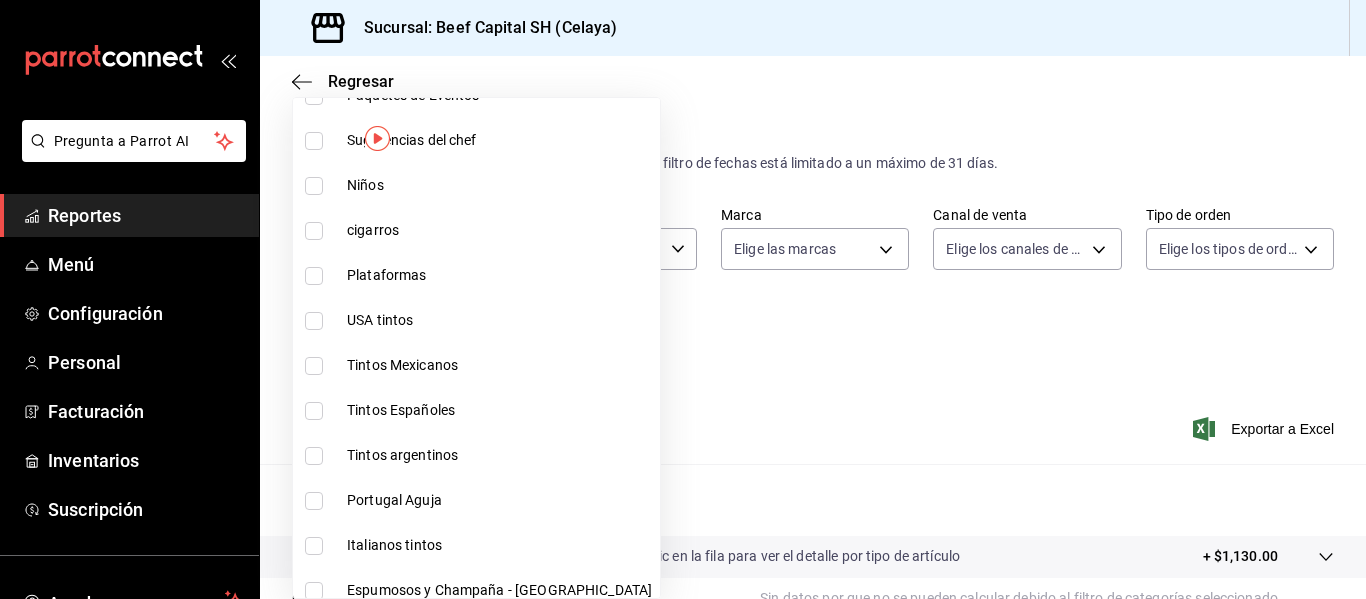 click at bounding box center (314, 321) 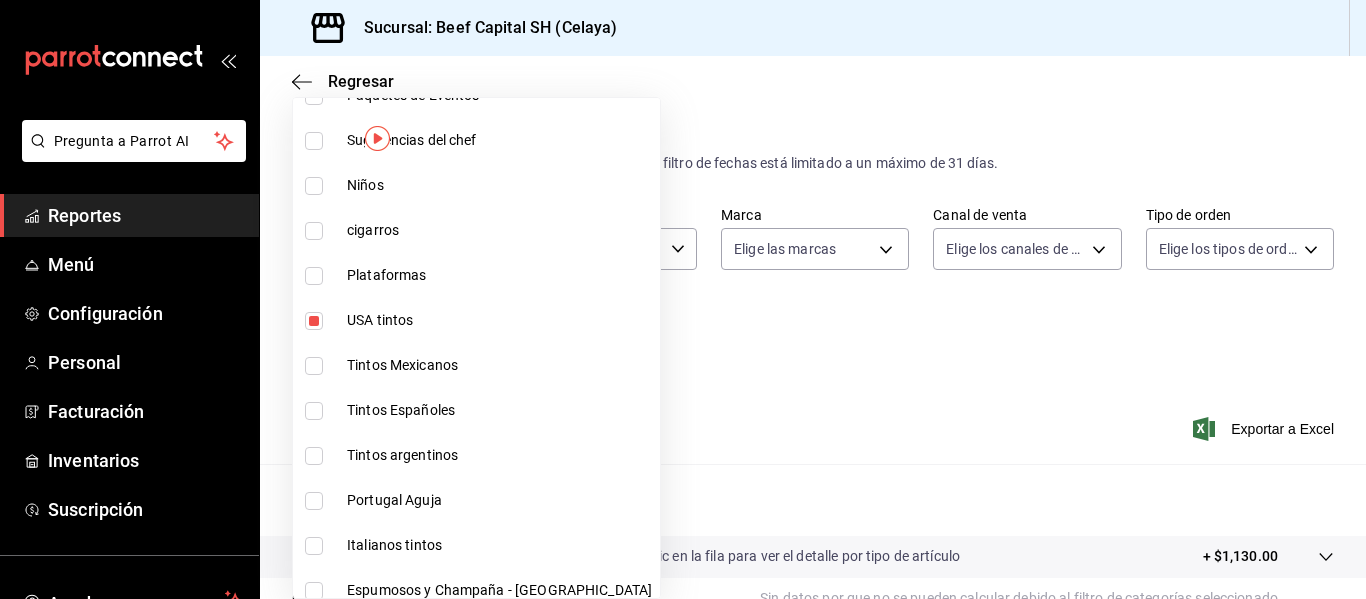 click at bounding box center [314, 366] 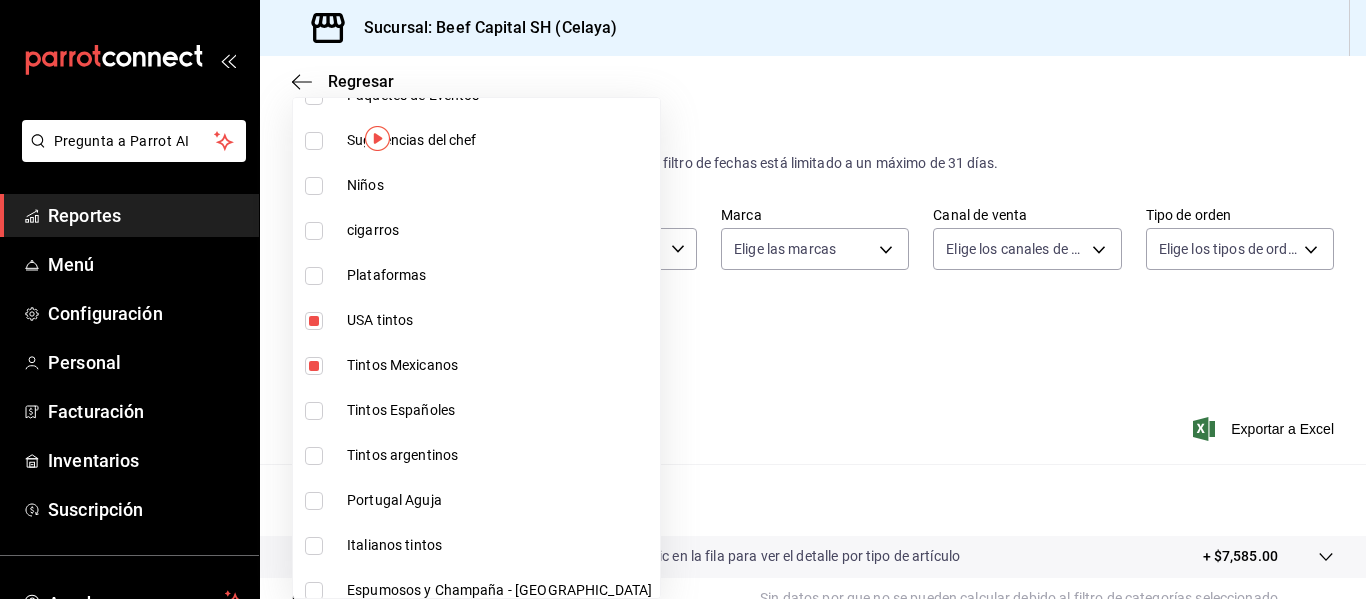 click at bounding box center (314, 411) 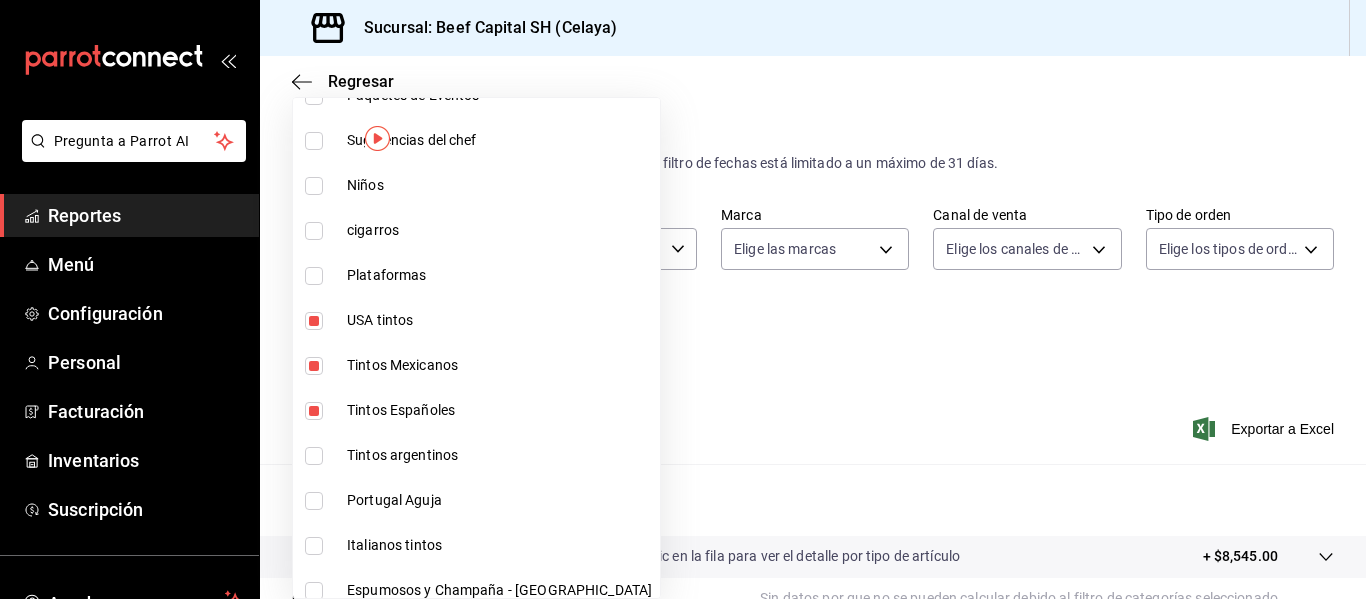click at bounding box center [314, 456] 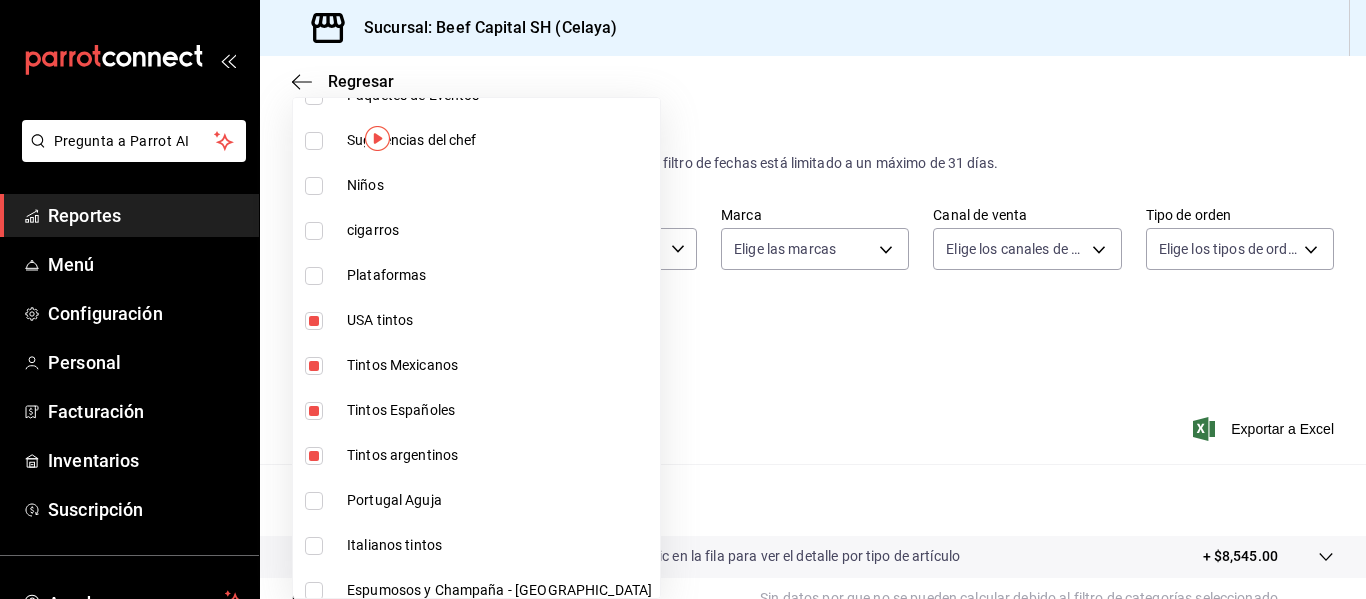 click at bounding box center [314, 501] 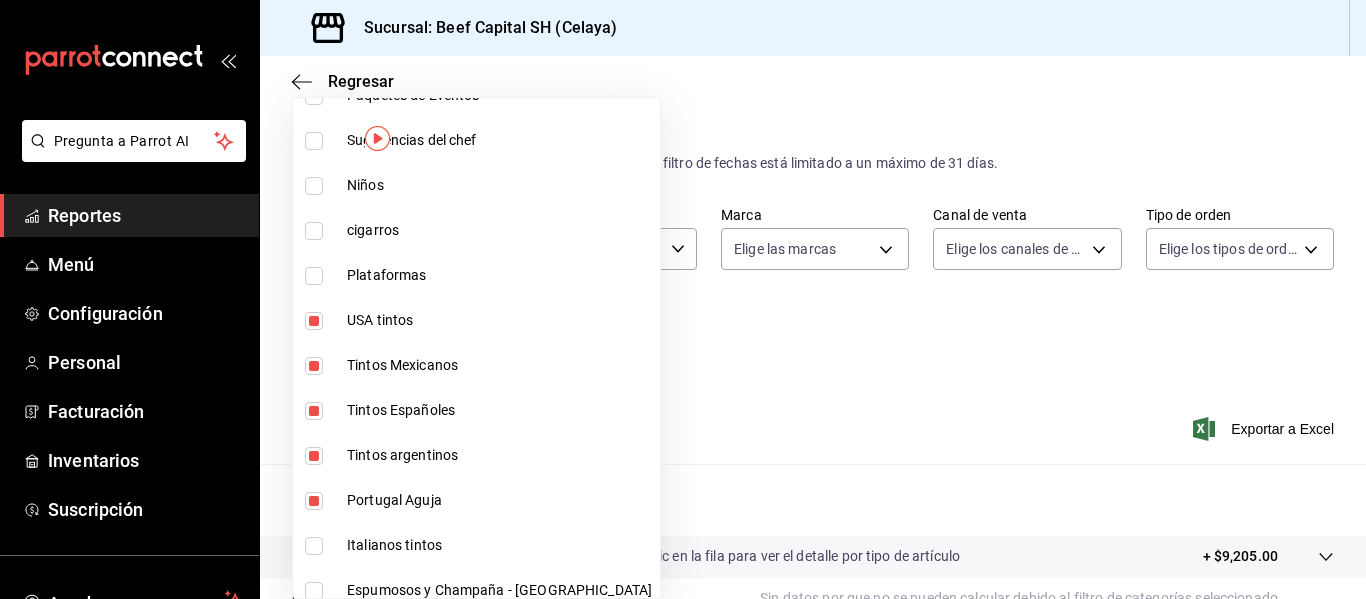 click at bounding box center (314, 546) 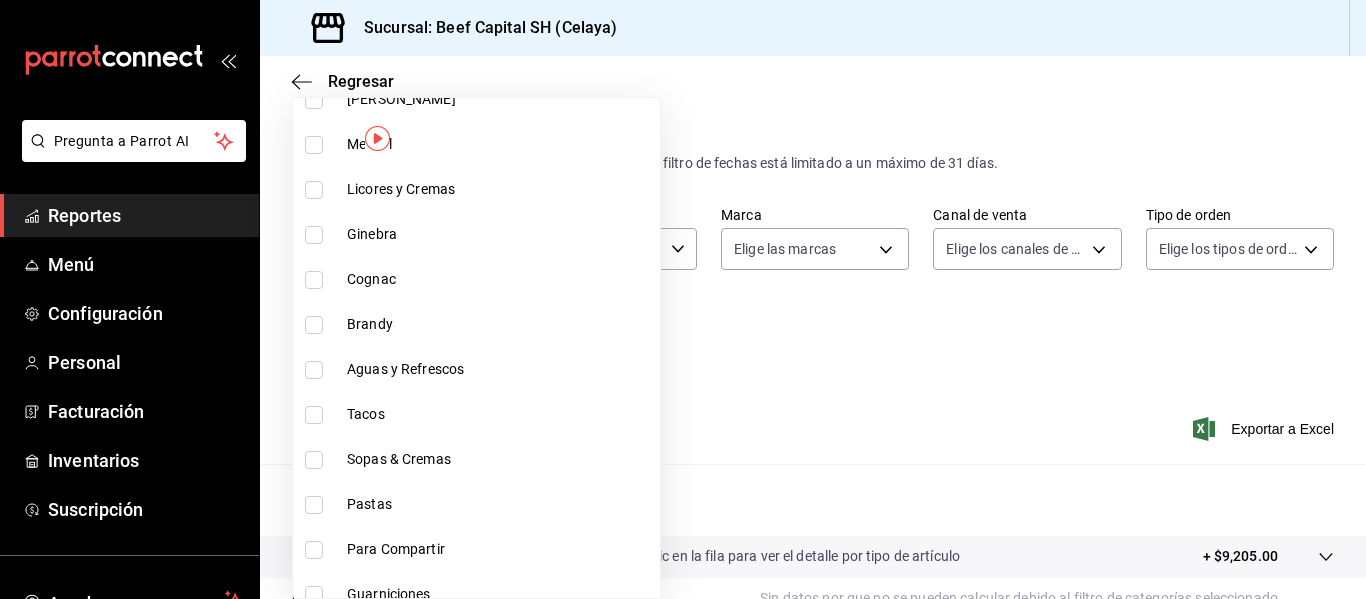 scroll, scrollTop: 1380, scrollLeft: 0, axis: vertical 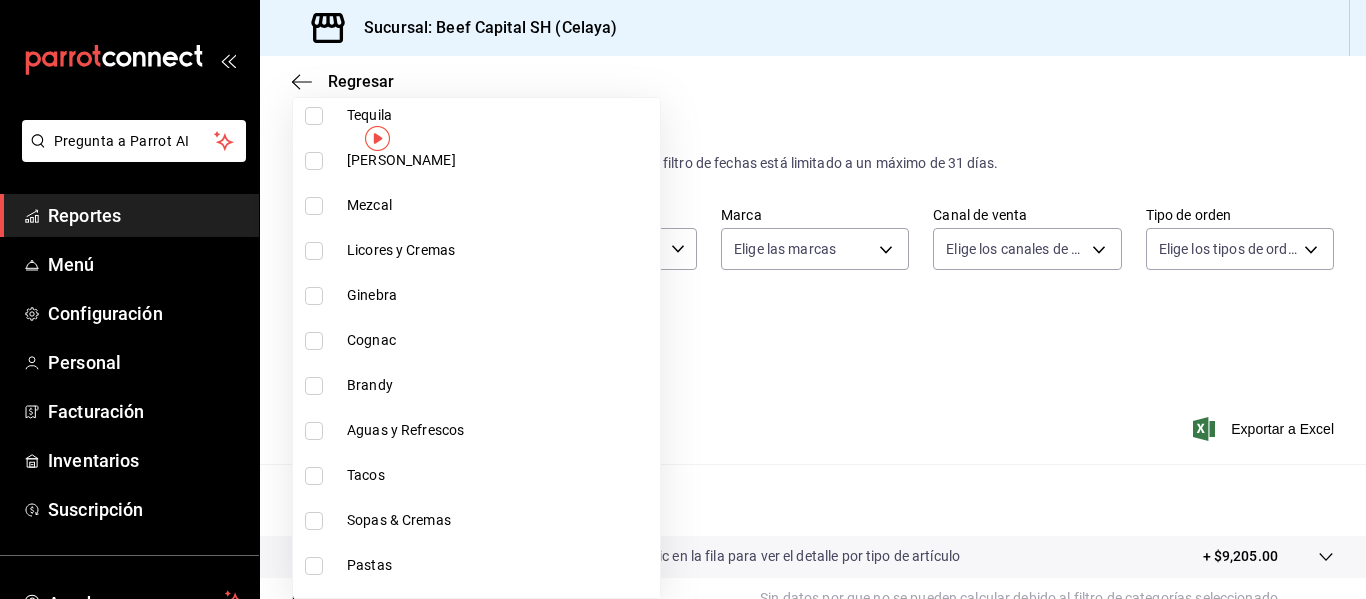 click at bounding box center [314, 431] 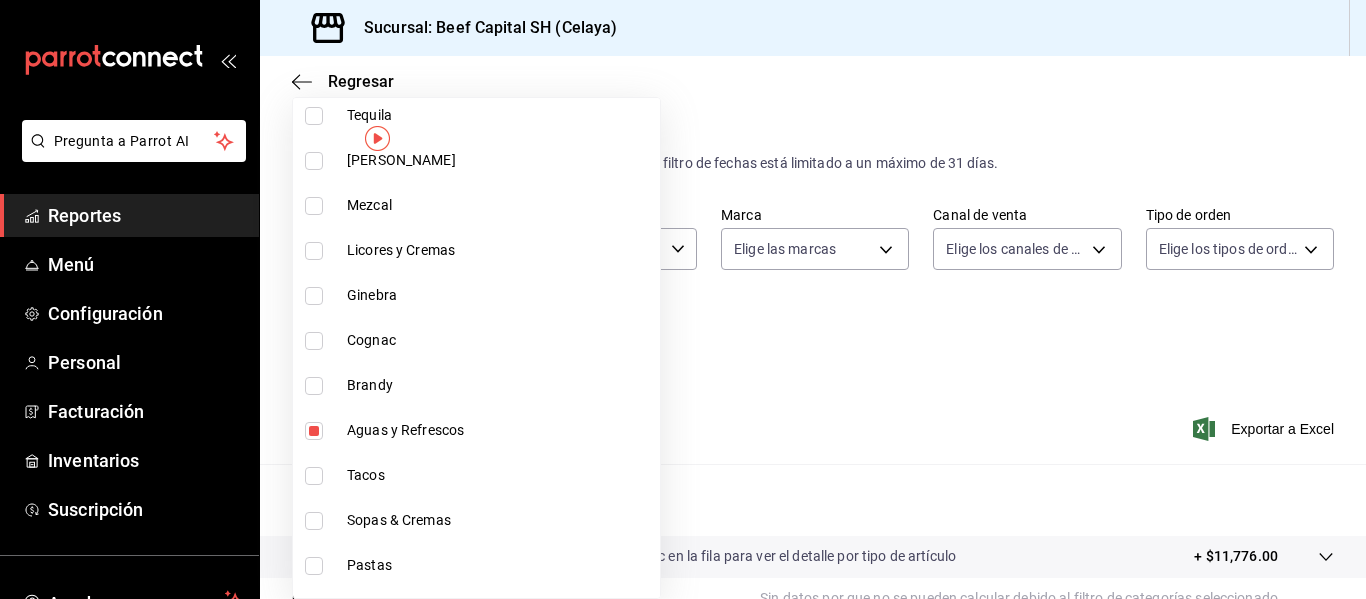 click at bounding box center (314, 386) 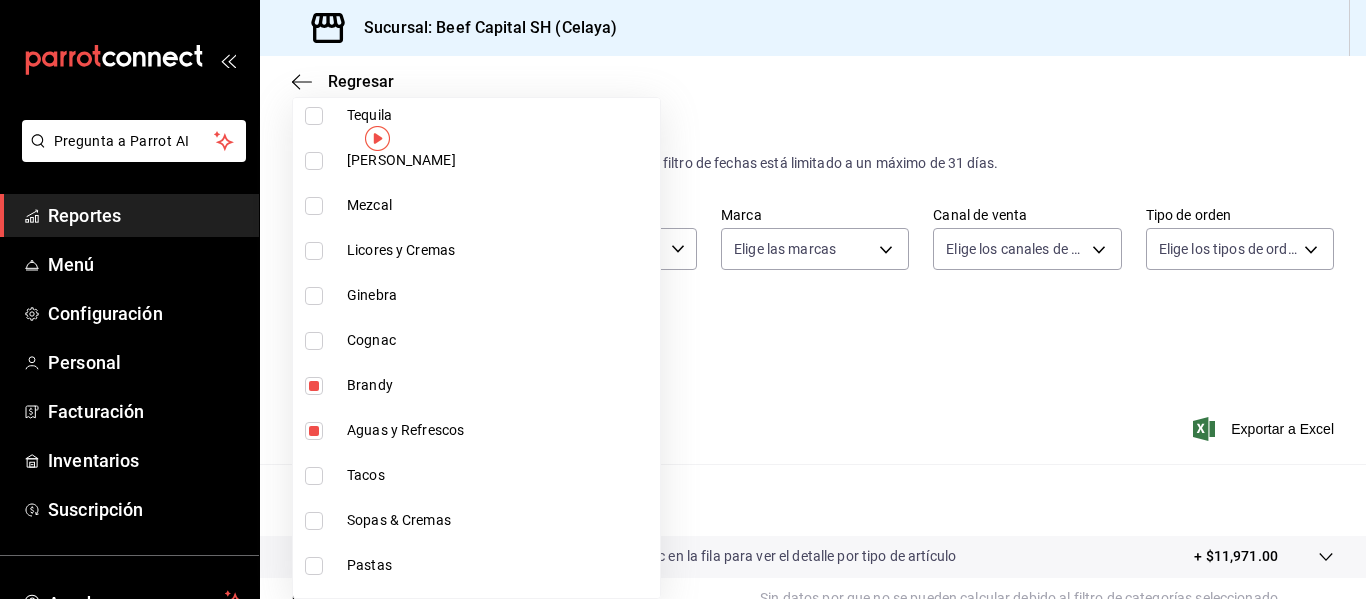click at bounding box center (314, 341) 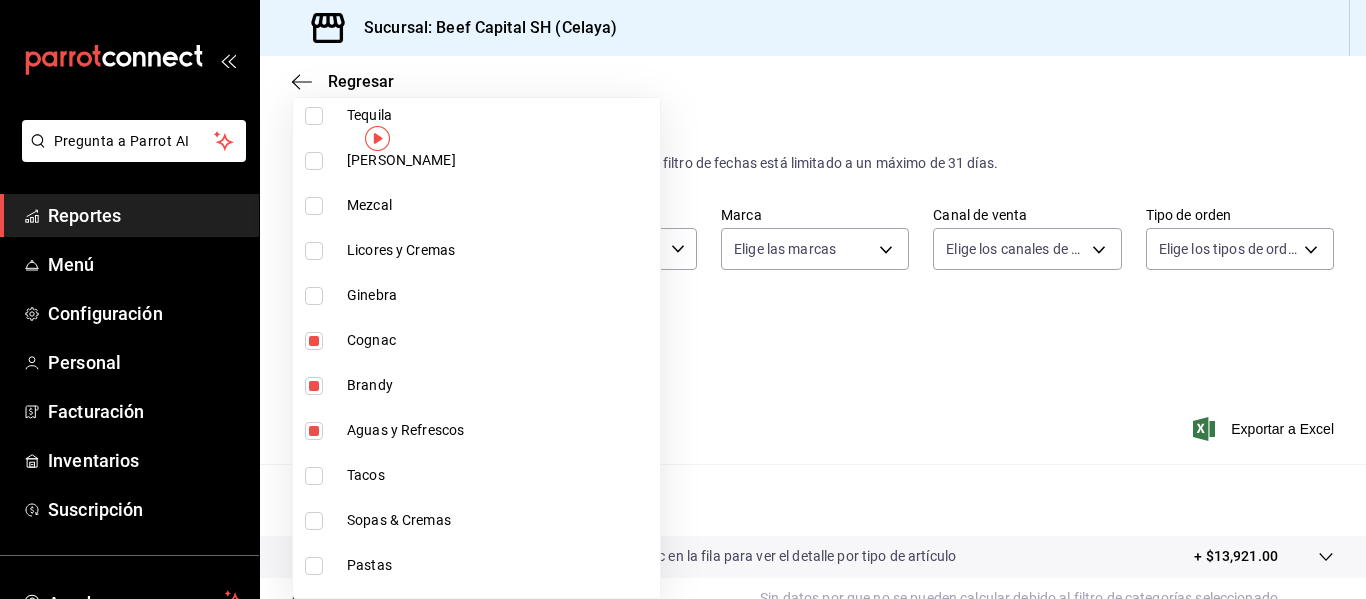click at bounding box center (314, 296) 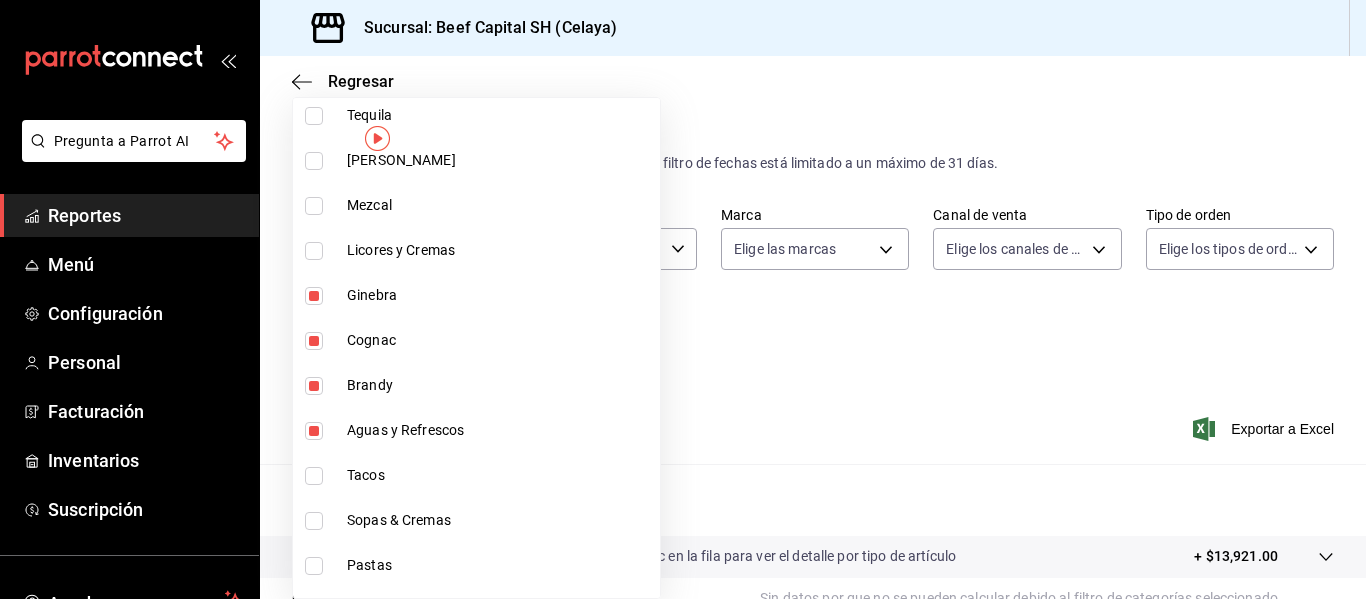 click at bounding box center (314, 251) 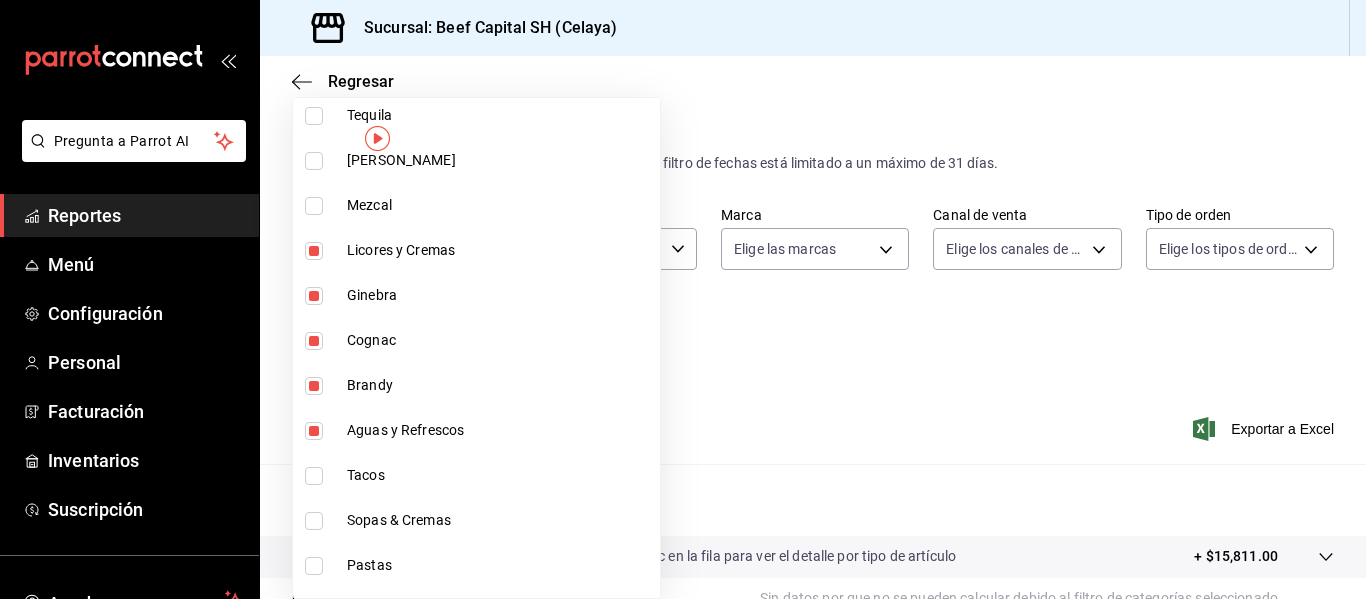 click at bounding box center (314, 206) 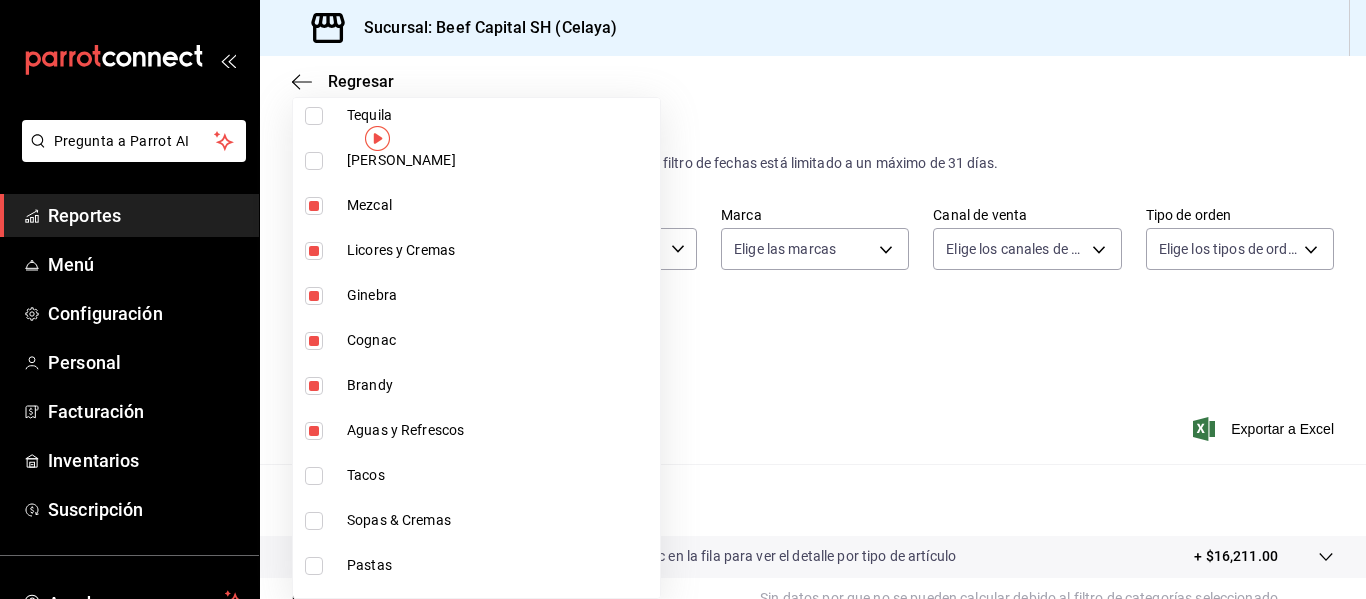 click at bounding box center [314, 161] 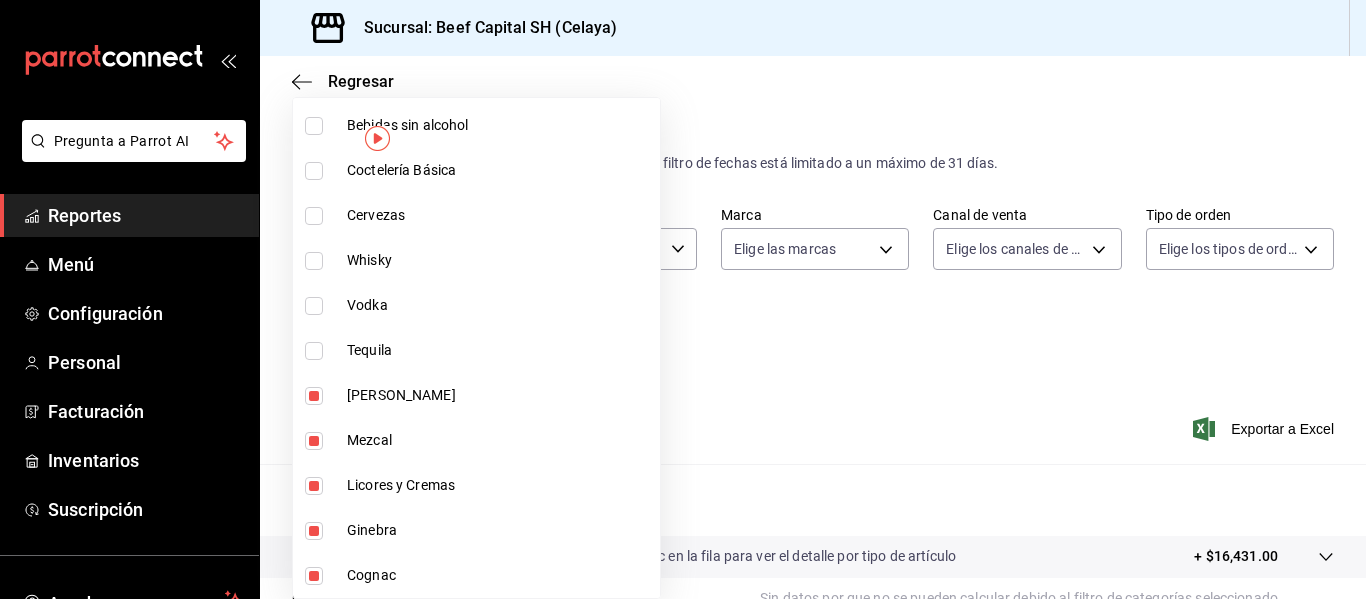scroll, scrollTop: 1140, scrollLeft: 0, axis: vertical 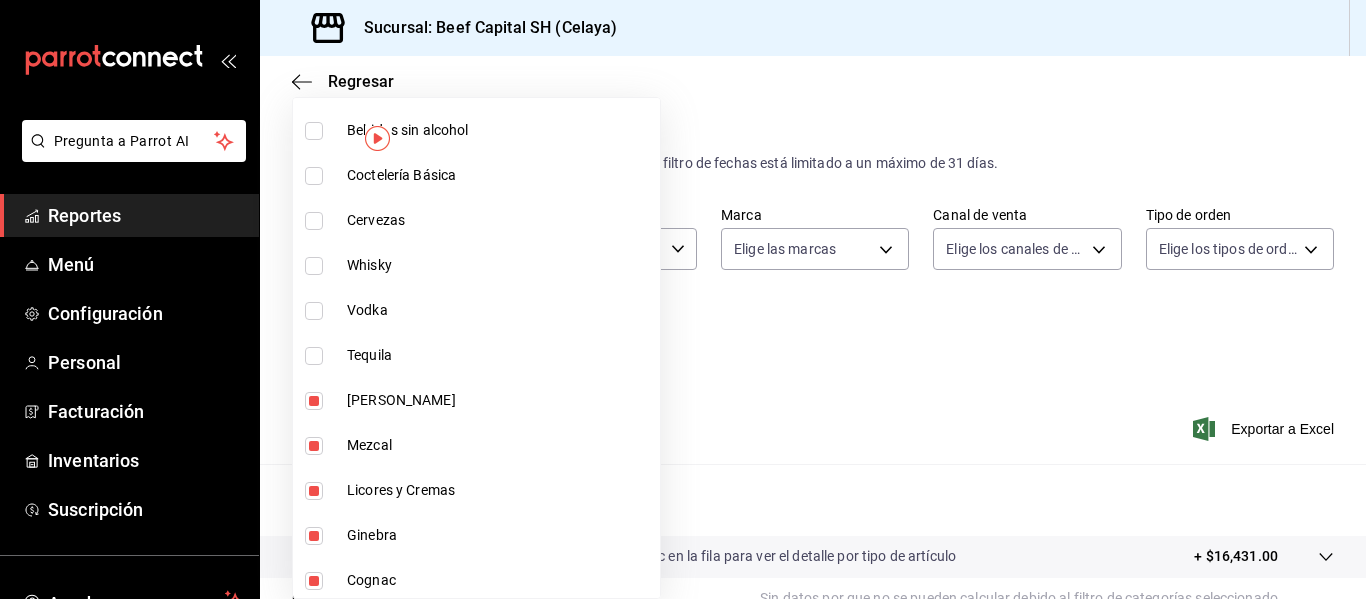 click at bounding box center [314, 356] 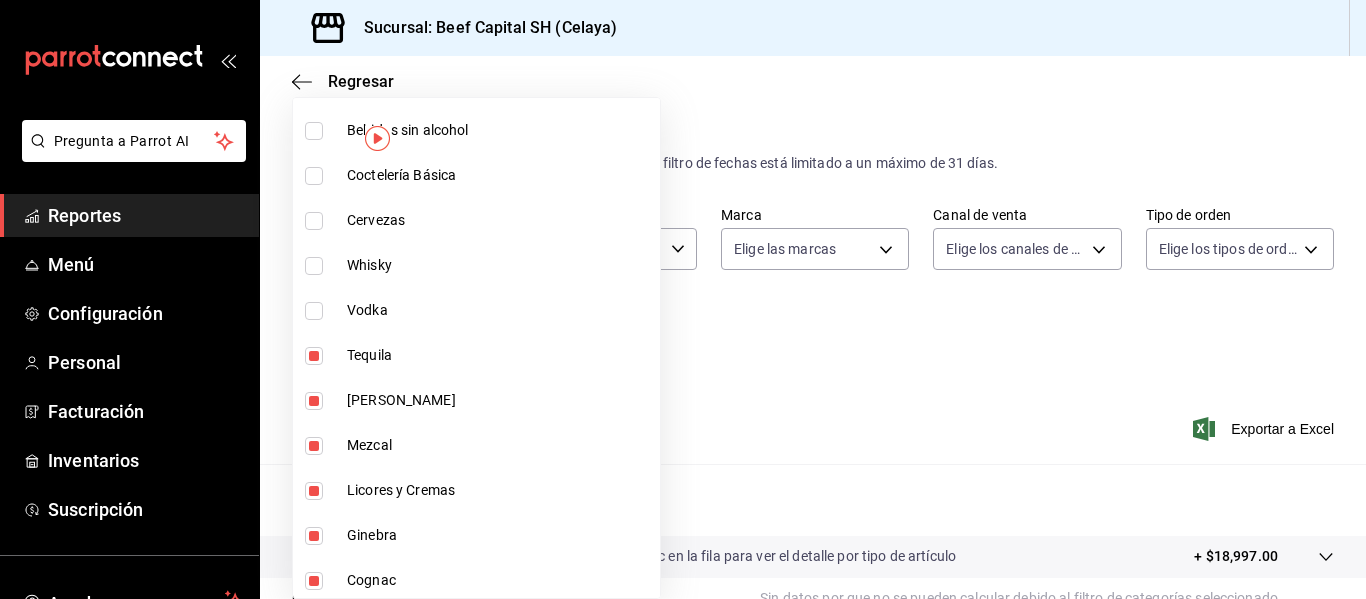 click at bounding box center (314, 311) 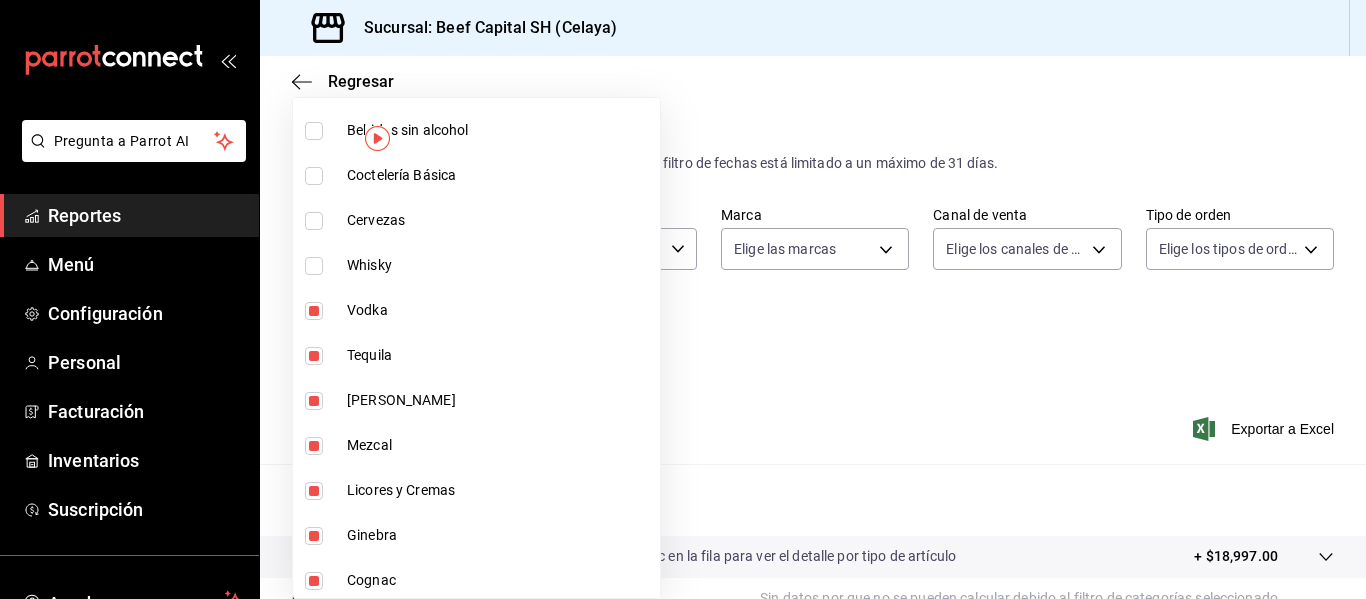 click at bounding box center [314, 266] 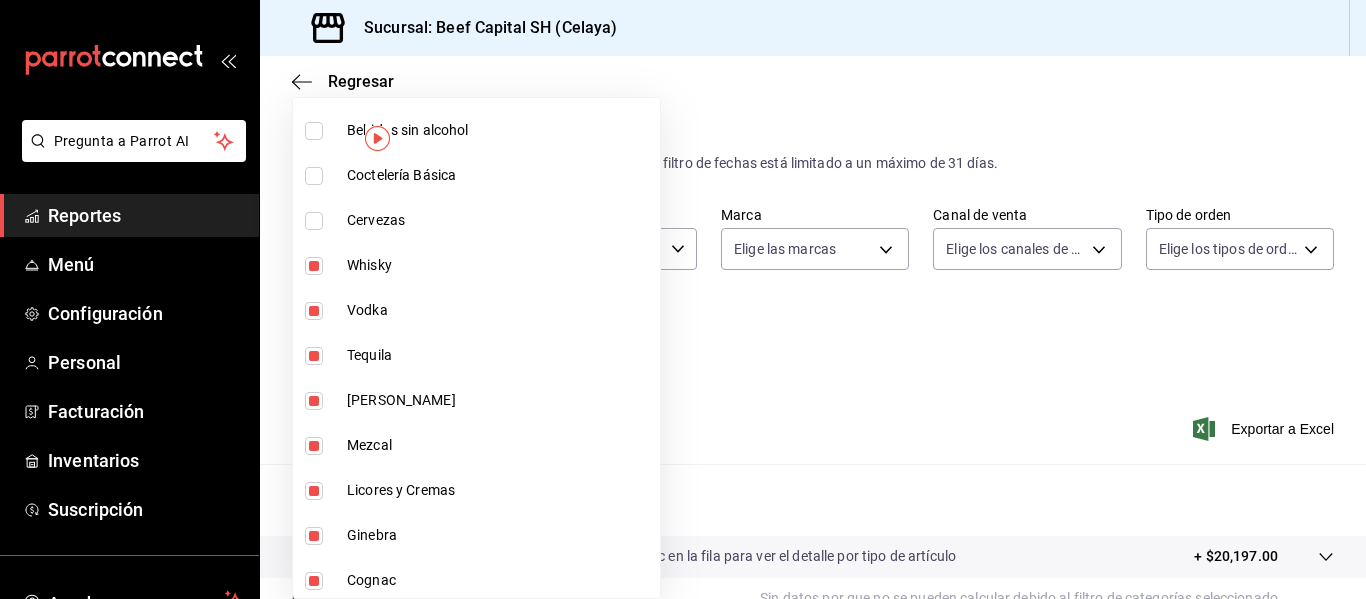 click at bounding box center [314, 221] 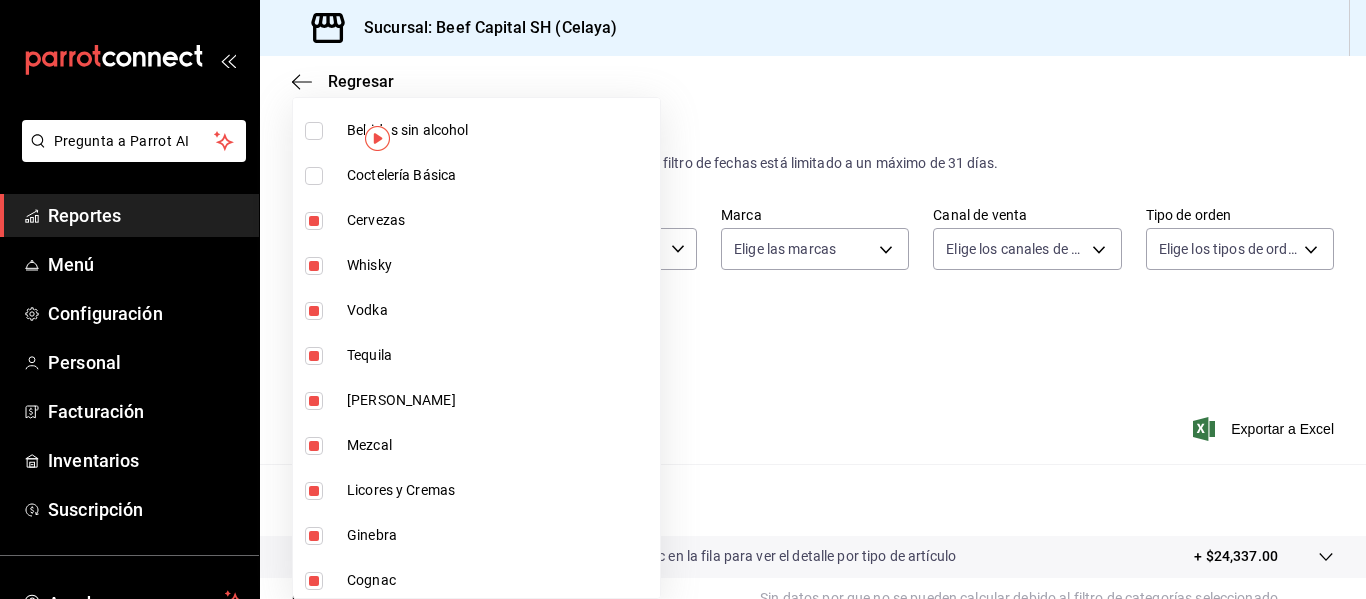 click at bounding box center [314, 176] 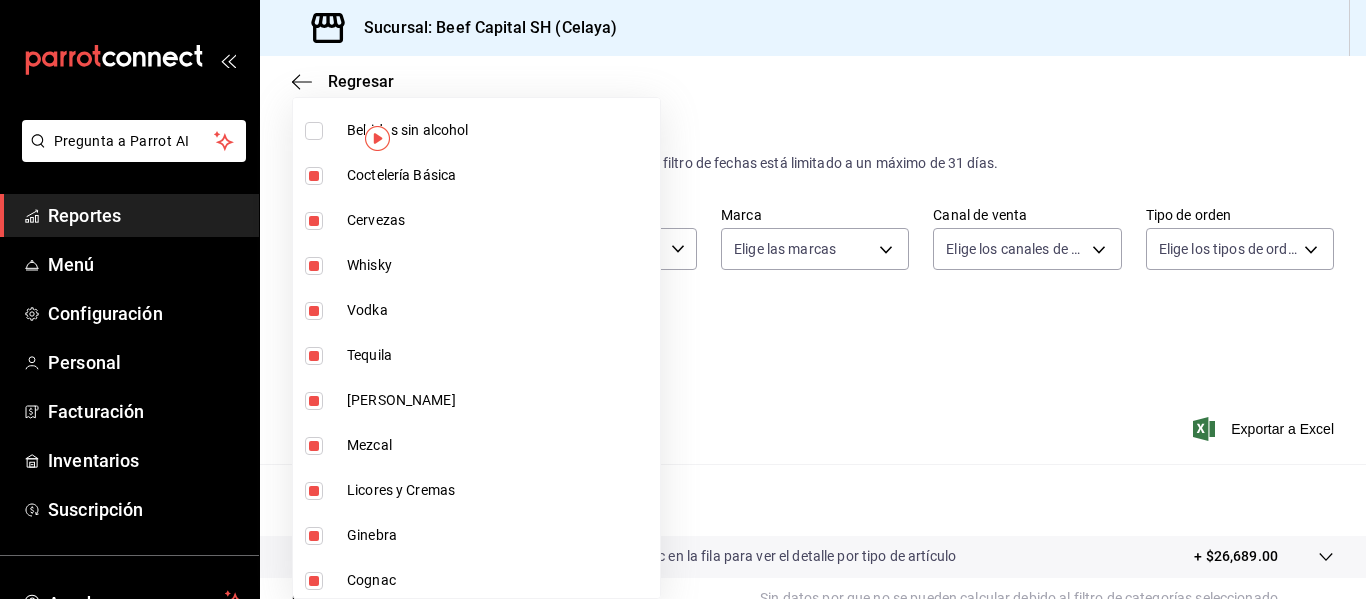 click at bounding box center (314, 131) 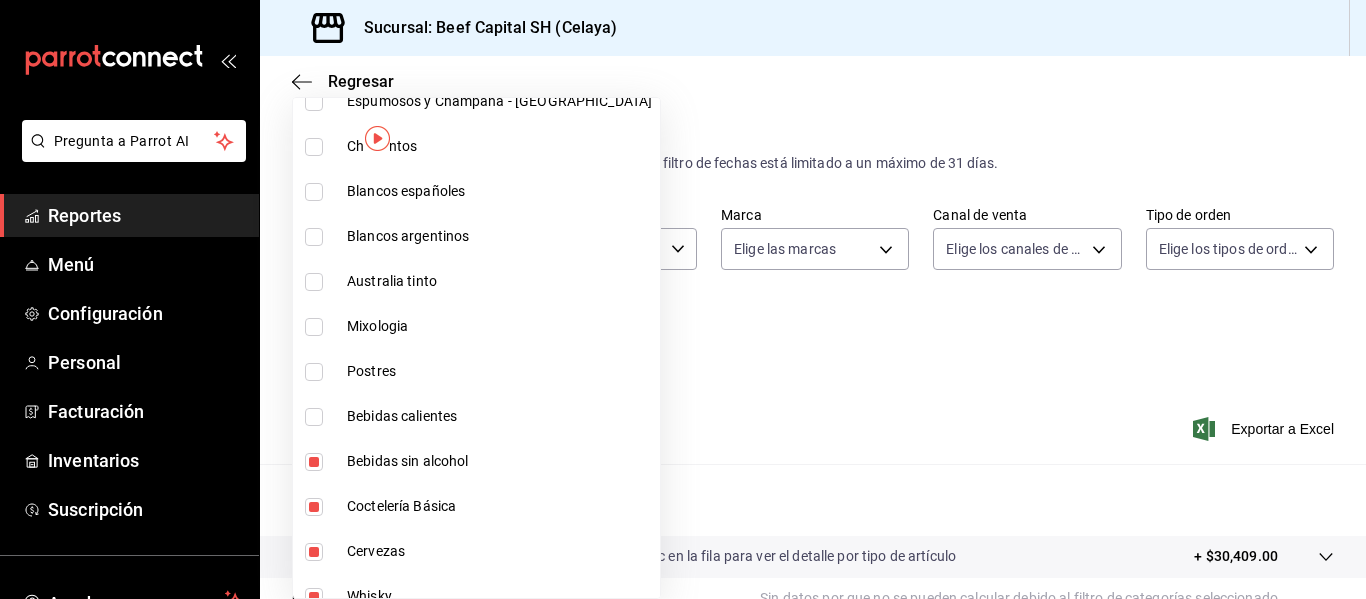 scroll, scrollTop: 740, scrollLeft: 0, axis: vertical 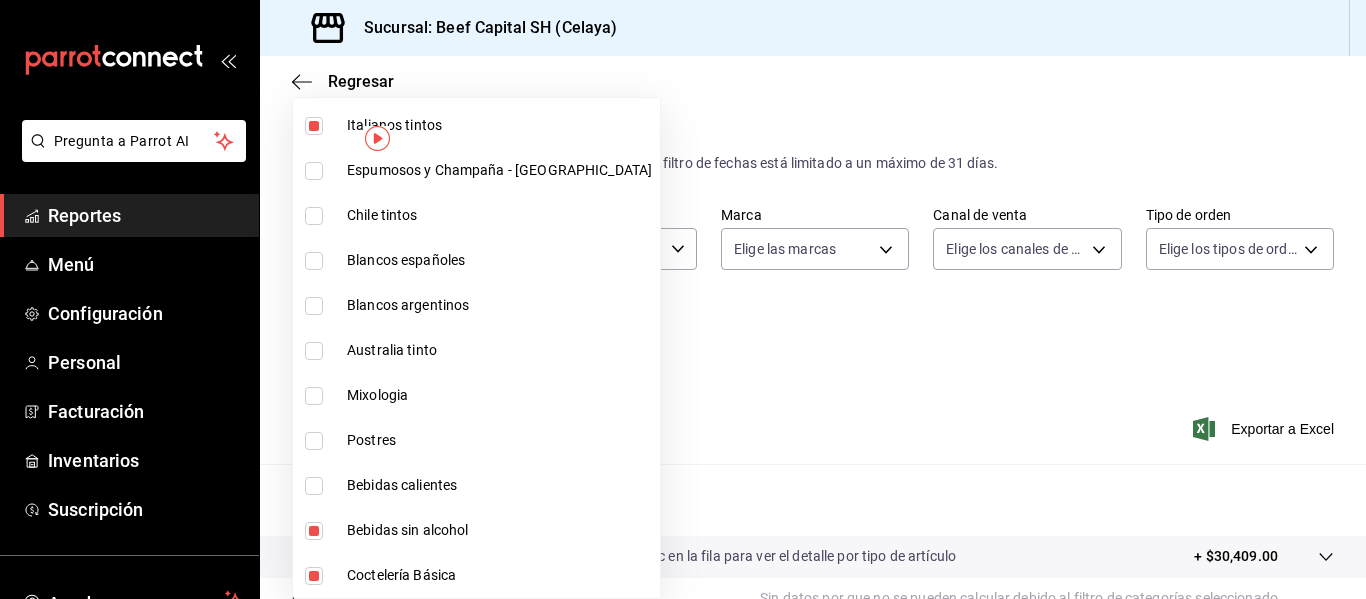 click at bounding box center (314, 486) 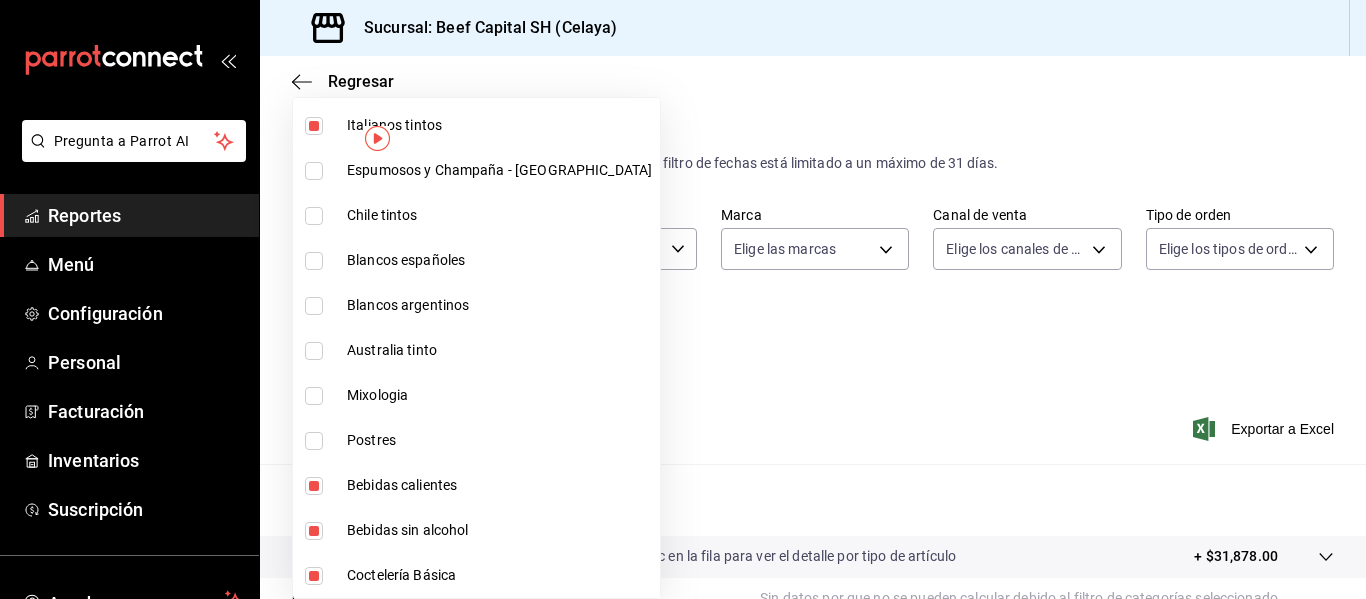 click at bounding box center [314, 396] 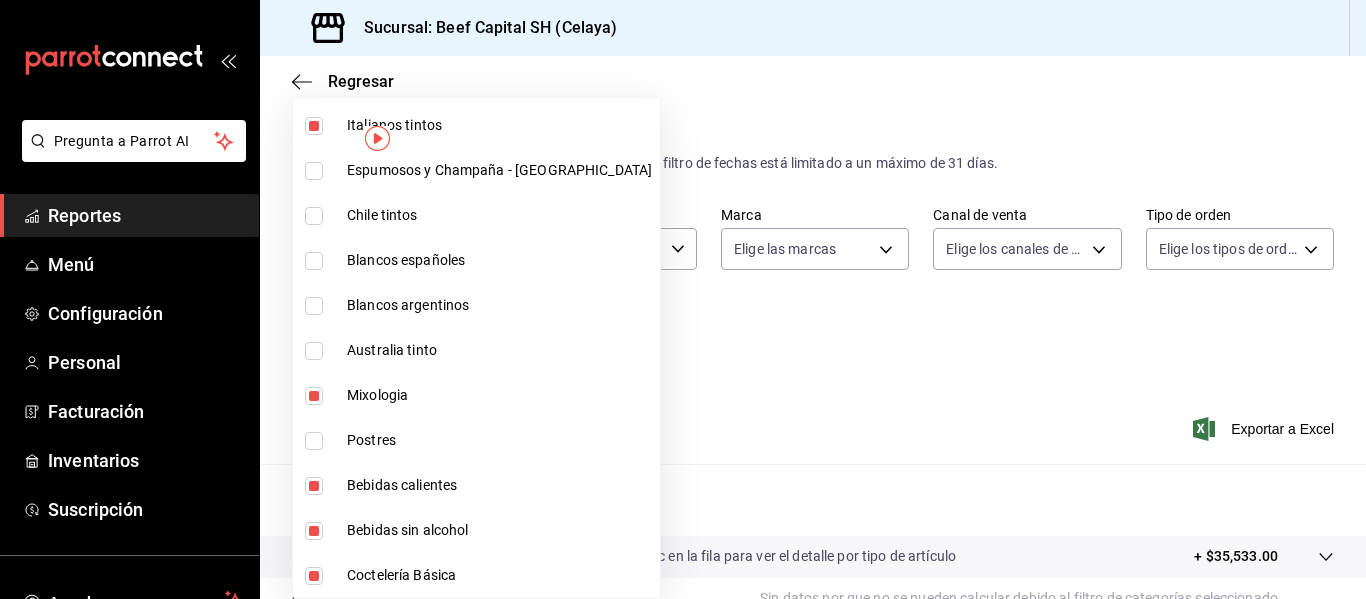 click at bounding box center [314, 351] 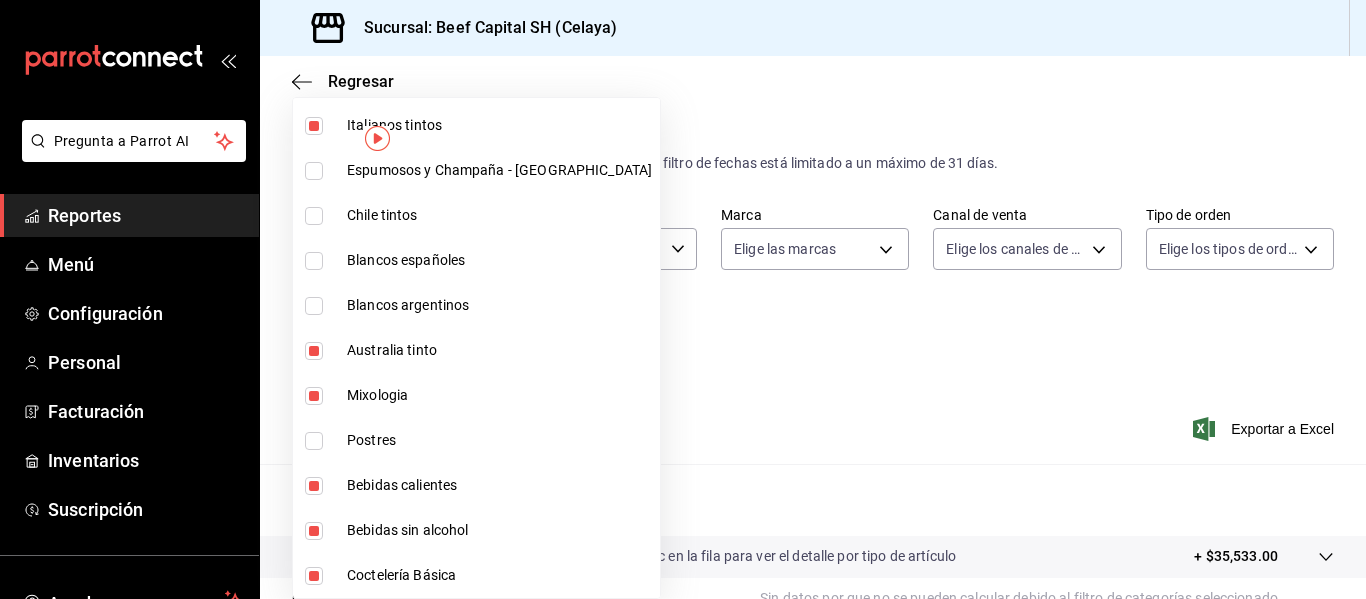 click at bounding box center (314, 306) 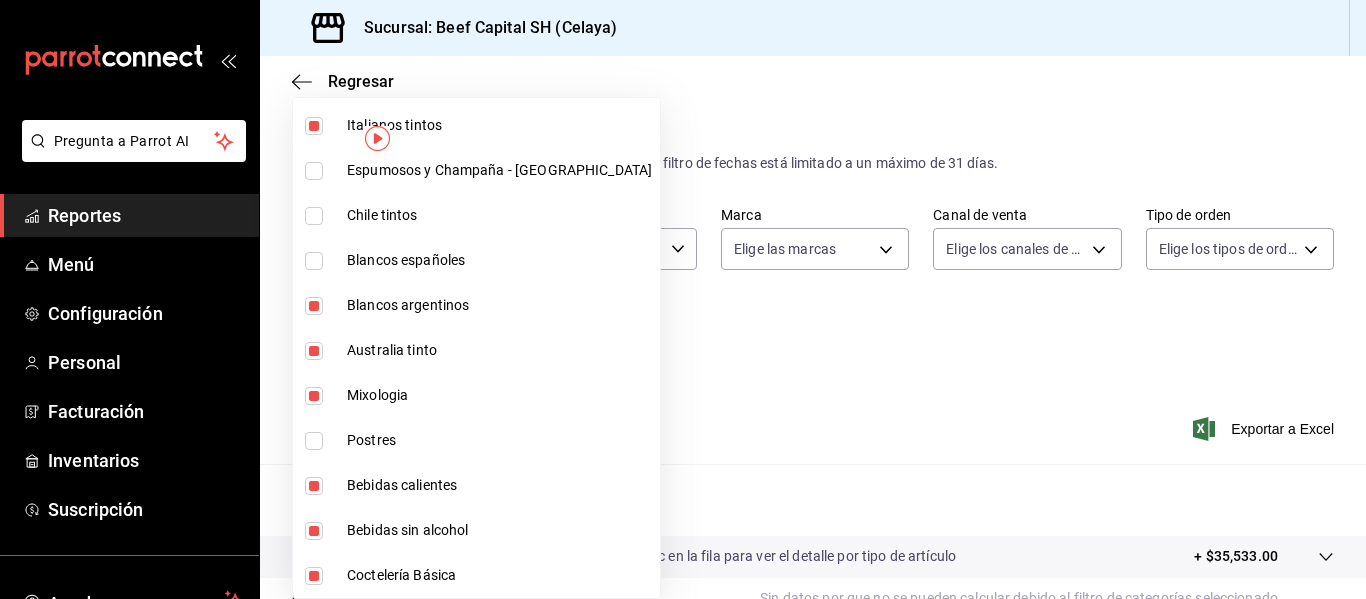 click at bounding box center (314, 261) 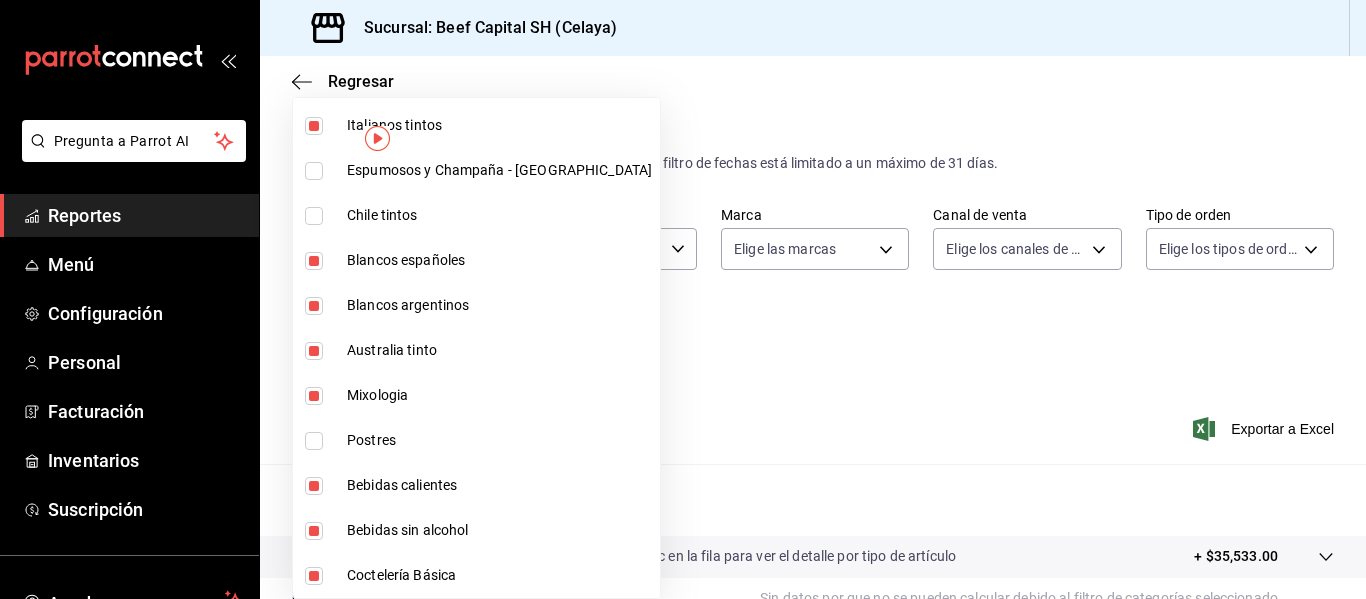 click at bounding box center (314, 216) 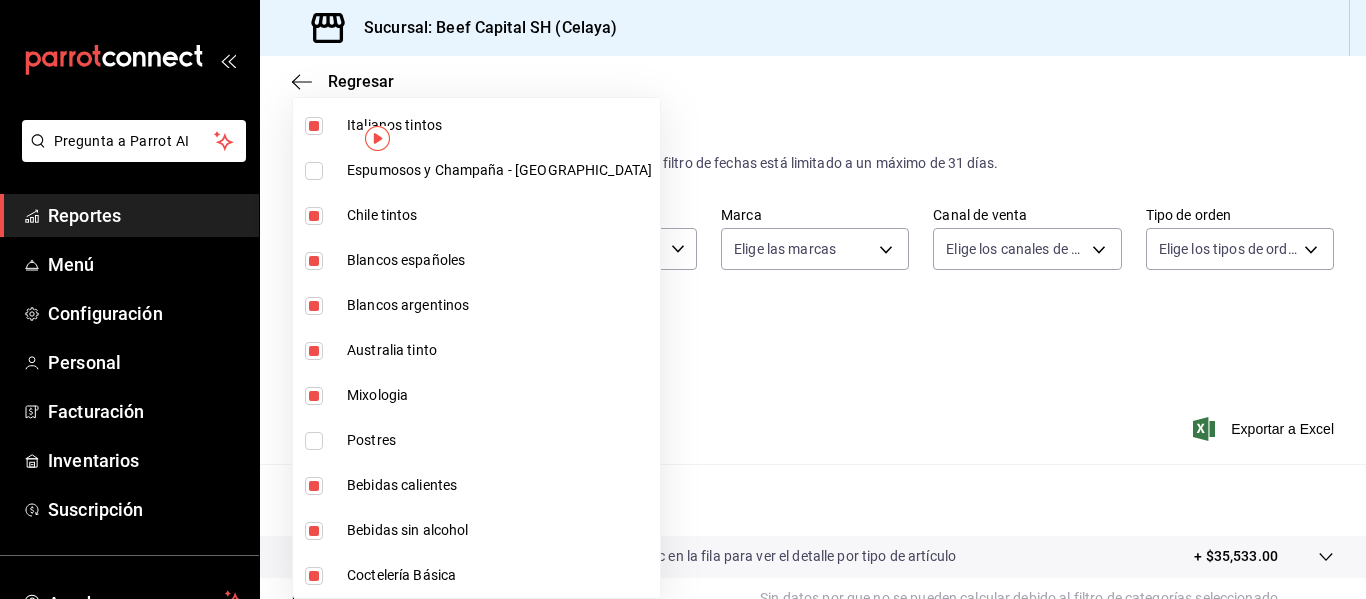 click at bounding box center [314, 171] 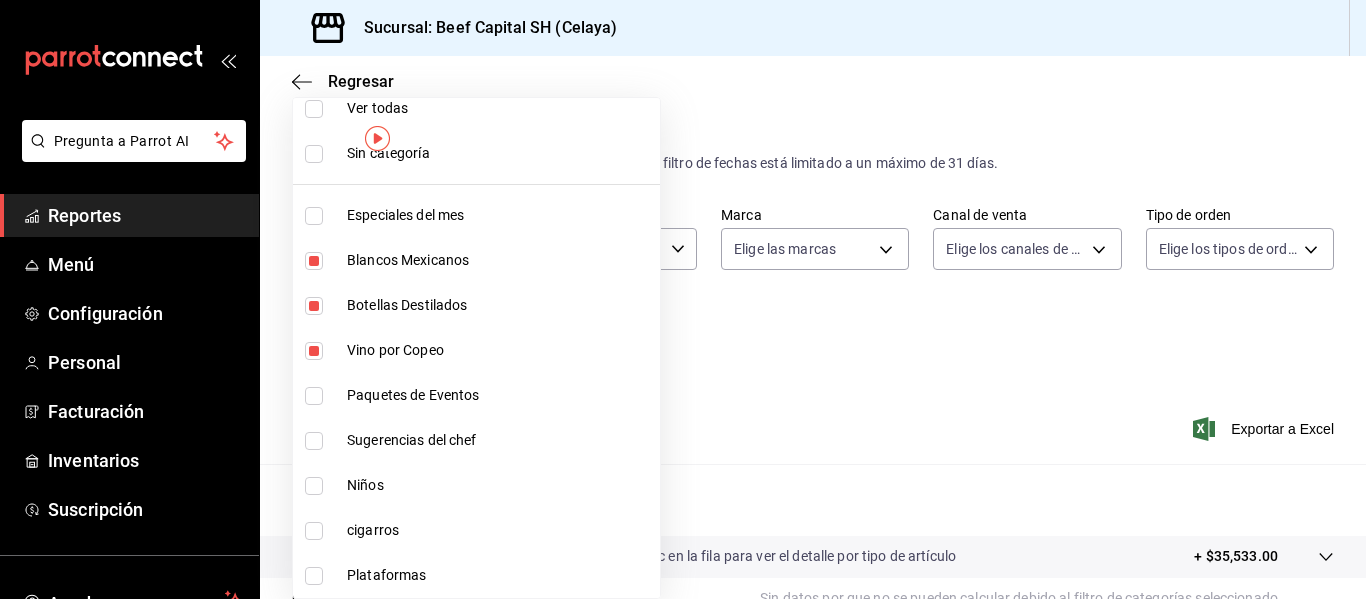 scroll, scrollTop: 0, scrollLeft: 0, axis: both 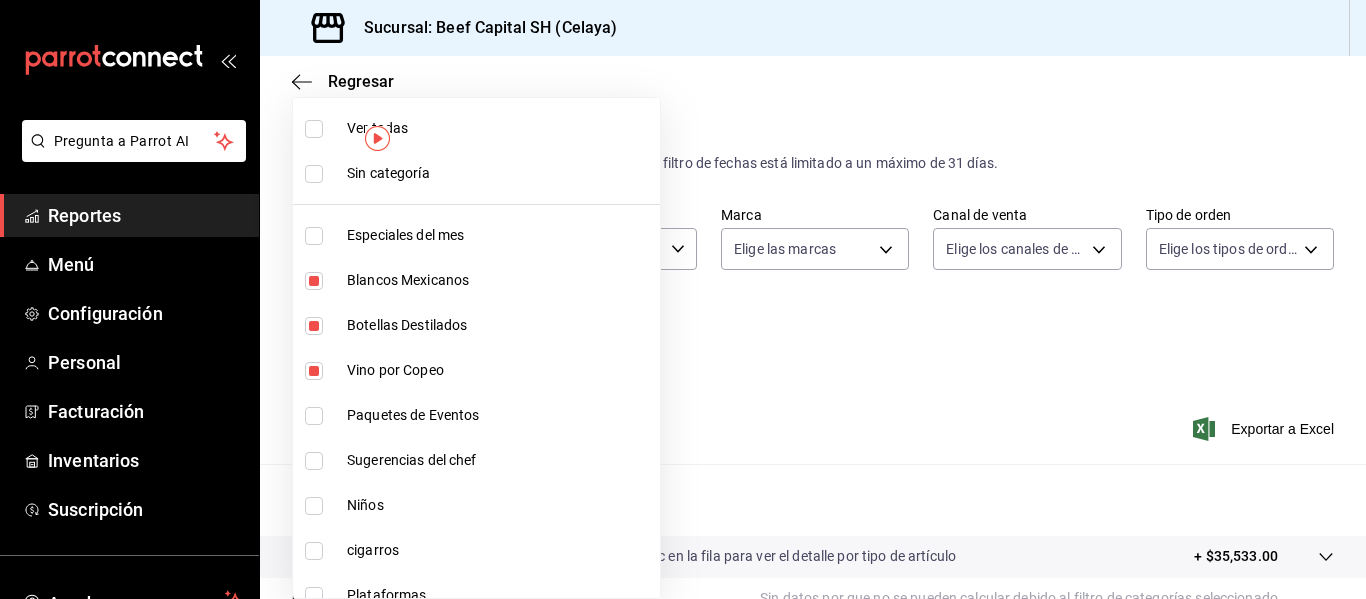 click at bounding box center (683, 299) 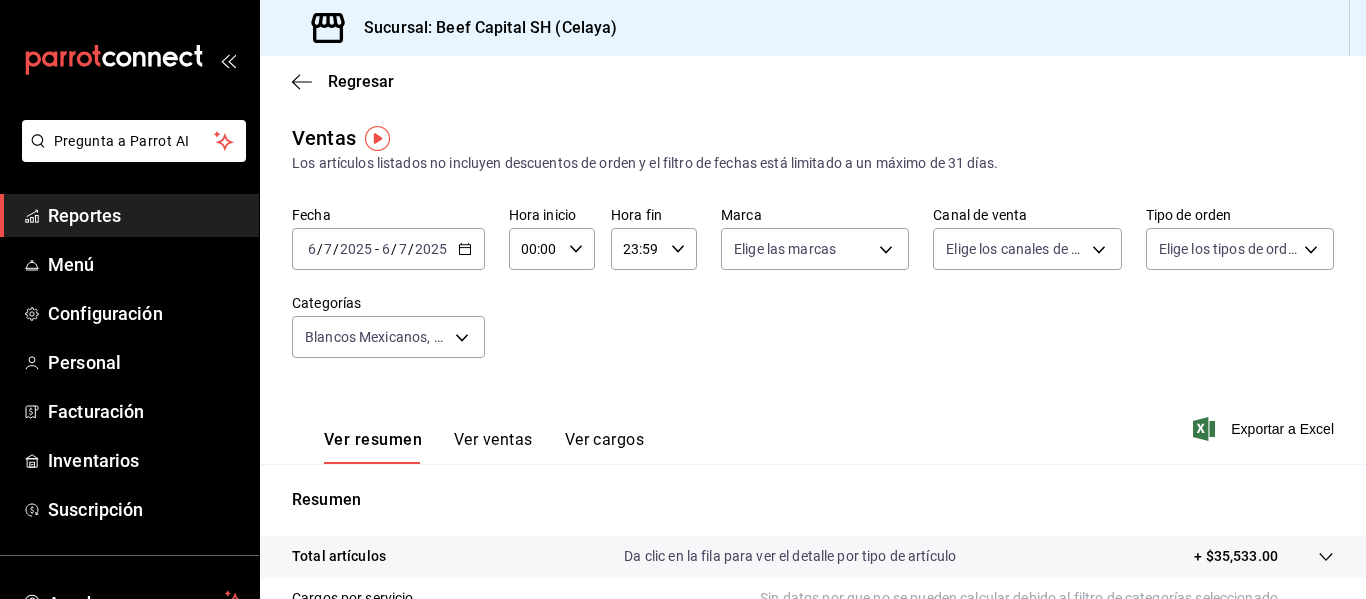 click 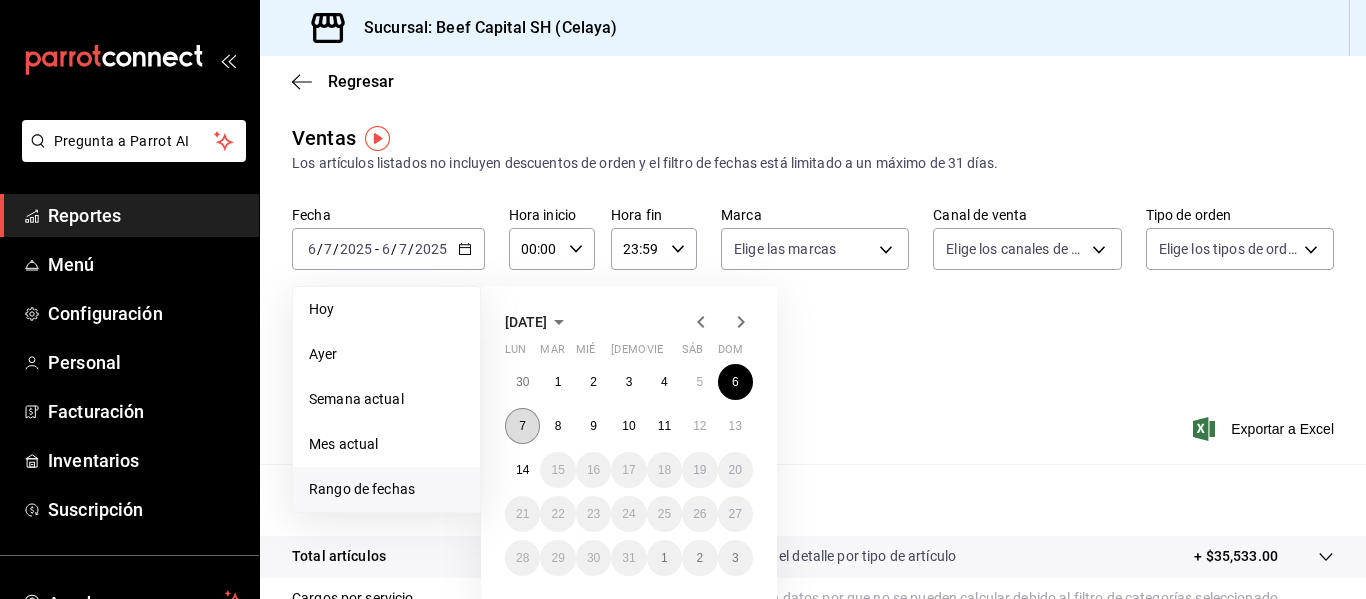 click on "7" at bounding box center (522, 426) 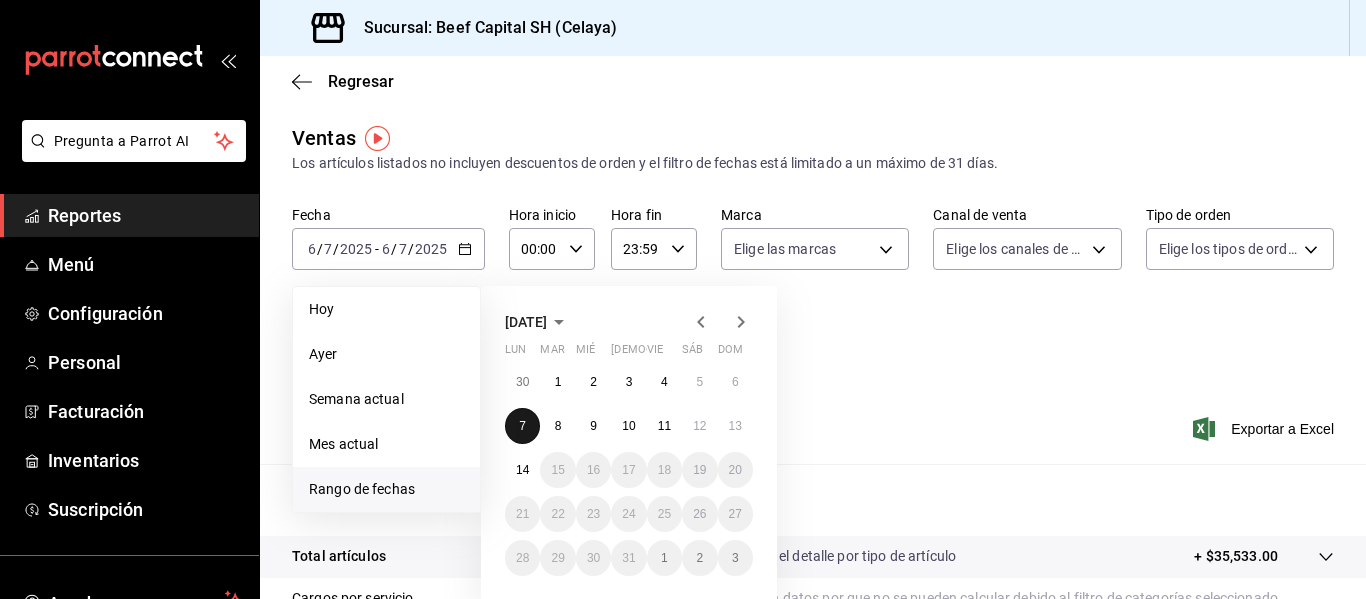 click on "7" at bounding box center (522, 426) 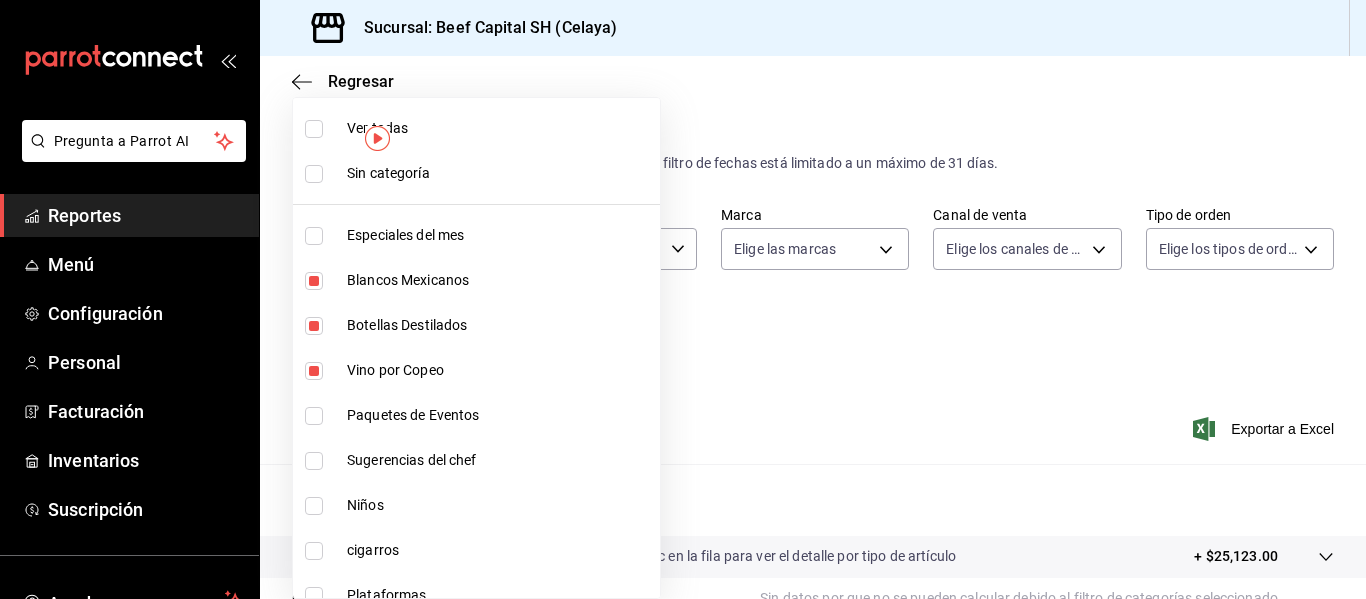 click on "Pregunta a Parrot AI Reportes   Menú   Configuración   Personal   Facturación   Inventarios   Suscripción   Ayuda Recomienda Parrot   [PERSON_NAME]   Sugerir nueva función   Sucursal: Beef Capital SH (Celaya) Regresar Ventas Los artículos listados no incluyen descuentos de orden y el filtro de fechas está limitado a un máximo de 31 días. Fecha [DATE] [DATE] - [DATE] [DATE] Hora inicio 00:00 Hora inicio Hora fin 23:59 Hora fin Marca Elige las marcas Canal de venta Elige los canales de venta Tipo de orden Elige los tipos de orden Categorías Blancos Mexicanos, Botellas Destilados, Vino por Copeo, [GEOGRAPHIC_DATA] tintos, Tintos Mexicanos, Tintos Españoles, Tintos argentinos, [GEOGRAPHIC_DATA] Aguja, Italianos tintos, Espumosos y Champaña - [GEOGRAPHIC_DATA], [GEOGRAPHIC_DATA] tintos, Blancos españoles, Blancos argentinos, Australia tinto, Mixologia, Bebidas calientes, Bebidas sin alcohol, Coctelería Básica, Cervezas, Whisky, Vodka, Tequila, [PERSON_NAME], Mezcal, Licores y Cremas, Ginebra, Cognac, Brandy, Aguas y Refrescos Resumen" at bounding box center (683, 299) 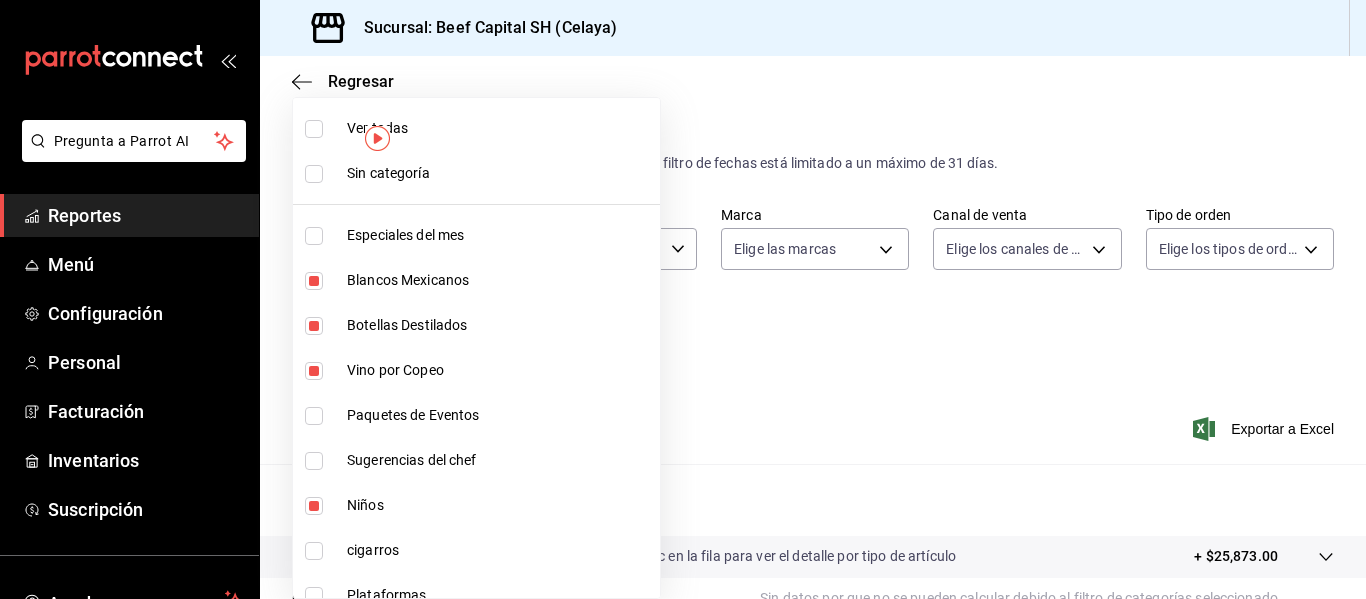 click at bounding box center [683, 299] 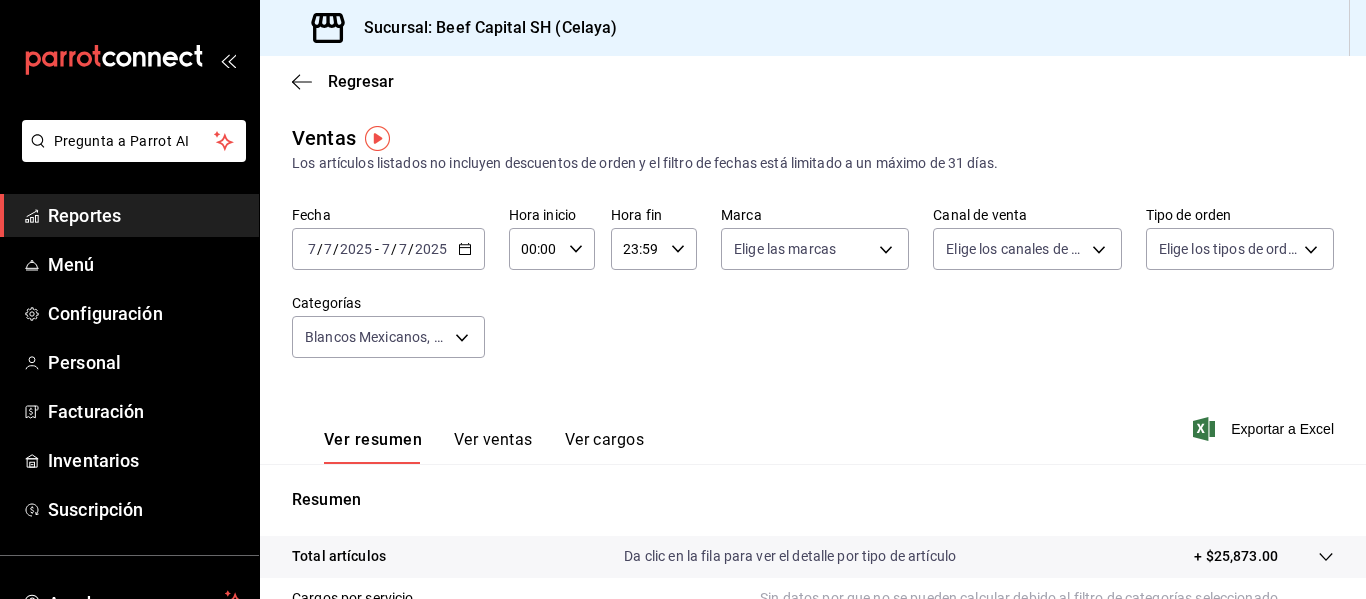 click 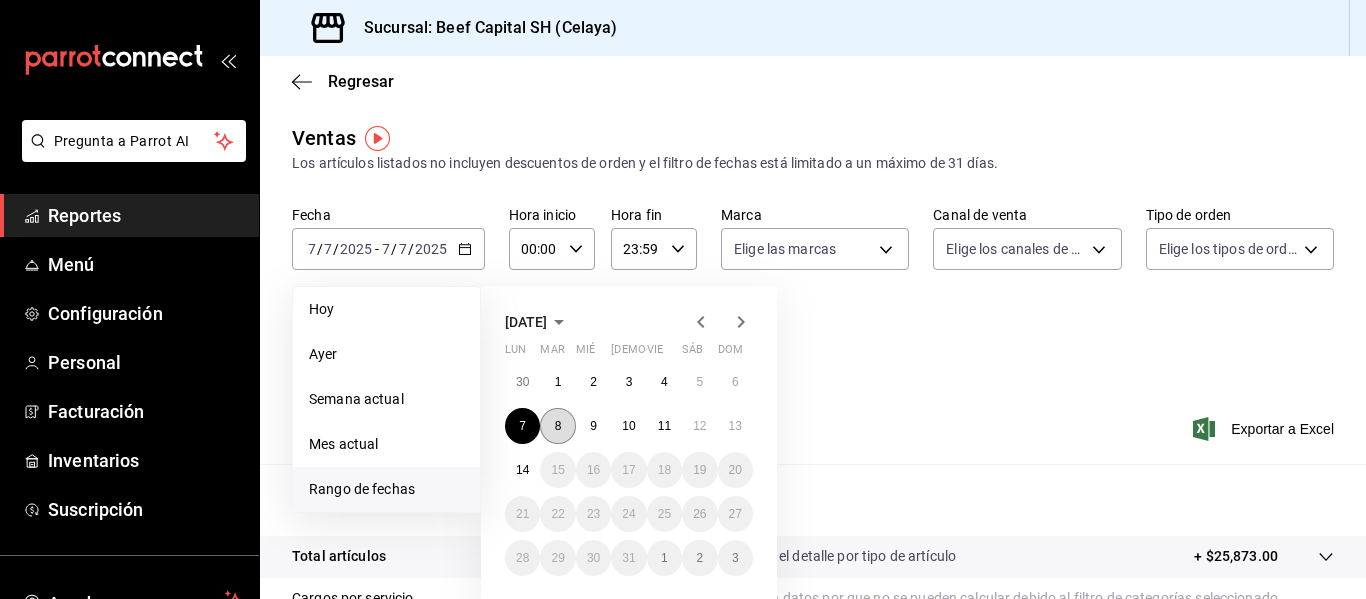 click on "8" at bounding box center (557, 426) 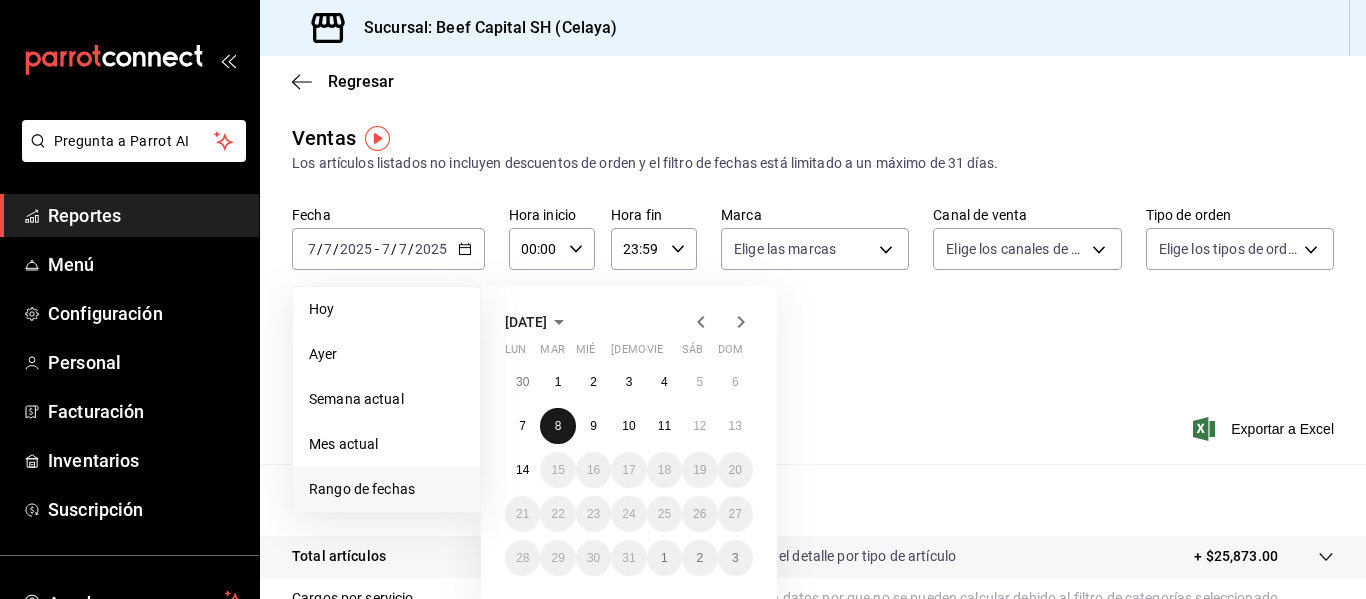 click on "8" at bounding box center (557, 426) 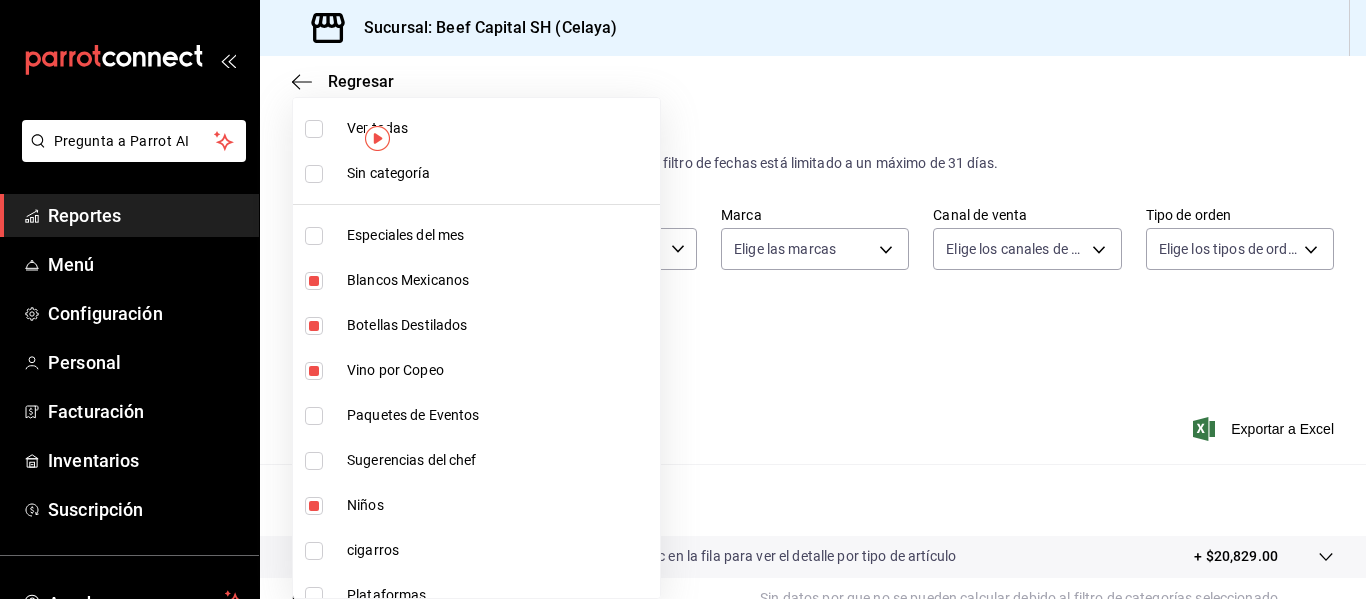 click on "Pregunta a Parrot AI Reportes   Menú   Configuración   Personal   Facturación   Inventarios   Suscripción   Ayuda Recomienda Parrot   [PERSON_NAME]   Sugerir nueva función   Sucursal: Beef Capital SH (Celaya) Regresar Ventas Los artículos listados no incluyen descuentos de orden y el filtro de fechas está limitado a un máximo de 31 días. Fecha [DATE] [DATE] - [DATE] [DATE] Hora inicio 00:00 Hora inicio Hora fin 23:59 Hora fin Marca Elige las marcas Canal de venta Elige los canales de venta Tipo de orden Elige los tipos de orden Categorías Blancos Mexicanos, Botellas Destilados, Vino por Copeo, Niños, USA tintos, Tintos Mexicanos, Tintos Españoles, Tintos argentinos, [GEOGRAPHIC_DATA] Aguja, Italianos tintos, Espumosos y Champaña - [GEOGRAPHIC_DATA], [GEOGRAPHIC_DATA] tintos, Blancos españoles, Blancos argentinos, Australia tinto, Mixologia, Bebidas calientes, Bebidas sin alcohol, Coctelería Básica, Cervezas, Whisky, Vodka, Tequila, [PERSON_NAME], Mezcal, Licores y Cremas, Ginebra, Cognac, Brandy, Aguas y Refrescos" at bounding box center (683, 299) 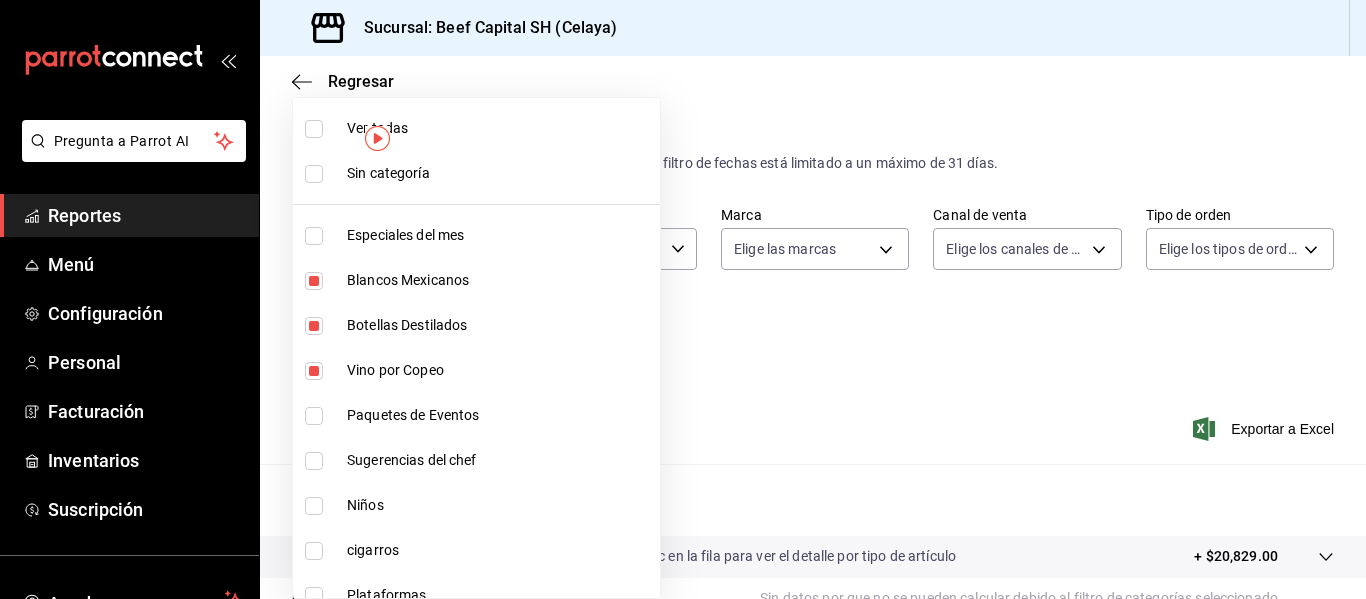click at bounding box center [314, 506] 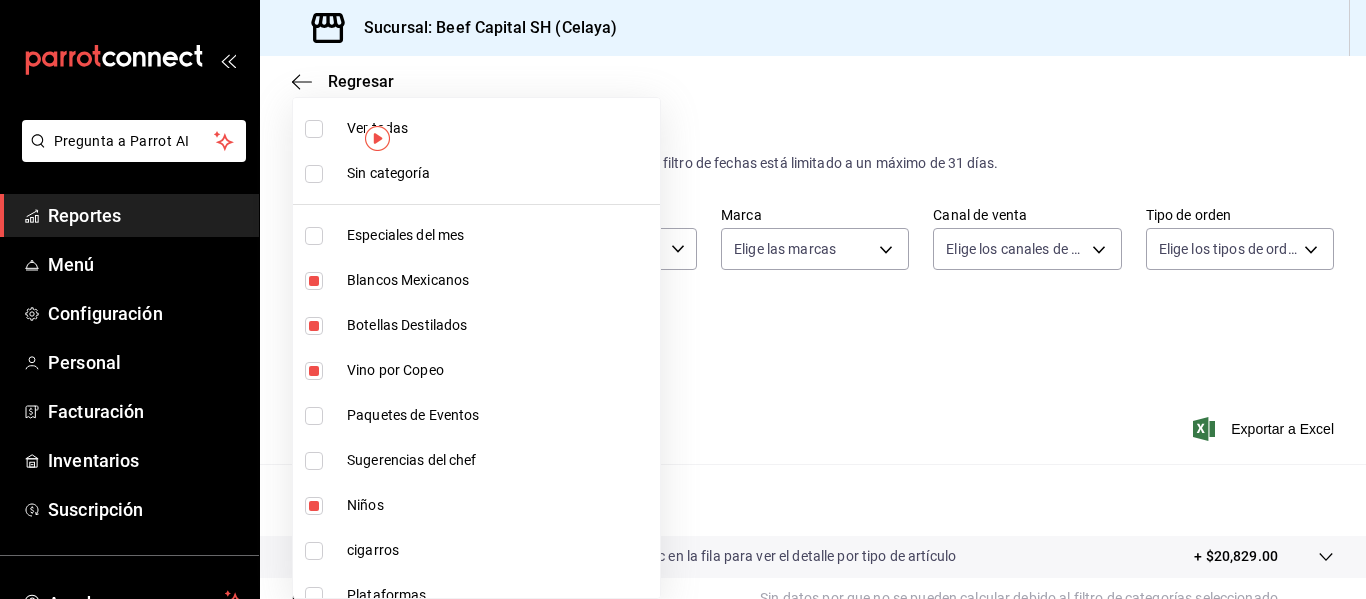 click at bounding box center [683, 299] 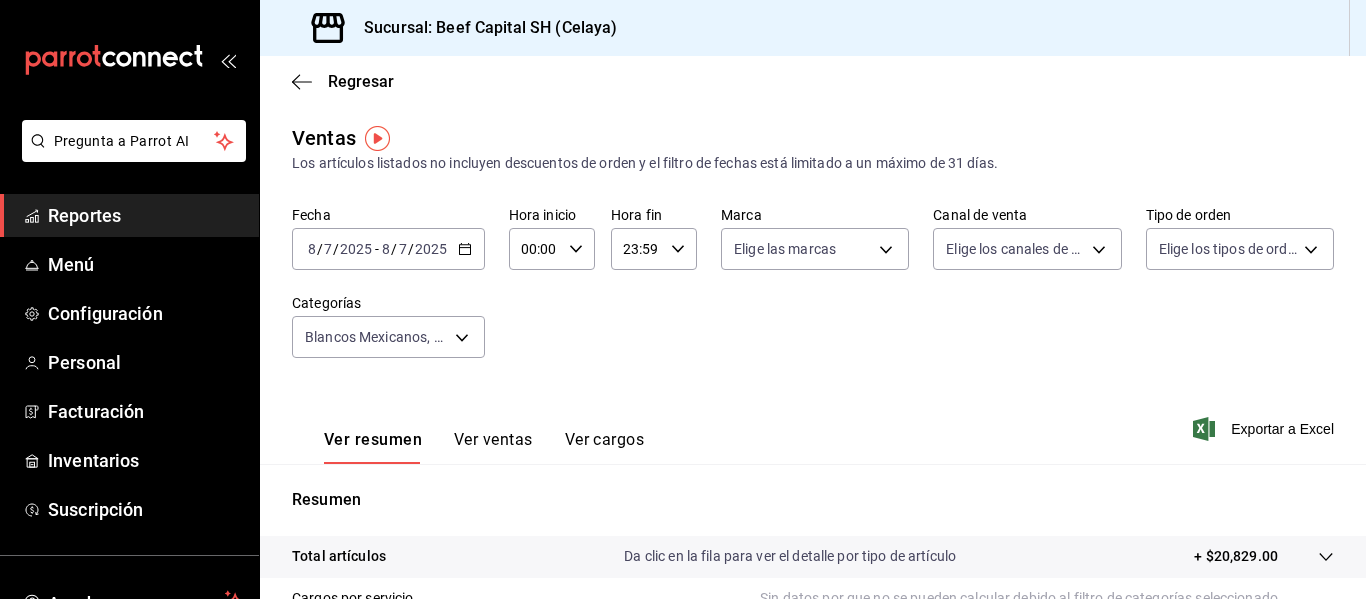 click 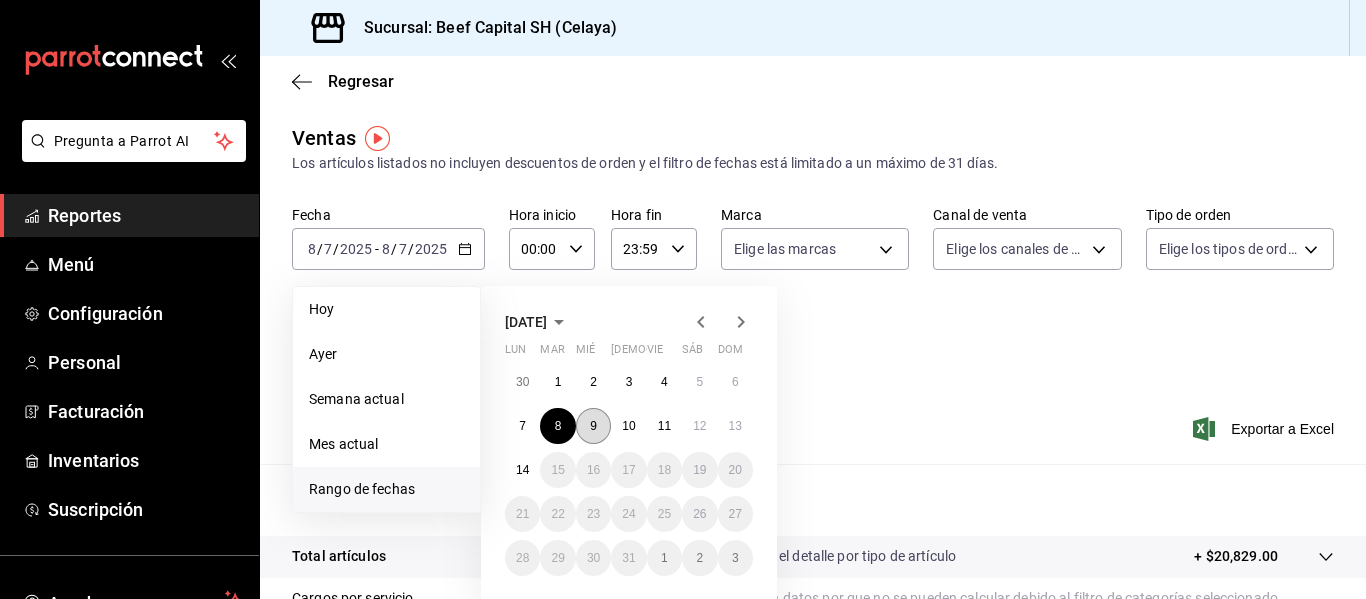 click on "9" at bounding box center [593, 426] 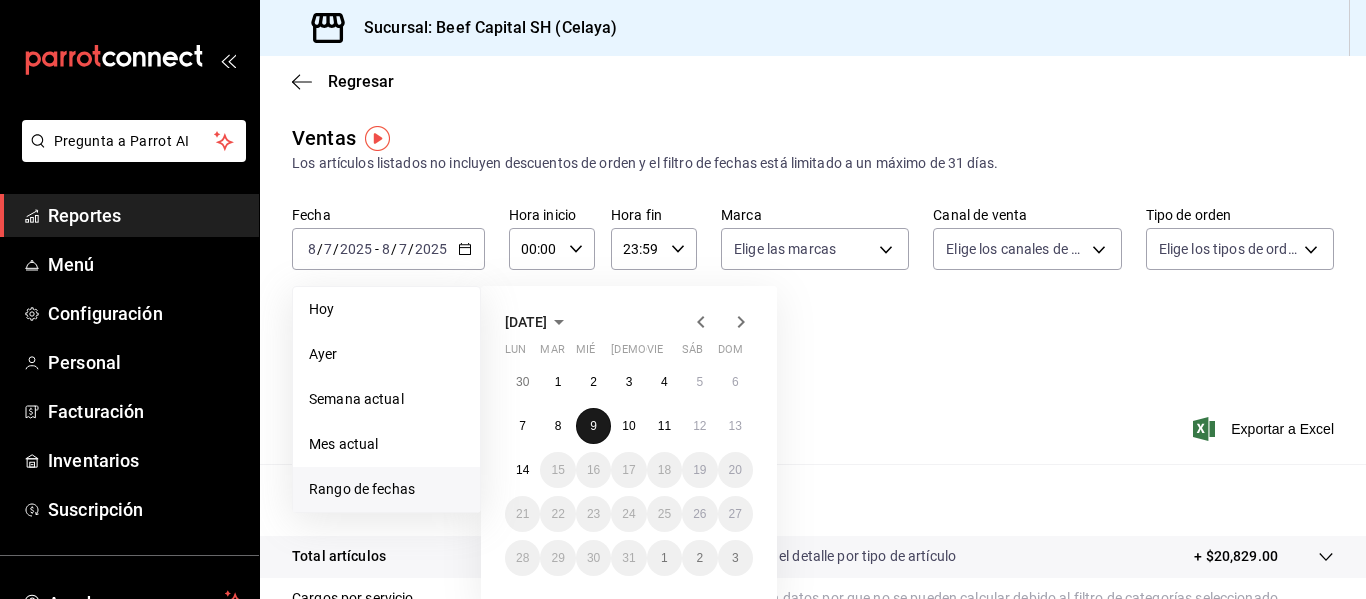 click on "9" at bounding box center [593, 426] 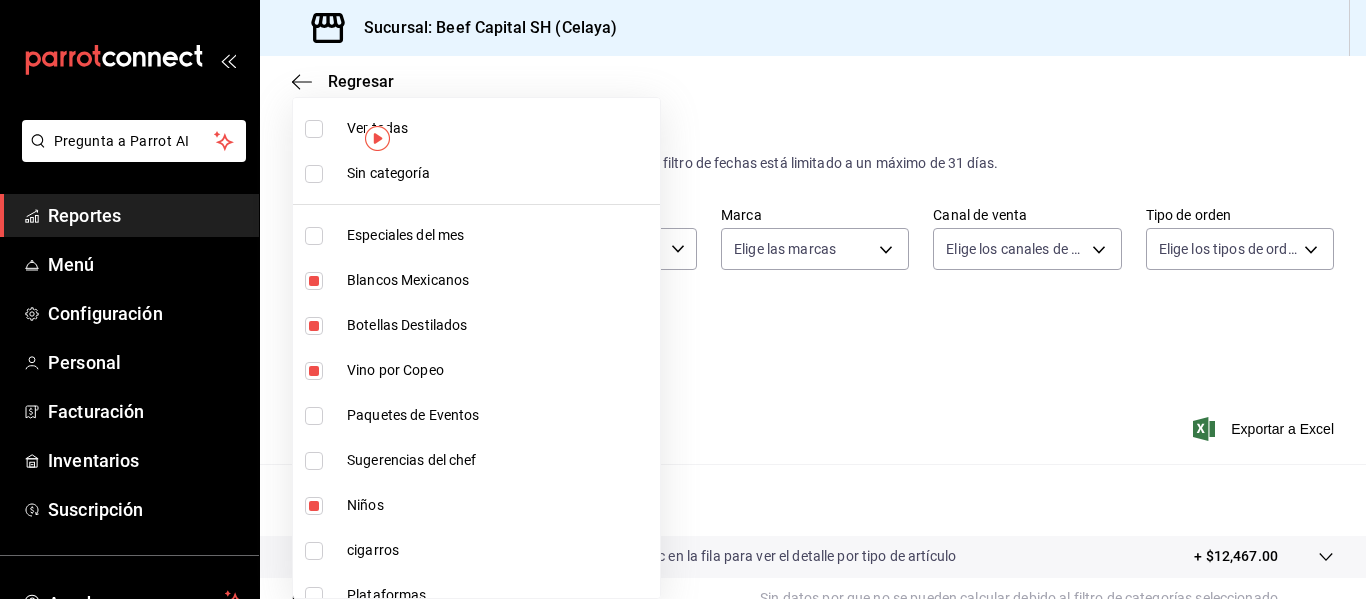 click on "Pregunta a Parrot AI Reportes   Menú   Configuración   Personal   Facturación   Inventarios   Suscripción   Ayuda Recomienda Parrot   [PERSON_NAME]   Sugerir nueva función   Sucursal: Beef Capital SH (Celaya) Regresar Ventas Los artículos listados no incluyen descuentos de orden y el filtro de fechas está limitado a un máximo de 31 días. Fecha [DATE] [DATE] - [DATE] [DATE] Hora inicio 00:00 Hora inicio Hora fin 23:59 Hora fin Marca Elige las marcas Canal de venta Elige los canales de venta Tipo de orden Elige los tipos de orden Categorías Blancos Mexicanos, Botellas Destilados, Vino por Copeo, Niños, USA tintos, Tintos Mexicanos, Tintos Españoles, Tintos argentinos, [GEOGRAPHIC_DATA] Aguja, Italianos tintos, Espumosos y Champaña - [GEOGRAPHIC_DATA], [GEOGRAPHIC_DATA] tintos, Blancos españoles, Blancos argentinos, Australia tinto, Mixologia, Bebidas calientes, Bebidas sin alcohol, Coctelería Básica, Cervezas, Whisky, Vodka, Tequila, [PERSON_NAME], Mezcal, Licores y Cremas, Ginebra, Cognac, Brandy, Aguas y Refrescos" at bounding box center (683, 299) 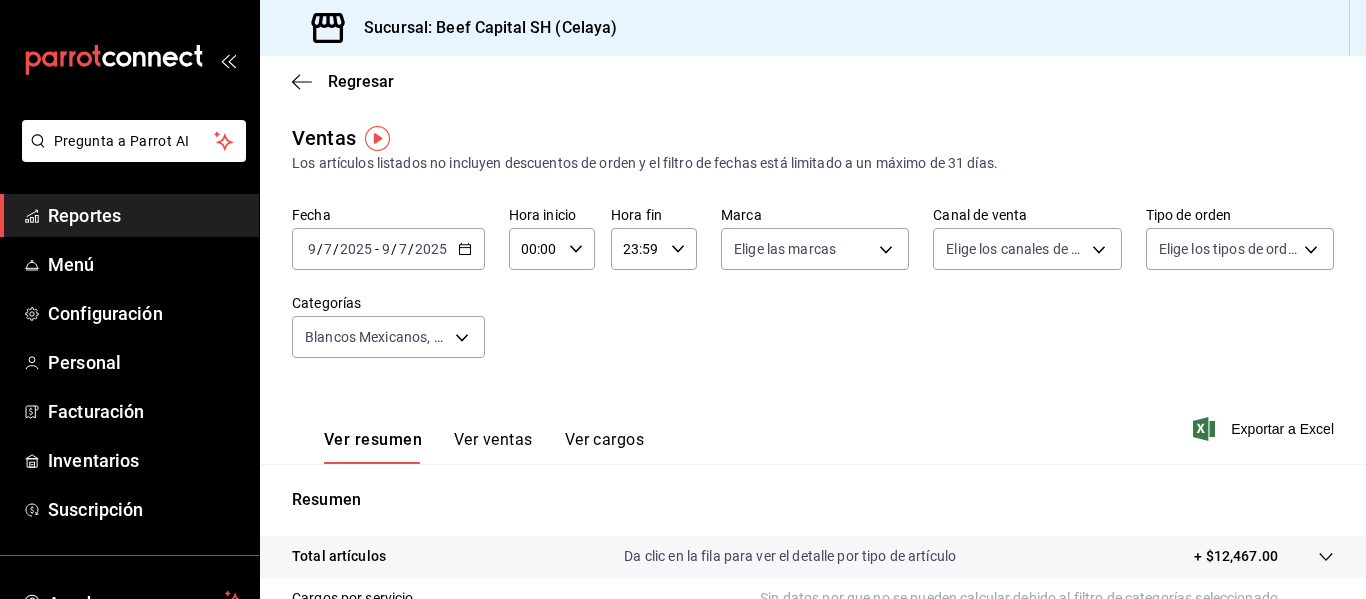 click 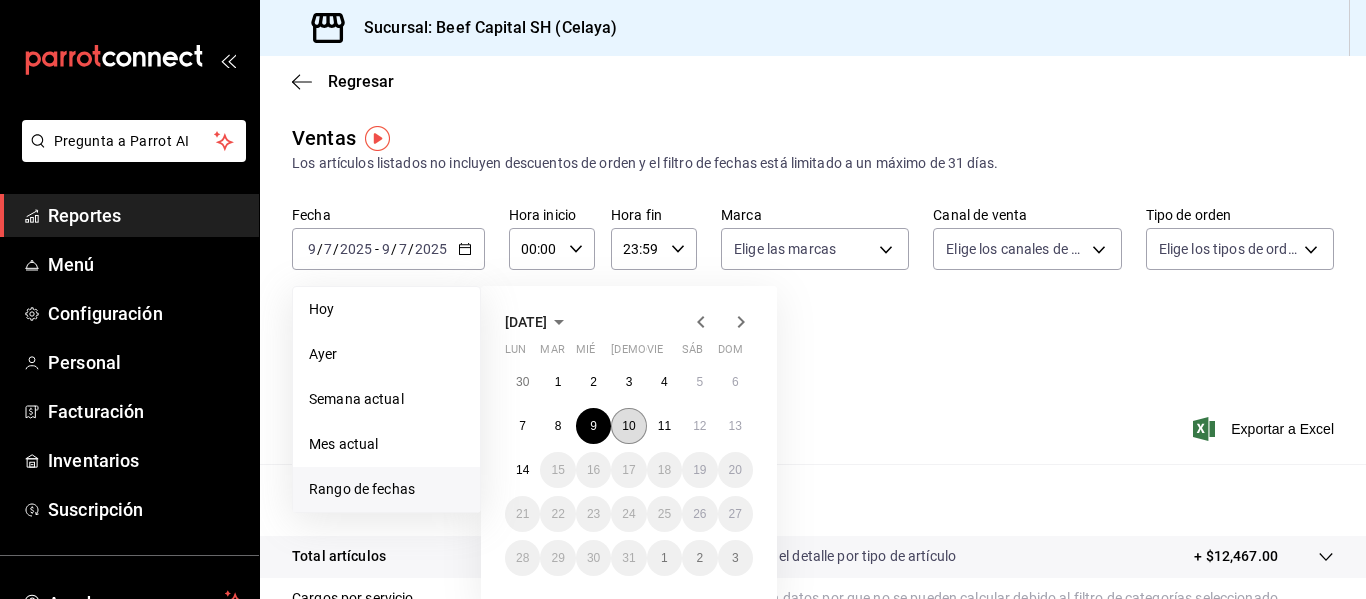 click on "10" at bounding box center [628, 426] 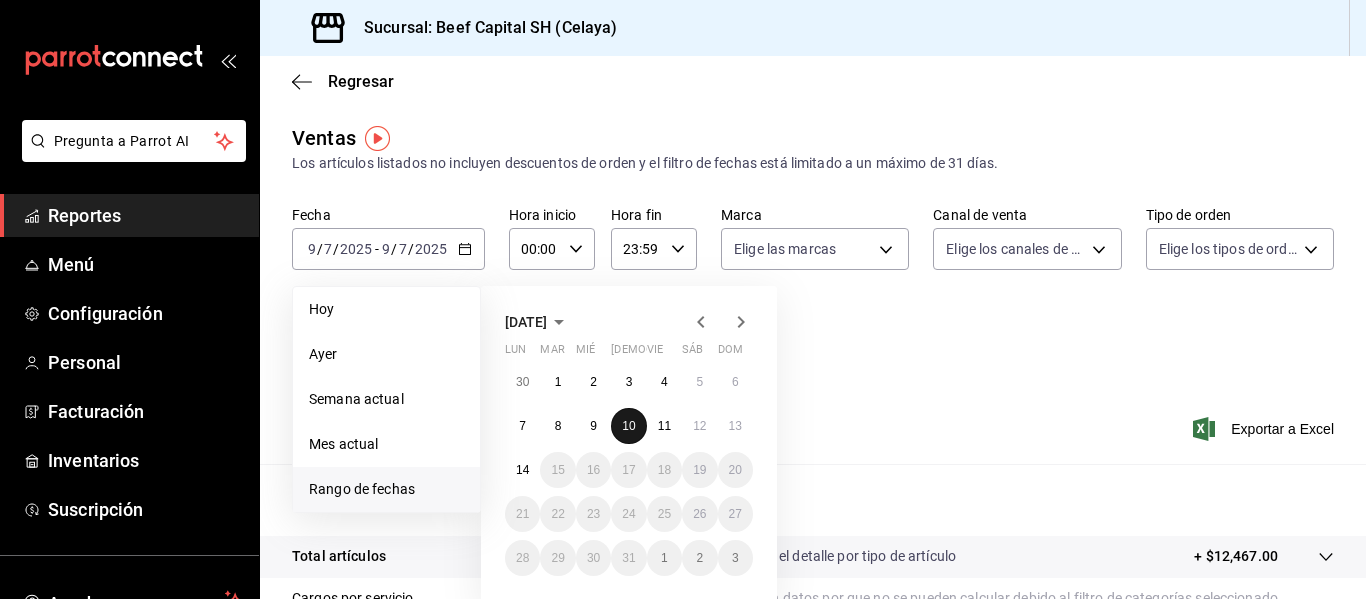 click on "10" at bounding box center (628, 426) 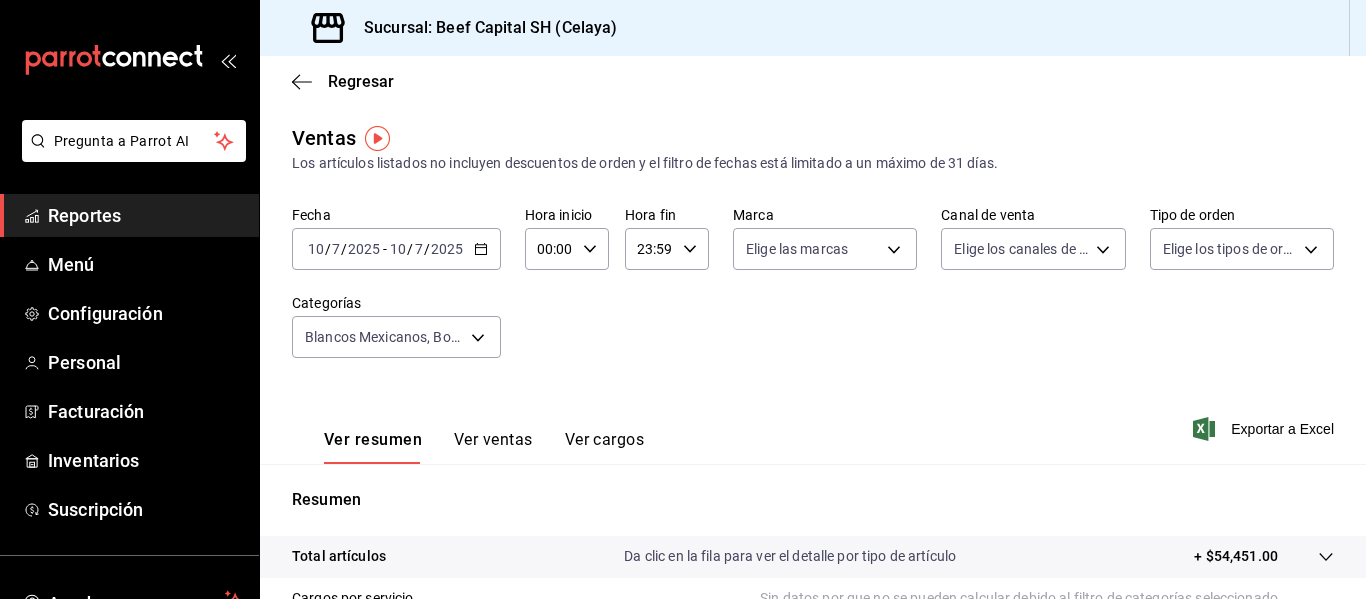 click 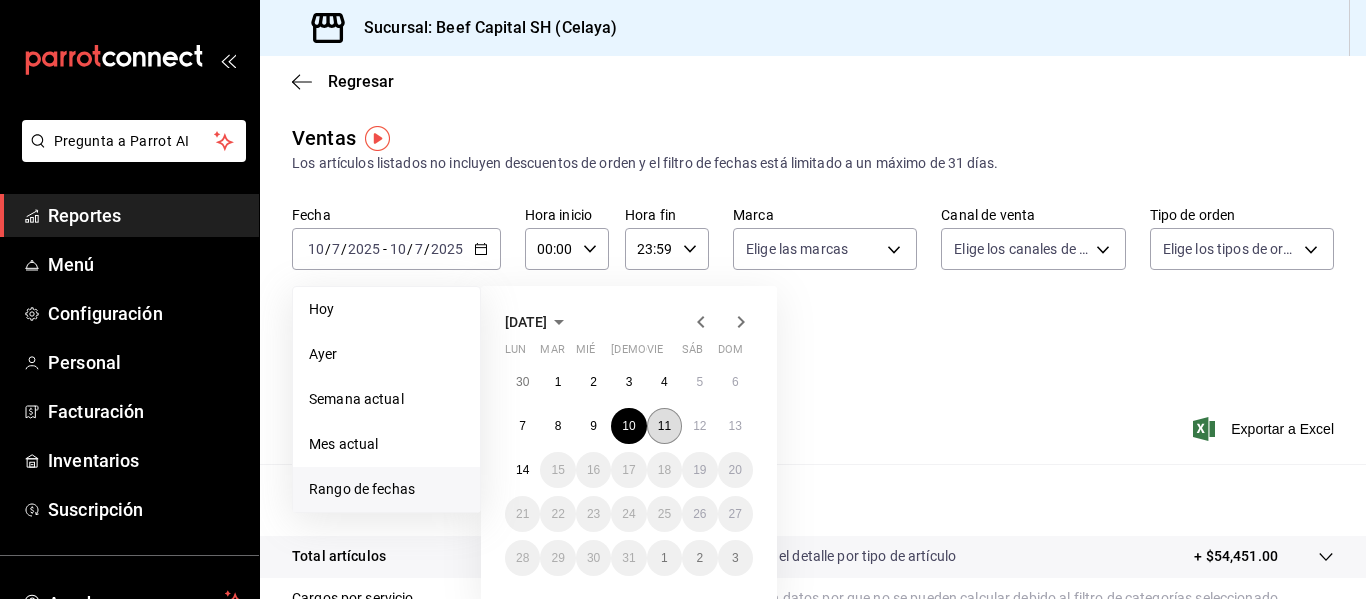 click on "11" at bounding box center (664, 426) 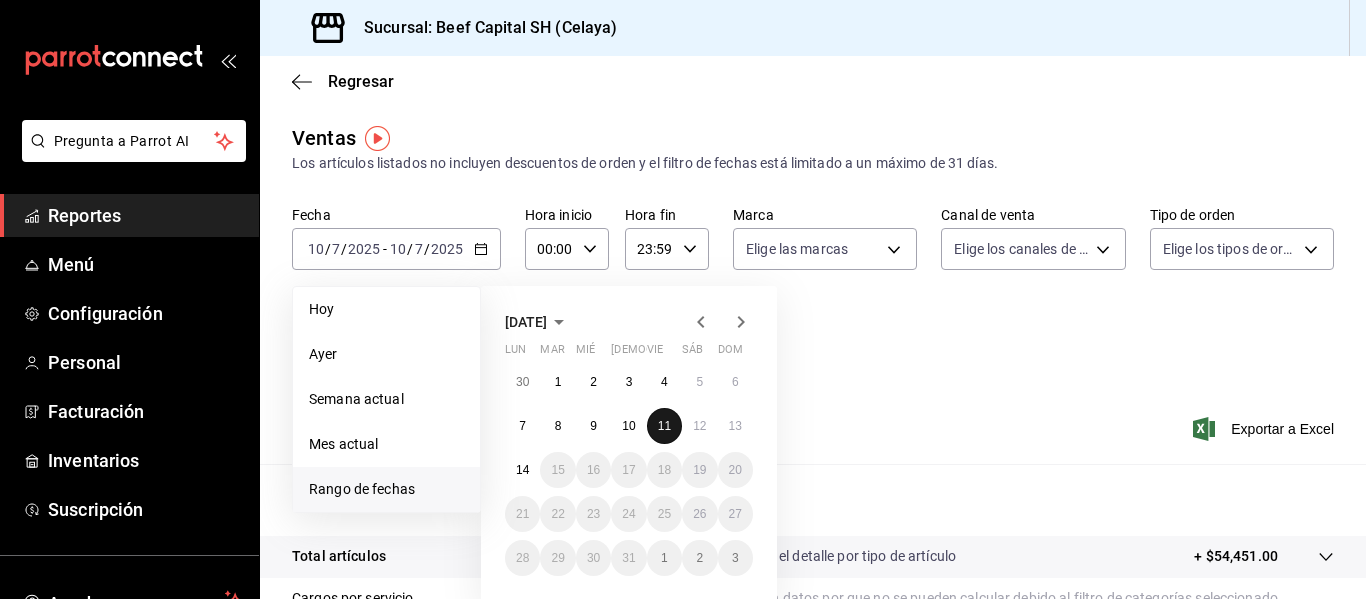 click on "11" at bounding box center (664, 426) 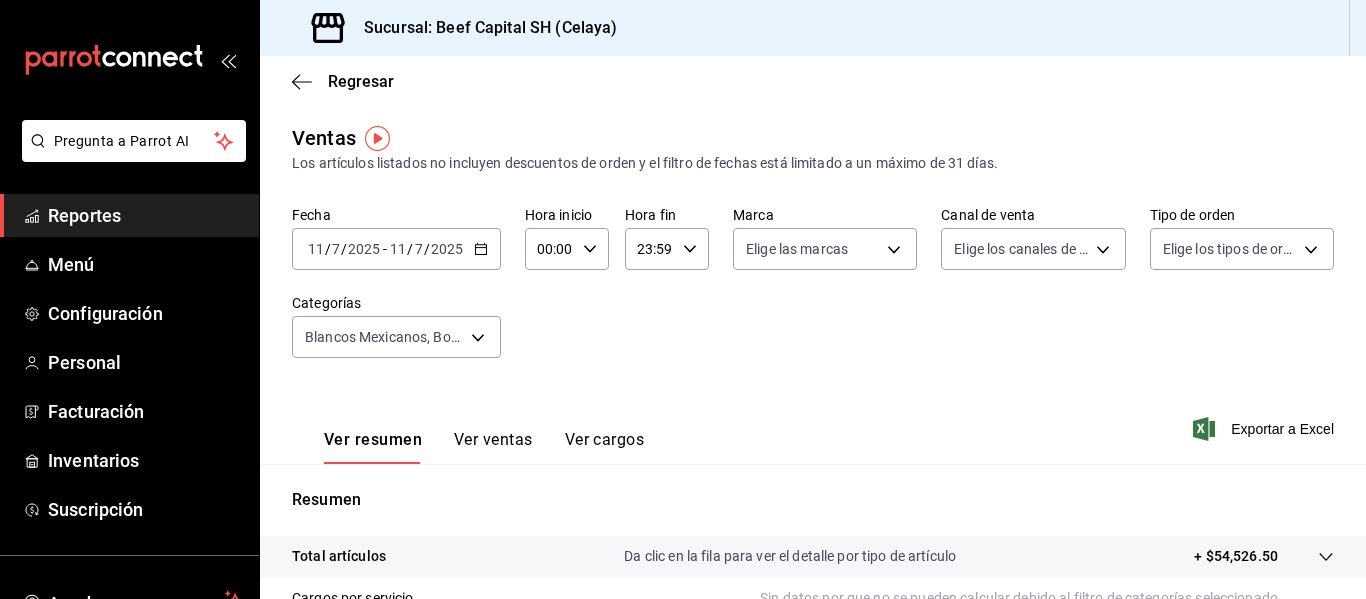 click 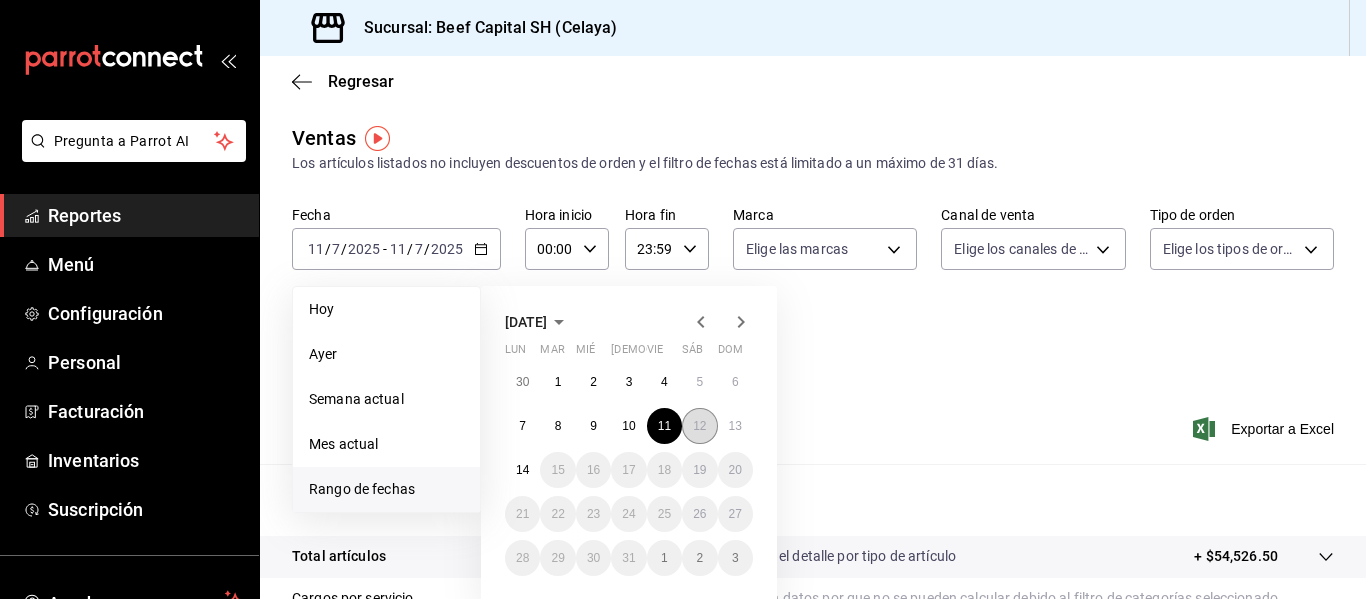 click on "12" at bounding box center (699, 426) 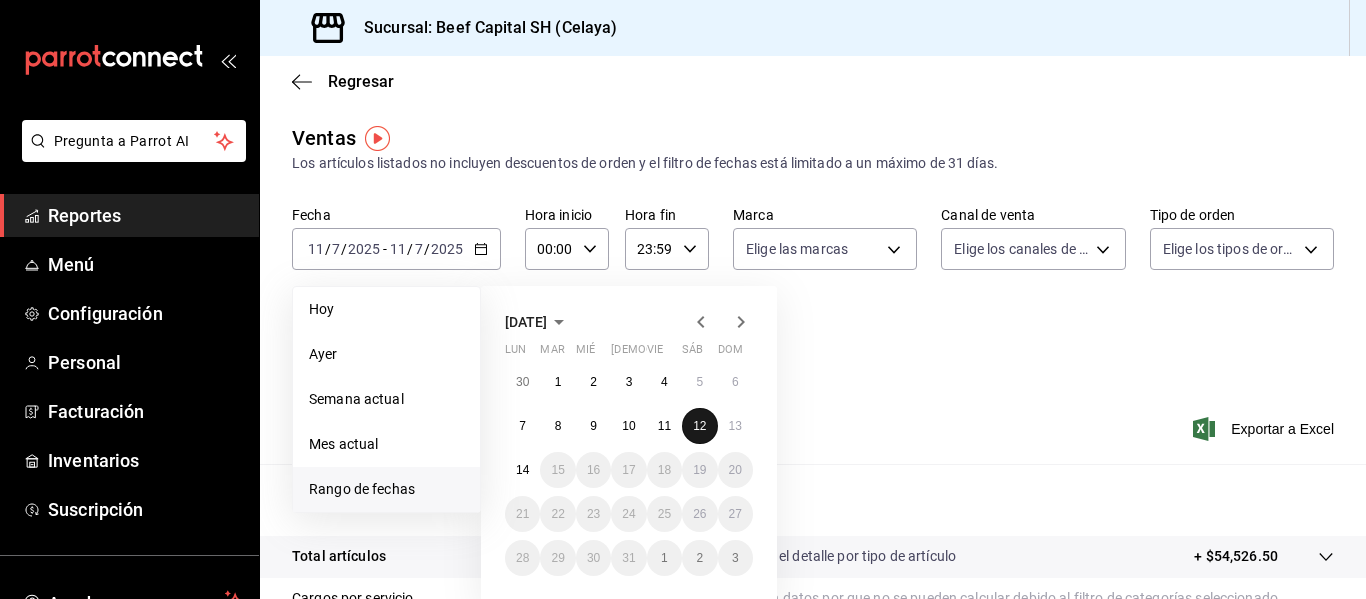 click on "12" at bounding box center [699, 426] 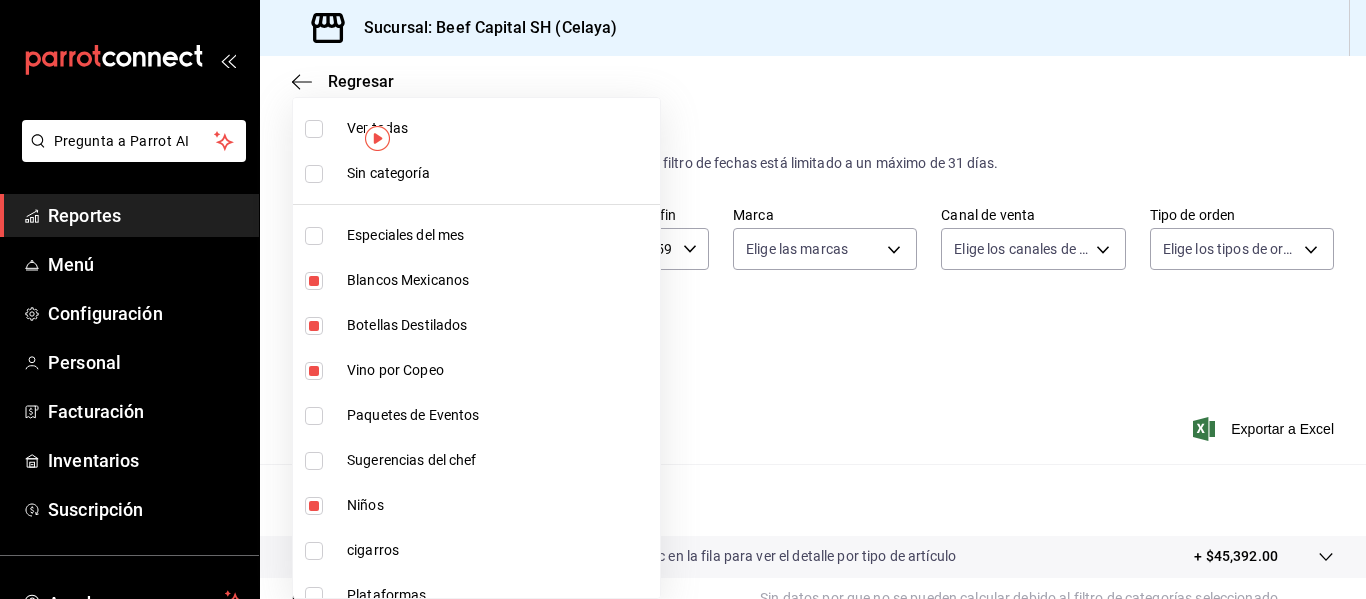 click on "Pregunta a Parrot AI Reportes   Menú   Configuración   Personal   Facturación   Inventarios   Suscripción   Ayuda Recomienda Parrot   [PERSON_NAME]   Sugerir nueva función   Sucursal: Beef Capital SH (Celaya) Regresar Ventas Los artículos listados no incluyen descuentos de orden y el filtro de fechas está limitado a un máximo de 31 días. Fecha [DATE] [DATE] - [DATE] [DATE] Hora inicio 00:00 Hora inicio Hora fin 23:59 Hora fin Marca Elige las marcas Canal de venta Elige los canales de venta Tipo de orden Elige los tipos de orden Categorías Ver resumen Ver ventas Ver cargos Exportar a Excel Resumen Total artículos Da clic en la fila para ver el detalle por tipo de artículo + $45,392.00 Cargos por servicio  Sin datos por que no se pueden calcular debido al filtro de categorías seleccionado Venta bruta = $45,392.00 Descuentos totales  Sin datos por que no se pueden calcular debido al filtro de categorías seleccionado Certificados de regalo Venta total = $45,392.00 Impuestos" at bounding box center [683, 299] 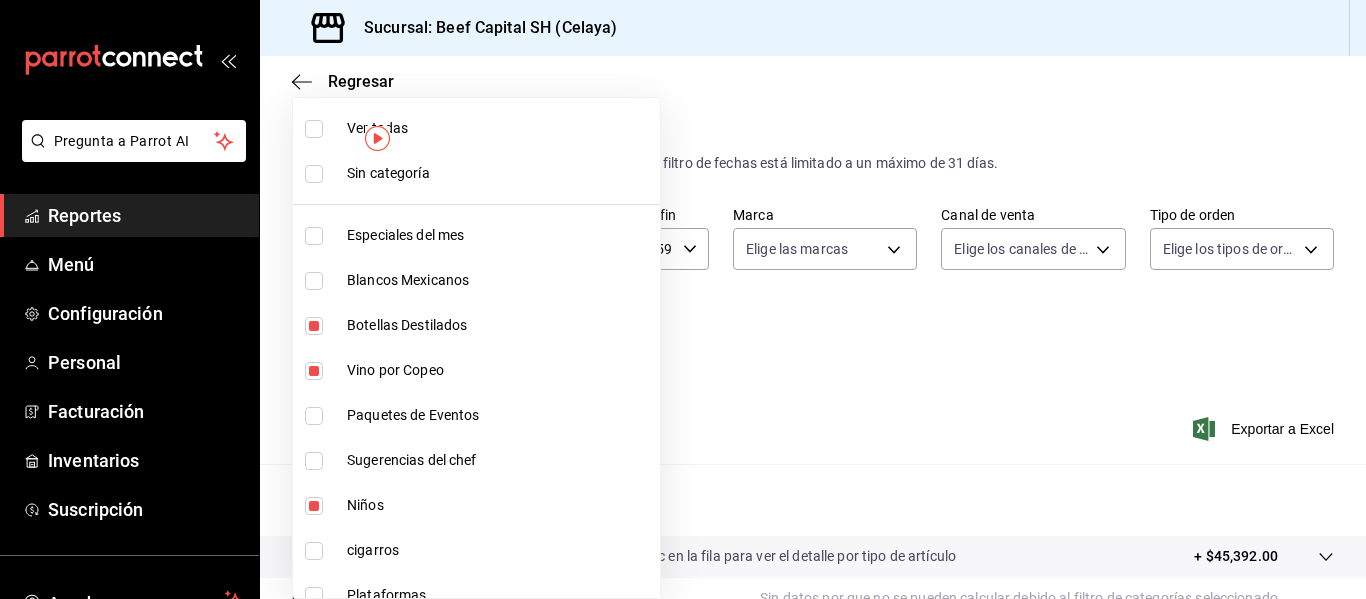 click at bounding box center [314, 281] 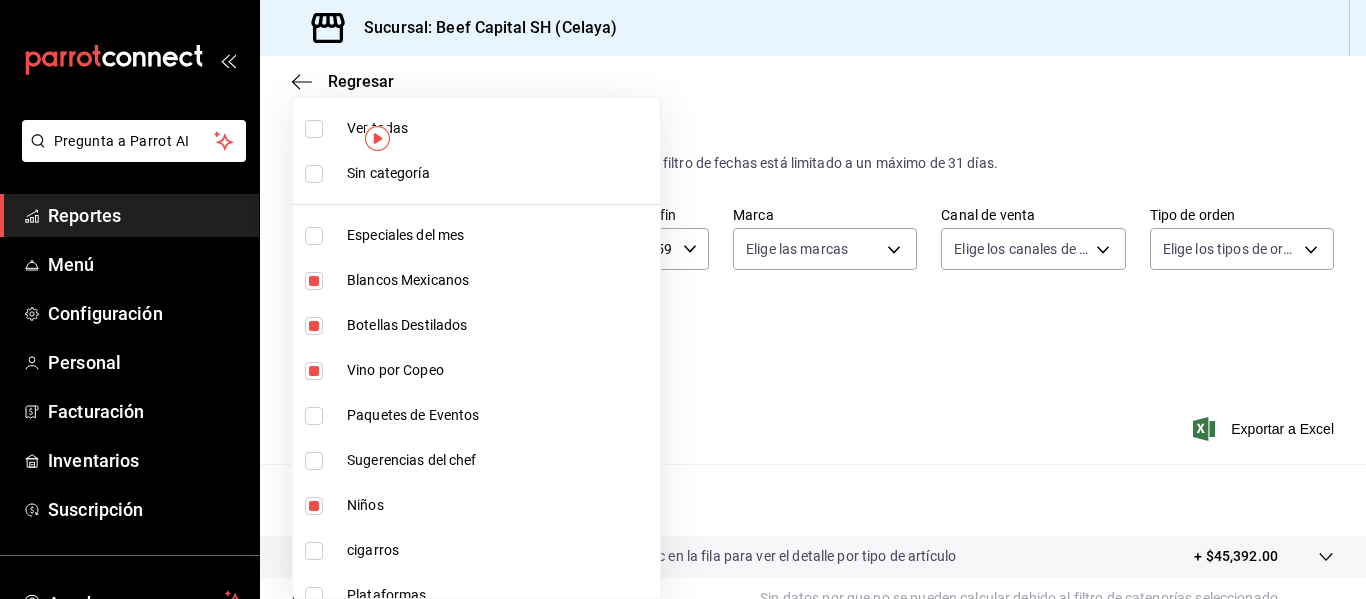 click at bounding box center (314, 129) 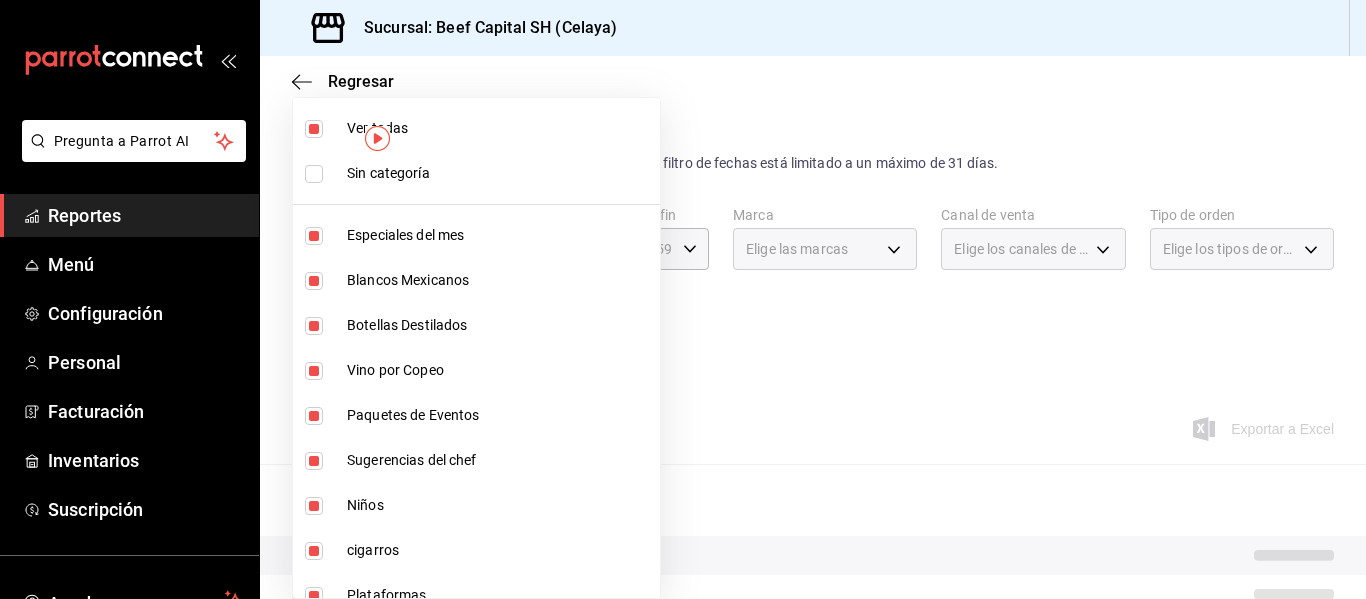 click at bounding box center [314, 129] 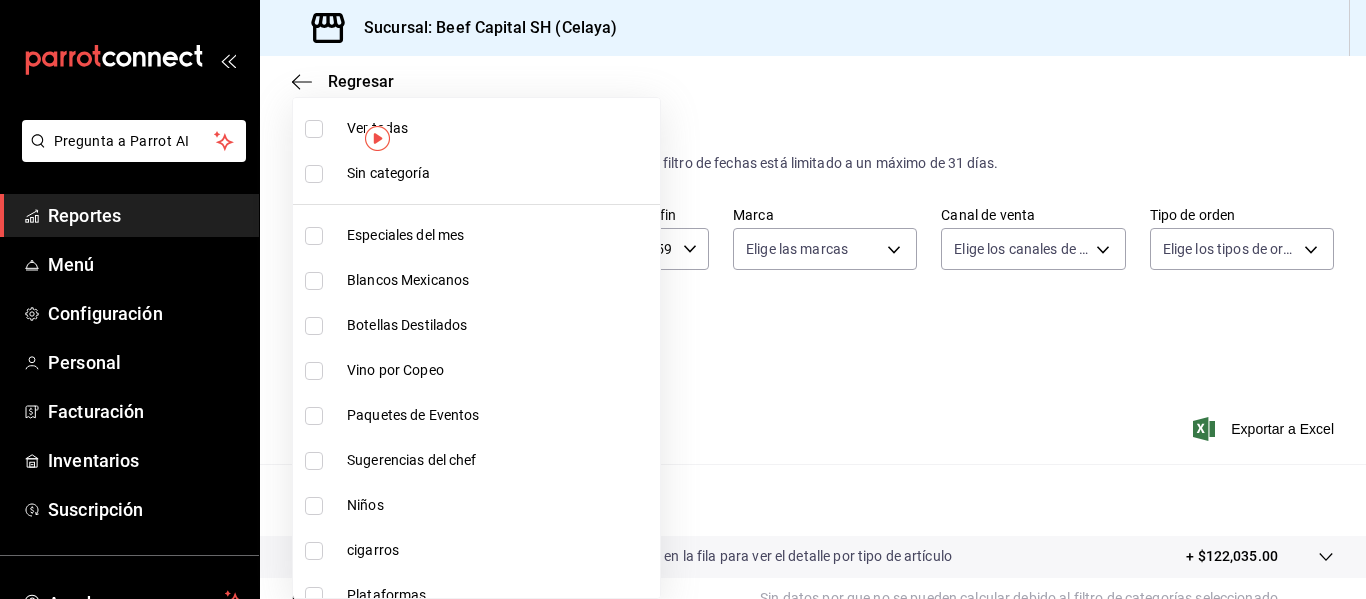 click at bounding box center [314, 416] 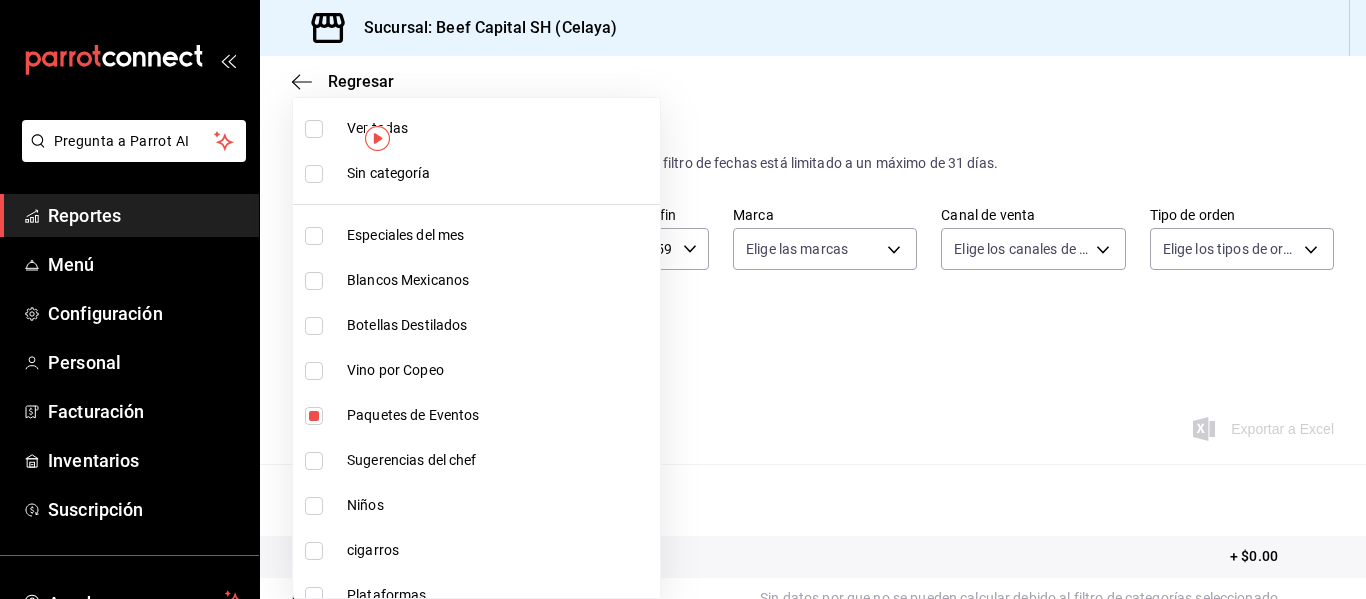 click at bounding box center (314, 551) 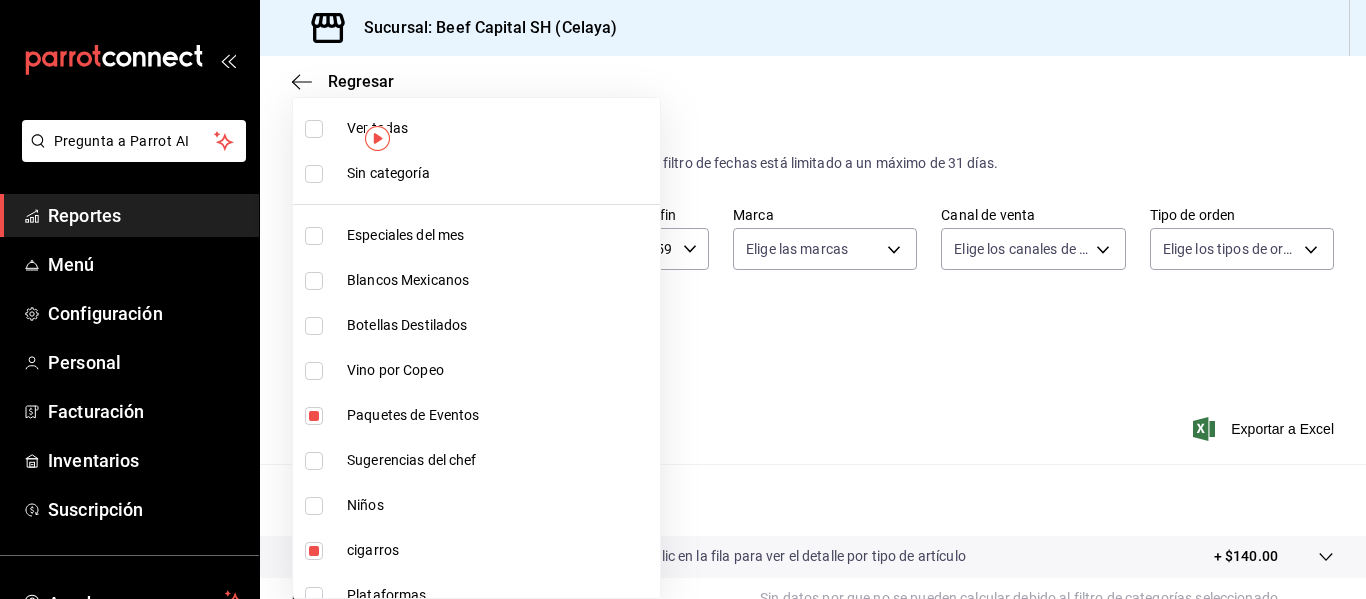 click at bounding box center [683, 299] 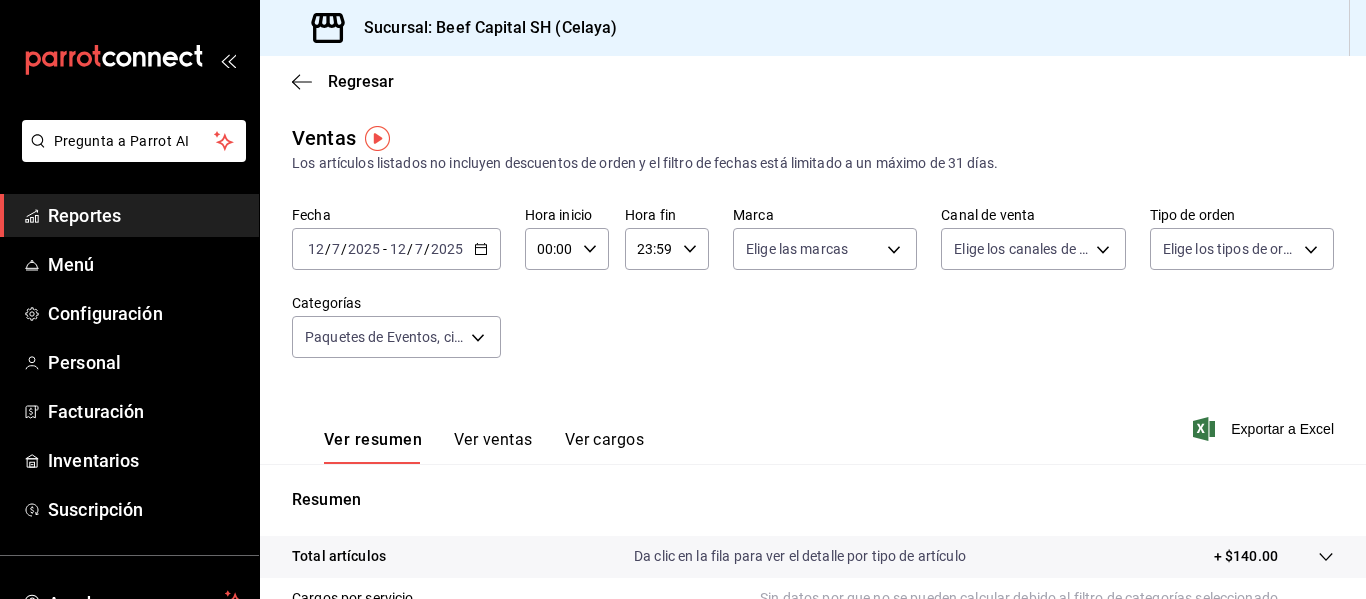click 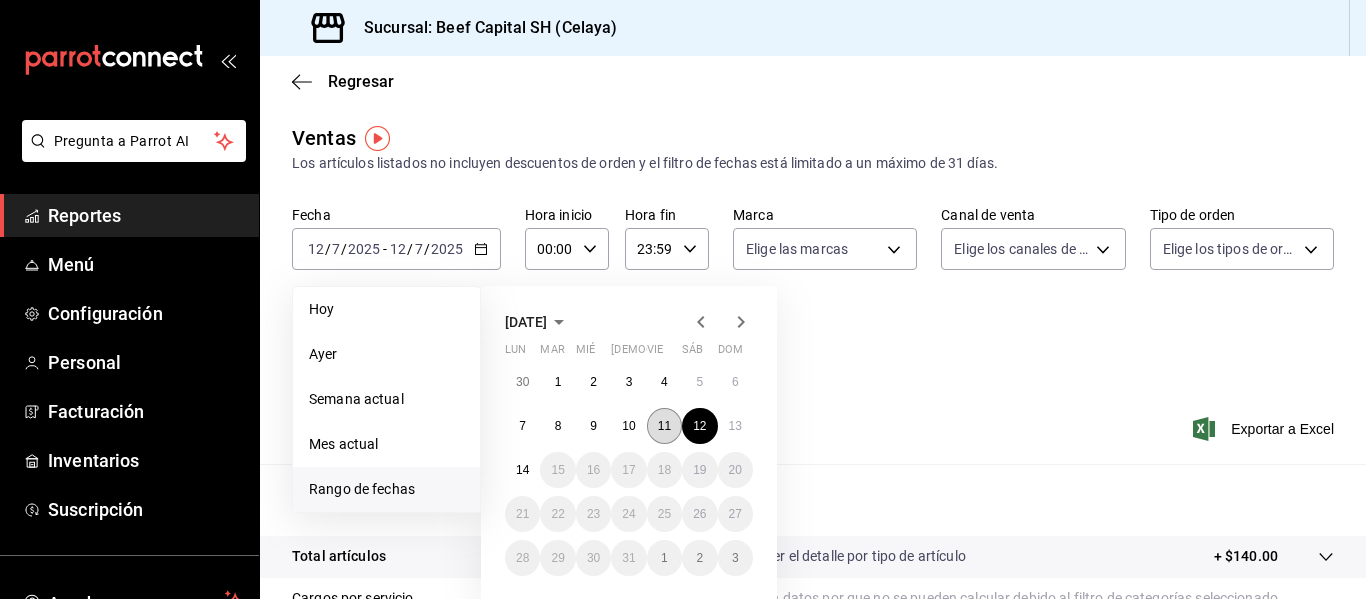 click on "11" at bounding box center (664, 426) 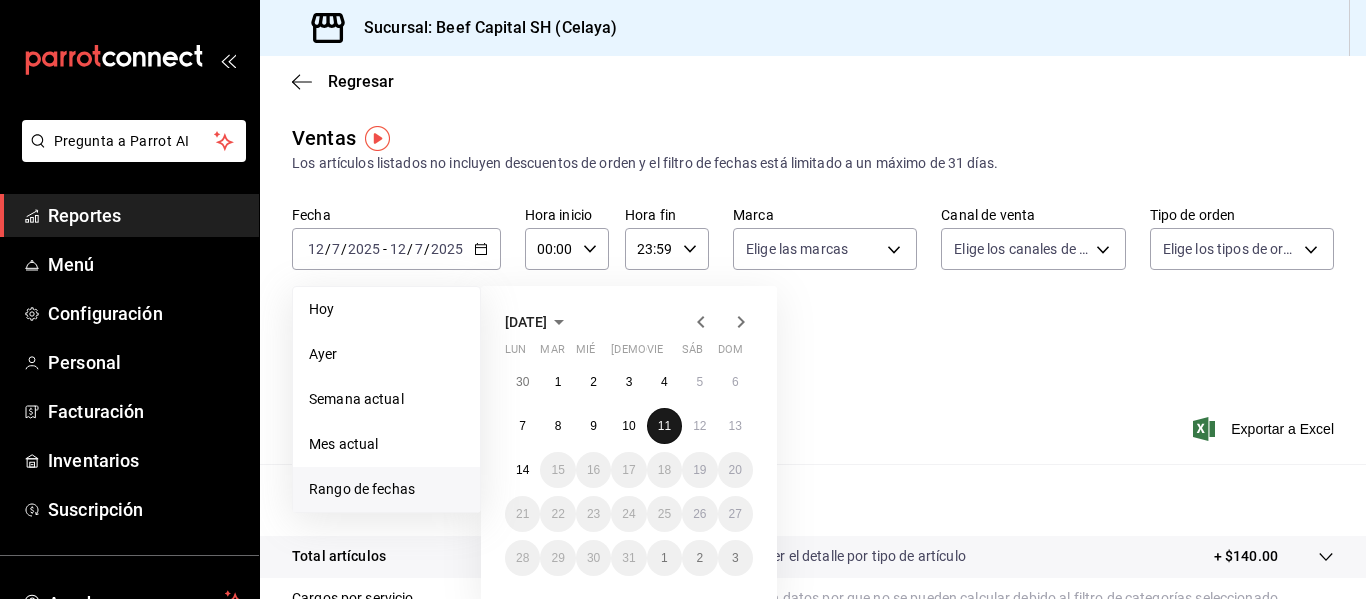click on "11" at bounding box center [664, 426] 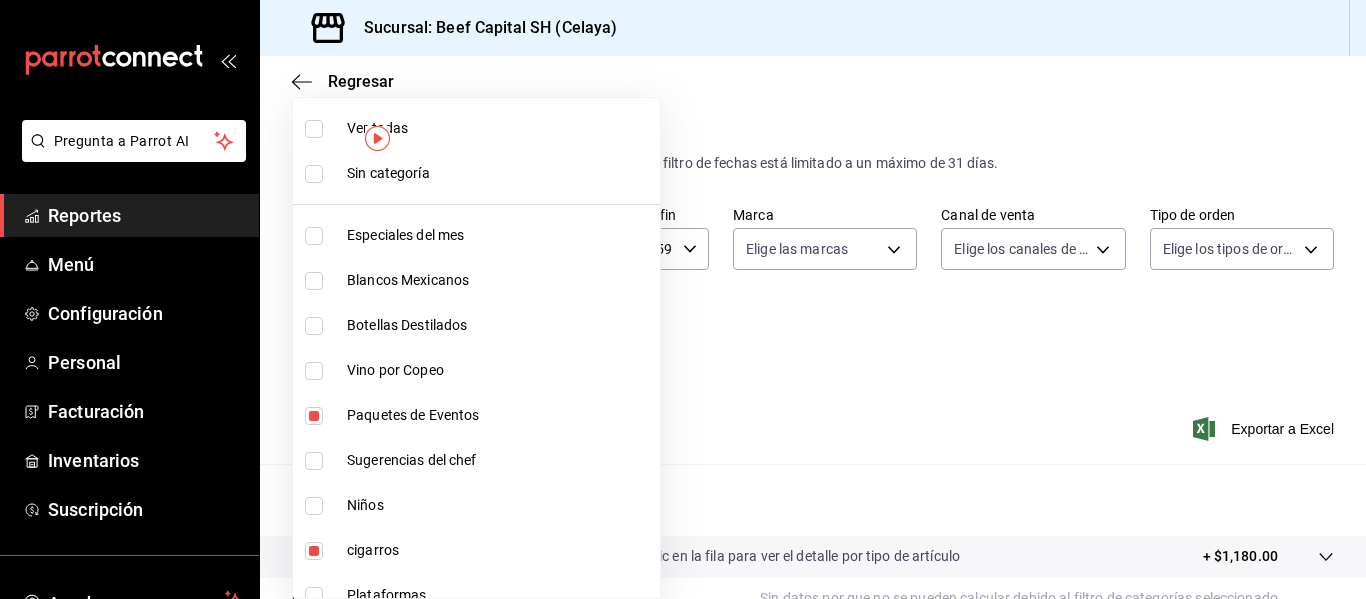 click on "Pregunta a Parrot AI Reportes   Menú   Configuración   Personal   Facturación   Inventarios   Suscripción   Ayuda Recomienda Parrot   [PERSON_NAME]   Sugerir nueva función   Sucursal: Beef Capital SH (Celaya) Regresar Ventas Los artículos listados no incluyen descuentos de orden y el filtro de fechas está limitado a un máximo de 31 días. Fecha [DATE] [DATE] - [DATE] [DATE] Hora inicio 00:00 Hora inicio Hora fin 23:59 Hora fin Marca Elige las marcas Canal de venta Elige los canales de venta Tipo de orden Elige los tipos de orden Categorías Paquetes de Eventos, cigarros 3ec34a38-ccfe-4482-983f-257f78d3843e,1ecb4aca-5a84-4dd1-8d21-6ae91fe69013 Ver resumen Ver ventas Ver cargos Exportar a Excel Resumen Total artículos Da clic en la fila para ver el detalle por tipo de artículo + $1,180.00 Cargos por servicio  Sin datos por que no se pueden calcular debido al filtro de categorías seleccionado Venta bruta = $1,180.00 Descuentos totales Certificados de regalo Venta total Impuestos" at bounding box center (683, 299) 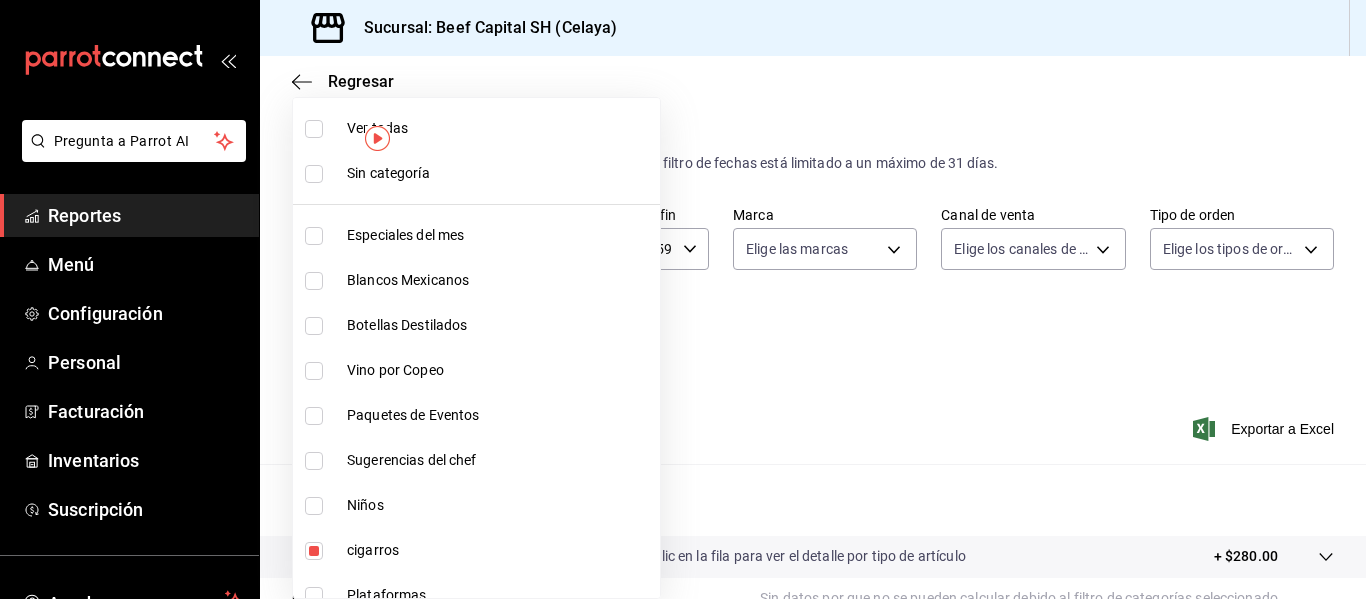 click at bounding box center (314, 551) 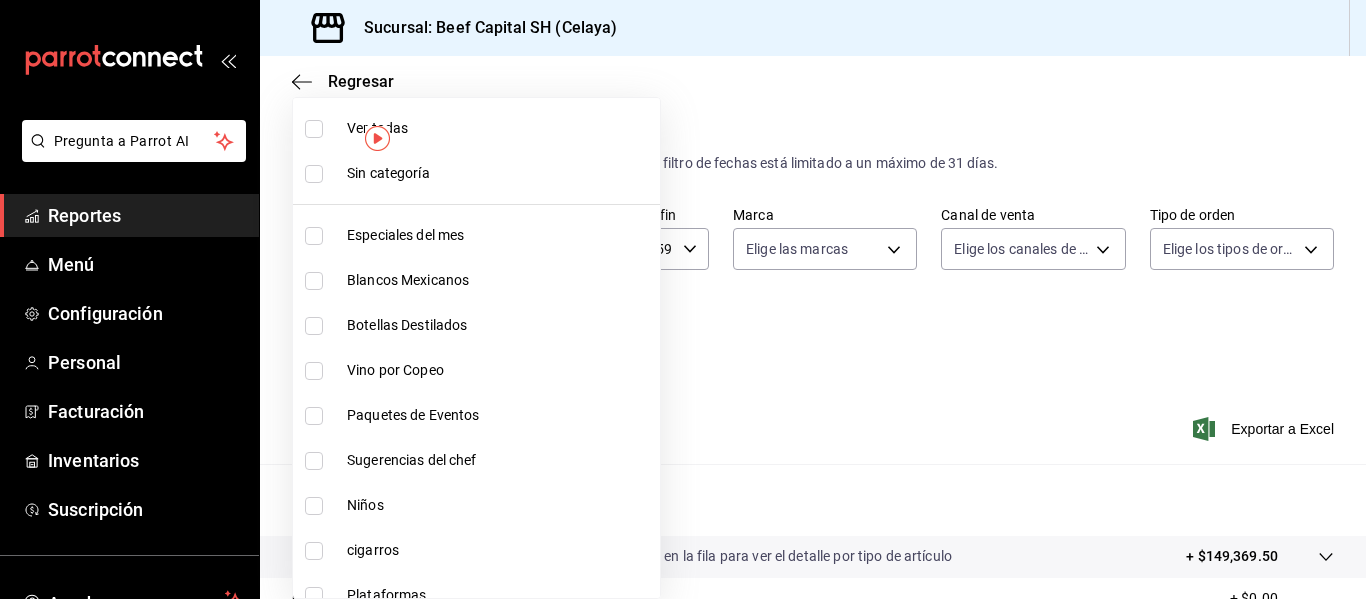 click at bounding box center (314, 416) 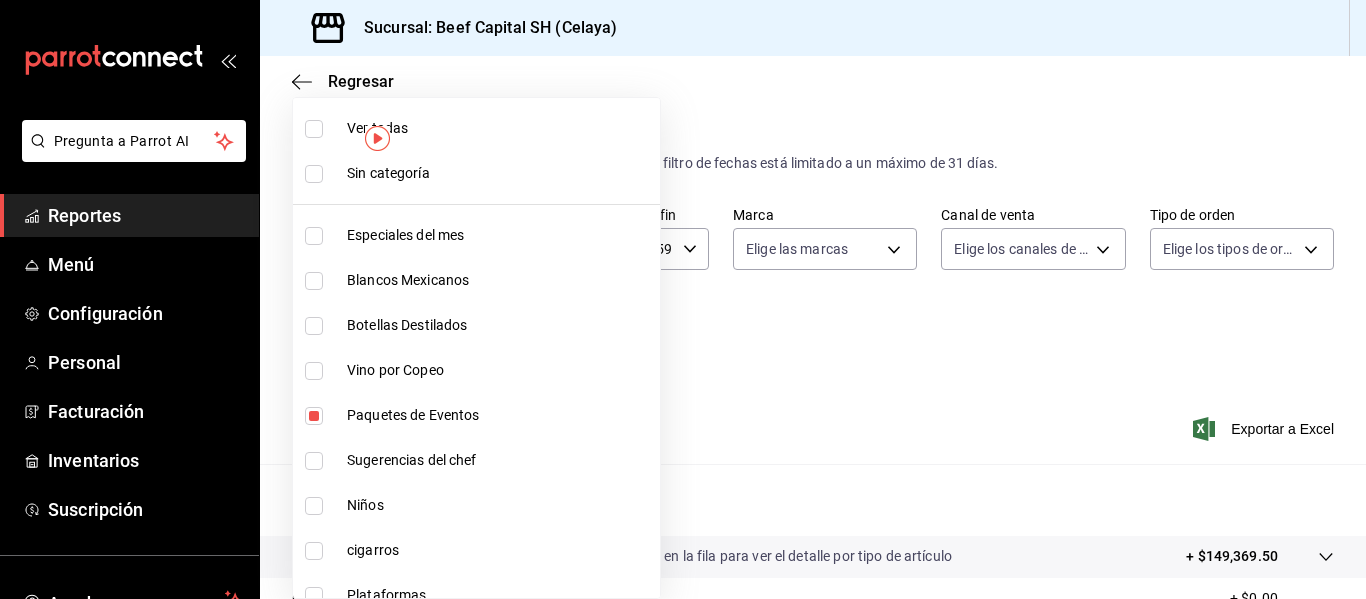 click at bounding box center (314, 416) 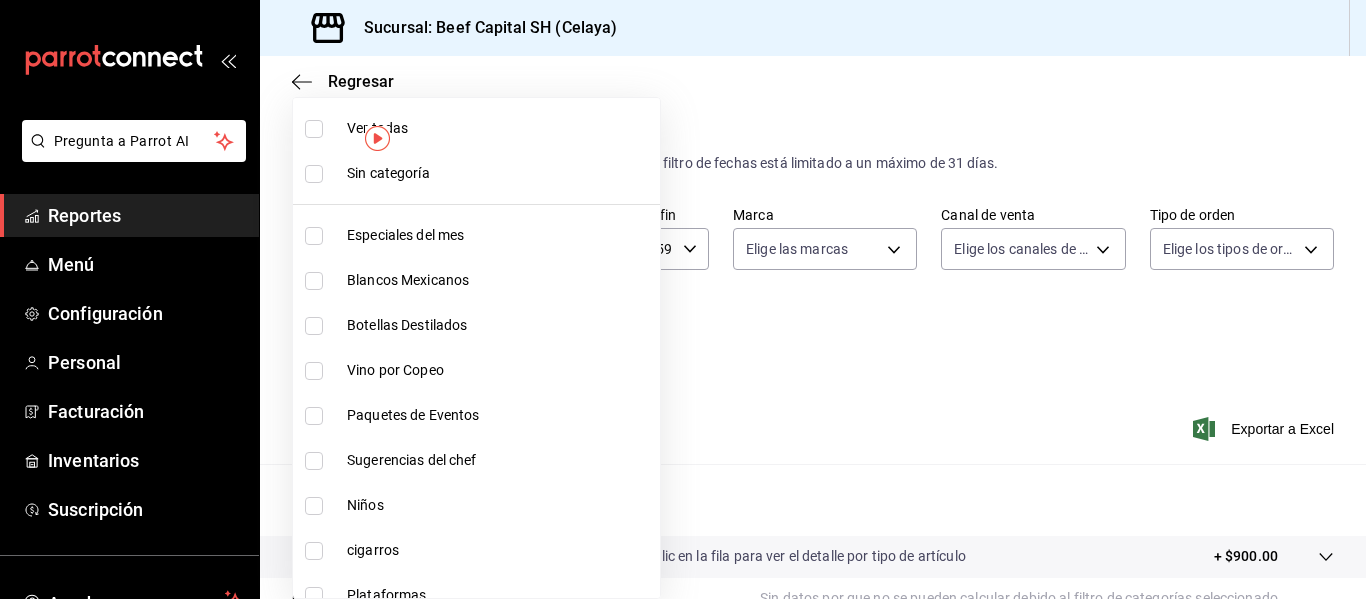 click at bounding box center (683, 299) 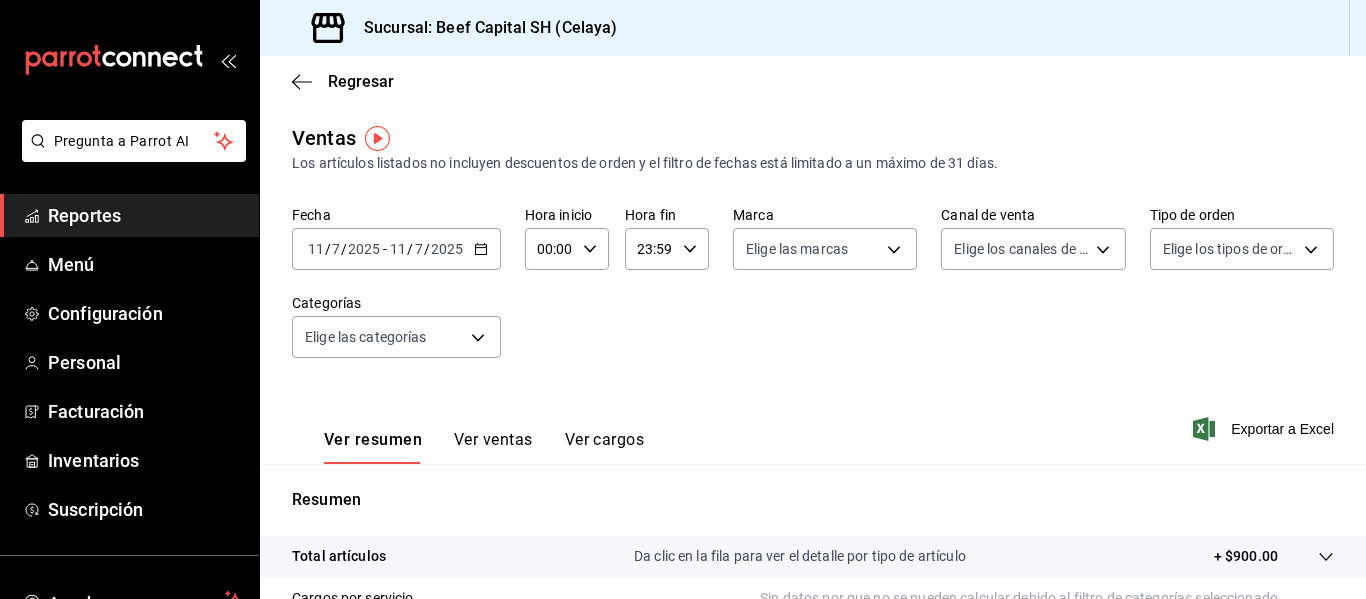 click on "Exportar a Excel" at bounding box center [1265, 429] 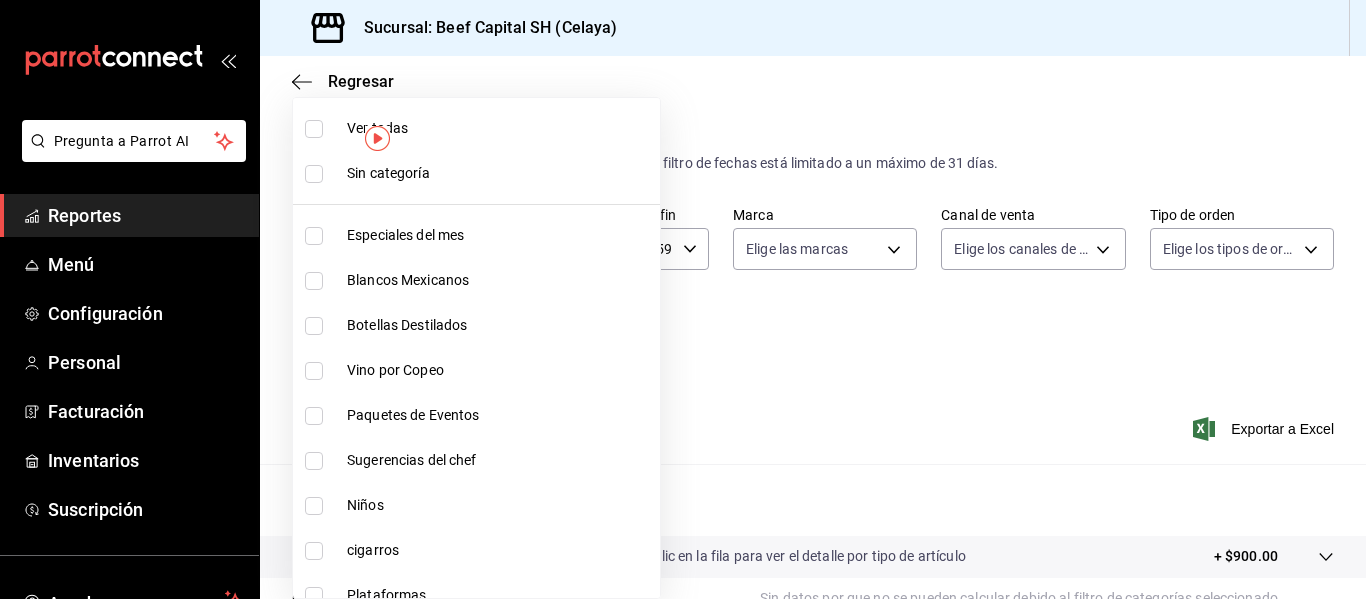 click on "Pregunta a Parrot AI Reportes   Menú   Configuración   Personal   Facturación   Inventarios   Suscripción   Ayuda Recomienda Parrot   [PERSON_NAME]   Sugerir nueva función   Sucursal: Beef Capital SH (Celaya) Regresar Ventas Los artículos listados no incluyen descuentos de orden y el filtro de fechas está limitado a un máximo de 31 días. Fecha [DATE] [DATE] - [DATE] [DATE] Hora inicio 00:00 Hora inicio Hora fin 23:59 Hora fin Marca Elige las marcas Canal de venta Elige los canales de venta Tipo de orden Elige los tipos de orden Categorías Elige las categorías Ver resumen Ver ventas Ver cargos Exportar a Excel Resumen Total artículos Da clic en la fila para ver el detalle por tipo de artículo + $900.00 Cargos por servicio  Sin datos por que no se pueden calcular debido al filtro de categorías seleccionado Venta bruta = $900.00 Descuentos totales  Sin datos por que no se pueden calcular debido al filtro de categorías seleccionado Certificados de regalo Venta total = $900.00" at bounding box center (683, 299) 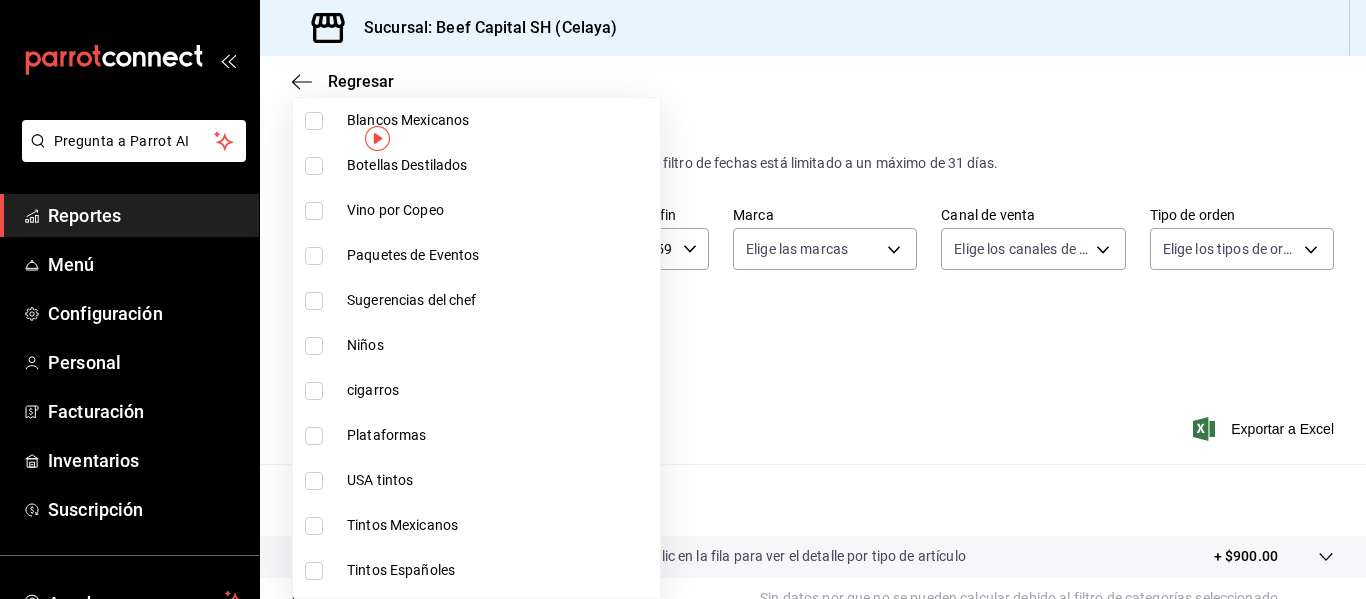 scroll, scrollTop: 200, scrollLeft: 0, axis: vertical 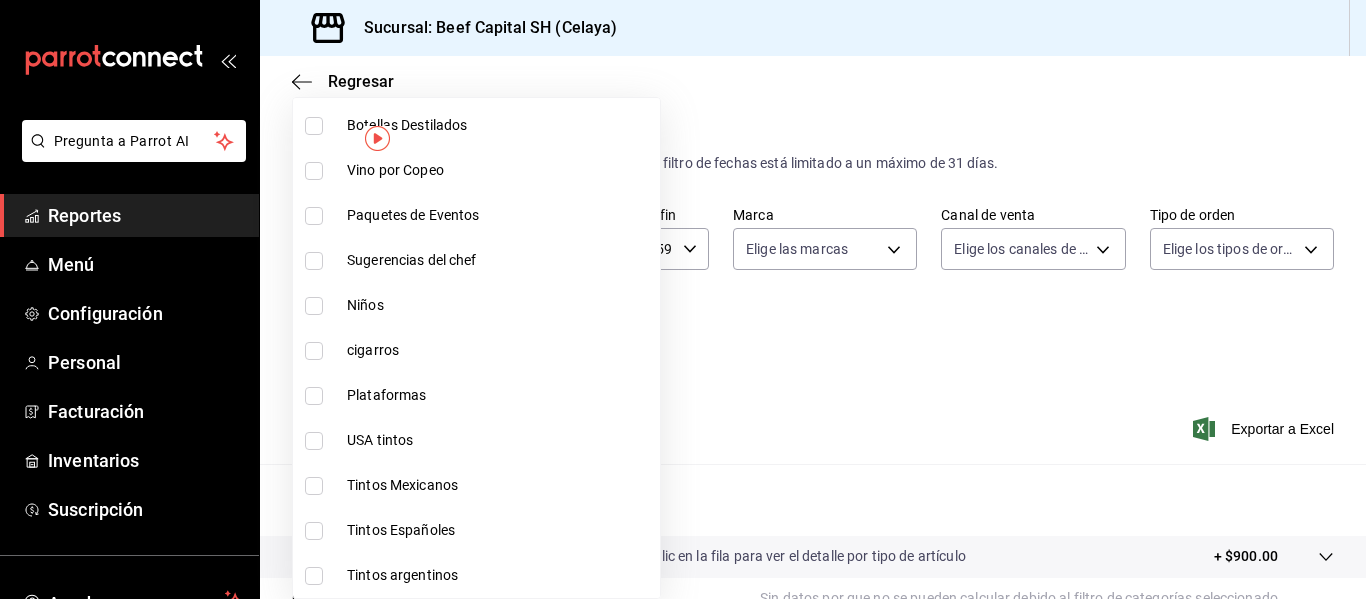 click at bounding box center [314, 216] 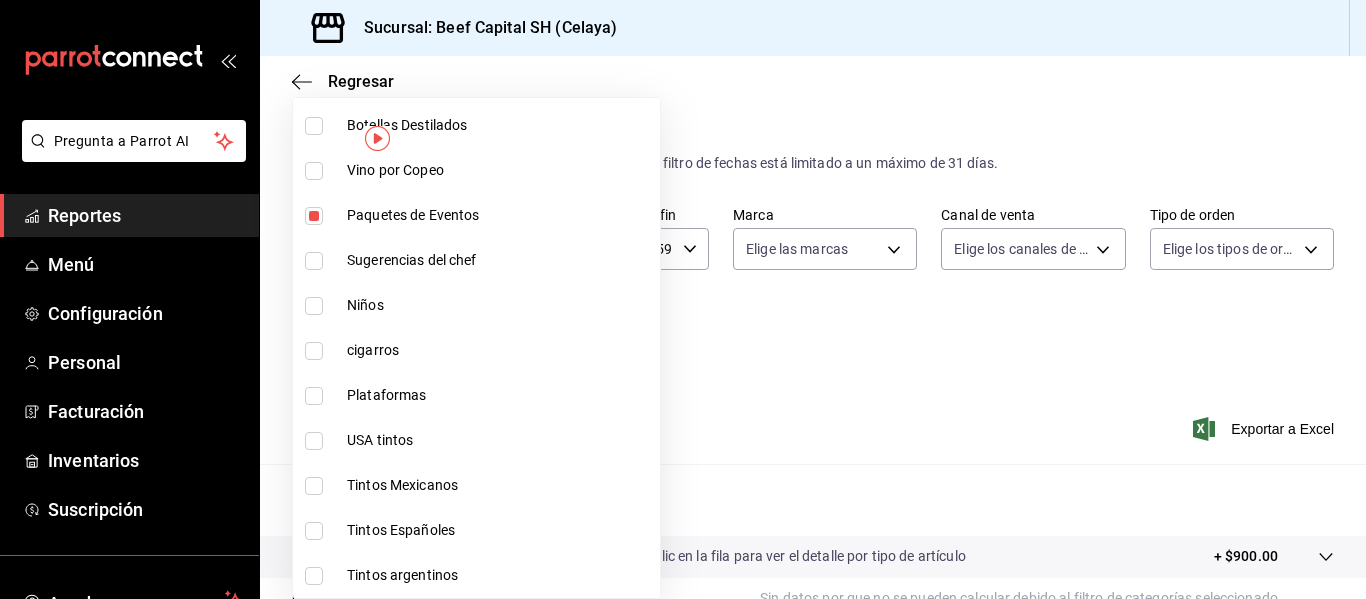 click at bounding box center [683, 299] 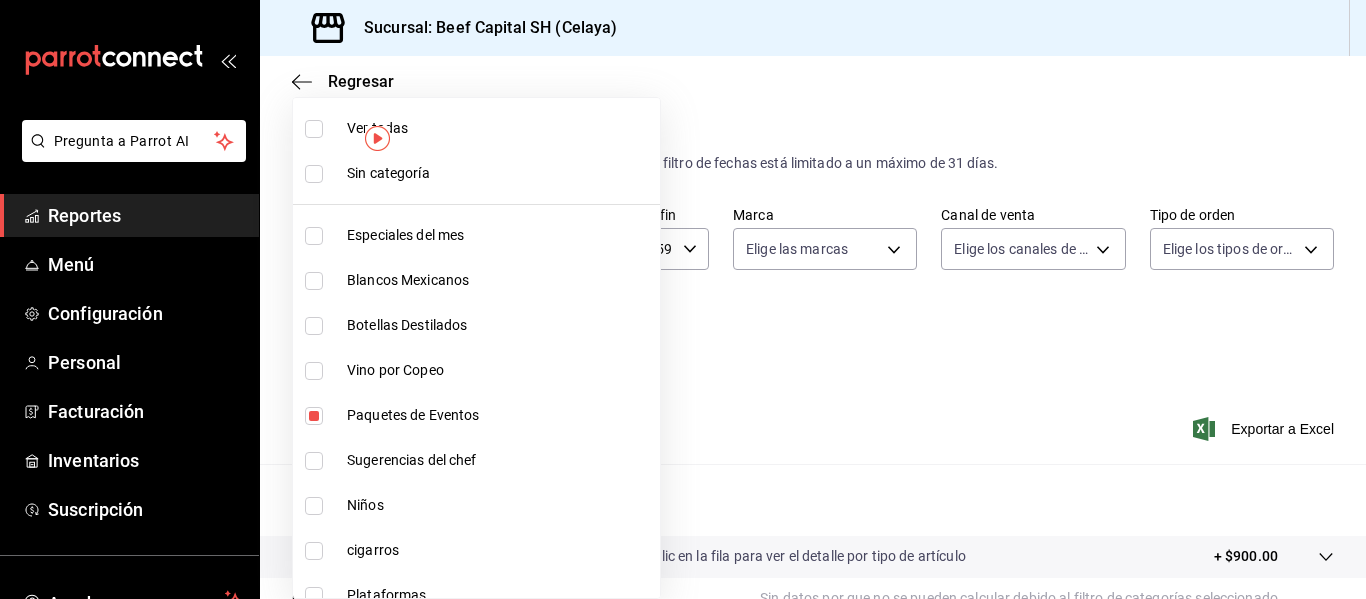 click on "Pregunta a Parrot AI Reportes   Menú   Configuración   Personal   Facturación   Inventarios   Suscripción   Ayuda Recomienda Parrot   [PERSON_NAME]   Sugerir nueva función   Sucursal: Beef Capital SH (Celaya) Regresar Ventas Los artículos listados no incluyen descuentos de orden y el filtro de fechas está limitado a un máximo de 31 días. Fecha [DATE] [DATE] - [DATE] [DATE] Hora inicio 00:00 Hora inicio Hora fin 23:59 Hora fin Marca Elige las marcas Canal de venta Elige los canales de venta Tipo de orden Elige los tipos de orden Categorías Paquetes de Eventos 3ec34a38-ccfe-4482-983f-257f78d3843e Ver resumen Ver ventas Ver cargos Exportar a Excel Resumen Total artículos Da clic en la fila para ver el detalle por tipo de artículo + $900.00 Cargos por servicio  Sin datos por que no se pueden calcular debido al filtro de categorías seleccionado Venta bruta = $900.00 Descuentos totales  Sin datos por que no se pueden calcular debido al filtro de categorías seleccionado = $900.00" at bounding box center (683, 299) 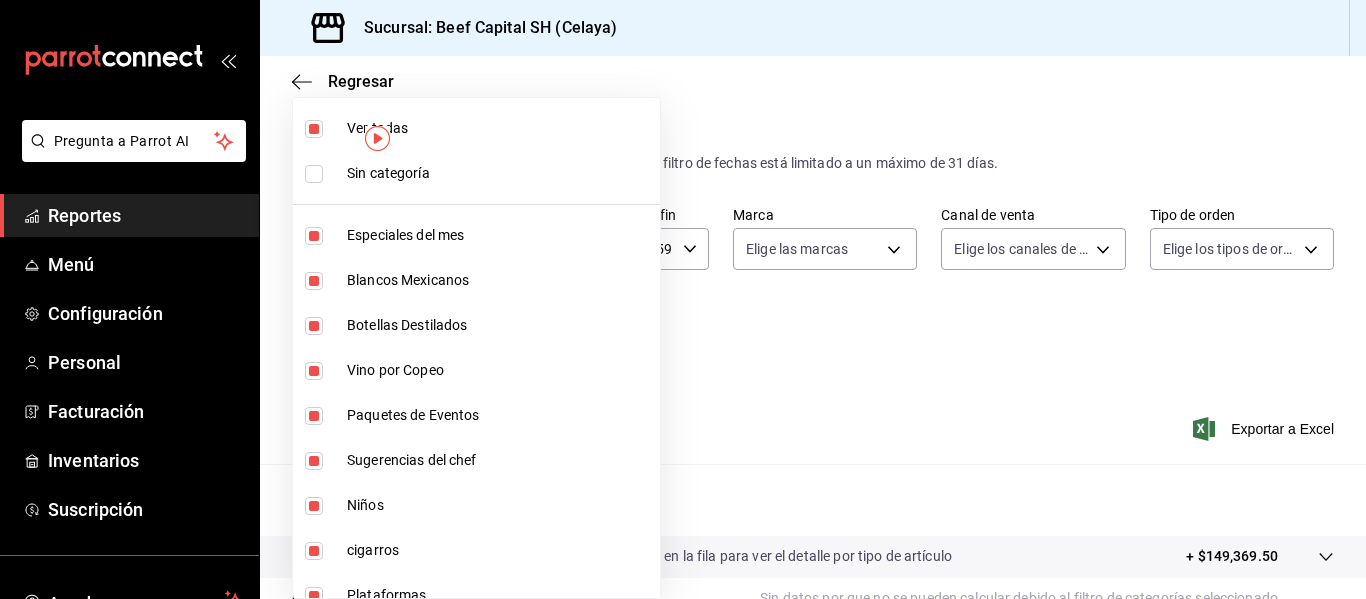 click at bounding box center [314, 129] 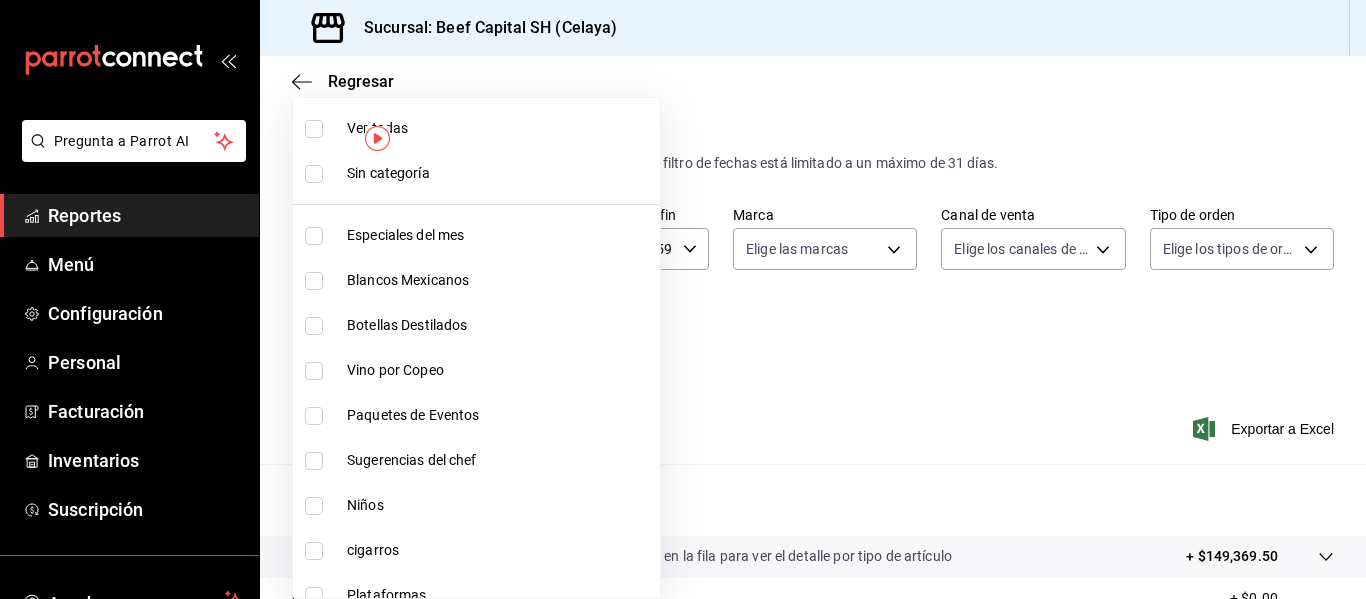 click at bounding box center [314, 416] 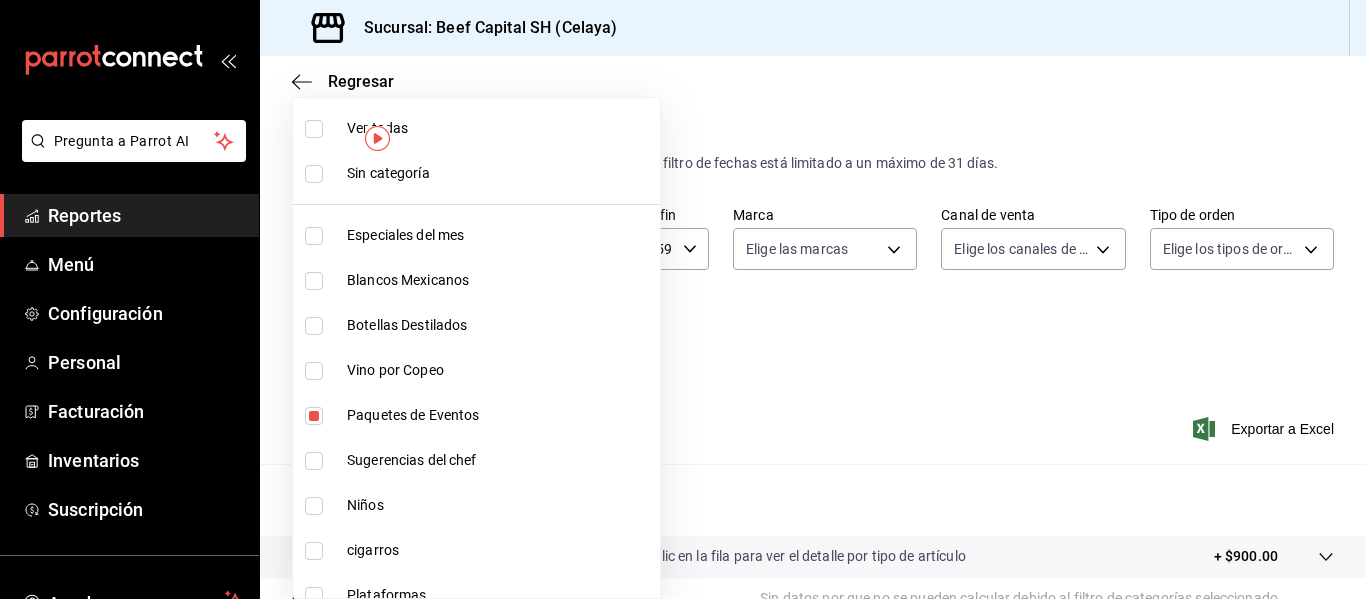 click at bounding box center (683, 299) 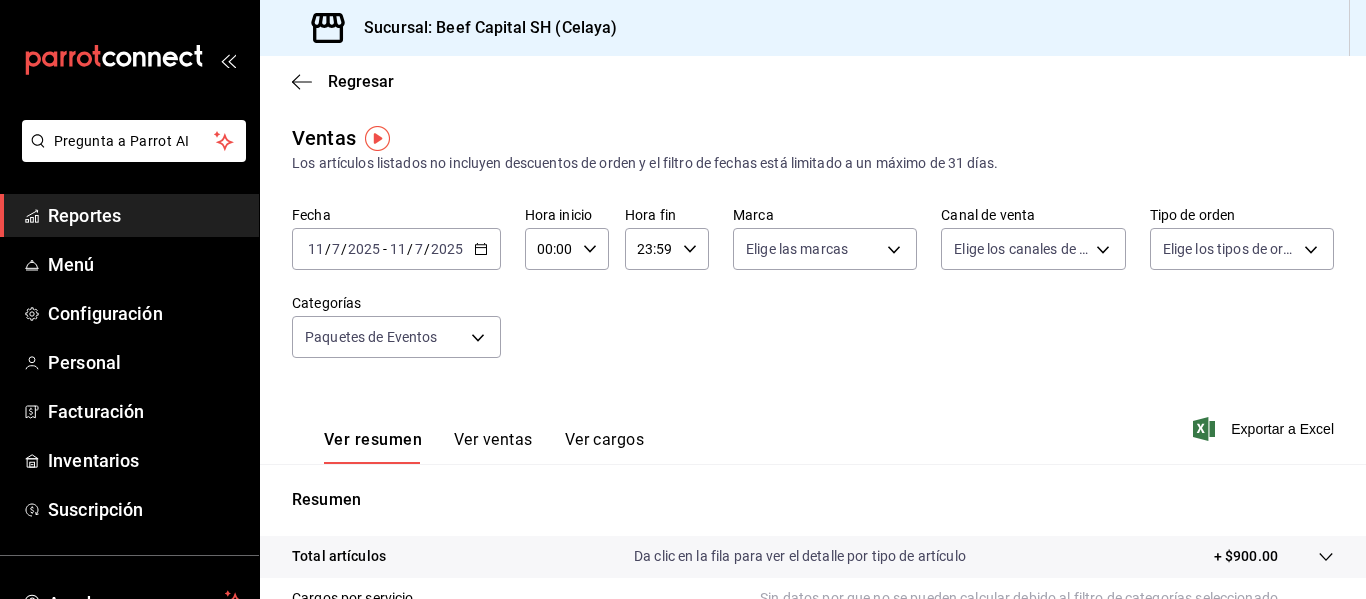 click at bounding box center [683, 299] 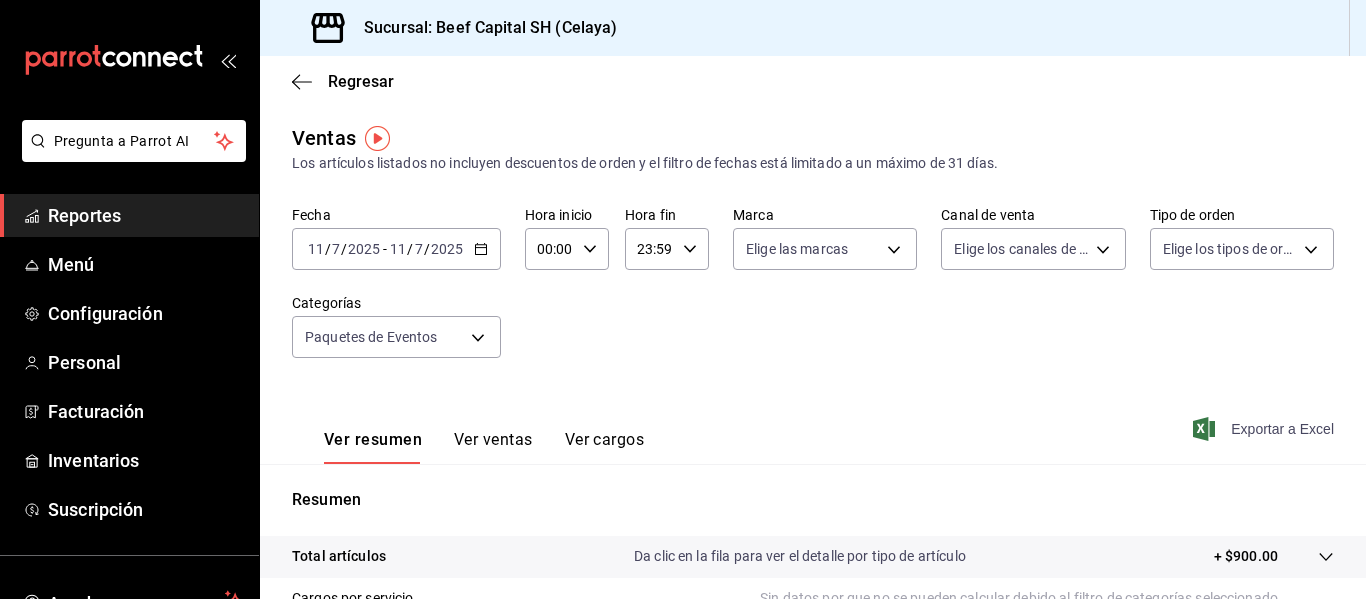 click on "Exportar a Excel" at bounding box center (1265, 429) 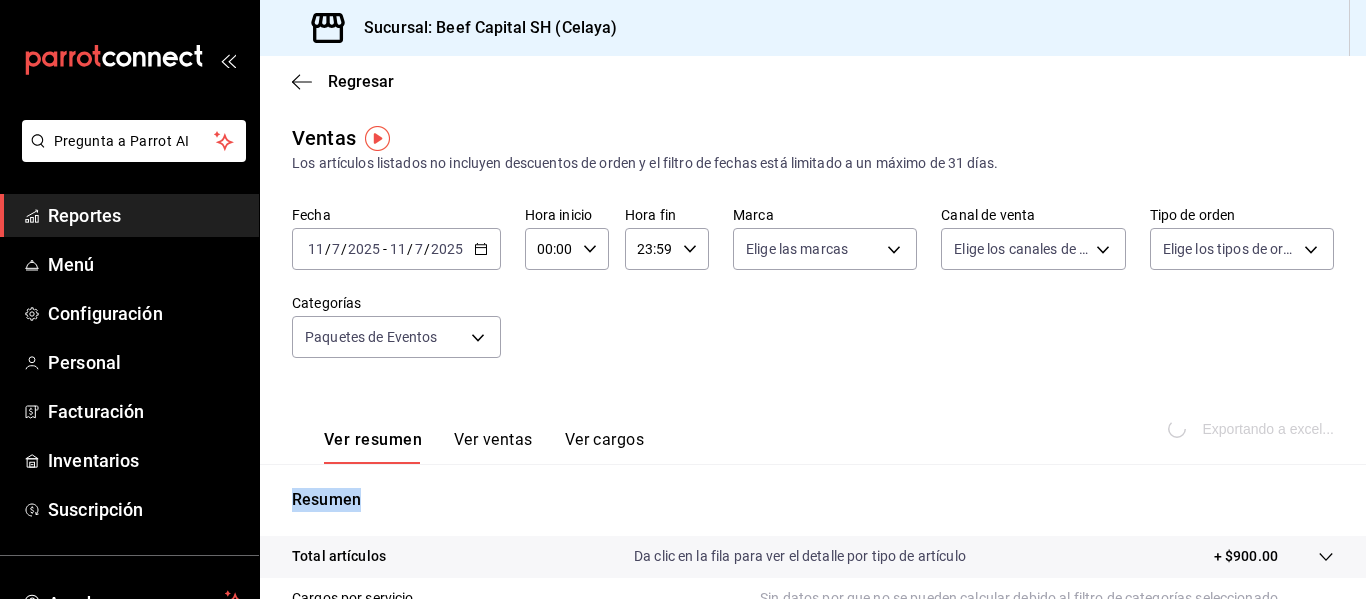 click on "Exportando a excel..." at bounding box center (1253, 429) 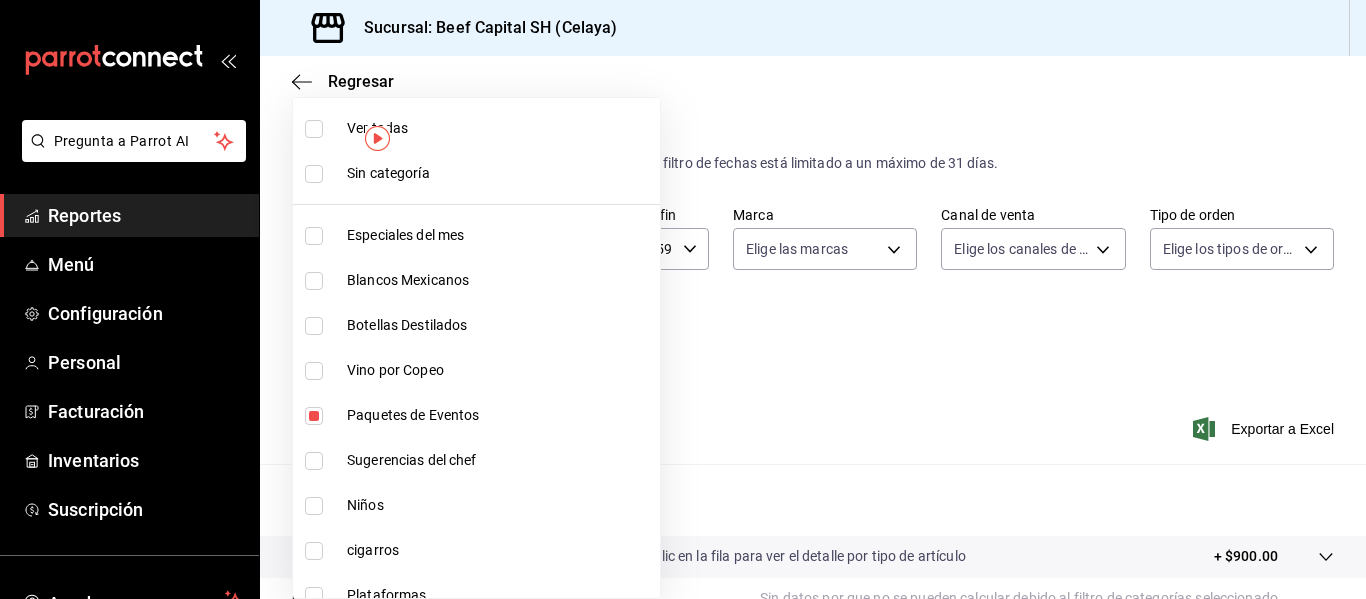click on "Pregunta a Parrot AI Reportes   Menú   Configuración   Personal   Facturación   Inventarios   Suscripción   Ayuda Recomienda Parrot   [PERSON_NAME]   Sugerir nueva función   Sucursal: Beef Capital SH (Celaya) Regresar Ventas Los artículos listados no incluyen descuentos de orden y el filtro de fechas está limitado a un máximo de 31 días. Fecha [DATE] [DATE] - [DATE] [DATE] Hora inicio 00:00 Hora inicio Hora fin 23:59 Hora fin Marca Elige las marcas Canal de venta Elige los canales de venta Tipo de orden Elige los tipos de orden Categorías Paquetes de Eventos 3ec34a38-ccfe-4482-983f-257f78d3843e Ver resumen Ver ventas Ver cargos Exportar a Excel Resumen Total artículos Da clic en la fila para ver el detalle por tipo de artículo + $900.00 Cargos por servicio  Sin datos por que no se pueden calcular debido al filtro de categorías seleccionado Venta bruta = $900.00 Descuentos totales  Sin datos por que no se pueden calcular debido al filtro de categorías seleccionado = $900.00" at bounding box center [683, 299] 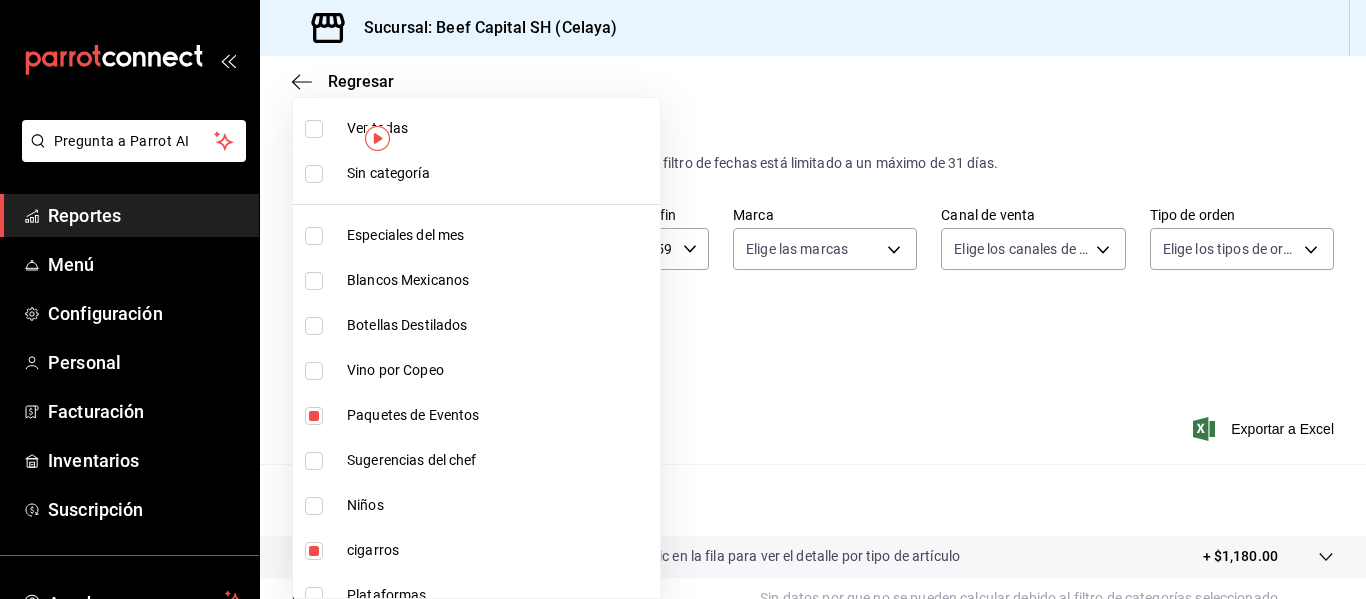 click at bounding box center (683, 299) 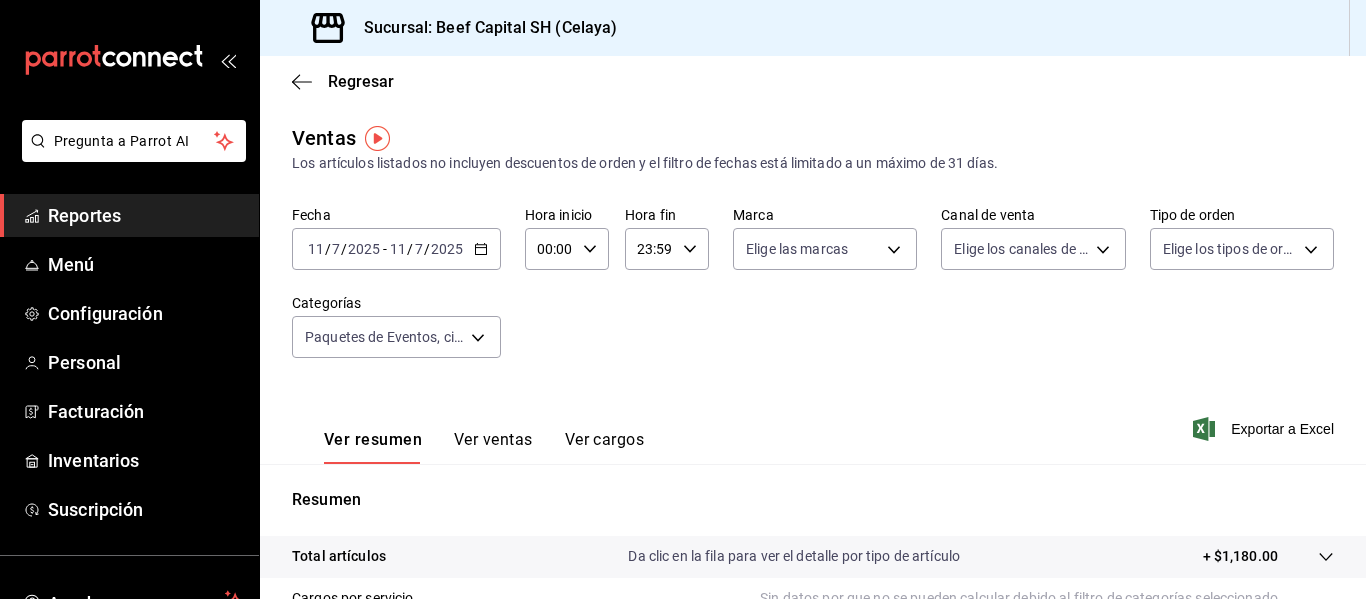 click 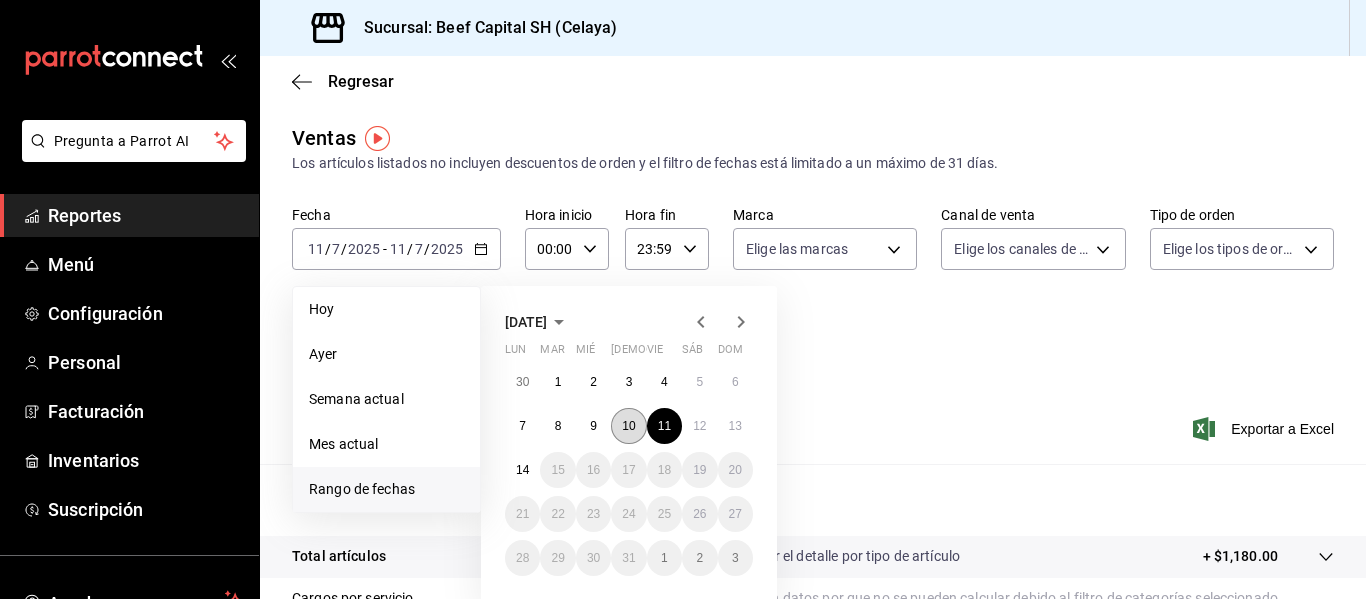 click on "10" at bounding box center (628, 426) 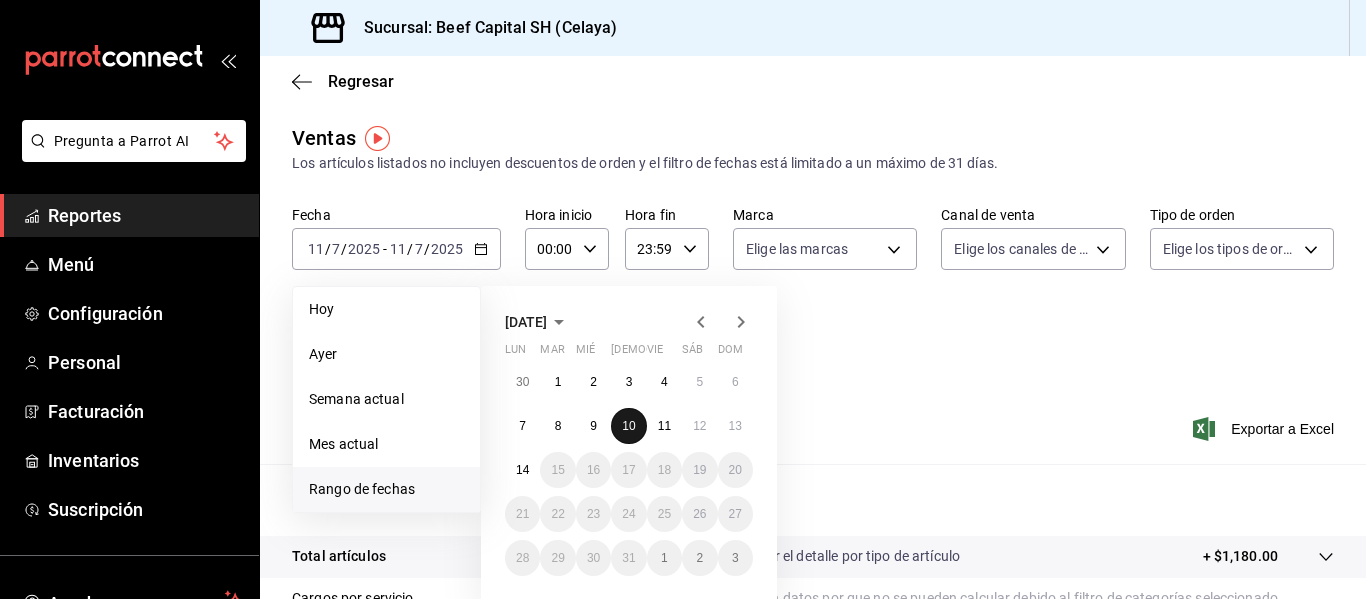 click on "10" at bounding box center (628, 426) 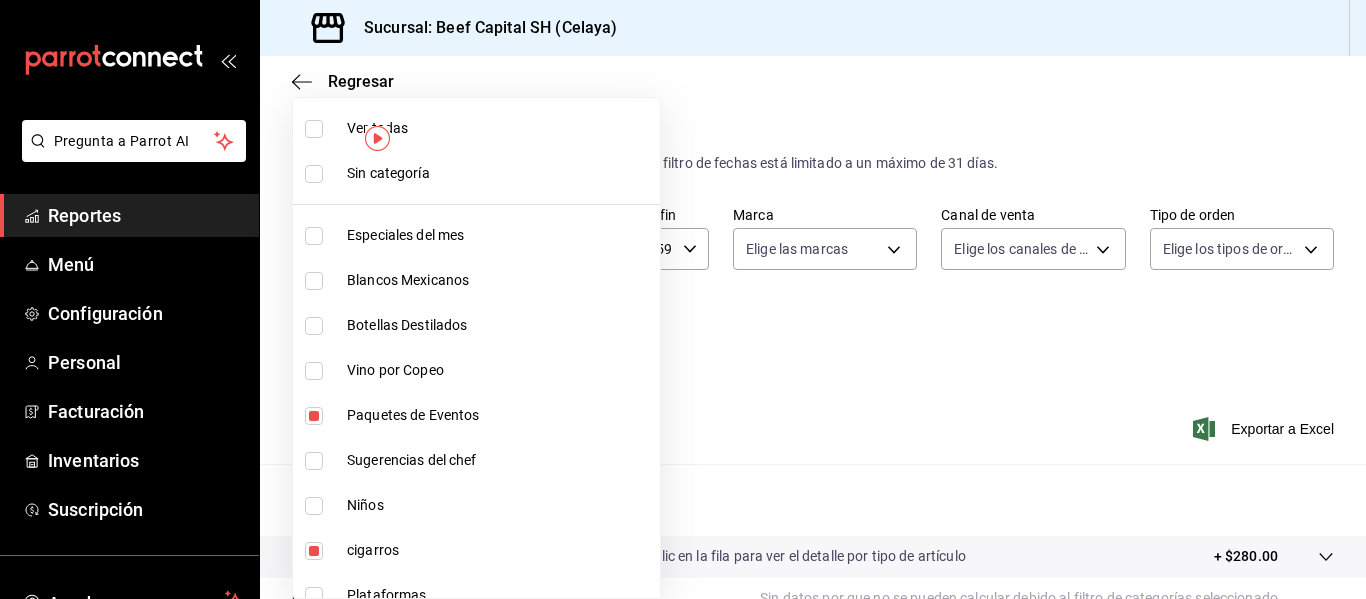 click on "Pregunta a Parrot AI Reportes   Menú   Configuración   Personal   Facturación   Inventarios   Suscripción   Ayuda Recomienda Parrot   [PERSON_NAME]   Sugerir nueva función   Sucursal: Beef Capital SH (Celaya) Regresar Ventas Los artículos listados no incluyen descuentos de orden y el filtro de fechas está limitado a un máximo de 31 días. Fecha [DATE] [DATE] - [DATE] [DATE] Hora inicio 00:00 Hora inicio Hora fin 23:59 Hora fin Marca Elige las marcas Canal de venta Elige los canales de venta Tipo de orden Elige los tipos de orden Categorías Paquetes de Eventos, cigarros 3ec34a38-ccfe-4482-983f-257f78d3843e,1ecb4aca-5a84-4dd1-8d21-6ae91fe69013 Ver resumen Ver ventas Ver cargos Exportar a Excel Resumen Total artículos Da clic en la fila para ver el detalle por tipo de artículo + $280.00 Cargos por servicio  Sin datos por que no se pueden calcular debido al filtro de categorías seleccionado Venta bruta = $280.00 Descuentos totales Certificados de regalo Venta total = $280.00" at bounding box center (683, 299) 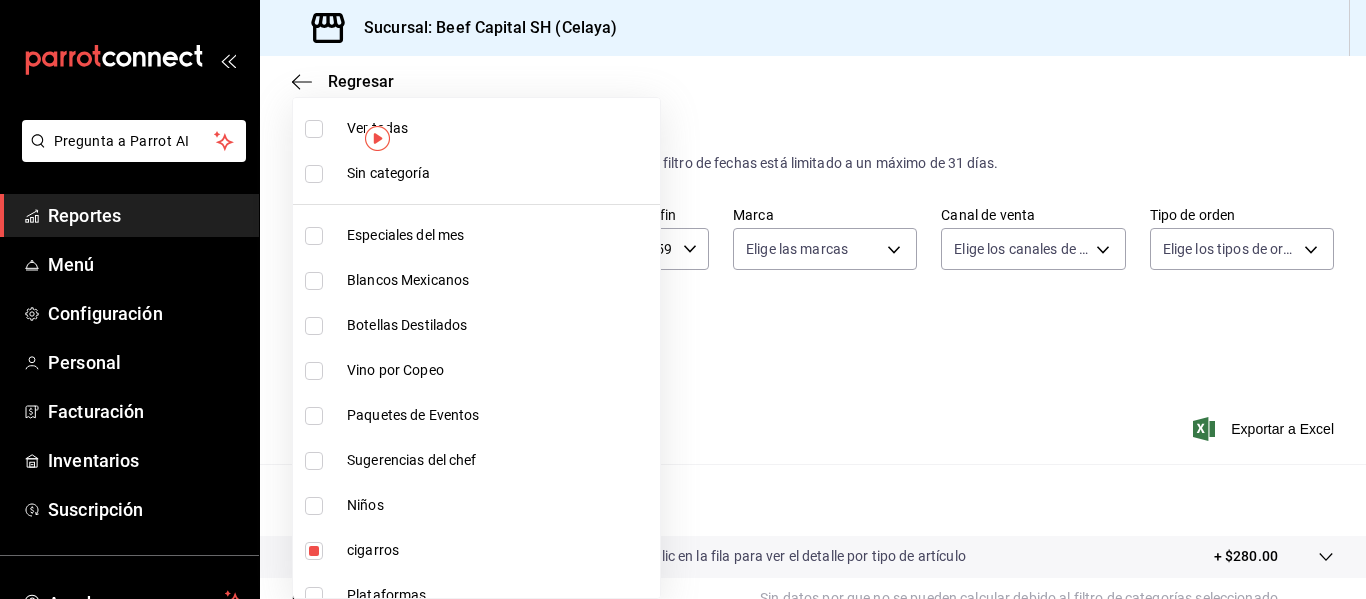 click at bounding box center [683, 299] 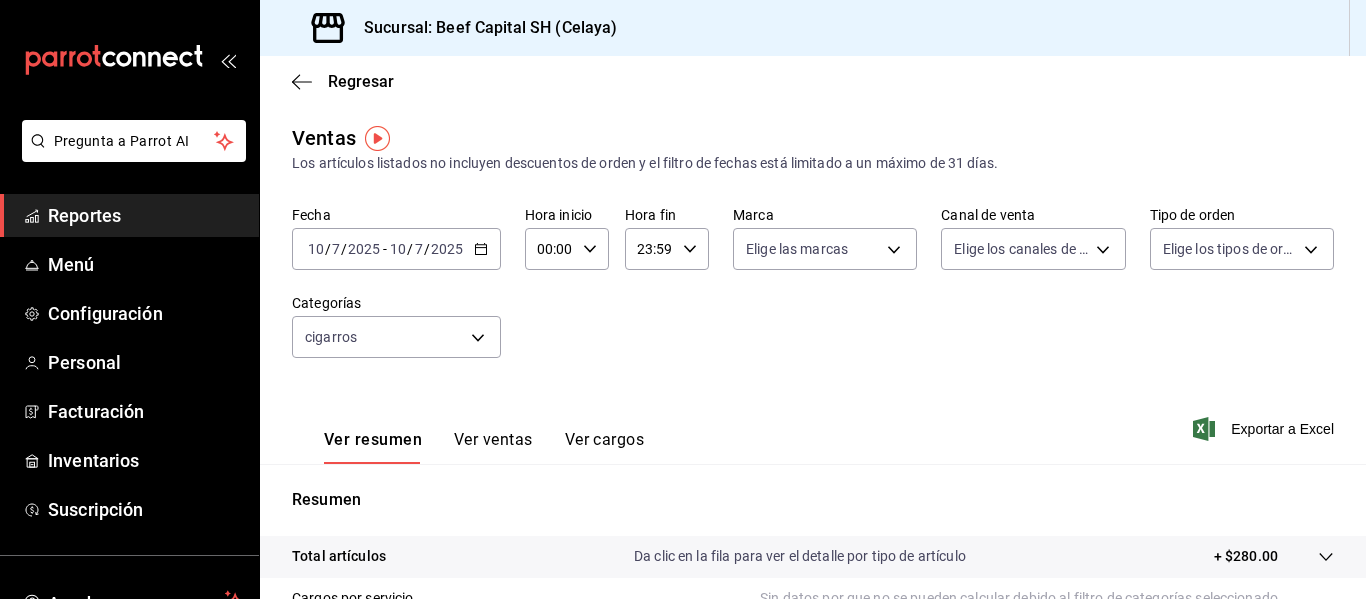 click 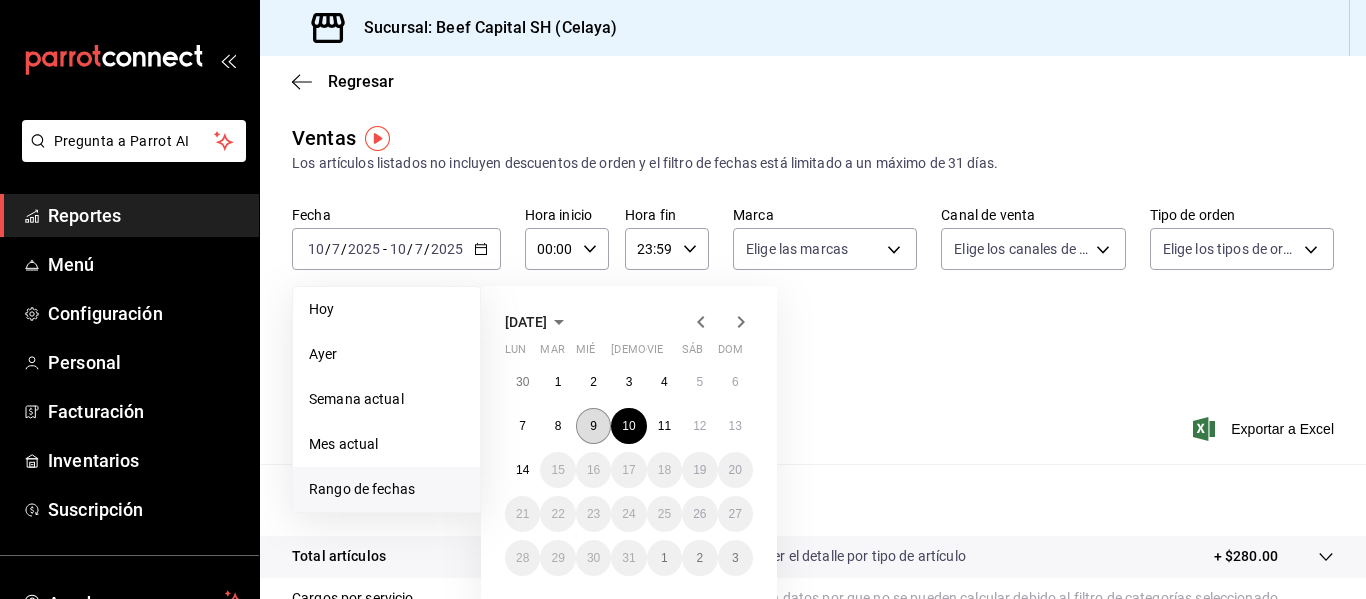 click on "9" at bounding box center [593, 426] 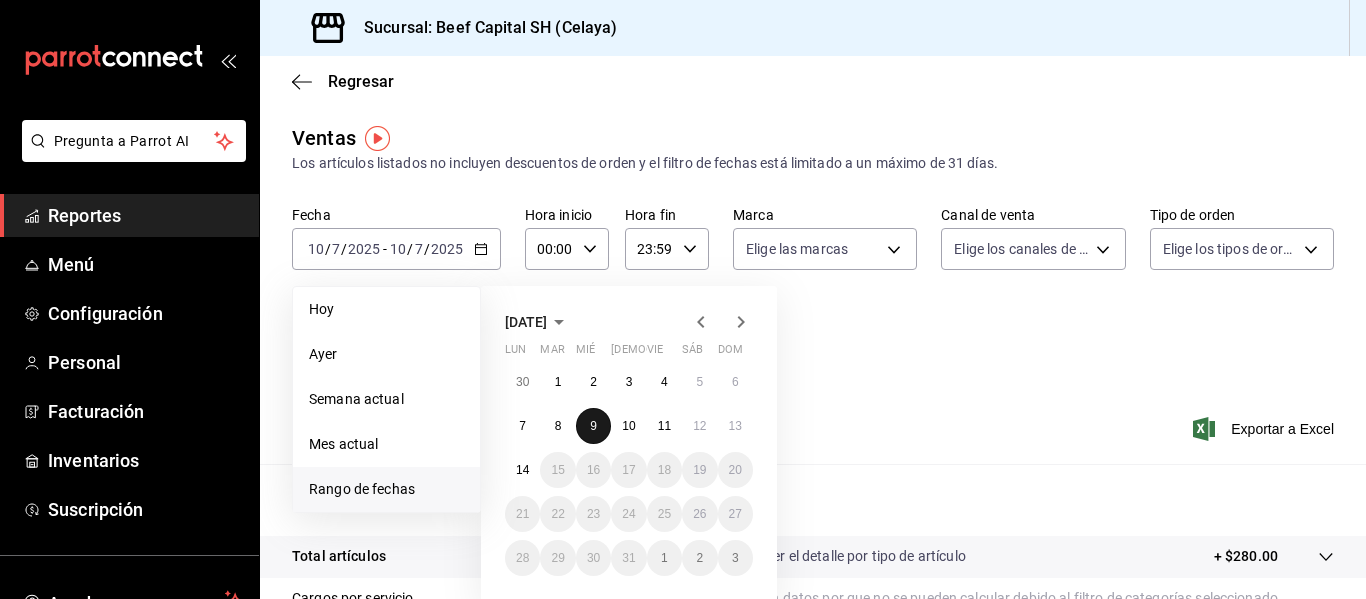 click on "9" at bounding box center [593, 426] 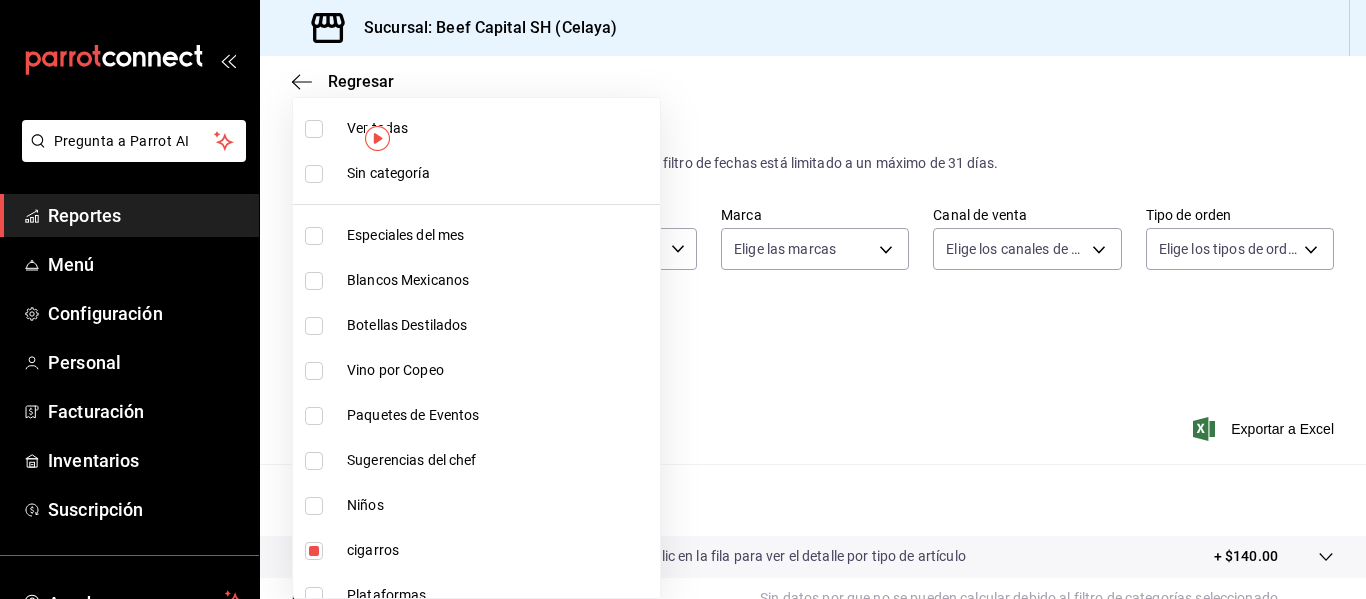 click on "Pregunta a Parrot AI Reportes   Menú   Configuración   Personal   Facturación   Inventarios   Suscripción   Ayuda Recomienda Parrot   [PERSON_NAME]   Sugerir nueva función   Sucursal: Beef Capital SH (Celaya) Regresar Ventas Los artículos listados no incluyen descuentos de orden y el filtro de fechas está limitado a un máximo de 31 días. Fecha [DATE] [DATE] - [DATE] [DATE] Hora inicio 00:00 Hora inicio Hora fin 23:59 Hora fin Marca Elige las marcas Canal de venta Elige los canales de venta Tipo de orden Elige los tipos de orden Categorías cigarros 1ecb4aca-5a84-4dd1-8d21-6ae91fe69013 Ver resumen Ver ventas Ver cargos Exportar a Excel Resumen Total artículos Da clic en la fila para ver el detalle por tipo de artículo + $140.00 Cargos por servicio  Sin datos por que no se pueden calcular debido al filtro de categorías seleccionado Venta bruta = $140.00 Descuentos totales  Sin datos por que no se pueden calcular debido al filtro de categorías seleccionado Certificados de regalo" at bounding box center (683, 299) 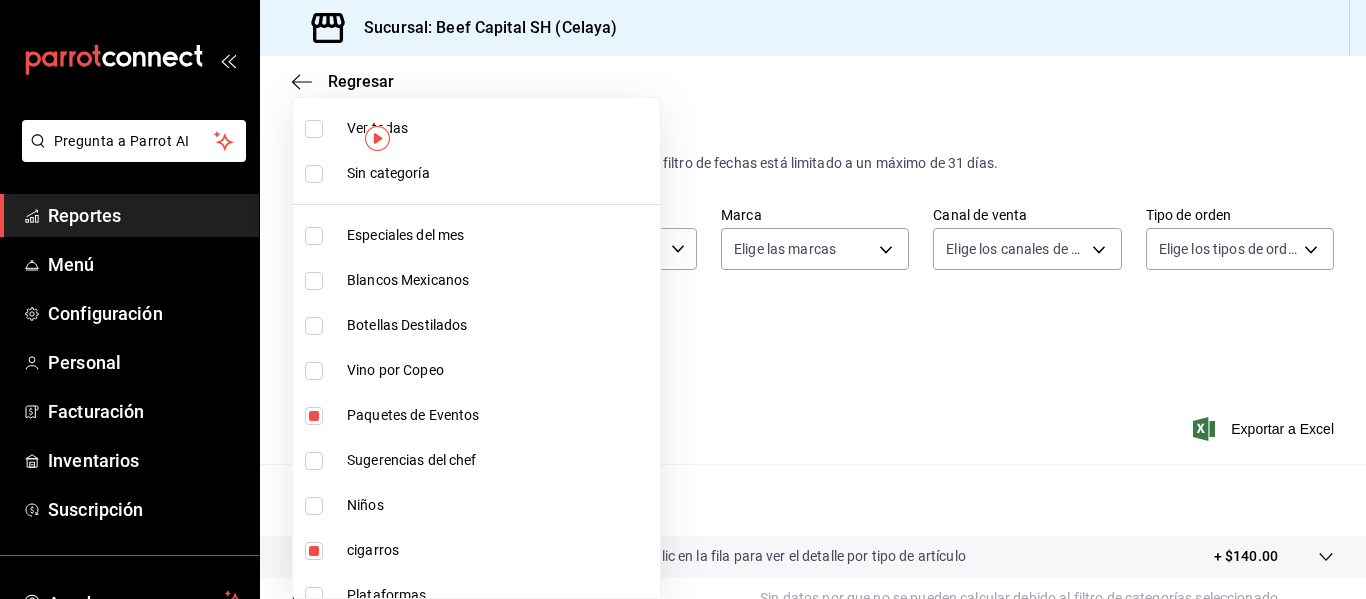 click at bounding box center (683, 299) 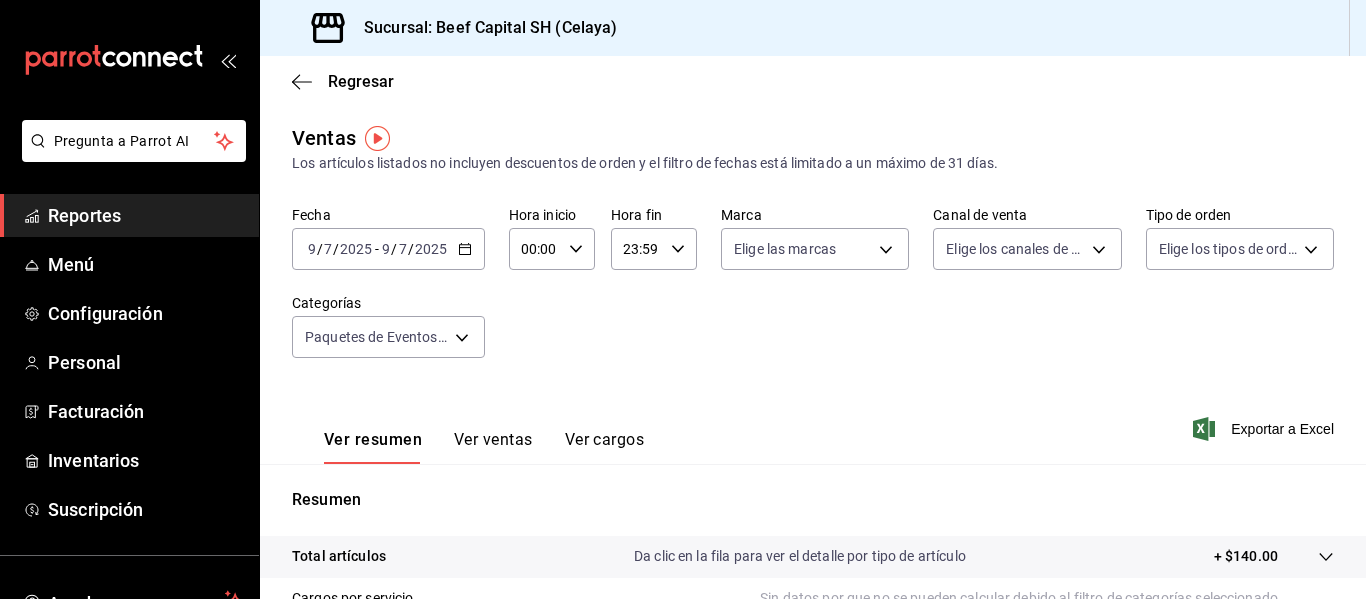 click 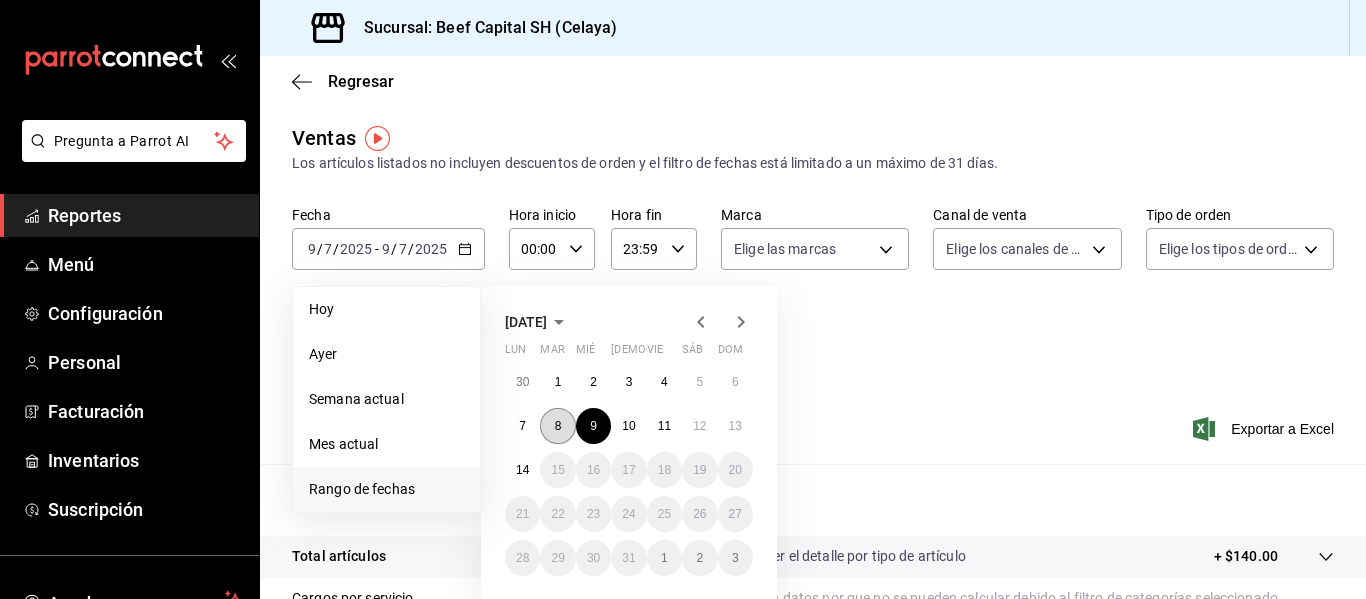 click on "8" at bounding box center [557, 426] 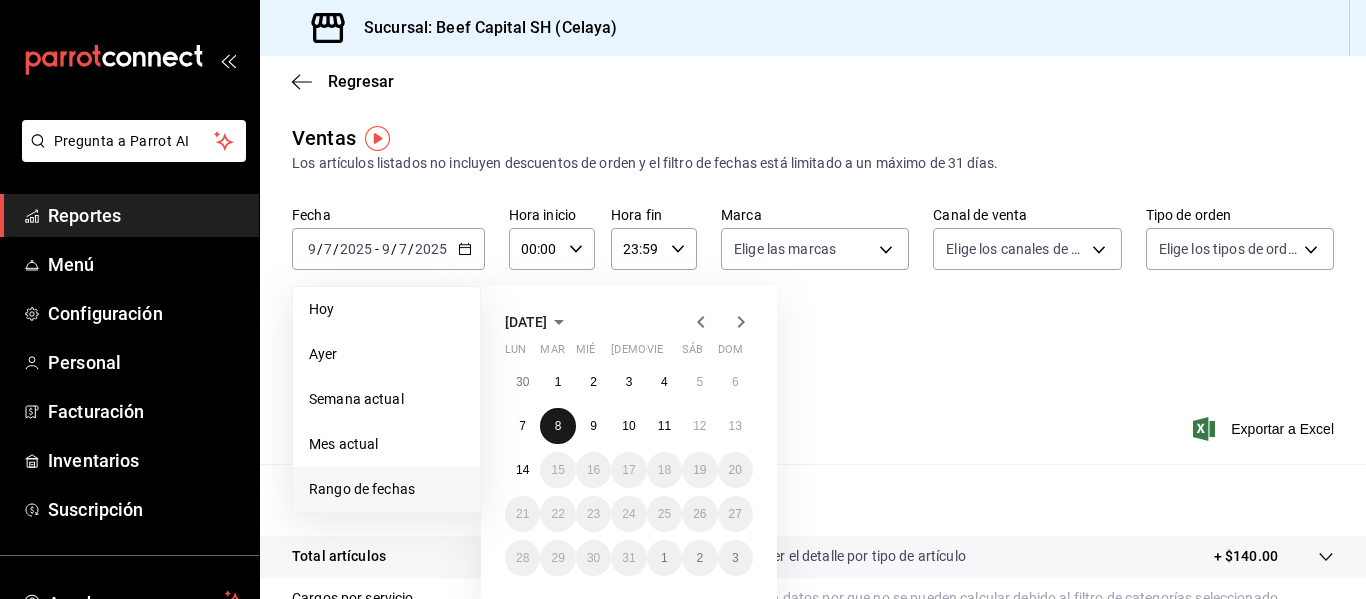 click on "8" at bounding box center (557, 426) 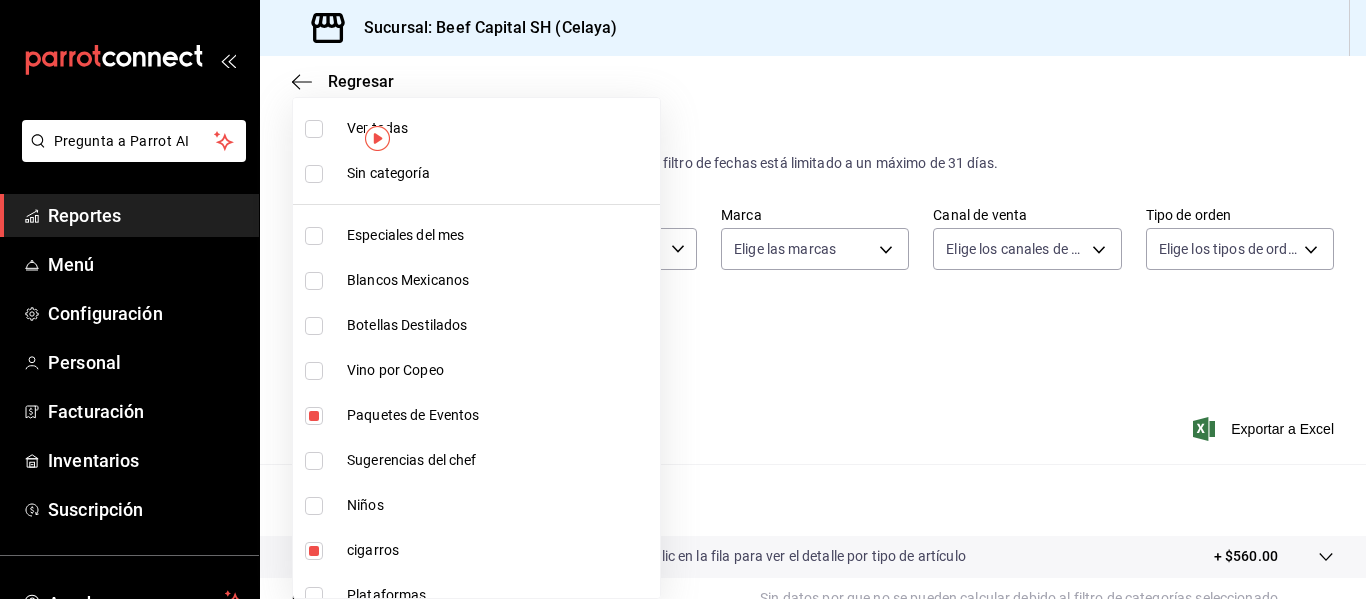 click on "Pregunta a Parrot AI Reportes   Menú   Configuración   Personal   Facturación   Inventarios   Suscripción   Ayuda Recomienda Parrot   [PERSON_NAME]   Sugerir nueva función   Sucursal: Beef Capital SH (Celaya) Regresar Ventas Los artículos listados no incluyen descuentos de orden y el filtro de fechas está limitado a un máximo de 31 días. Fecha [DATE] [DATE] - [DATE] [DATE] Hora inicio 00:00 Hora inicio Hora fin 23:59 Hora fin Marca Elige las marcas Canal de venta Elige los canales de venta Tipo de orden Elige los tipos de orden Categorías Paquetes de Eventos, cigarros 1ecb4aca-5a84-4dd1-8d21-6ae91fe69013,3ec34a38-ccfe-4482-983f-257f78d3843e Ver resumen Ver ventas Ver cargos Exportar a Excel Resumen Total artículos Da clic en la fila para ver el detalle por tipo de artículo + $560.00 Cargos por servicio  Sin datos por que no se pueden calcular debido al filtro de categorías seleccionado Venta bruta = $560.00 Descuentos totales Certificados de regalo Venta total = $560.00" at bounding box center (683, 299) 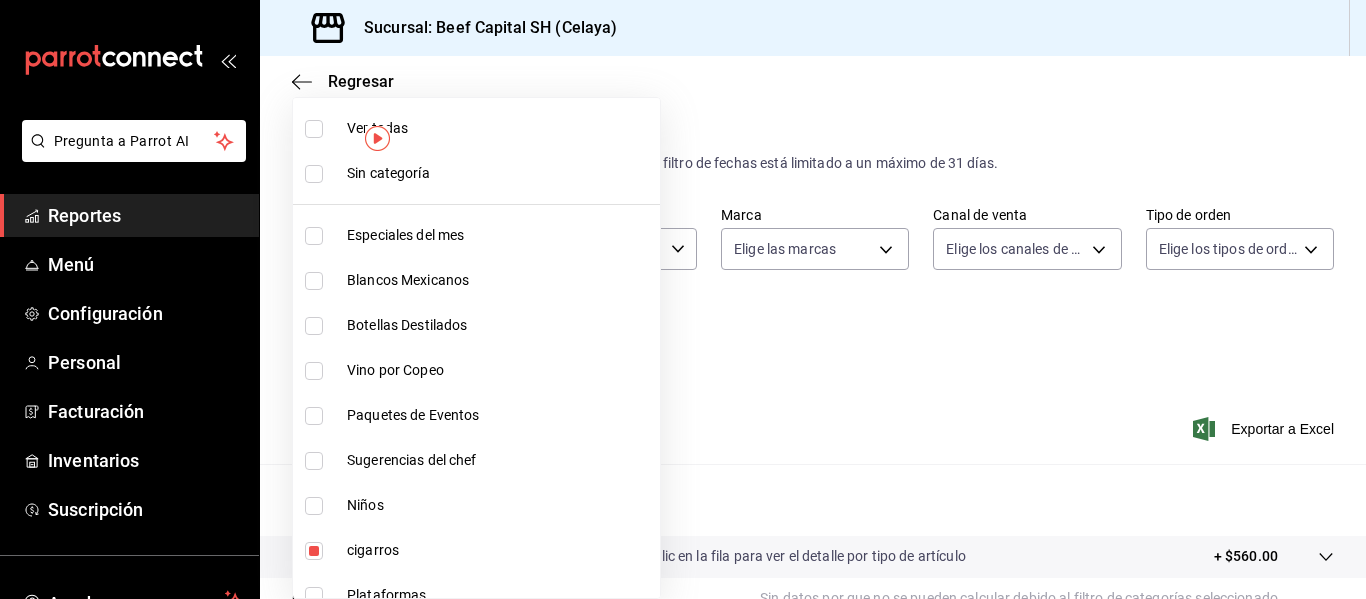 click at bounding box center (683, 299) 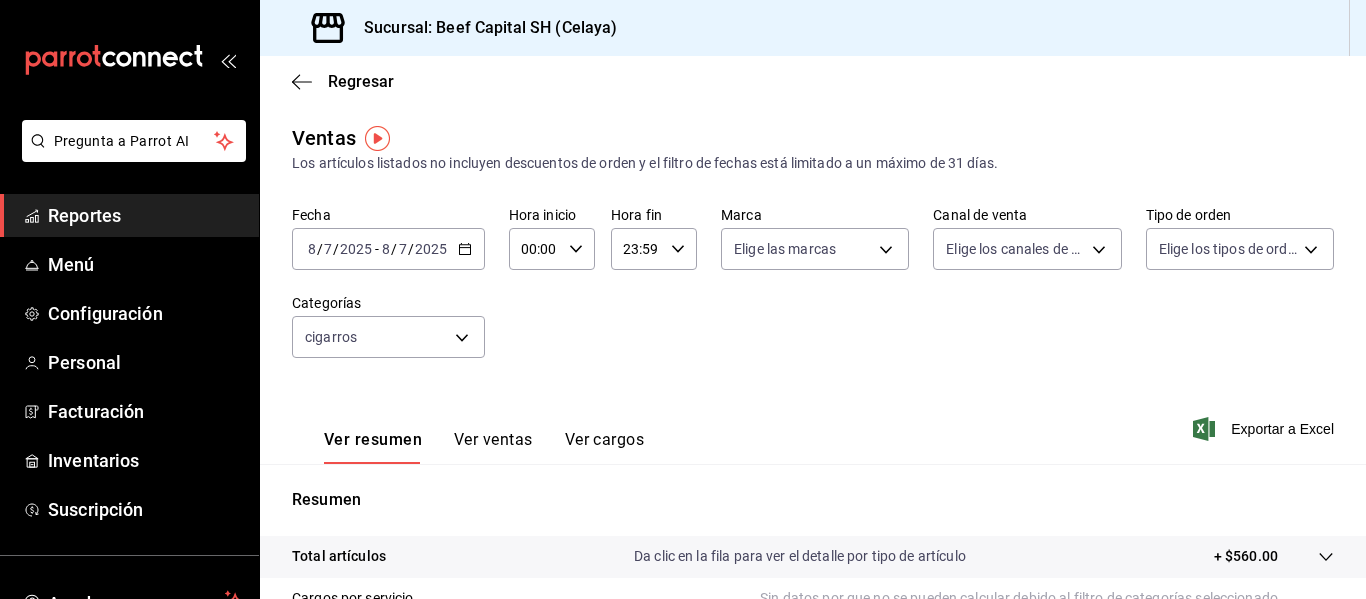 click 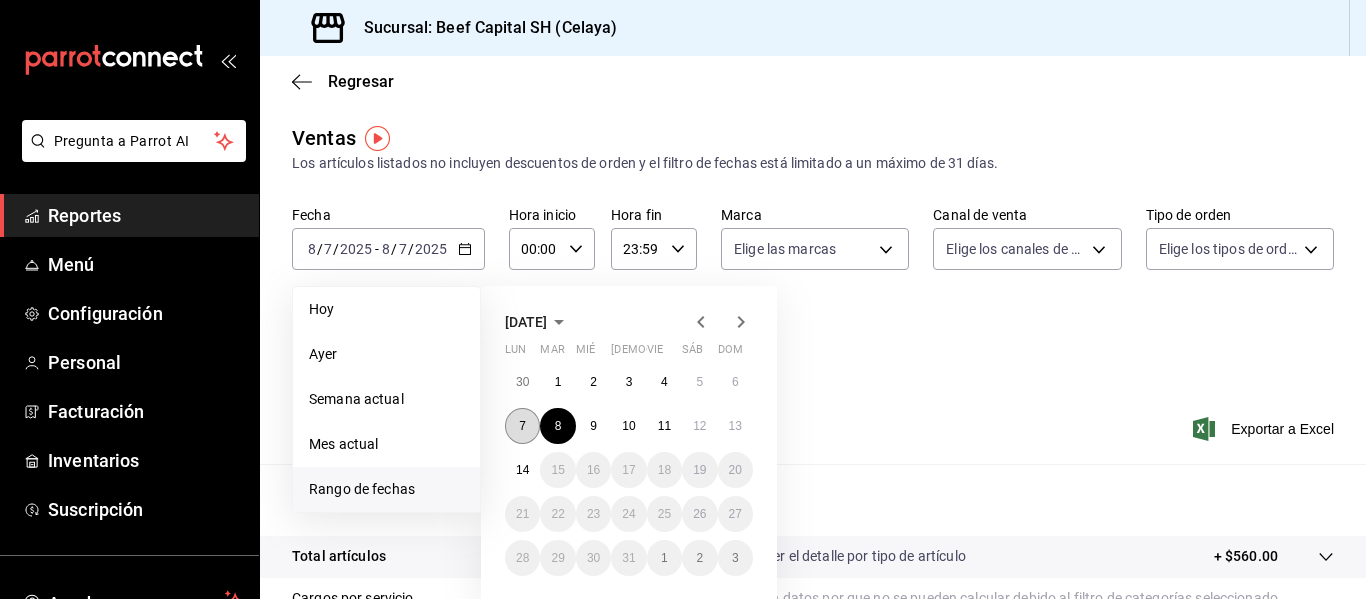click on "7" at bounding box center [522, 426] 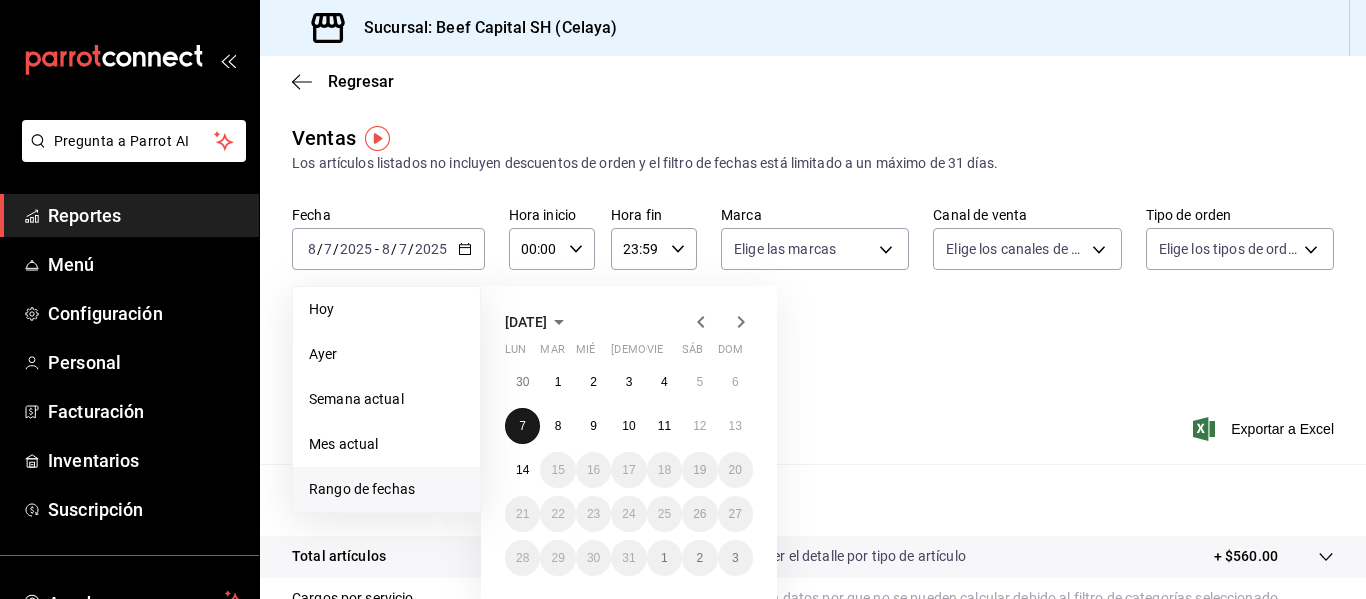 click on "7" at bounding box center [522, 426] 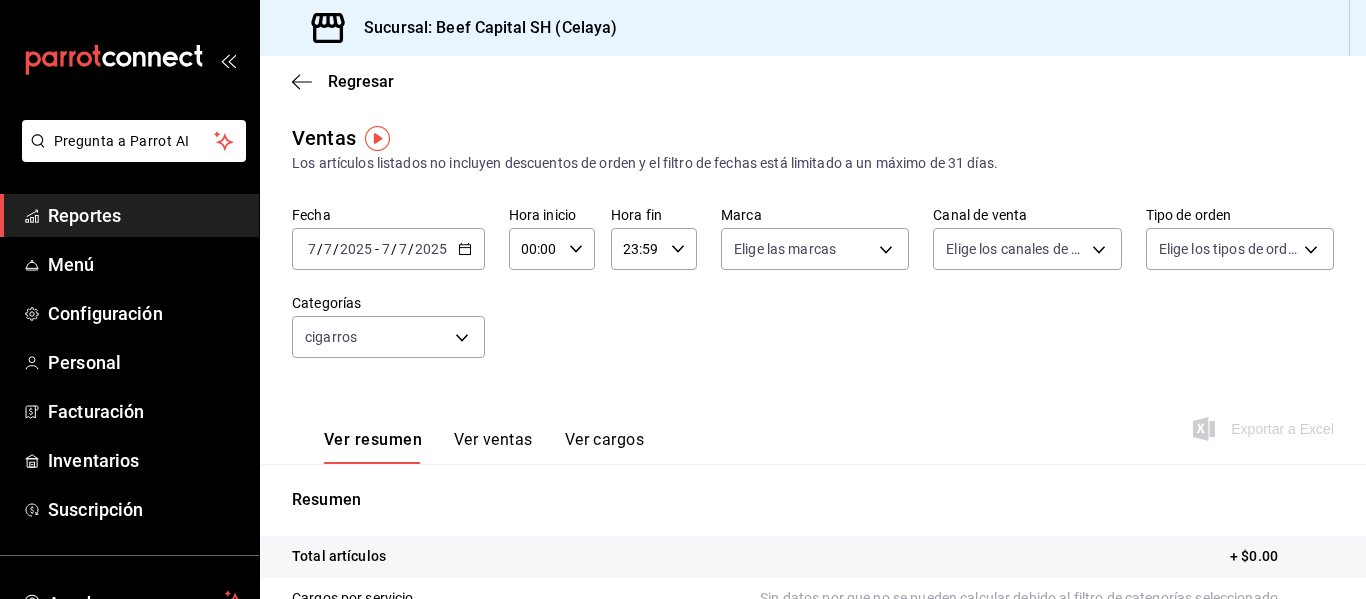 click 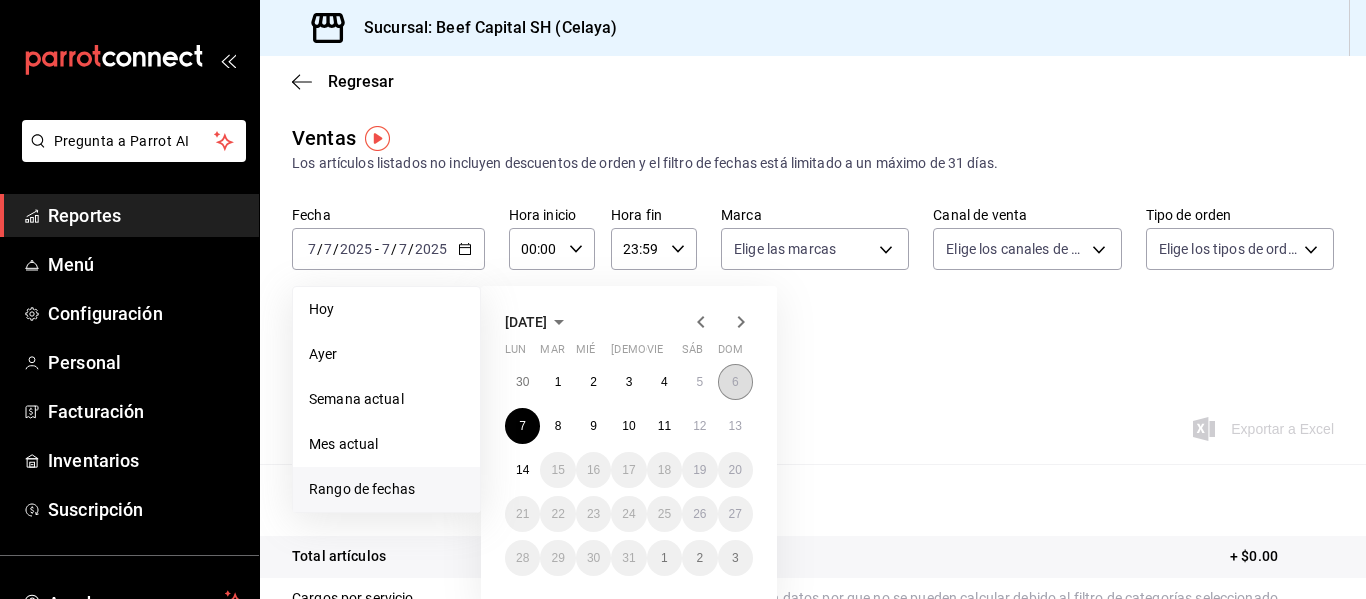 click on "6" at bounding box center [735, 382] 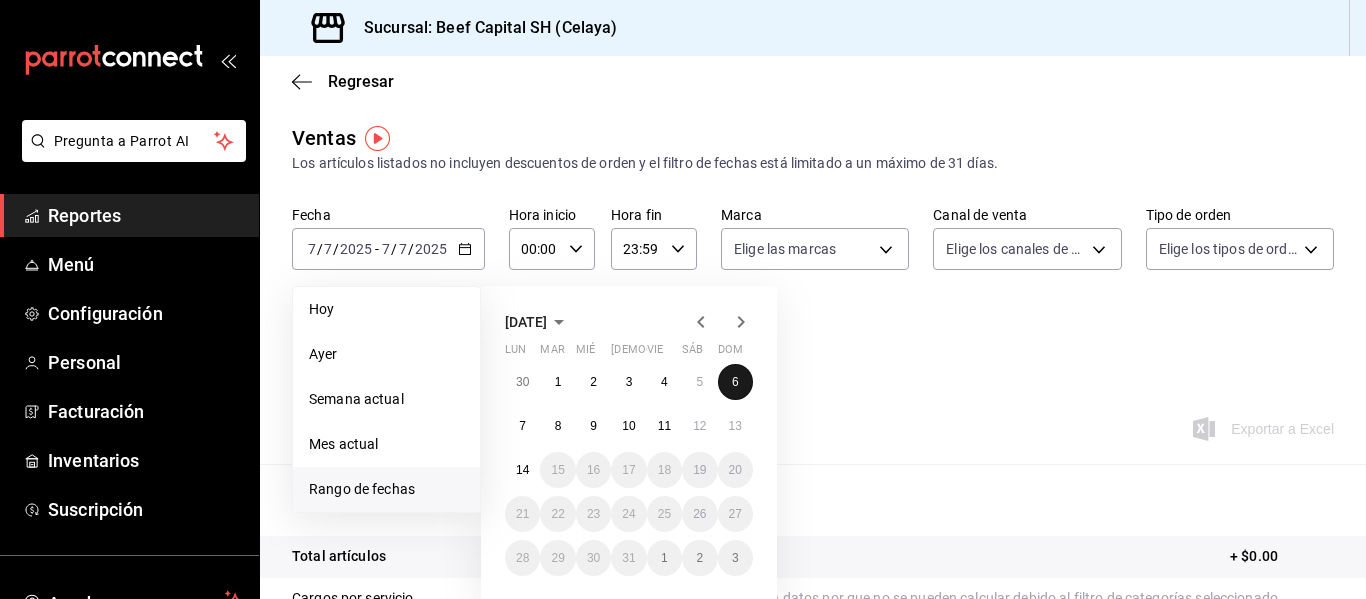 click on "6" at bounding box center (735, 382) 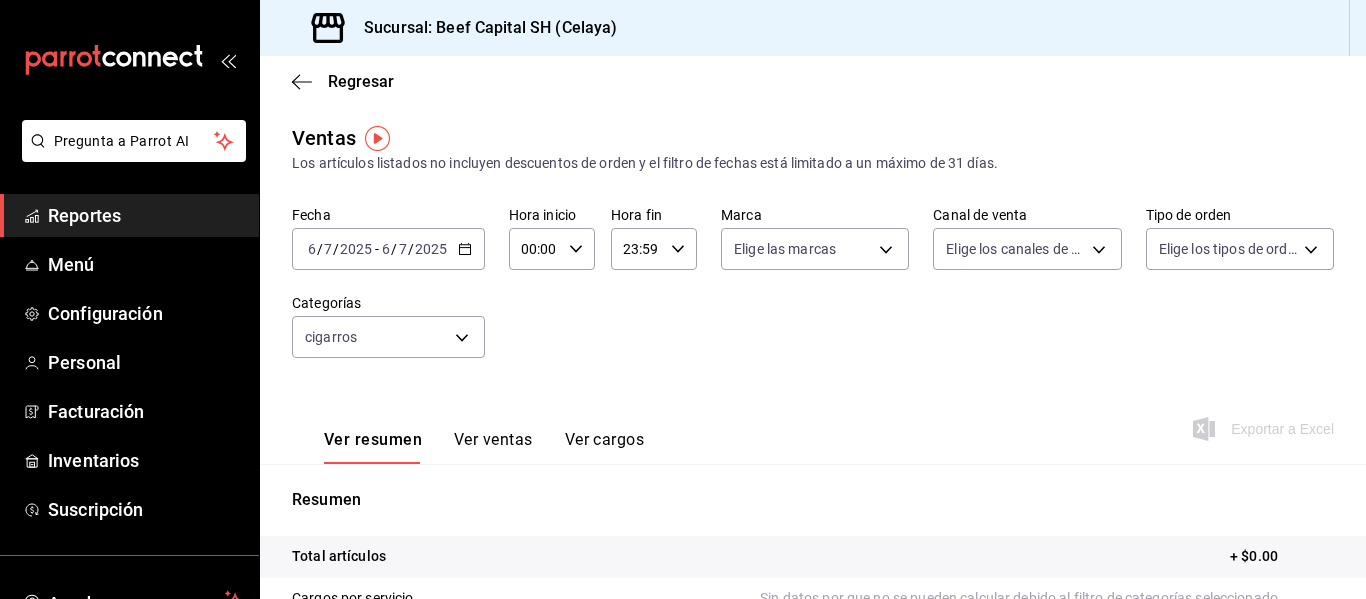 click 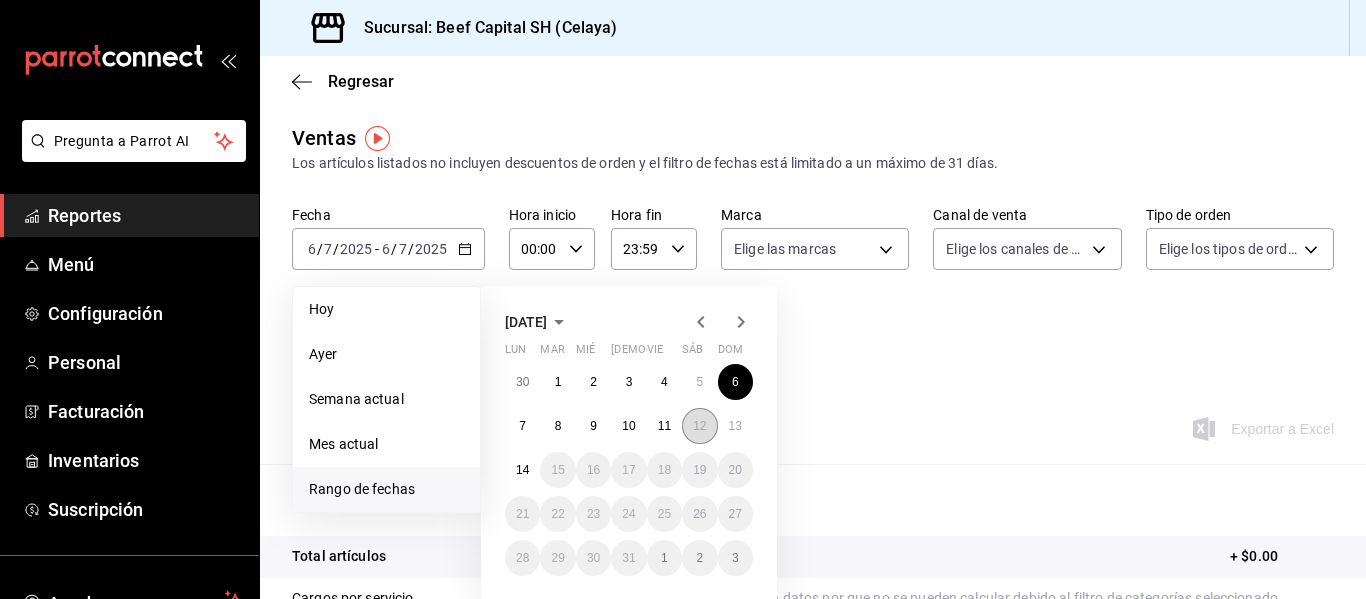 click on "12" at bounding box center [699, 426] 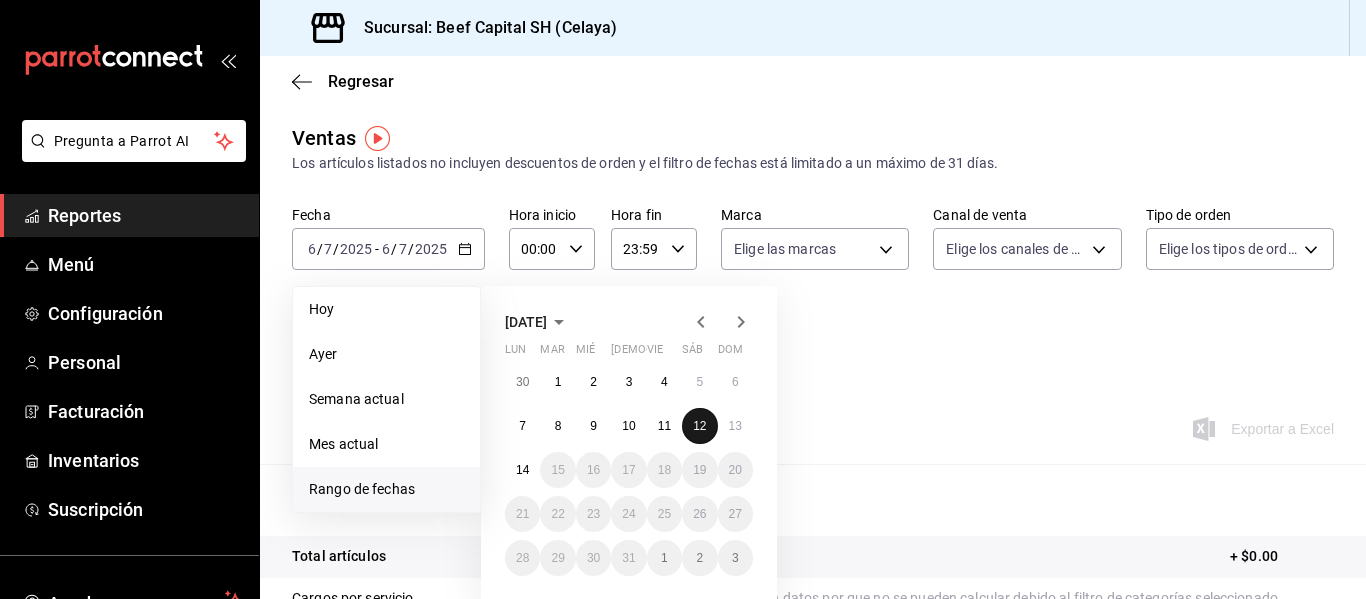 click on "12" at bounding box center [699, 426] 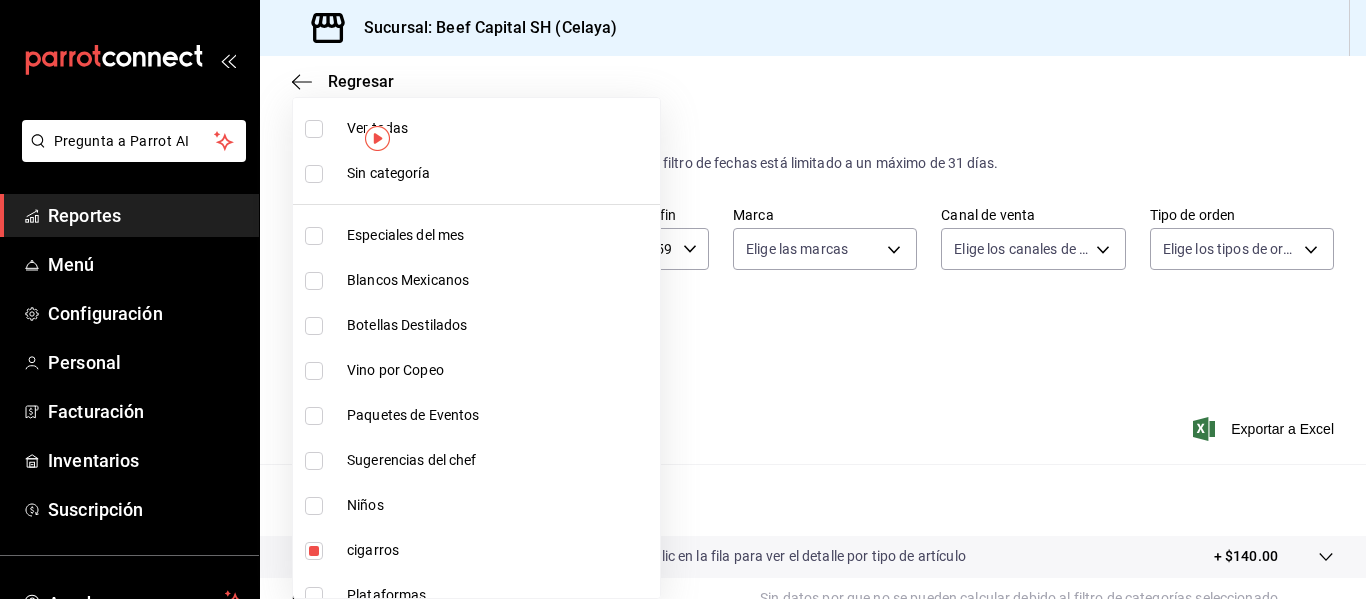 click on "Pregunta a Parrot AI Reportes   Menú   Configuración   Personal   Facturación   Inventarios   Suscripción   Ayuda Recomienda Parrot   [PERSON_NAME]   Sugerir nueva función   Sucursal: Beef Capital SH (Celaya) Regresar Ventas Los artículos listados no incluyen descuentos de orden y el filtro de fechas está limitado a un máximo de 31 días. Fecha [DATE] [DATE] - [DATE] [DATE] Hora inicio 00:00 Hora inicio Hora fin 23:59 Hora fin Marca Elige las marcas Canal de venta Elige los canales de venta Tipo de orden Elige los tipos de orden Categorías cigarros 1ecb4aca-5a84-4dd1-8d21-6ae91fe69013 Ver resumen Ver ventas Ver cargos Exportar a Excel Resumen Total artículos Da clic en la fila para ver el detalle por tipo de artículo + $140.00 Cargos por servicio  Sin datos por que no se pueden calcular debido al filtro de categorías seleccionado Venta bruta = $140.00 Descuentos totales  Sin datos por que no se pueden calcular debido al filtro de categorías seleccionado Venta total = $140.00" at bounding box center [683, 299] 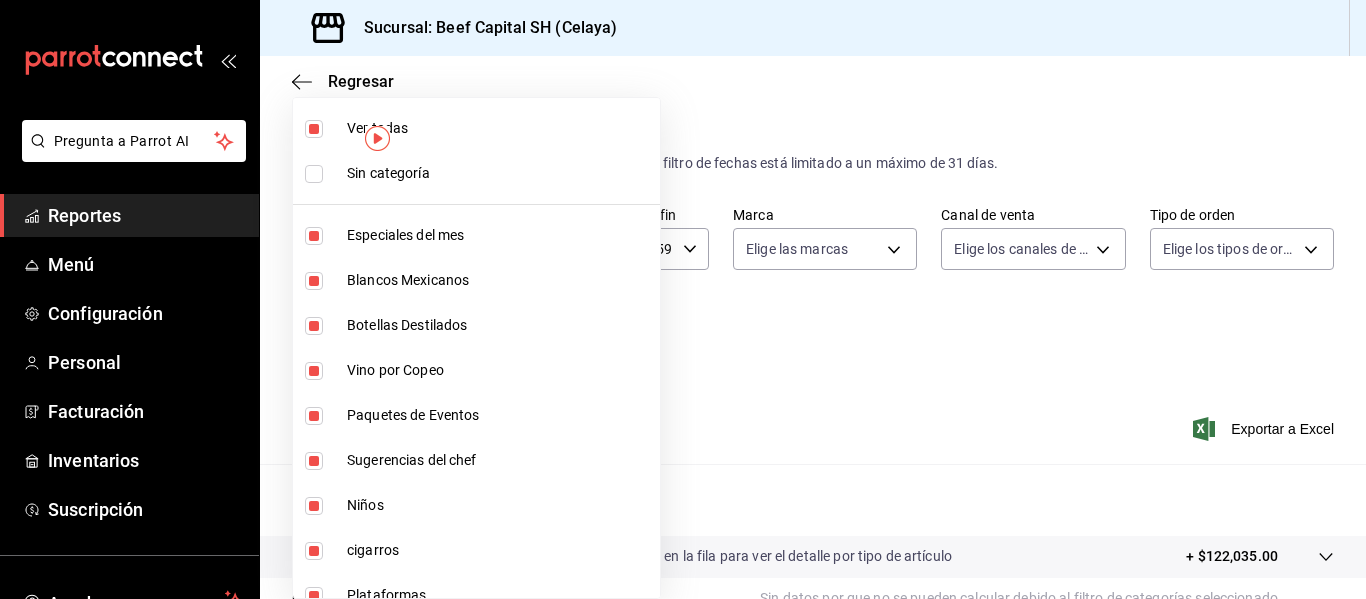 click at bounding box center (314, 174) 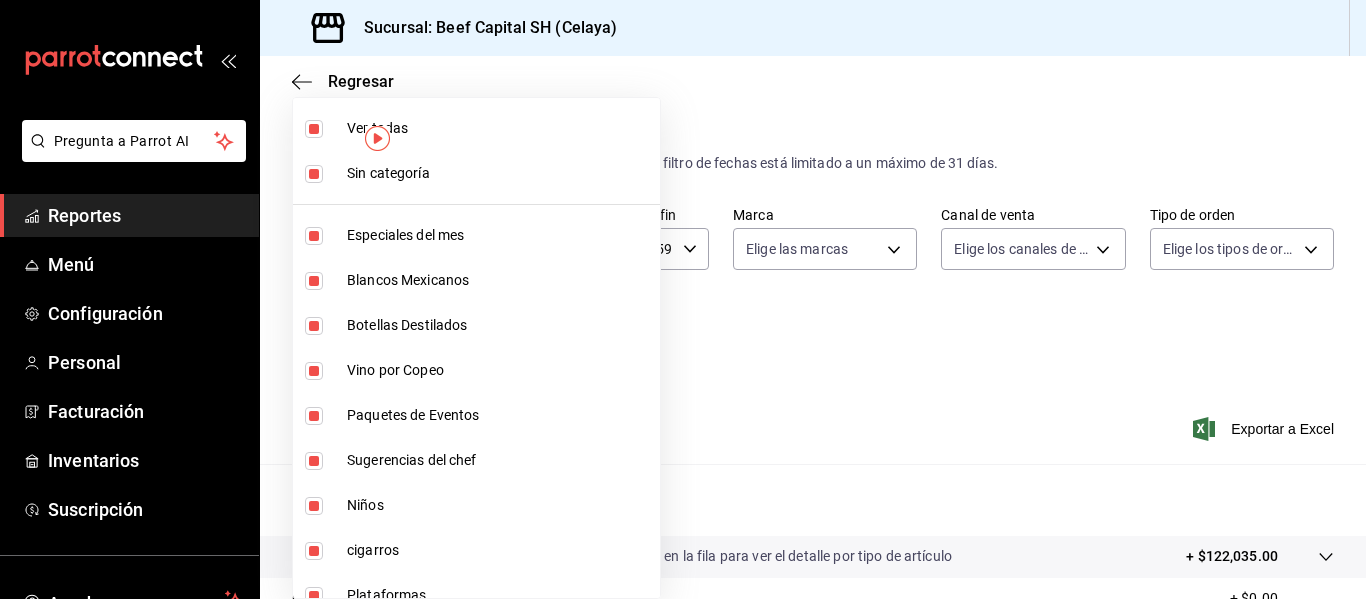 click at bounding box center (683, 299) 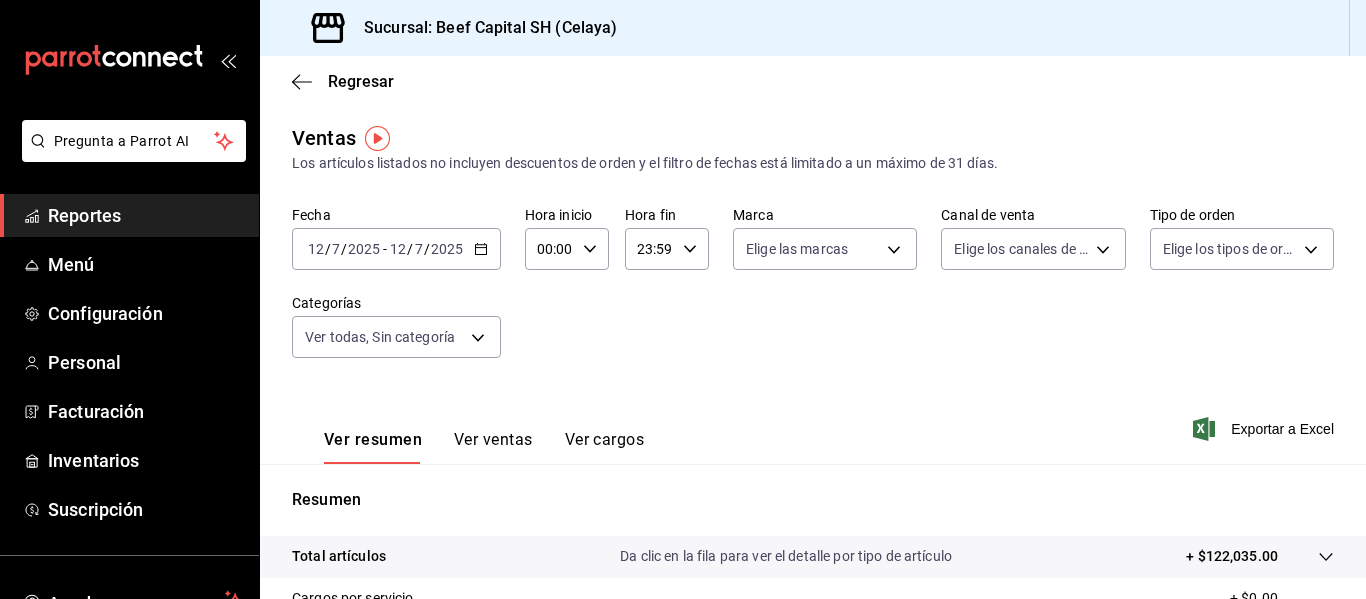 click on "Ver todas Sin categoría Especiales del mes Blancos Mexicanos Botellas Destilados Vino por Copeo Paquetes de Eventos Sugerencias del chef Niños cigarros Plataformas [GEOGRAPHIC_DATA] tintos Tintos Mexicanos Tintos Españoles Tintos argentinos Portugal Aguja Italianos tintos Espumosos y Champaña - [GEOGRAPHIC_DATA] [GEOGRAPHIC_DATA] tintos Blancos españoles Blancos argentinos Australia tinto Mixologia Postres Bebidas calientes Bebidas sin alcohol Coctelería Básica Cervezas Whisky Vodka Tequila [PERSON_NAME] Mezcal Licores y Cremas Ginebra Cognac [PERSON_NAME] y Refrescos Tacos Sopas & Cremas Pastas Para Compartir Guarniciones Especiales Entradas Empanadas Del [PERSON_NAME] a la Mesa Cortes Individuales Cortes Importados CalidadWagyu Cortes Importados CalidadPrime" at bounding box center [683, 299] 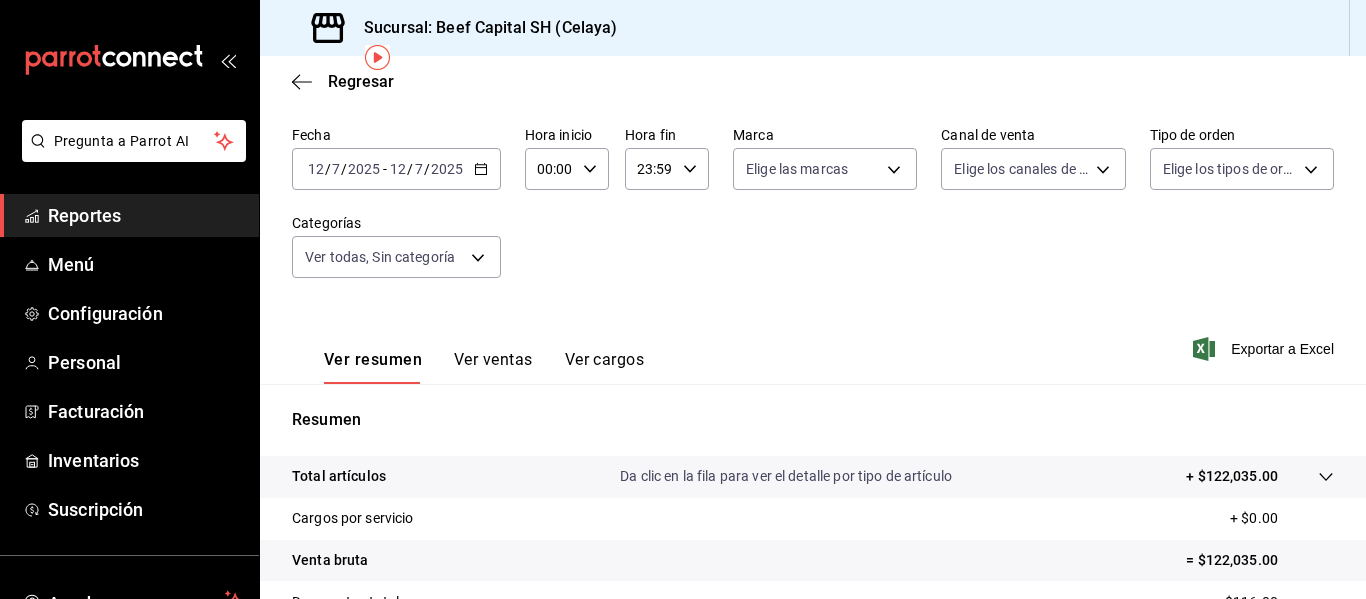 scroll, scrollTop: 0, scrollLeft: 0, axis: both 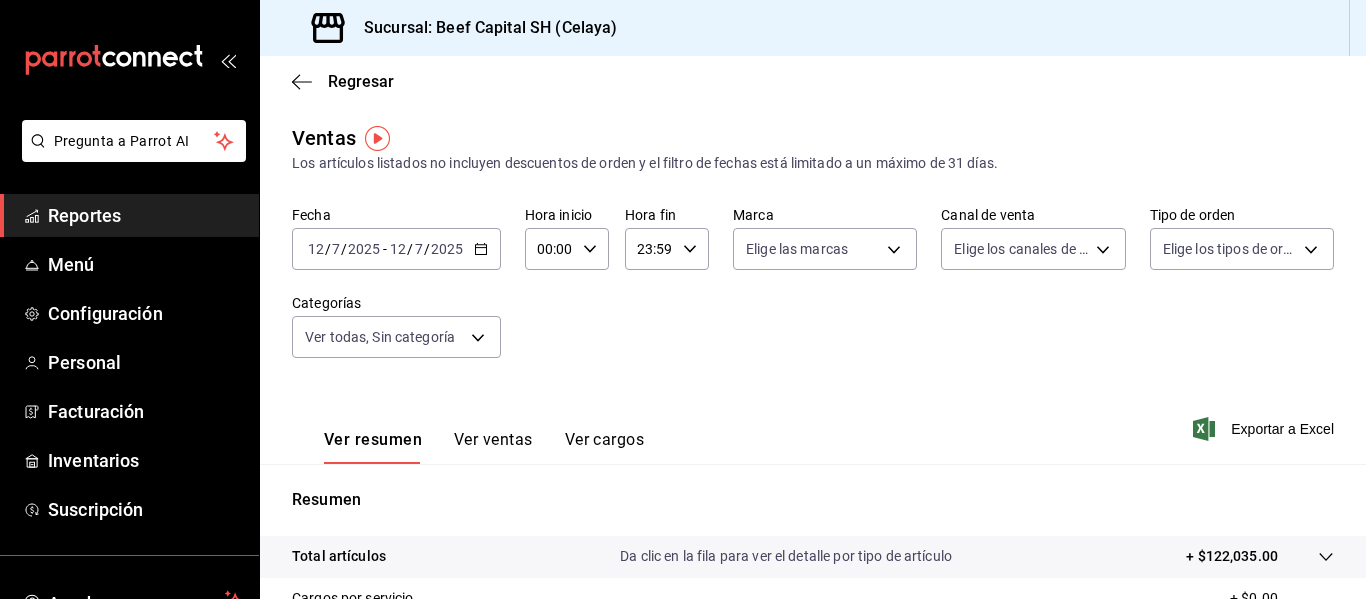 click 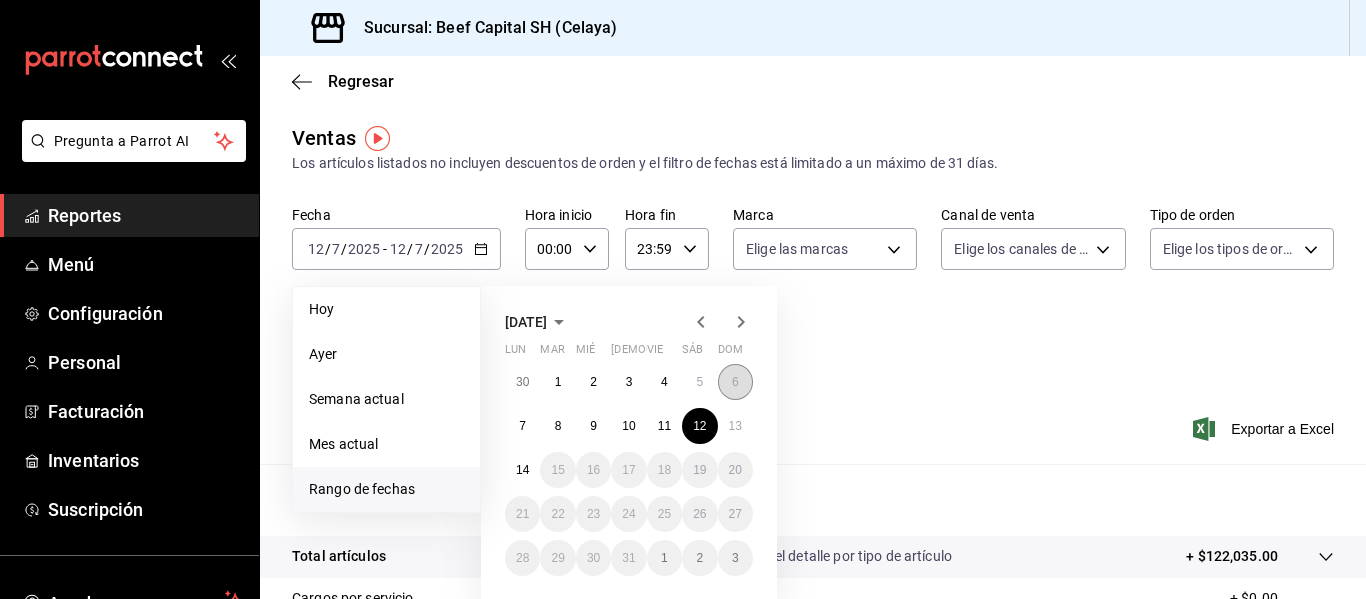 click on "6" at bounding box center [735, 382] 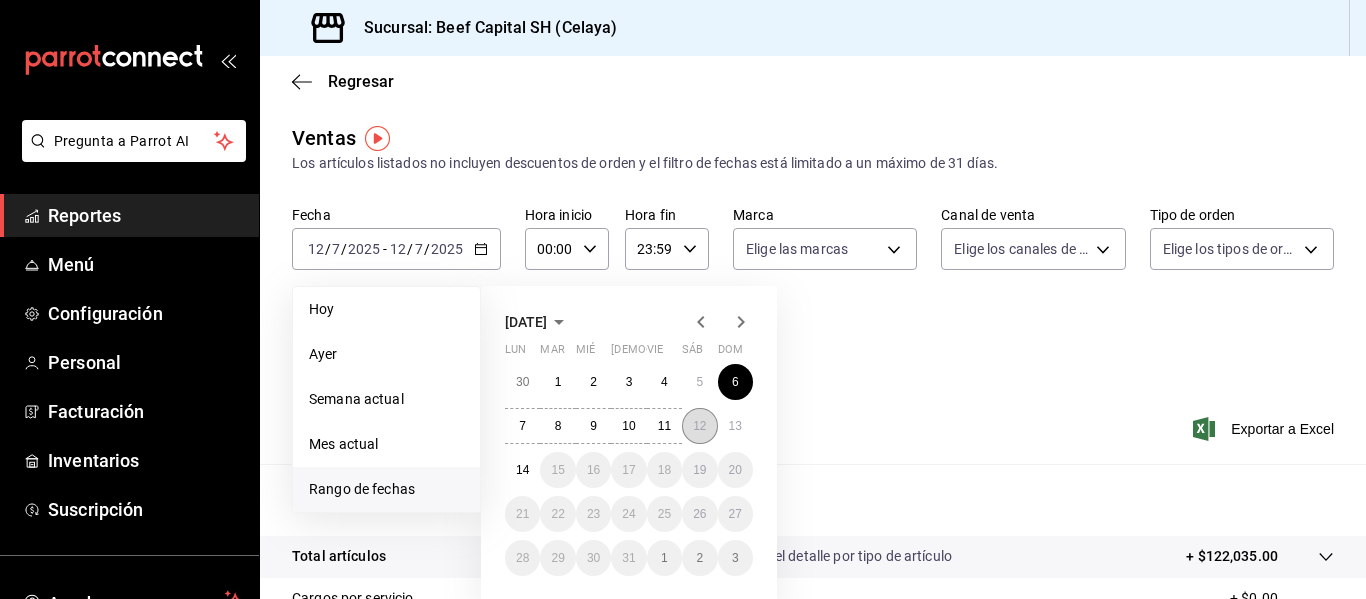 click on "12" at bounding box center (699, 426) 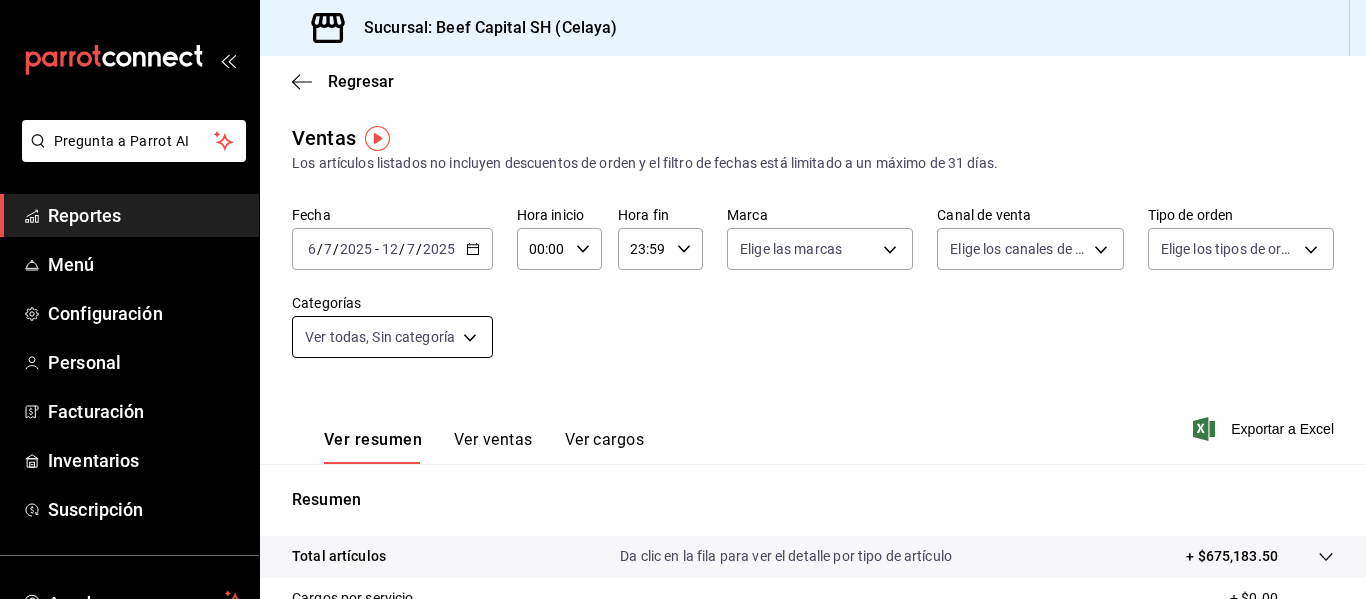 click on "Pregunta a Parrot AI Reportes   Menú   Configuración   Personal   Facturación   Inventarios   Suscripción   Ayuda Recomienda Parrot   [PERSON_NAME]   Sugerir nueva función   Sucursal: Beef Capital SH (Celaya) Regresar Ventas Los artículos listados no incluyen descuentos de orden y el filtro de fechas está limitado a un máximo de 31 días. Fecha [DATE] [DATE] - [DATE] [DATE] Hora inicio 00:00 Hora inicio Hora fin 23:59 Hora fin Marca Elige las marcas Canal de venta Elige los canales de venta Tipo de orden Elige los tipos de orden Categorías Ver todas, Sin categoría Ver resumen Ver ventas Ver cargos Exportar a Excel Resumen Total artículos Da clic en la fila para ver el detalle por tipo de artículo + $675,183.50 Cargos por servicio + $0.00 Venta bruta = $675,183.50 Descuentos totales - $14,860.50 Certificados de regalo - $0.00 Venta total = $660,323.00 Impuestos - $91,079.03 Venta neta = $569,243.97 GANA 1 MES GRATIS EN TU SUSCRIPCIÓN AQUÍ Ver video tutorial Ir a video   Menú" at bounding box center [683, 299] 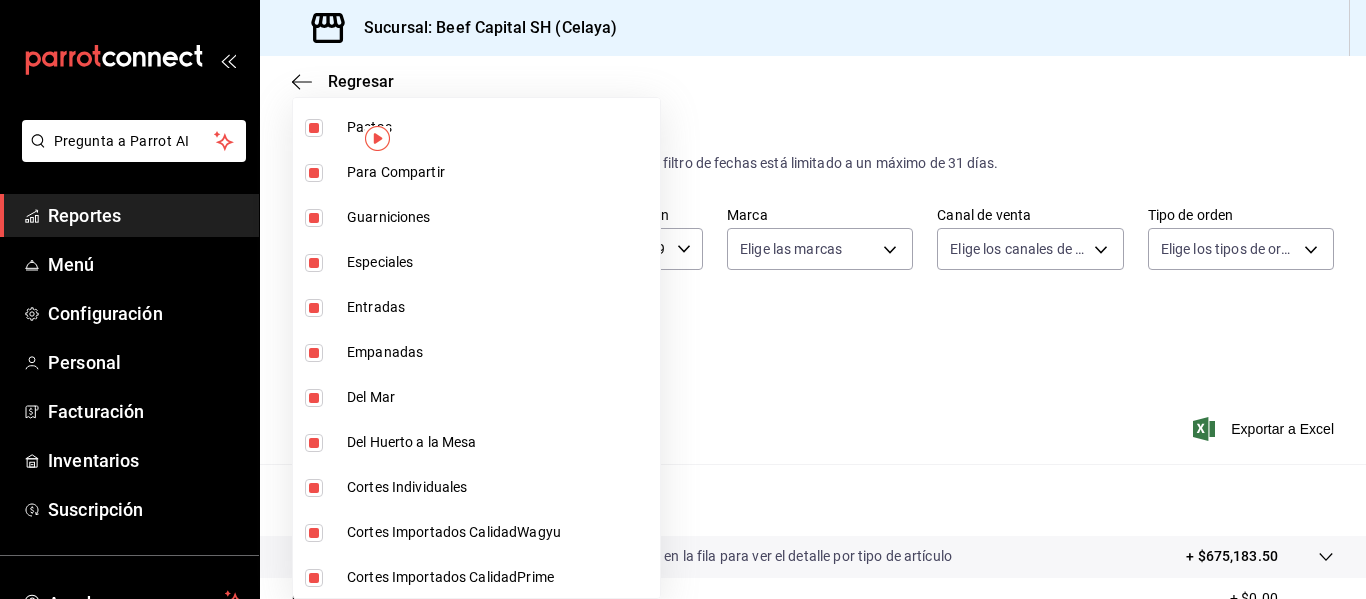 scroll, scrollTop: 1820, scrollLeft: 0, axis: vertical 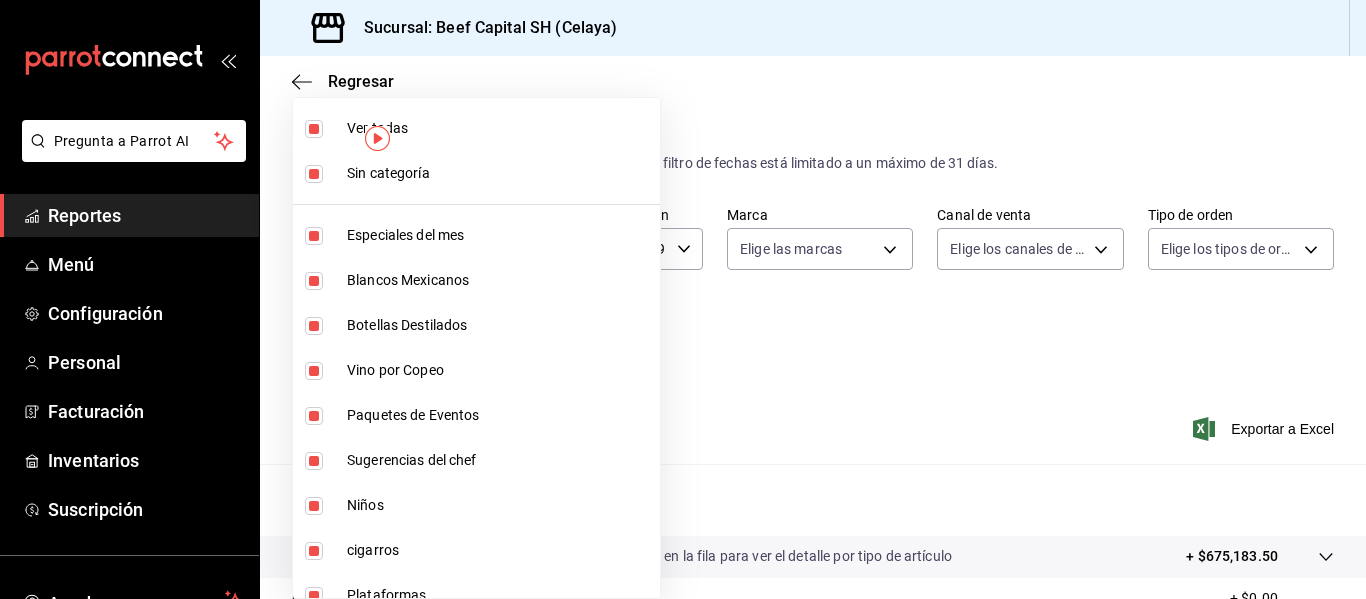click at bounding box center [683, 299] 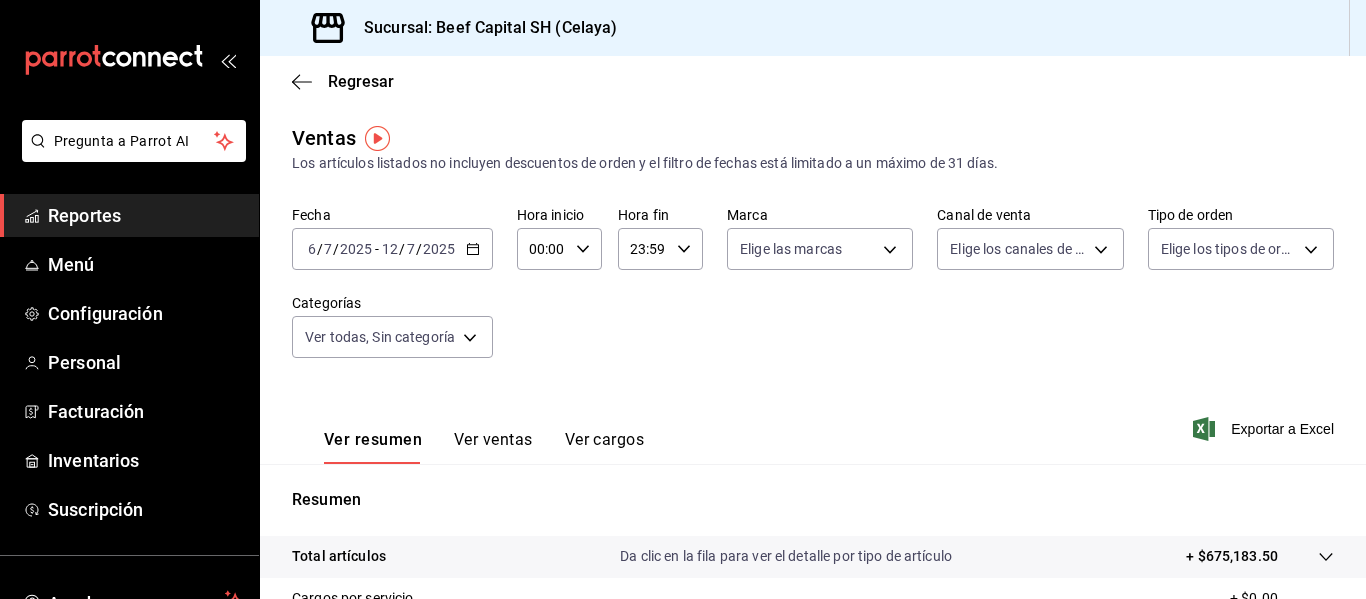 click on "[DATE] [DATE] - [DATE] [DATE]" at bounding box center (392, 249) 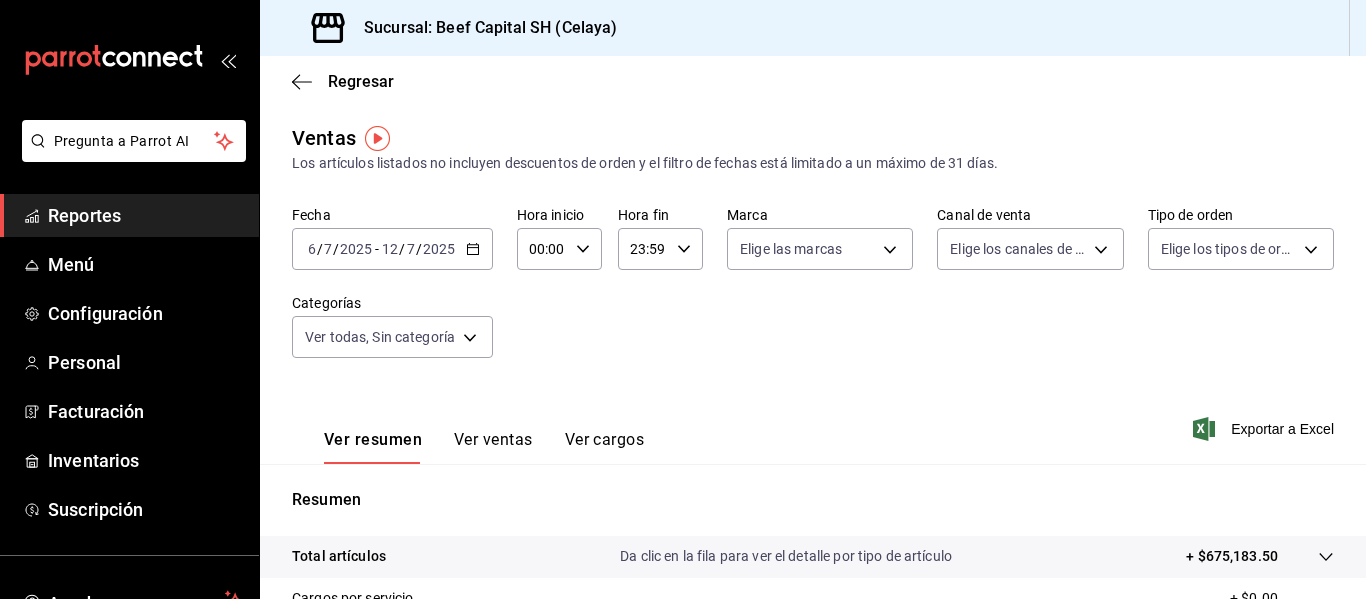 click 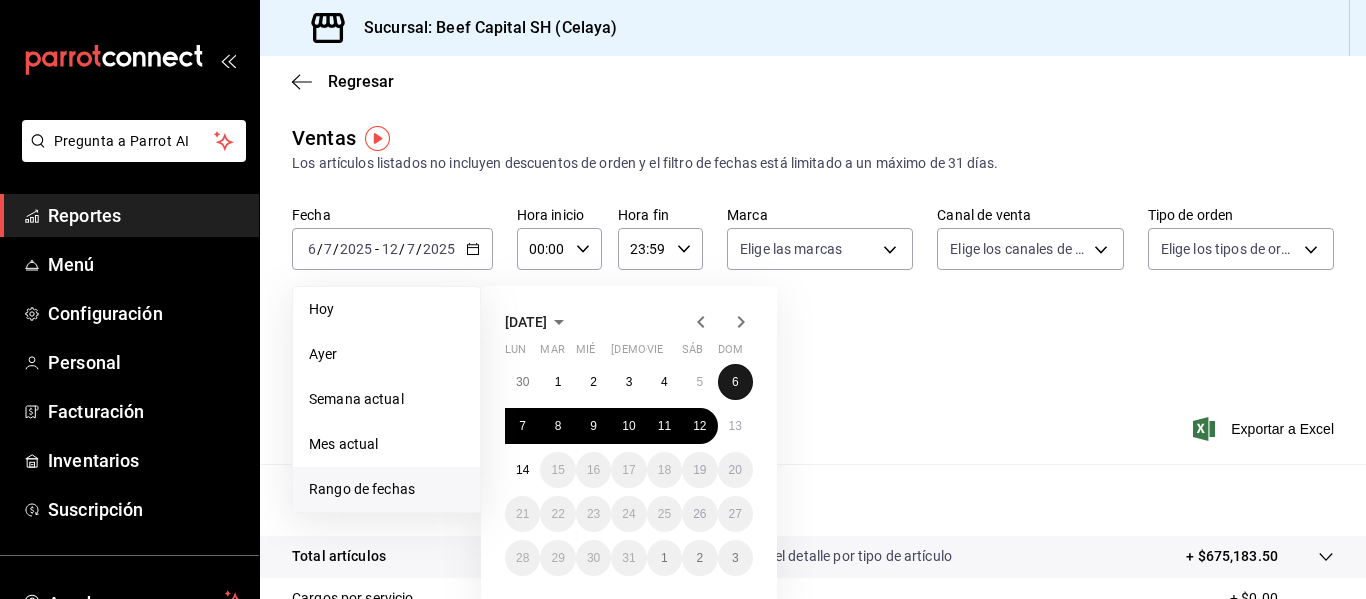 click on "6" at bounding box center (735, 382) 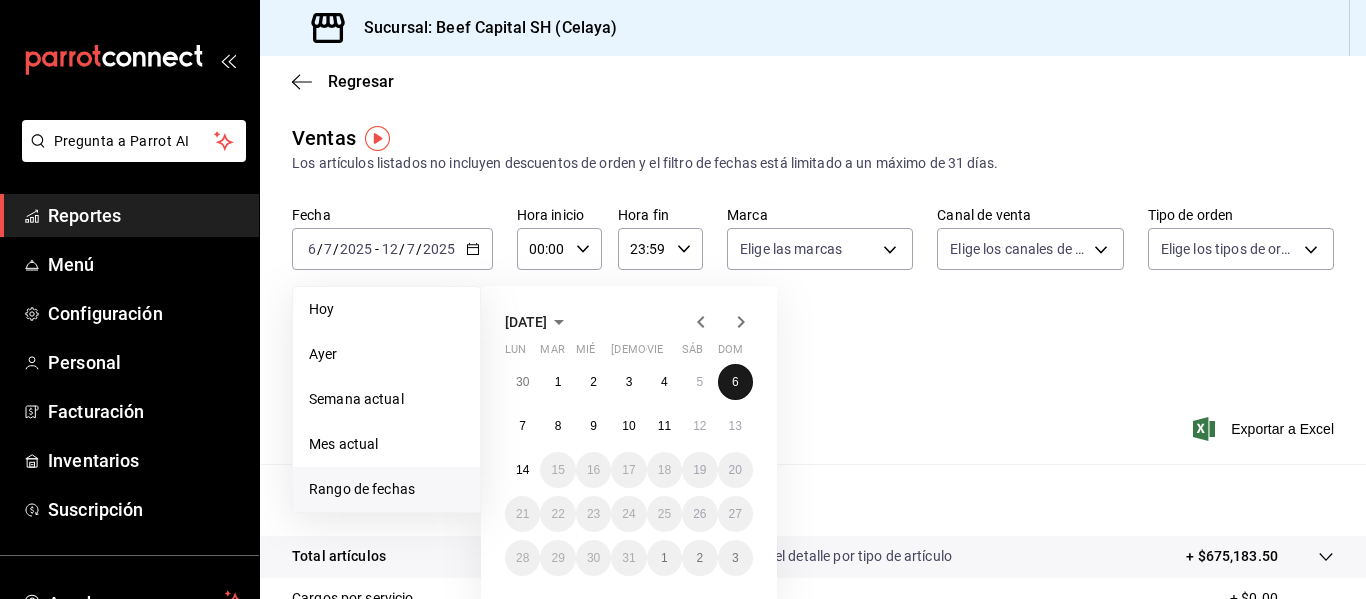 click on "6" at bounding box center (735, 382) 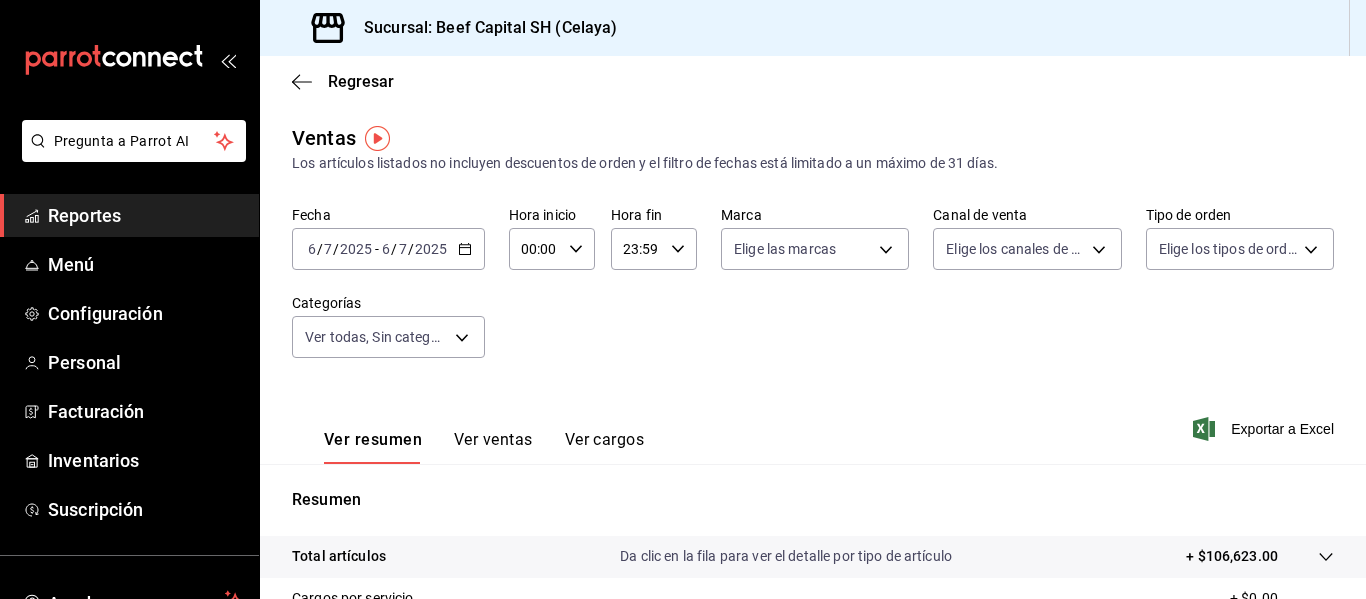click 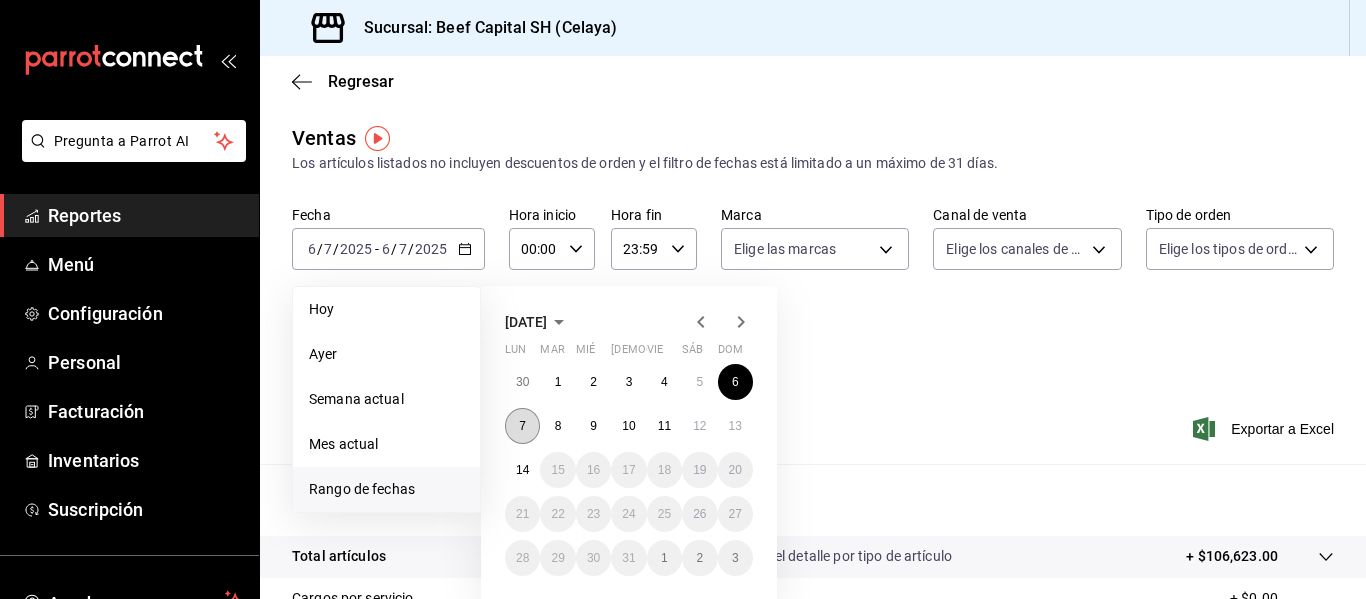click on "7" at bounding box center (522, 426) 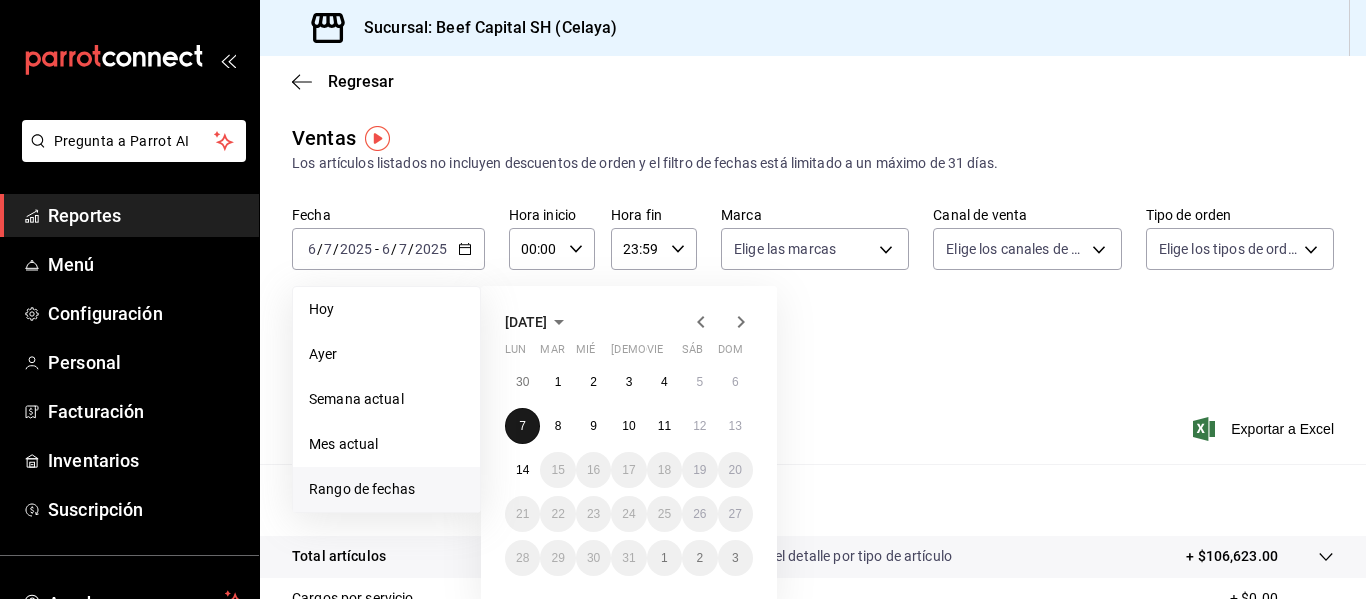 click on "7" at bounding box center [522, 426] 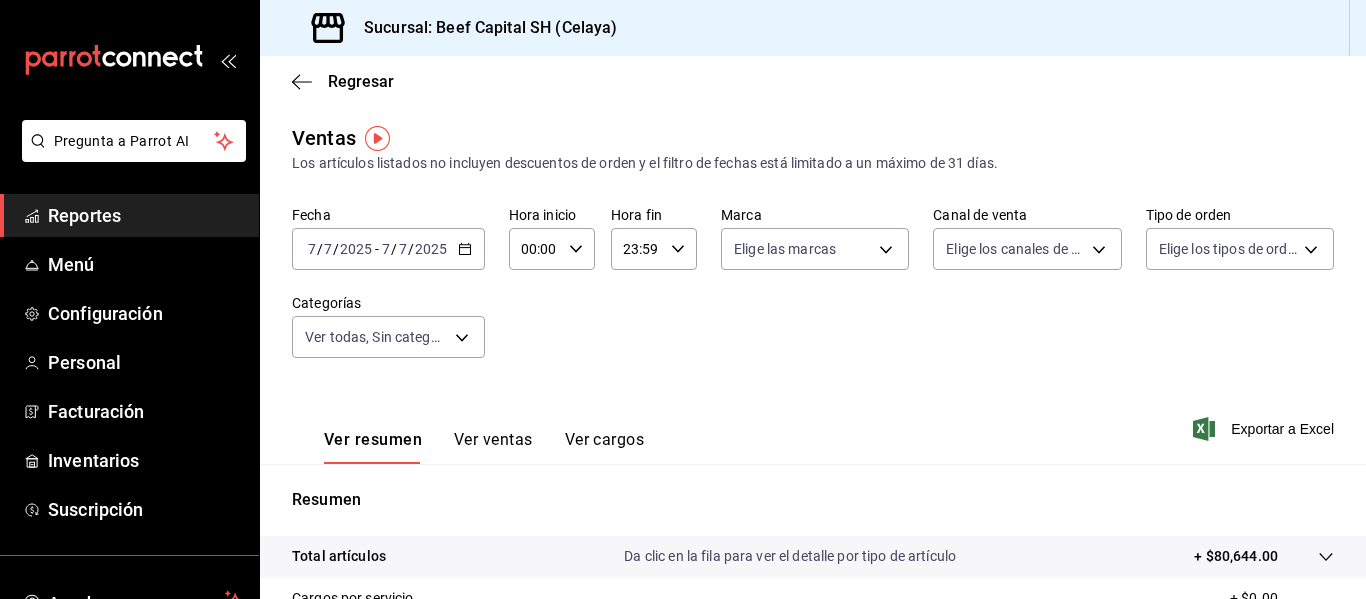 click 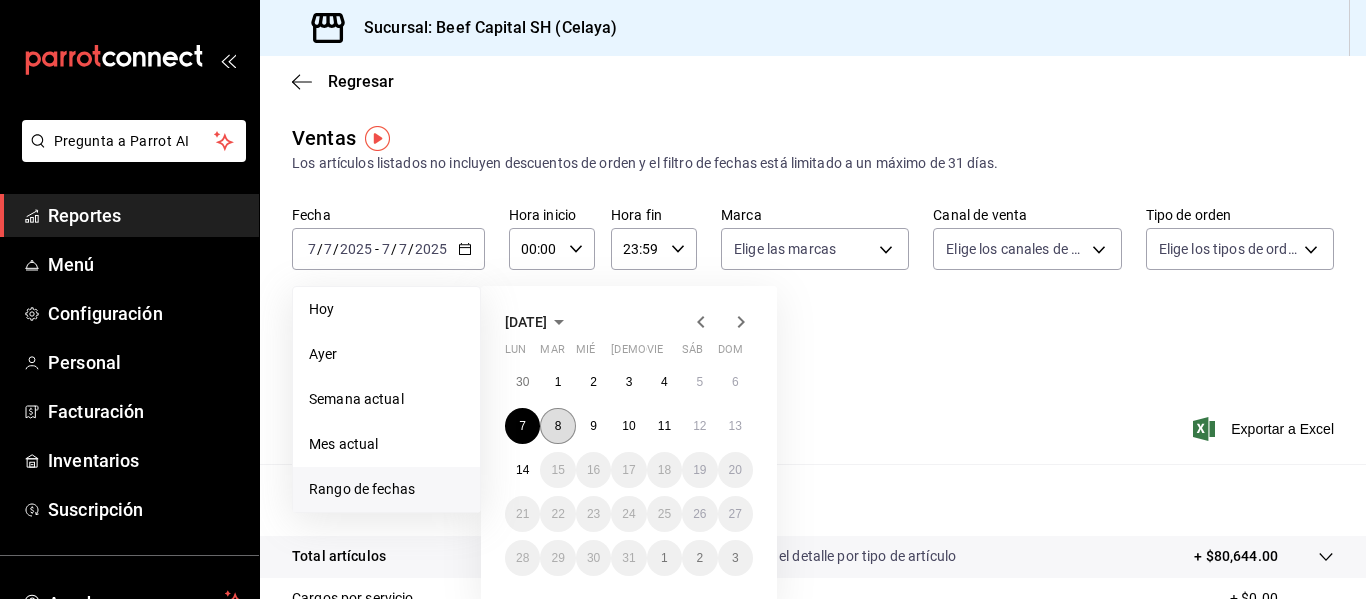 click on "8" at bounding box center (558, 426) 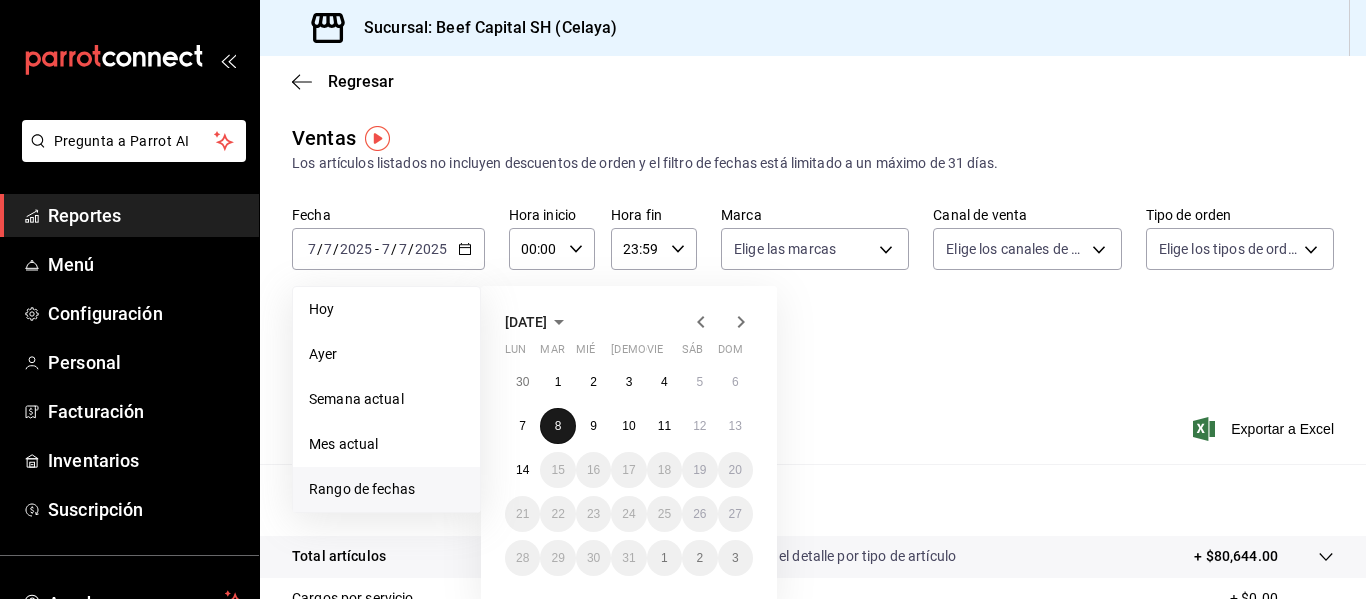 click on "8" at bounding box center [558, 426] 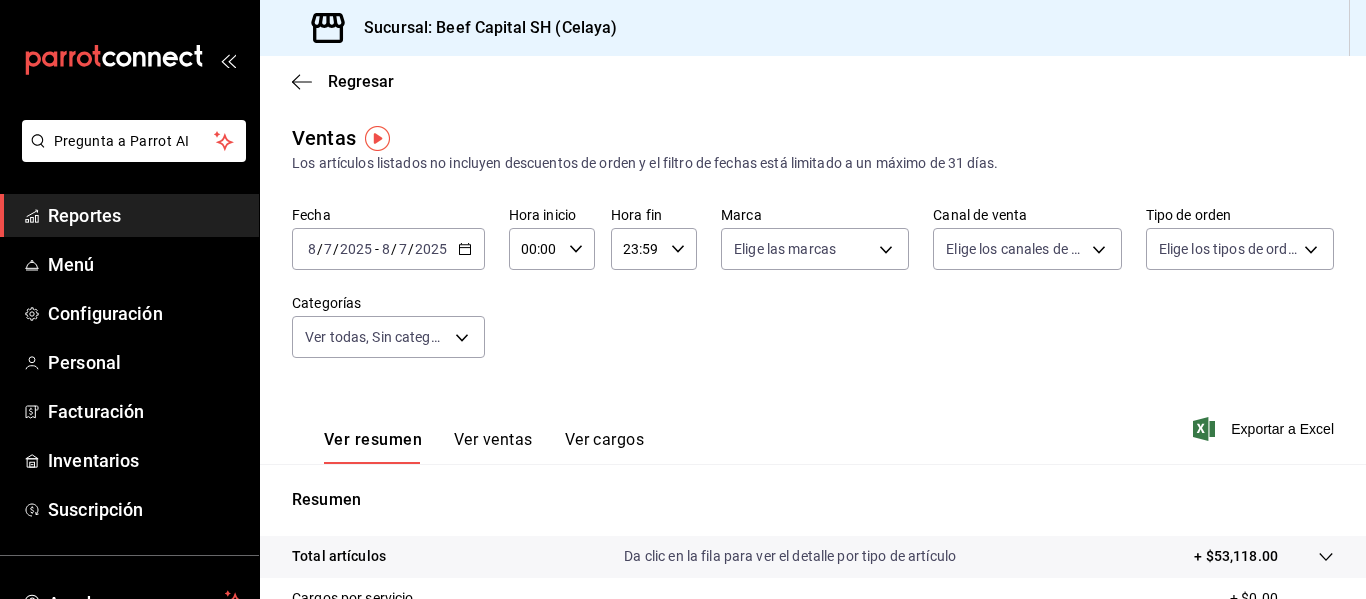 click 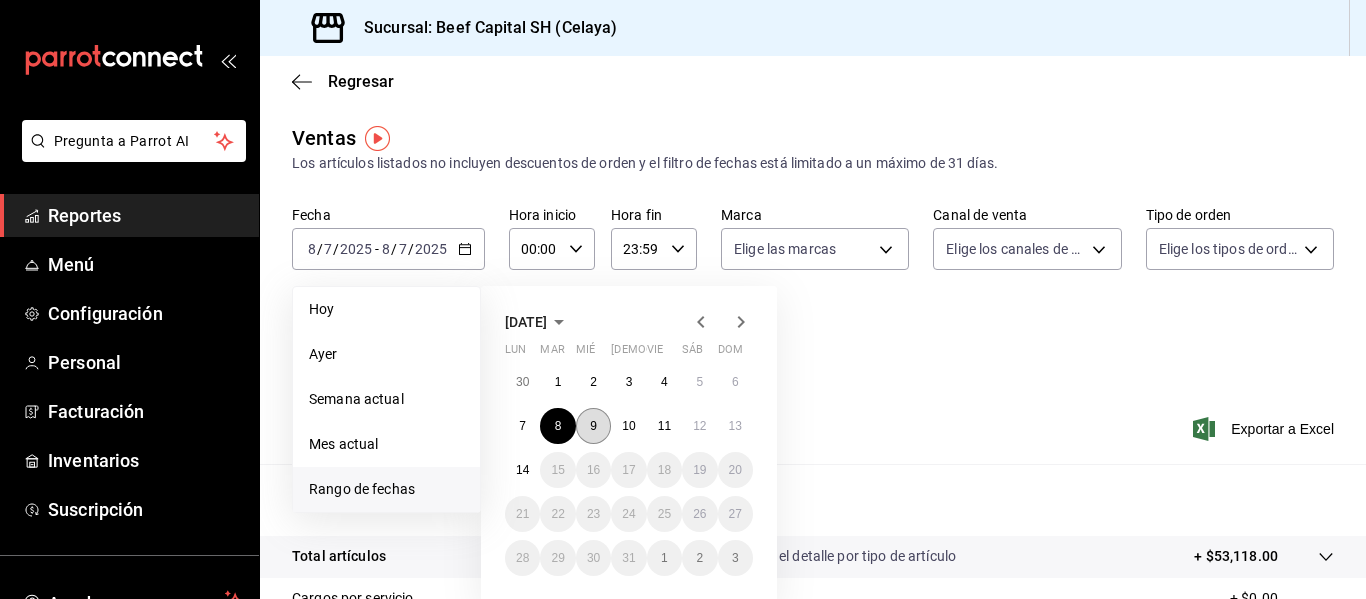 click on "9" at bounding box center (593, 426) 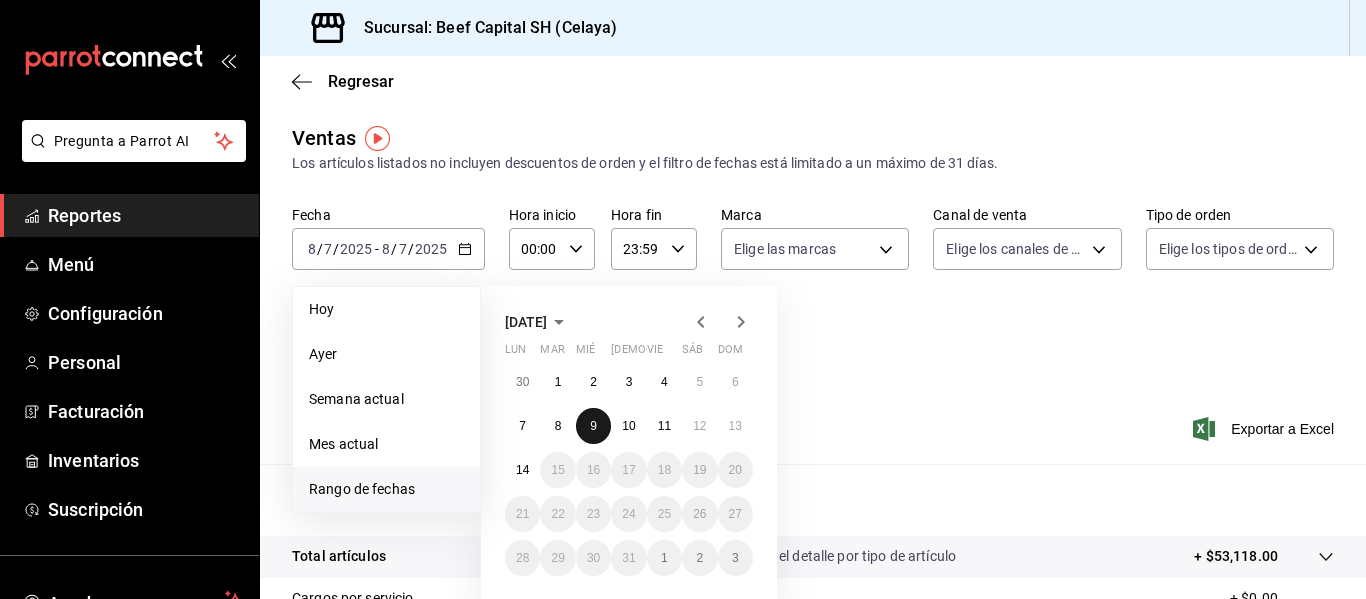 click on "9" at bounding box center [593, 426] 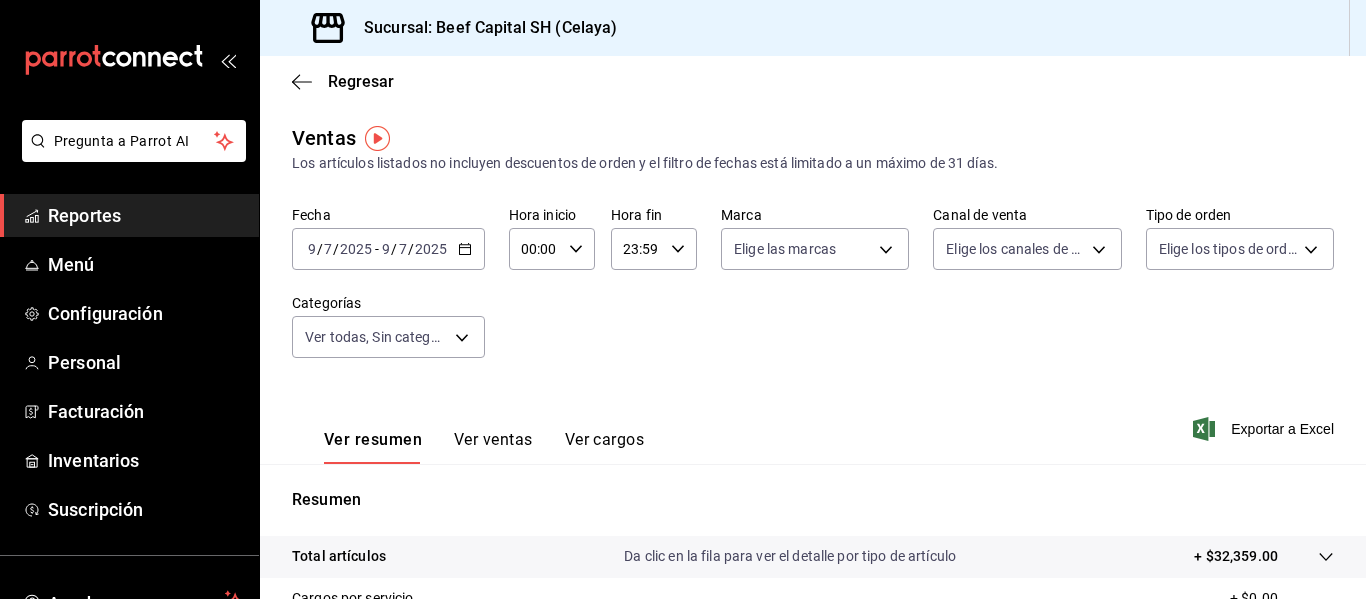 click 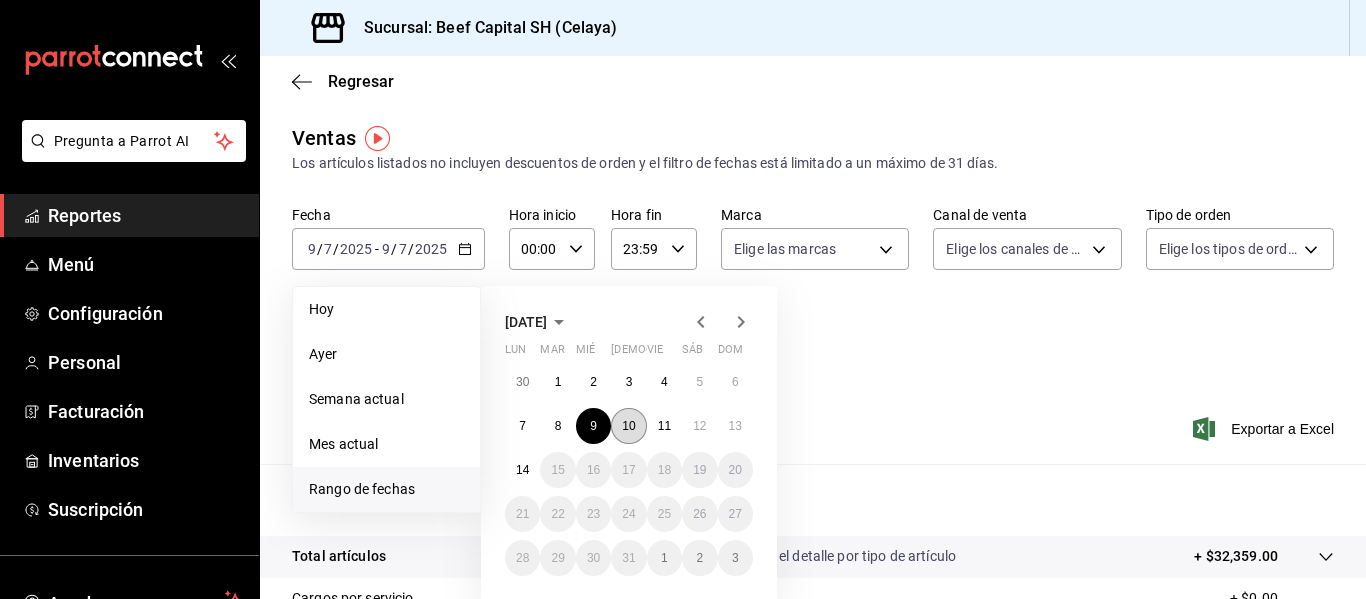 click on "10" at bounding box center [628, 426] 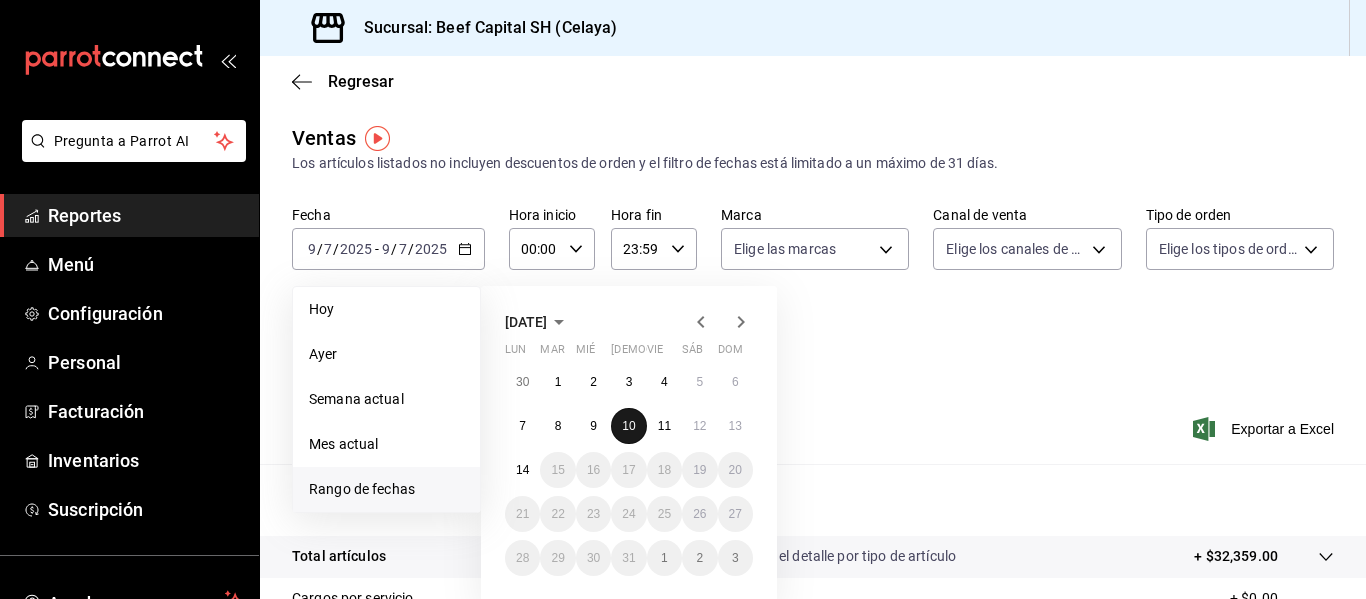 click on "10" at bounding box center [628, 426] 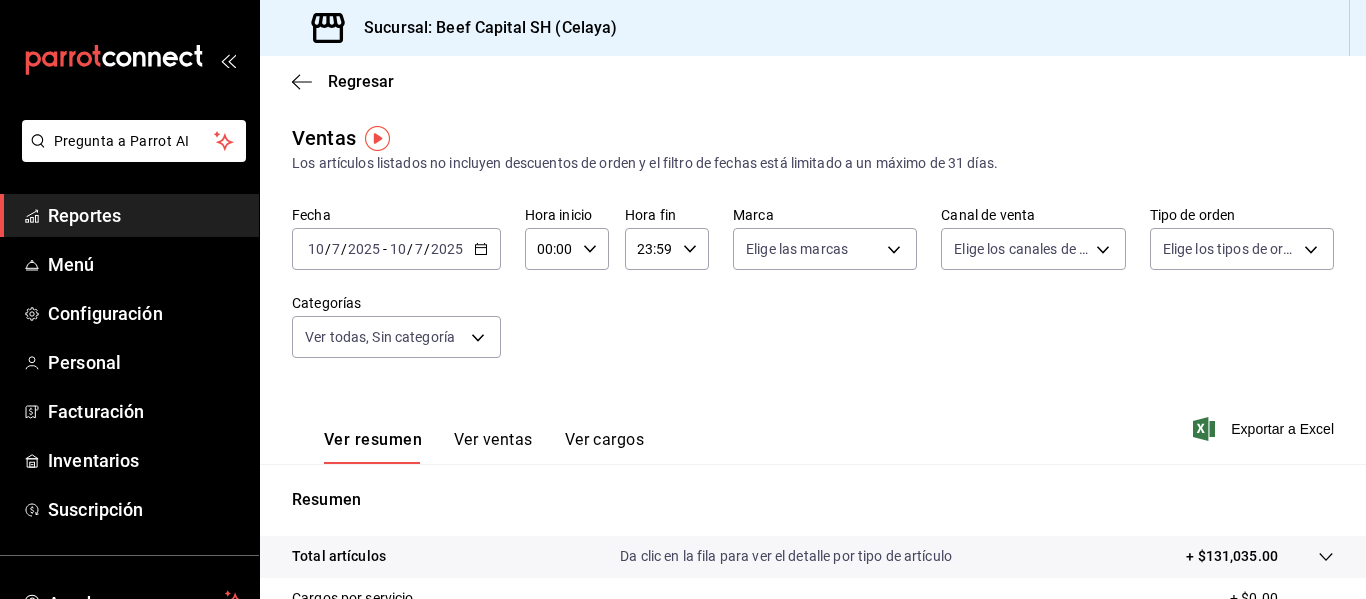 click 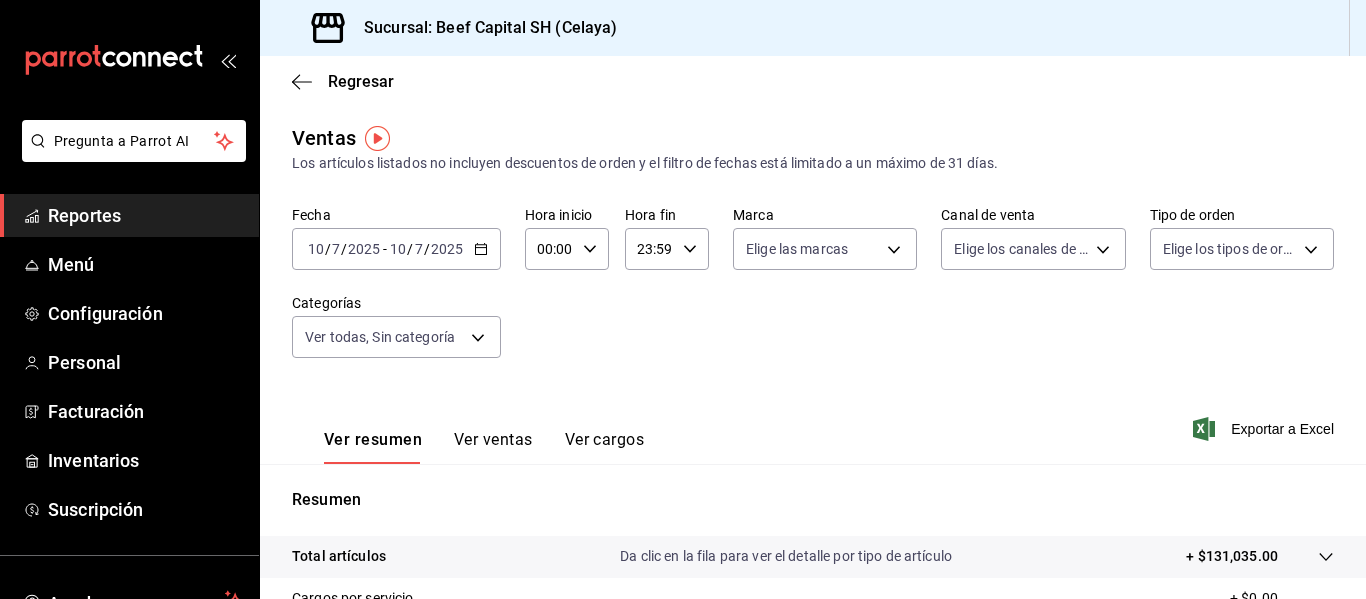 click on "Regresar" at bounding box center (813, 81) 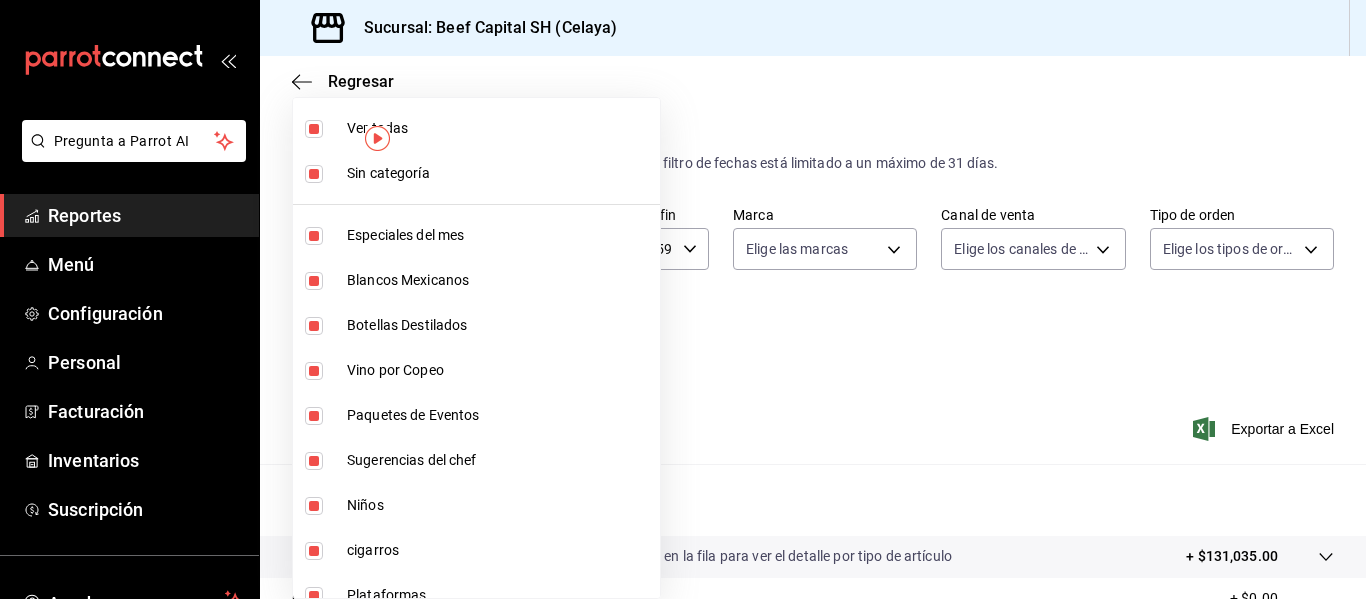 click on "Pregunta a Parrot AI Reportes   Menú   Configuración   Personal   Facturación   Inventarios   Suscripción   Ayuda Recomienda Parrot   [PERSON_NAME]   Sugerir nueva función   Sucursal: Beef Capital SH (Celaya) Regresar Ventas Los artículos listados no incluyen descuentos de orden y el filtro de fechas está limitado a un máximo de 31 días. Fecha [DATE] [DATE] - [DATE] [DATE] Hora inicio 00:00 Hora inicio Hora fin 23:59 Hora fin Marca Elige las marcas Canal de venta Elige los canales de venta Tipo de orden Elige los tipos de orden Categorías Ver todas, Sin categoría Ver resumen Ver ventas Ver cargos Exportar a Excel Resumen Total artículos Da clic en la fila para ver el detalle por tipo de artículo + $131,035.00 Cargos por servicio + $0.00 Venta bruta = $131,035.00 Descuentos totales - $3,440.00 Certificados de regalo - $0.00 Venta total = $127,595.00 Impuestos - $17,599.31 Venta neta = $109,995.69 GANA 1 MES GRATIS EN TU SUSCRIPCIÓN AQUÍ Ver video tutorial Ir a video   Menú" at bounding box center (683, 299) 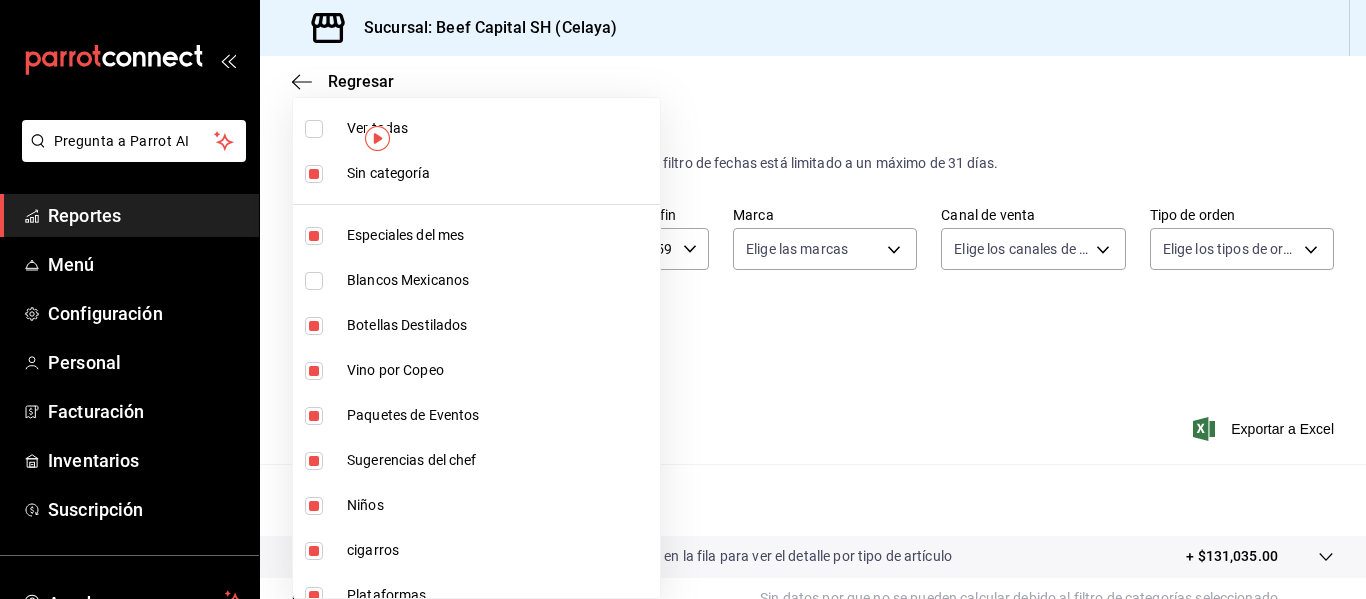 click at bounding box center (314, 326) 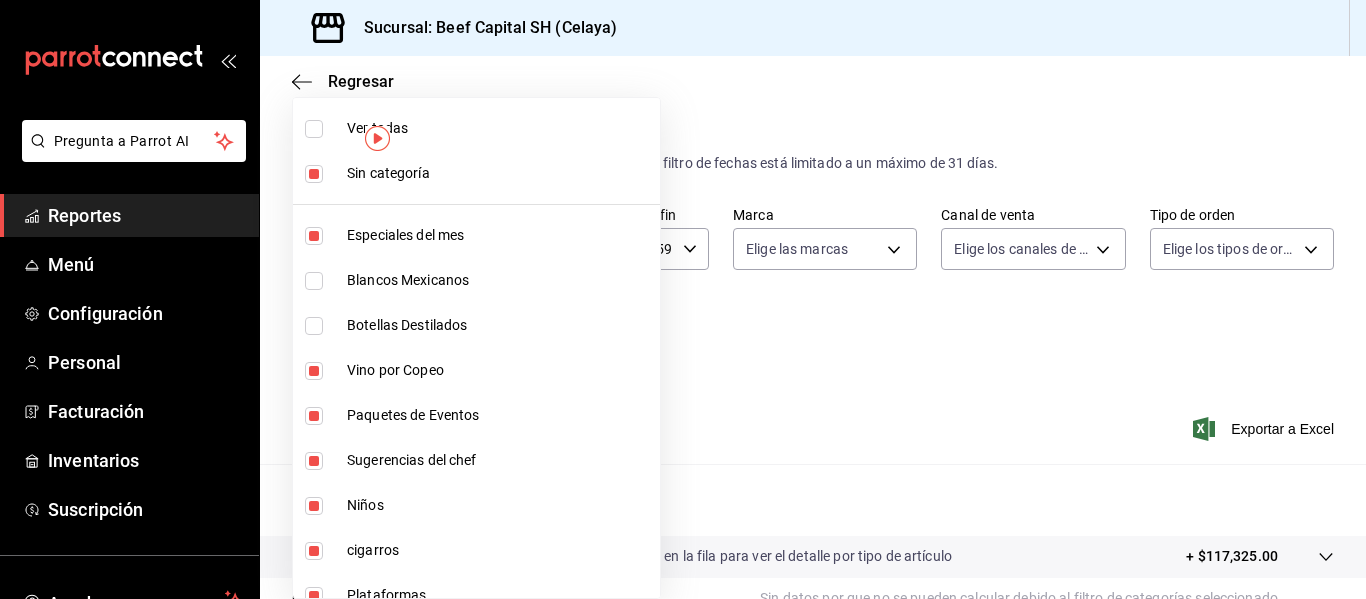 click at bounding box center [314, 371] 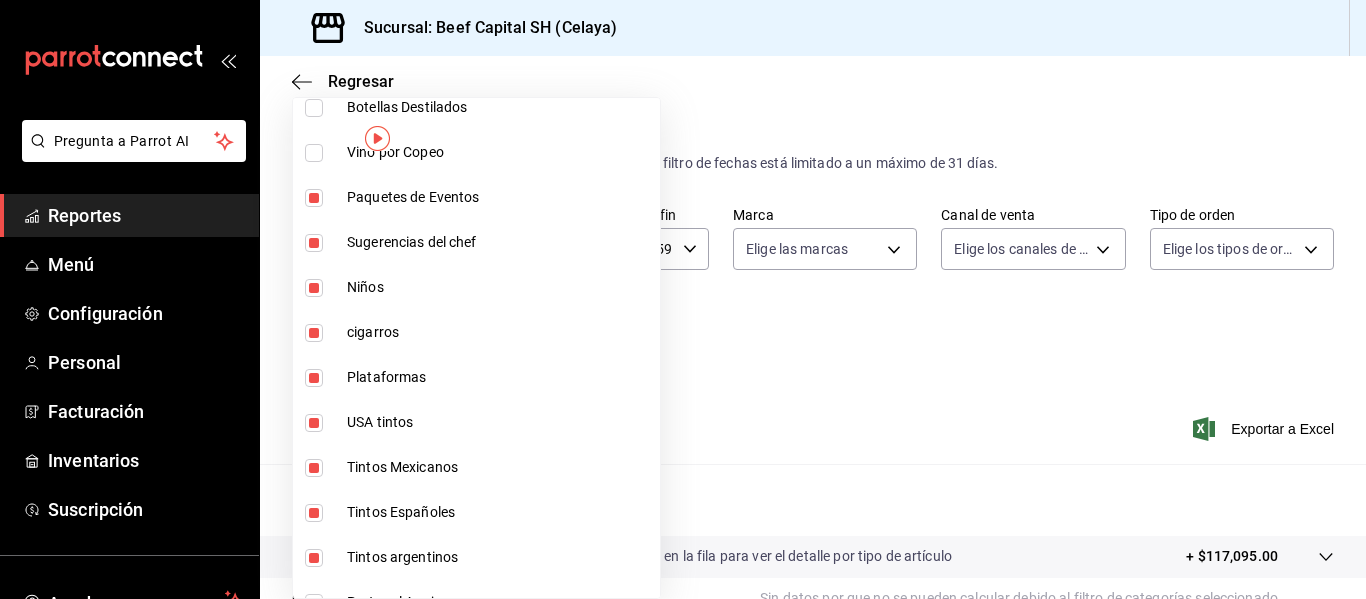 scroll, scrollTop: 240, scrollLeft: 0, axis: vertical 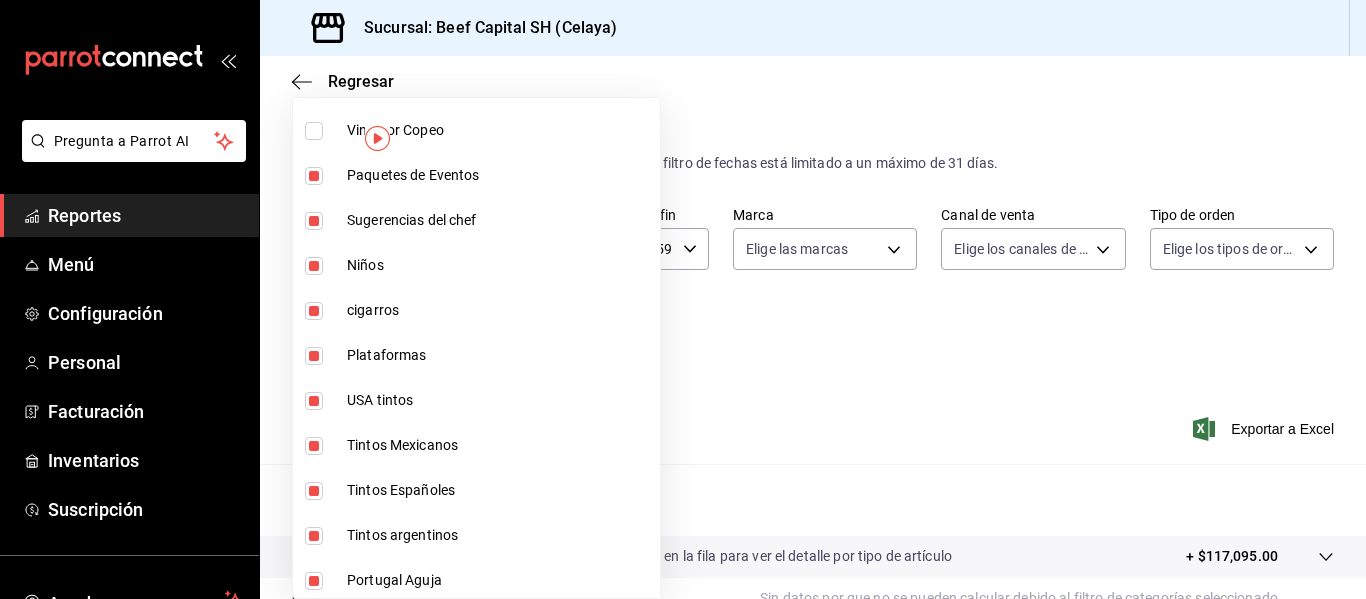 click at bounding box center (314, 311) 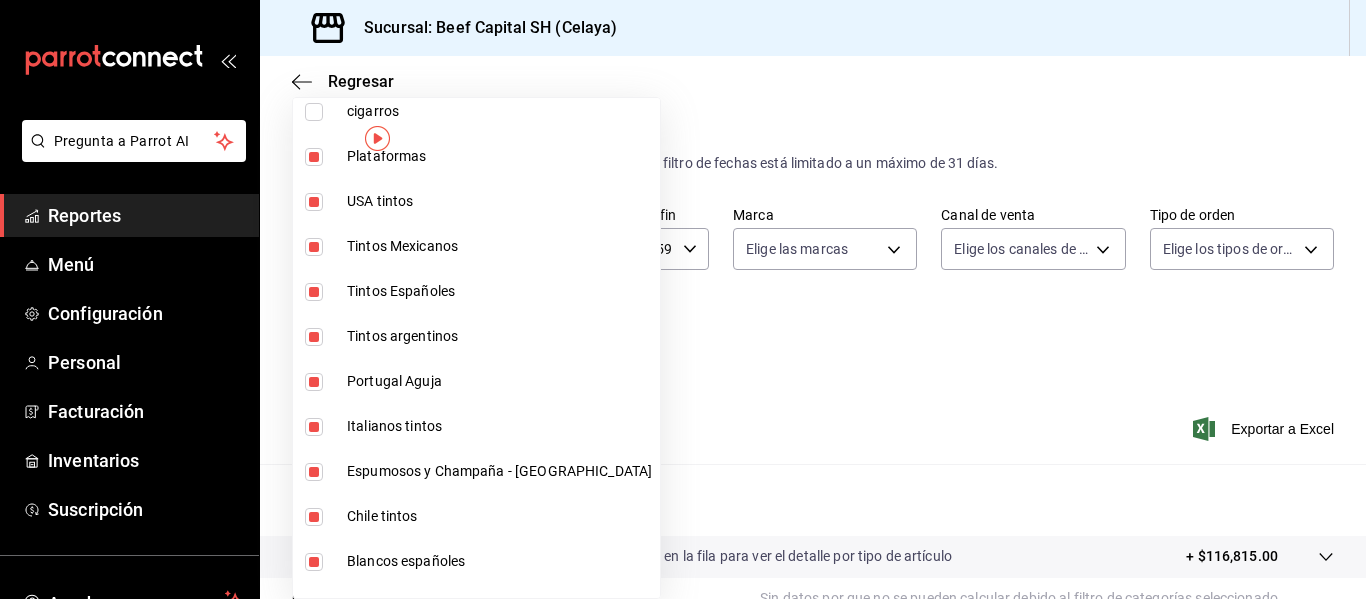 scroll, scrollTop: 480, scrollLeft: 0, axis: vertical 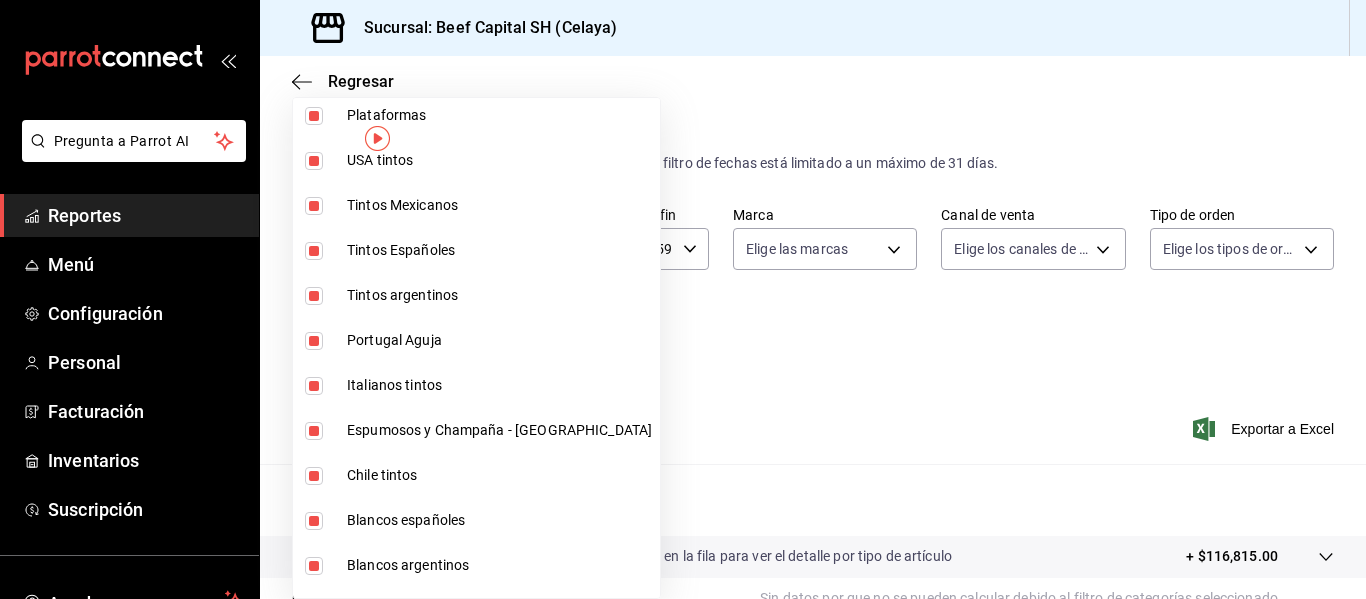click at bounding box center (314, 161) 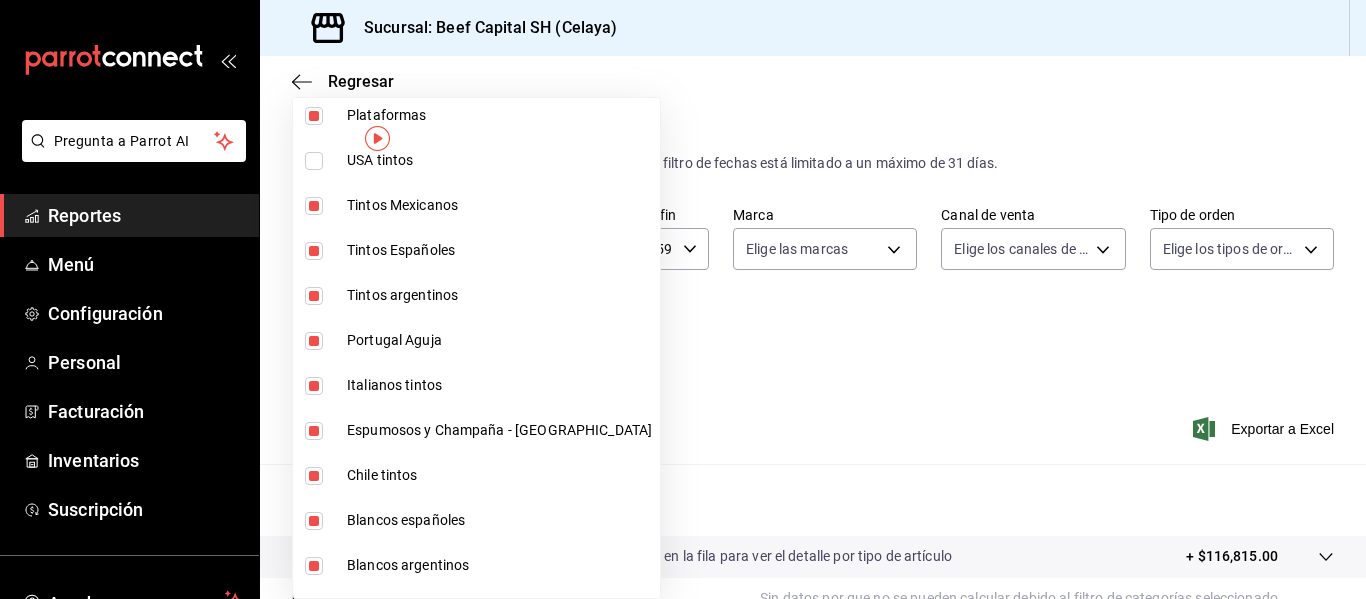 click at bounding box center (314, 206) 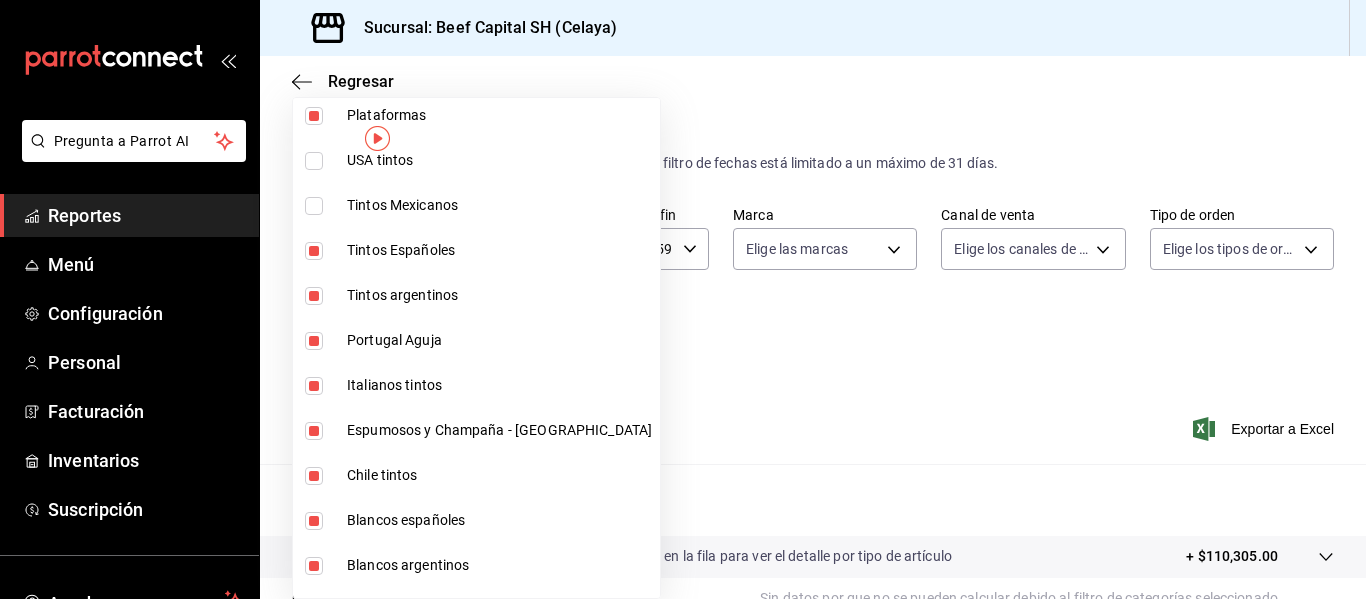 click at bounding box center (314, 251) 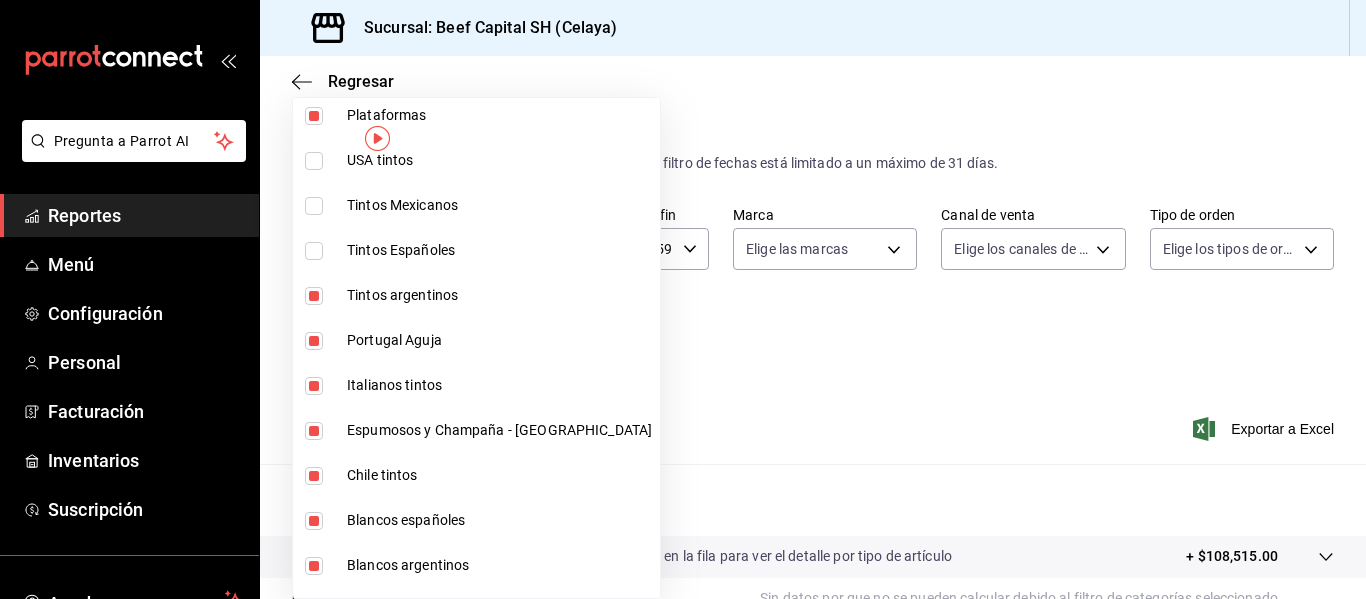 click at bounding box center (314, 296) 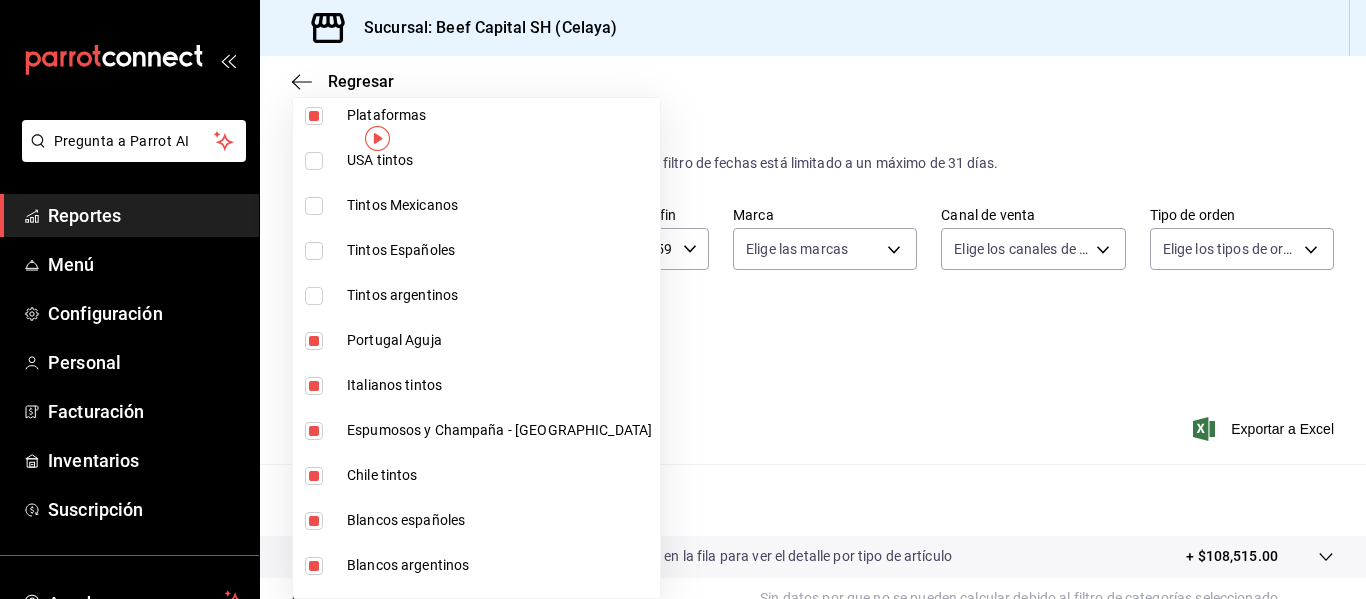 click at bounding box center [314, 341] 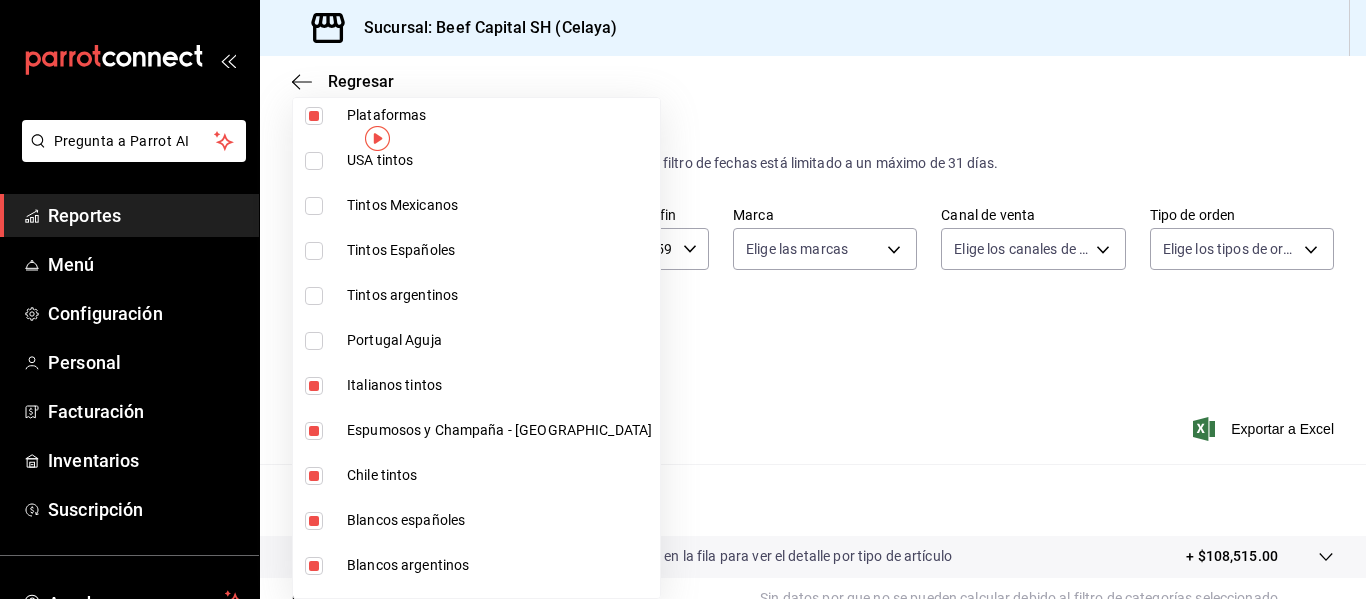 click at bounding box center (314, 386) 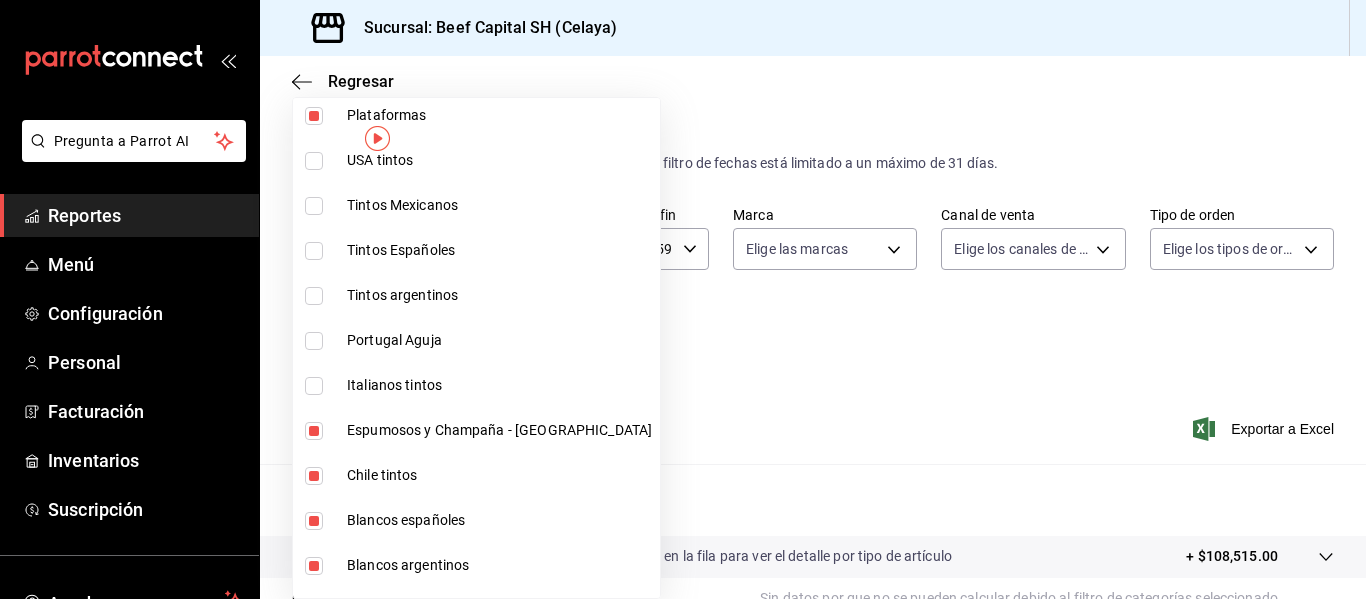 click on "Espumosos y Champaña - [GEOGRAPHIC_DATA]" at bounding box center [476, 430] 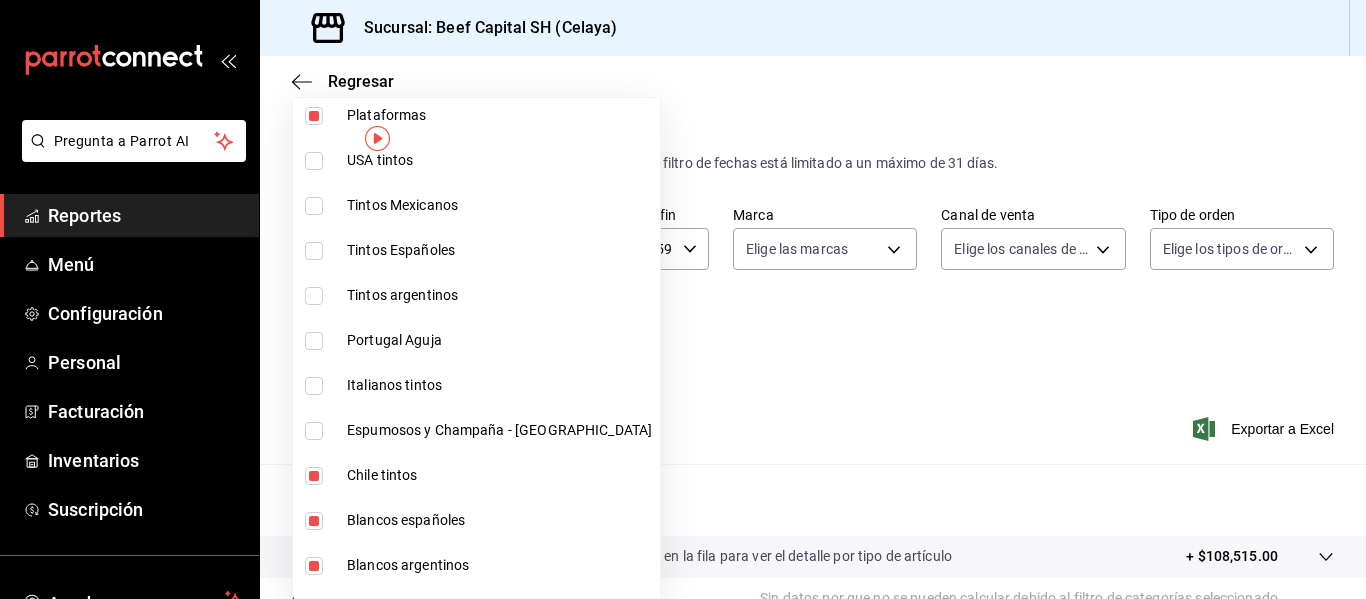 click at bounding box center [314, 476] 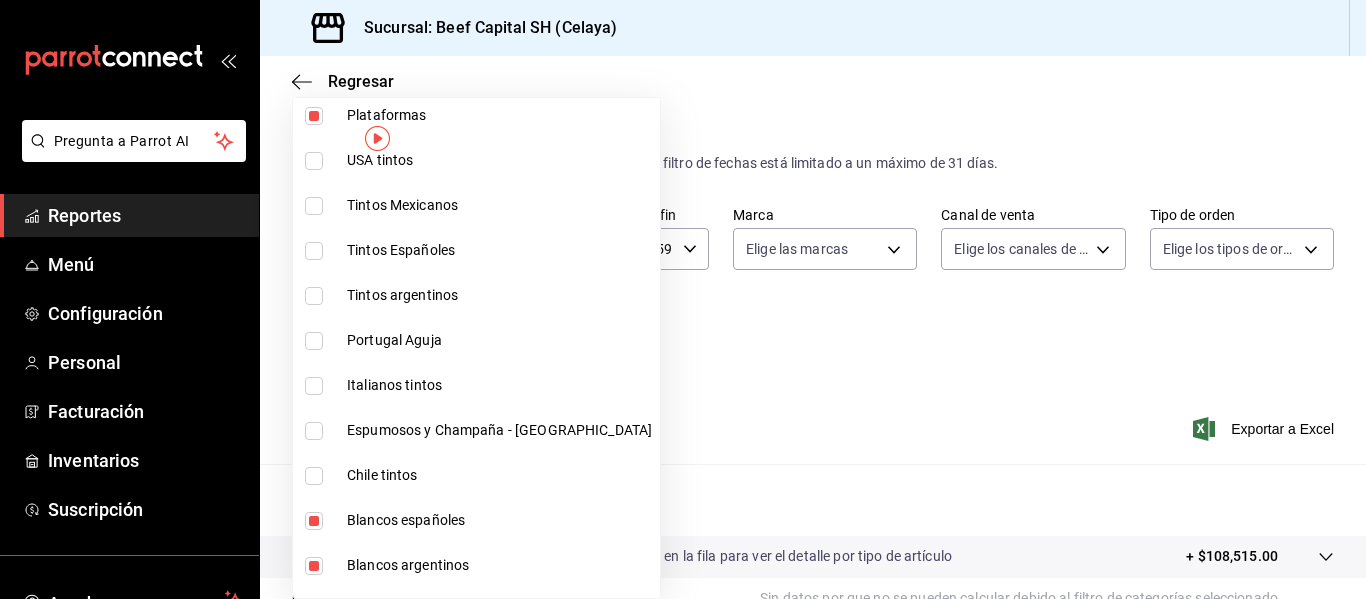 click at bounding box center (314, 521) 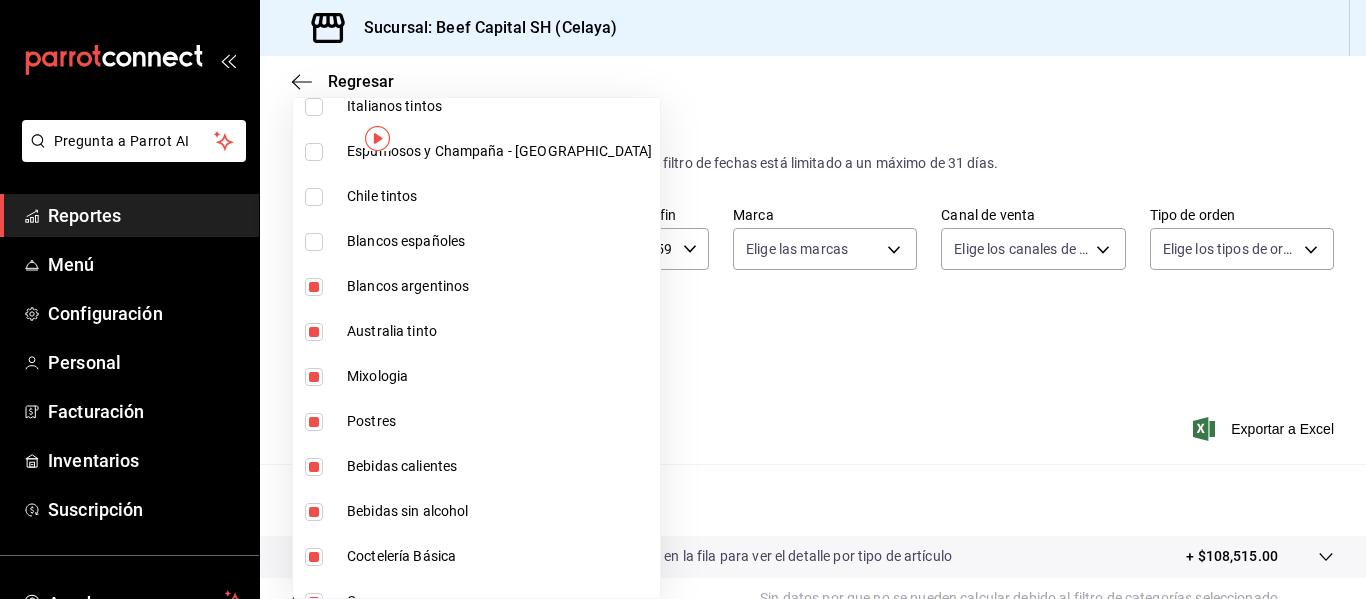 scroll, scrollTop: 760, scrollLeft: 0, axis: vertical 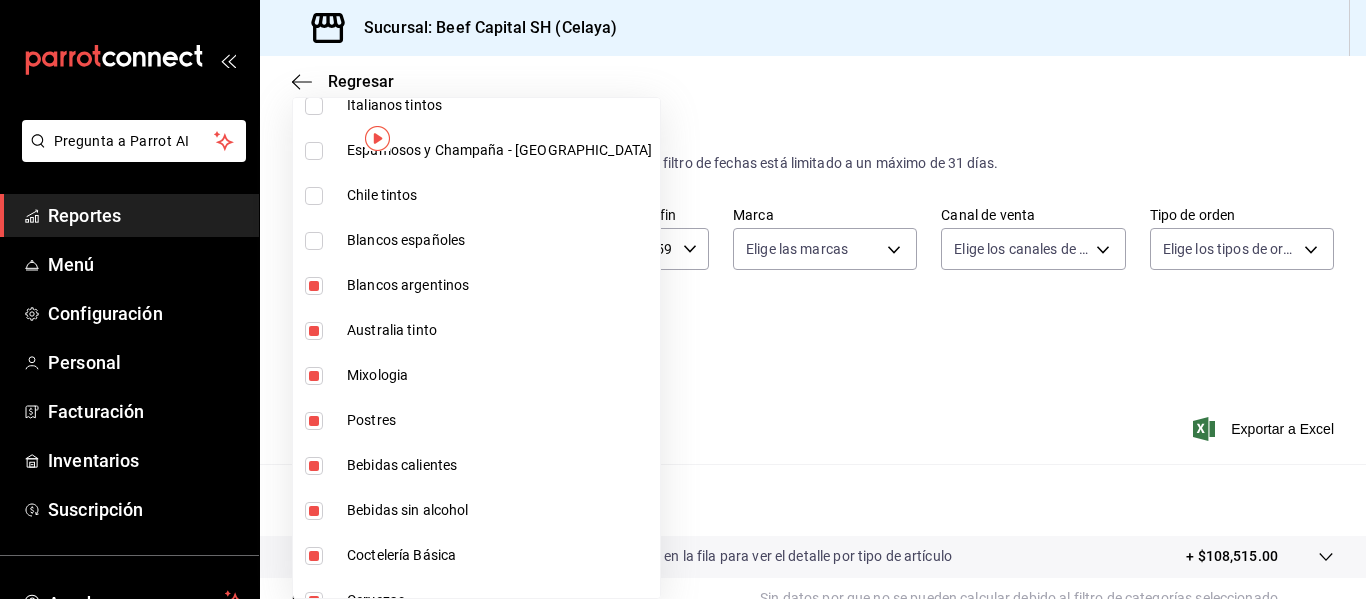 click at bounding box center [314, 286] 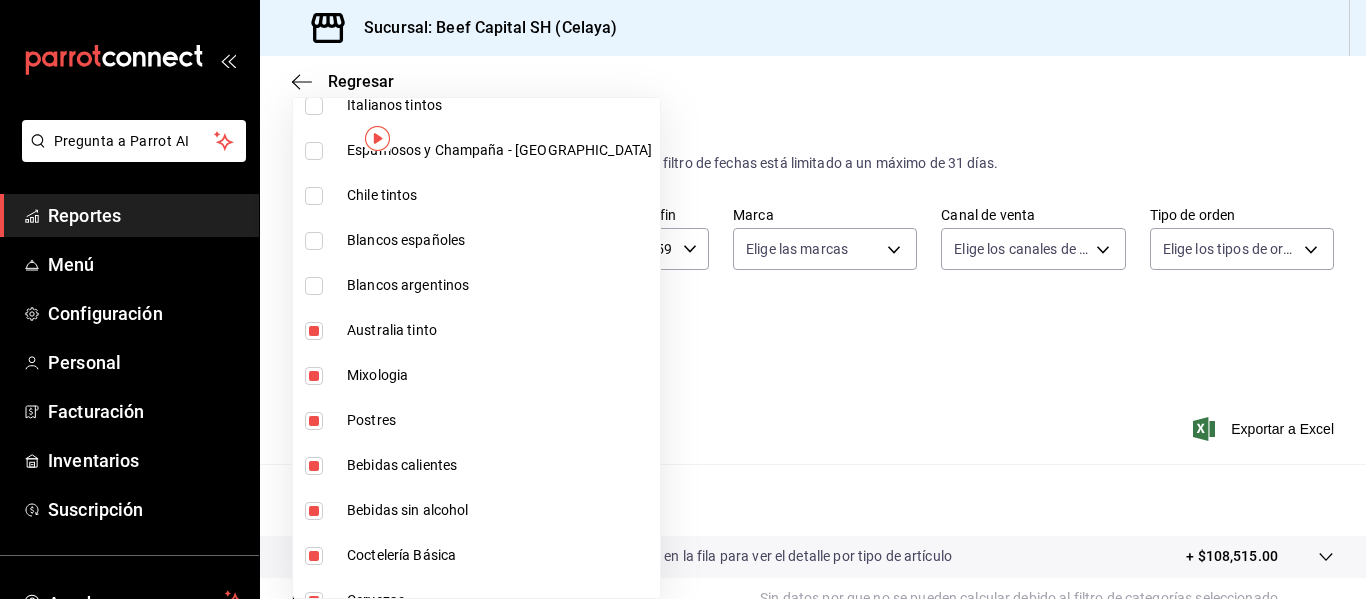 click at bounding box center (314, 331) 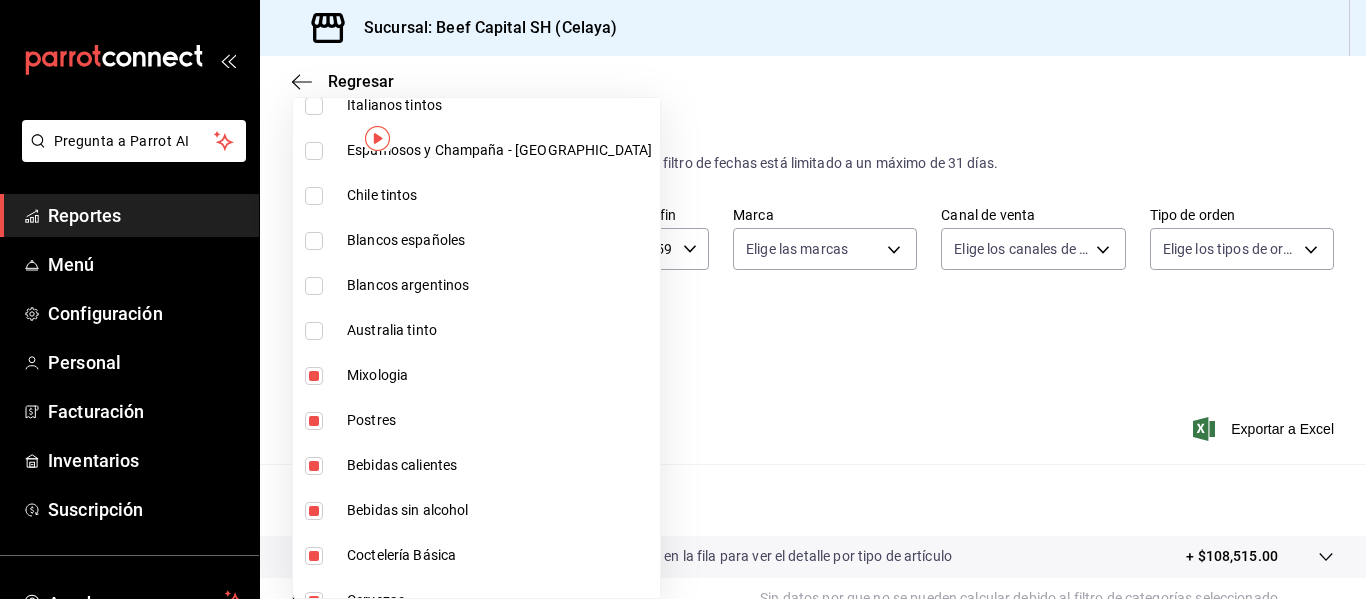 click at bounding box center [314, 376] 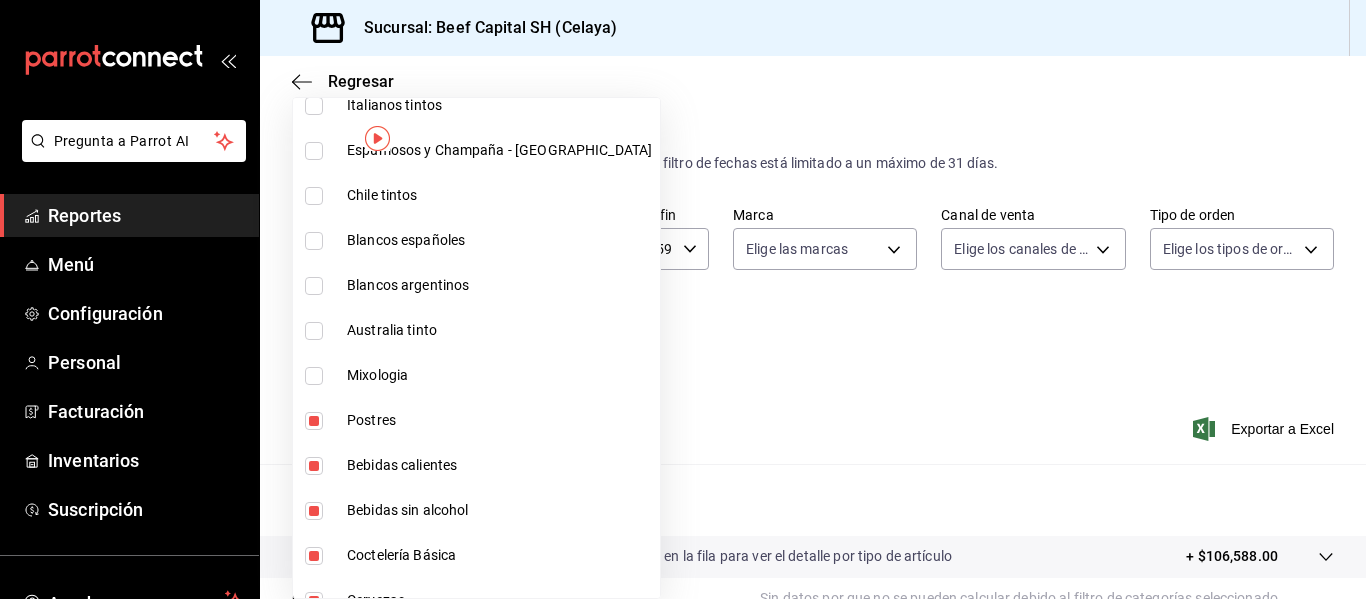 click at bounding box center (314, 421) 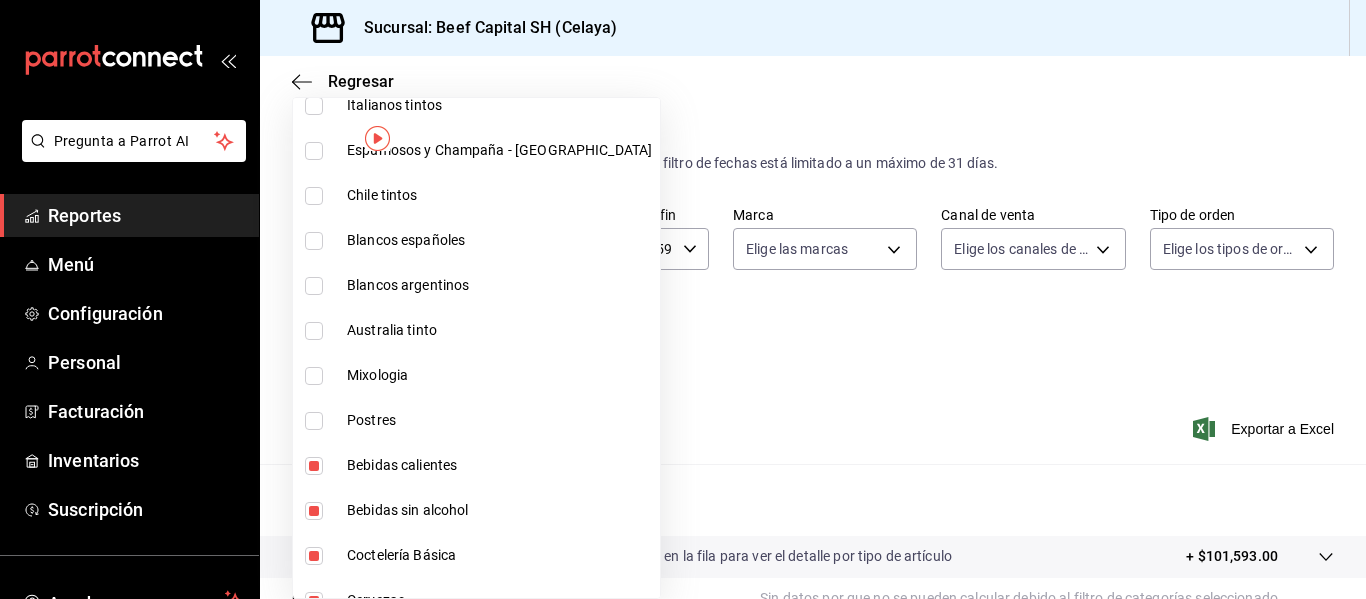 click at bounding box center (314, 466) 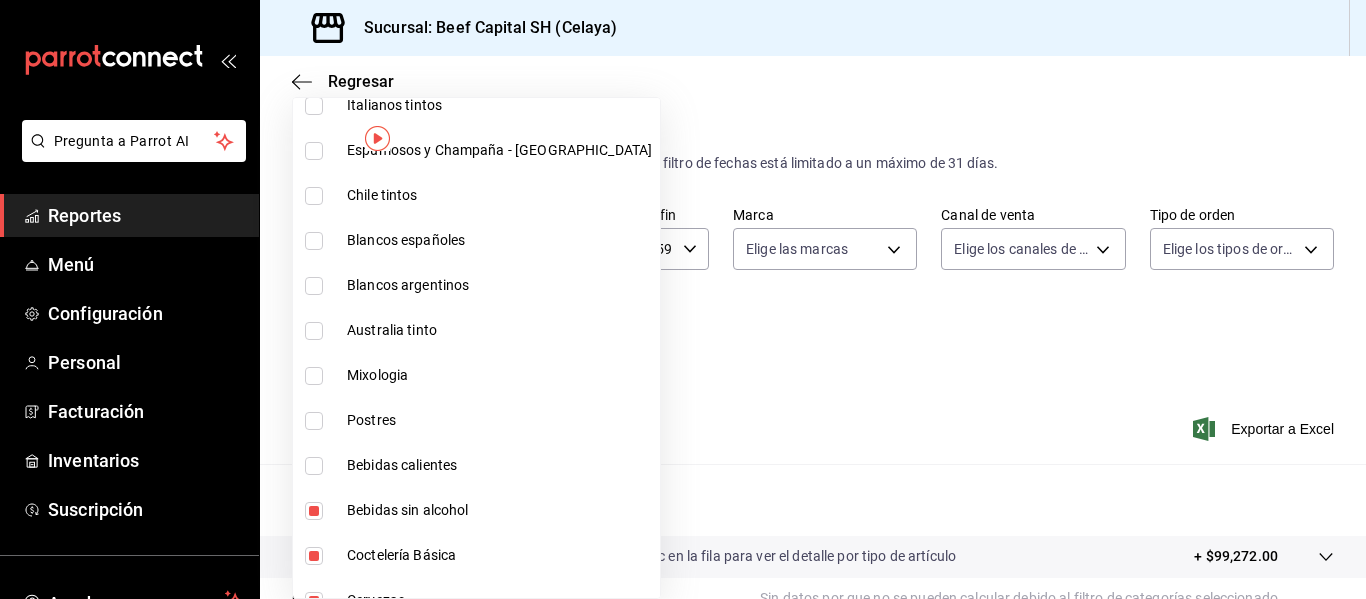 click at bounding box center [314, 511] 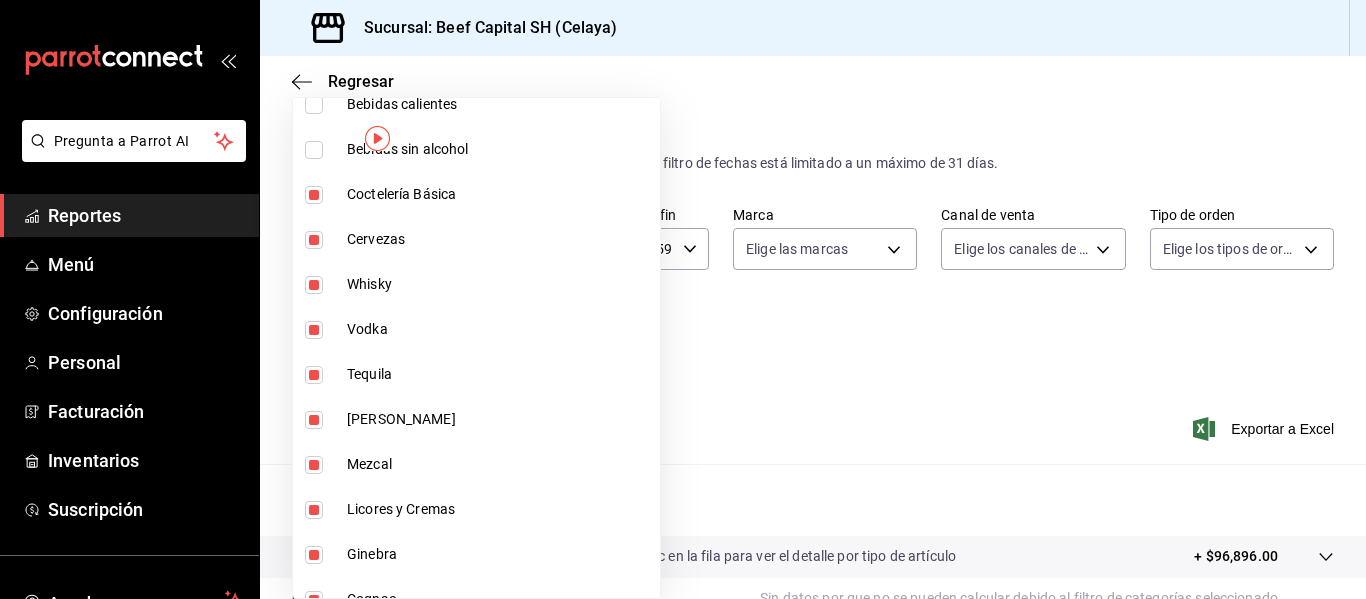 scroll, scrollTop: 1120, scrollLeft: 0, axis: vertical 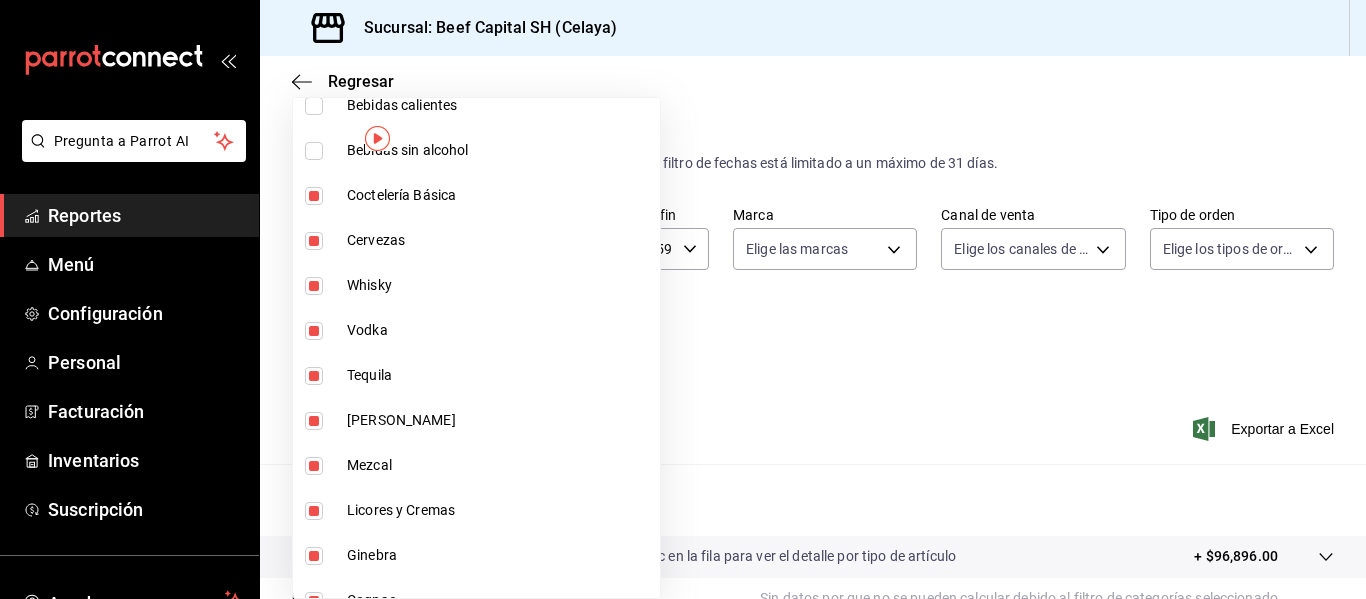 click at bounding box center [314, 196] 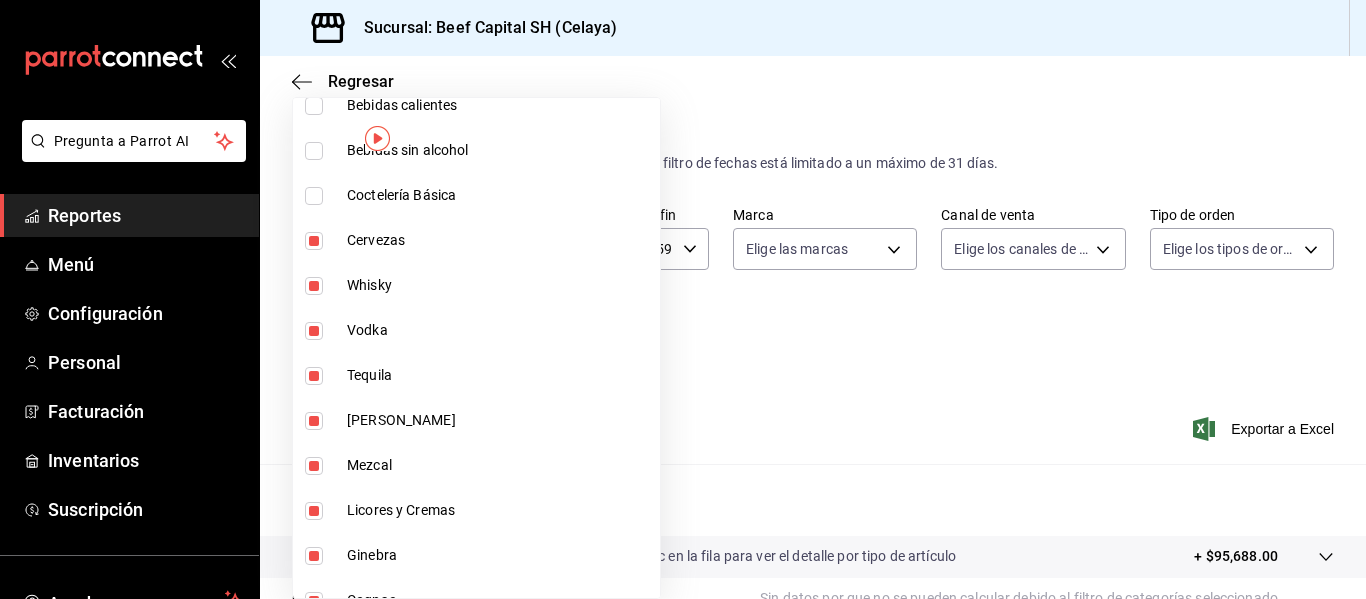 click at bounding box center [314, 241] 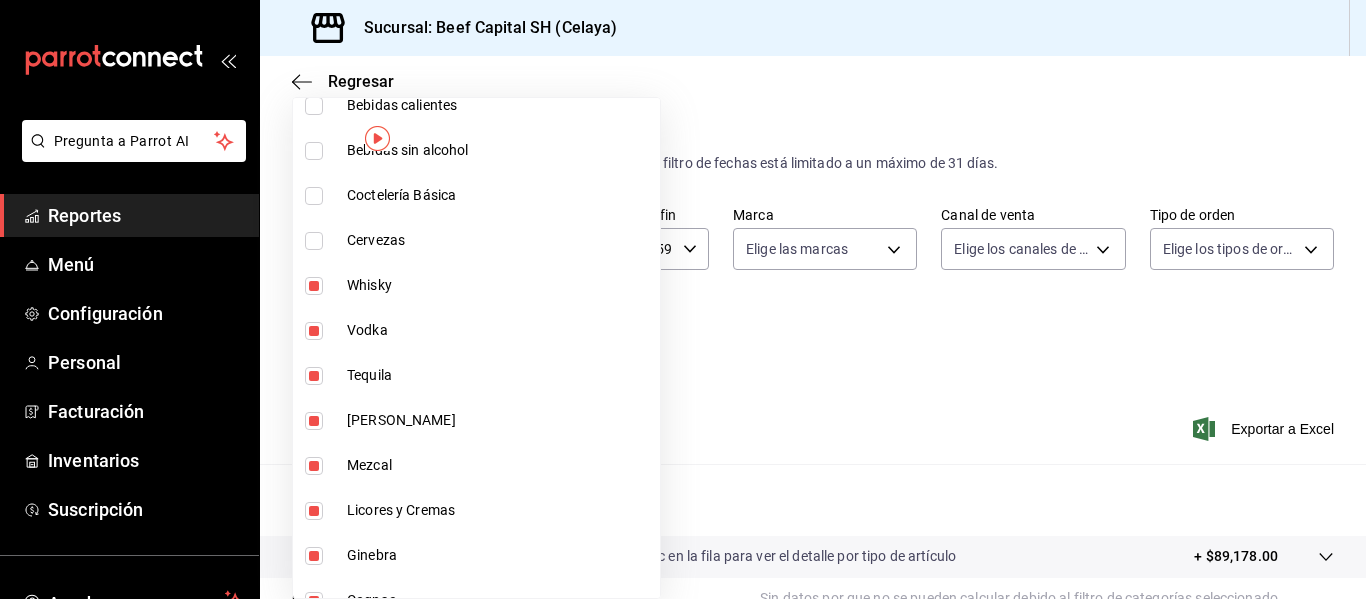 click at bounding box center (314, 286) 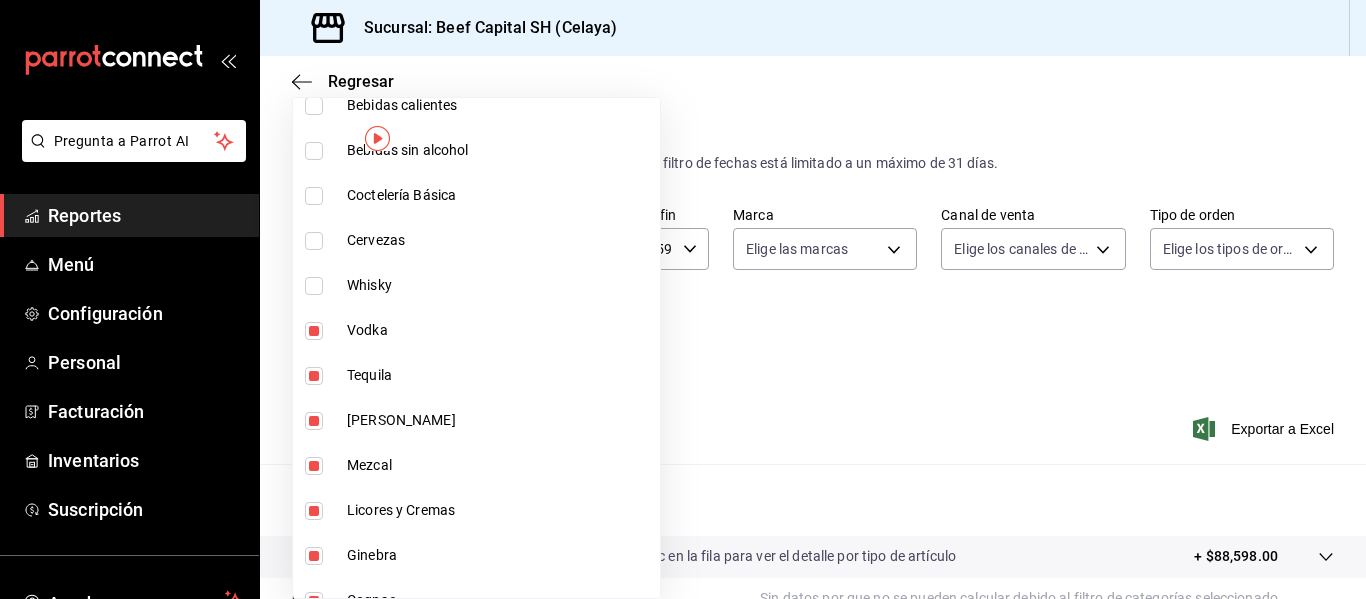click at bounding box center (314, 331) 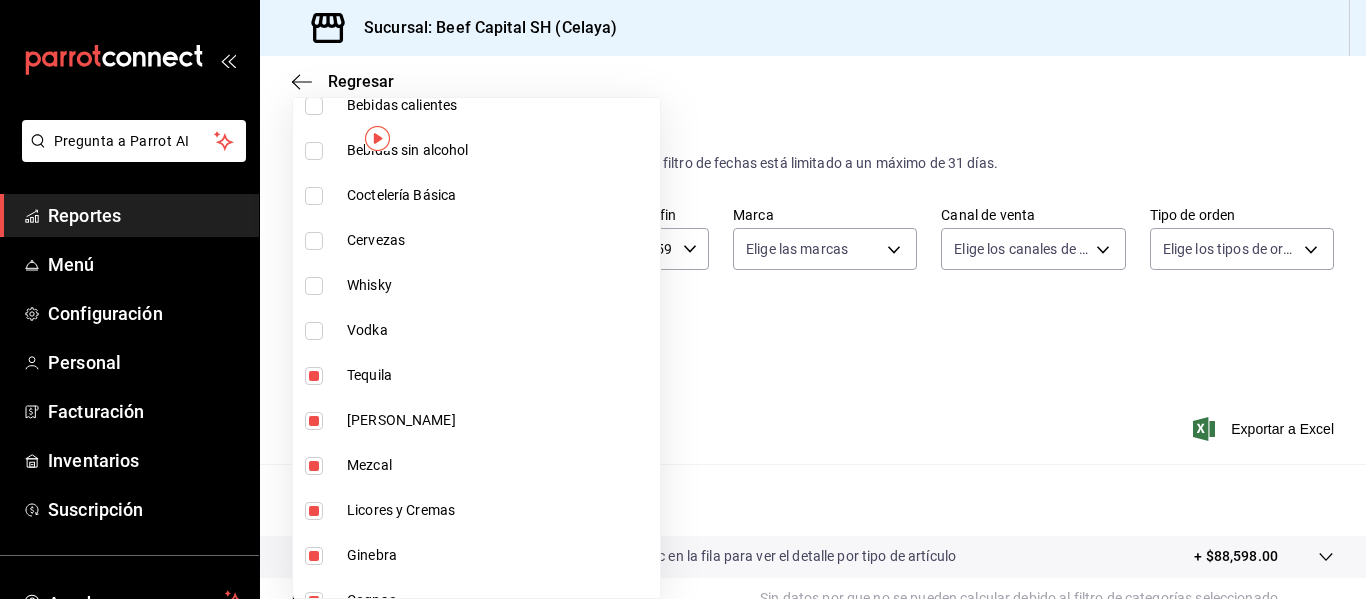 click at bounding box center (314, 376) 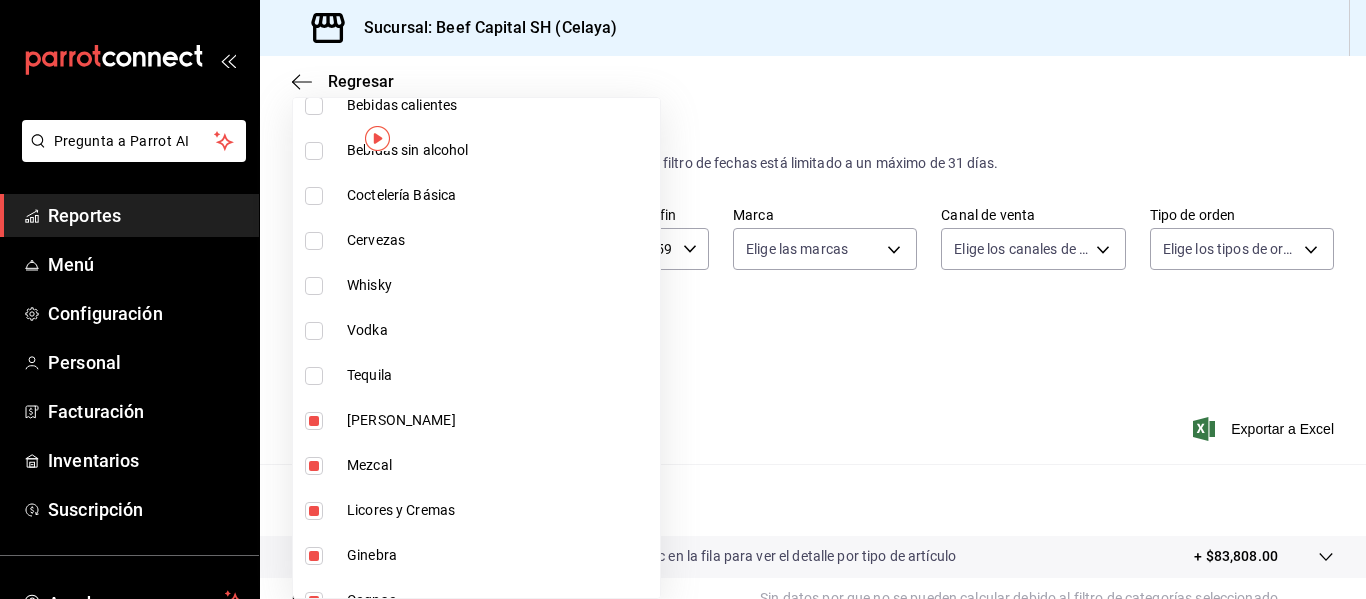 click at bounding box center [314, 421] 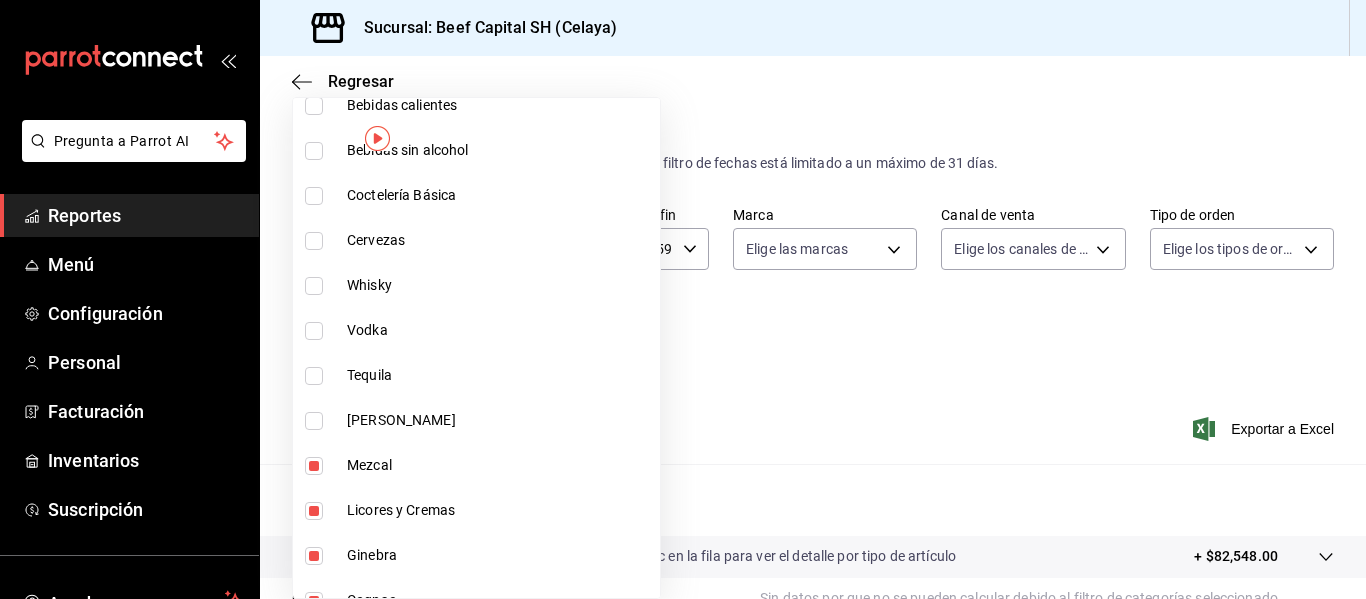 click at bounding box center [314, 466] 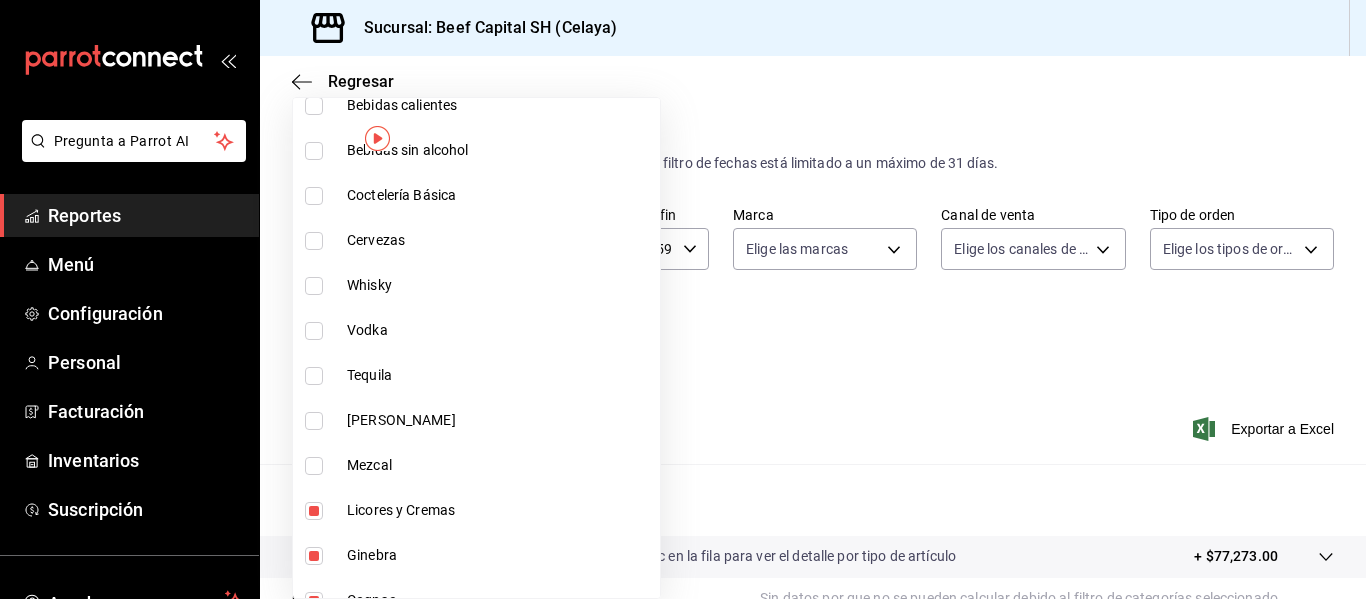 click at bounding box center [314, 511] 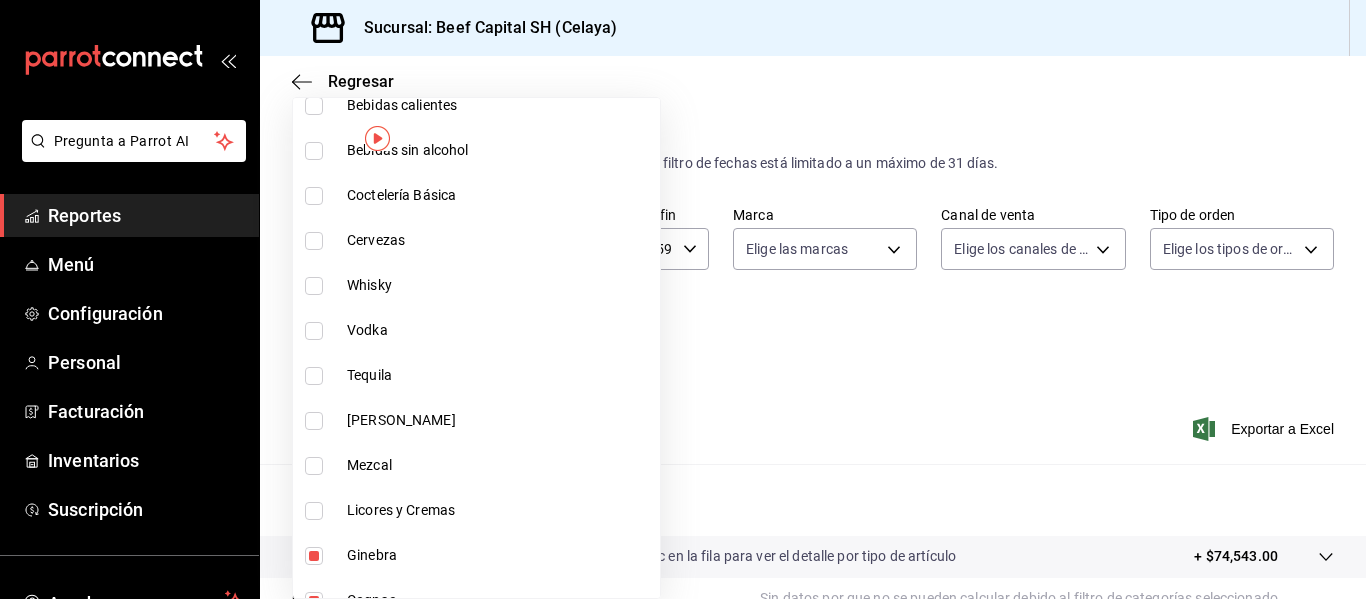 click at bounding box center [314, 556] 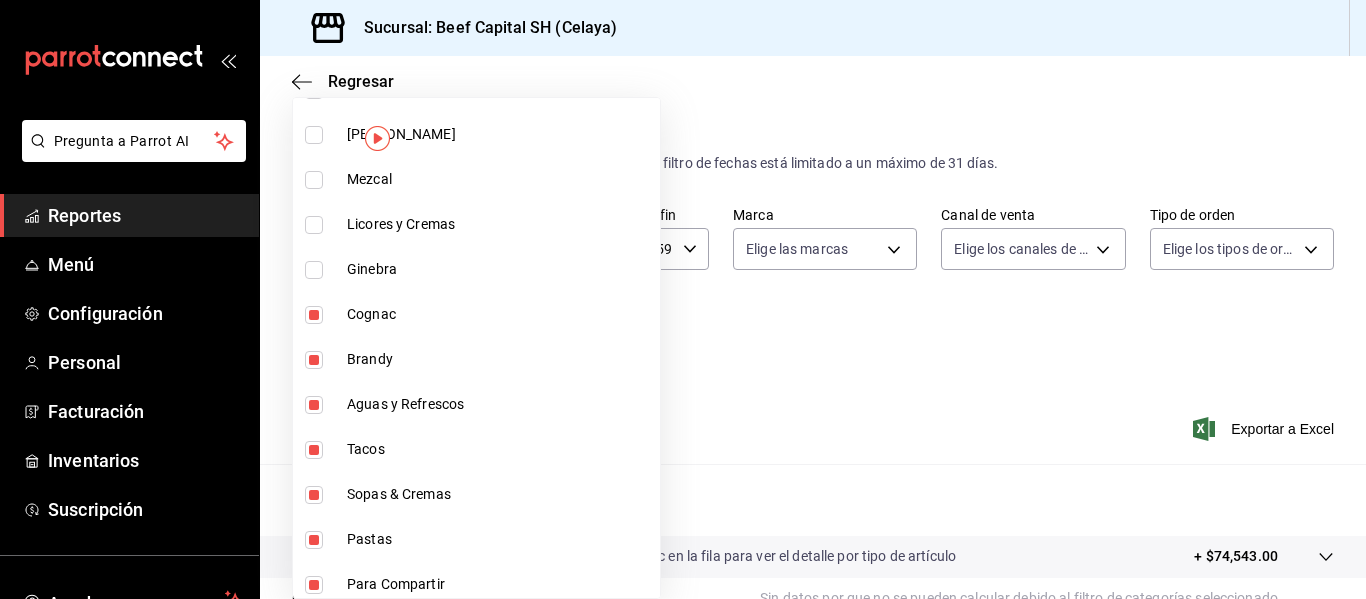 scroll, scrollTop: 1440, scrollLeft: 0, axis: vertical 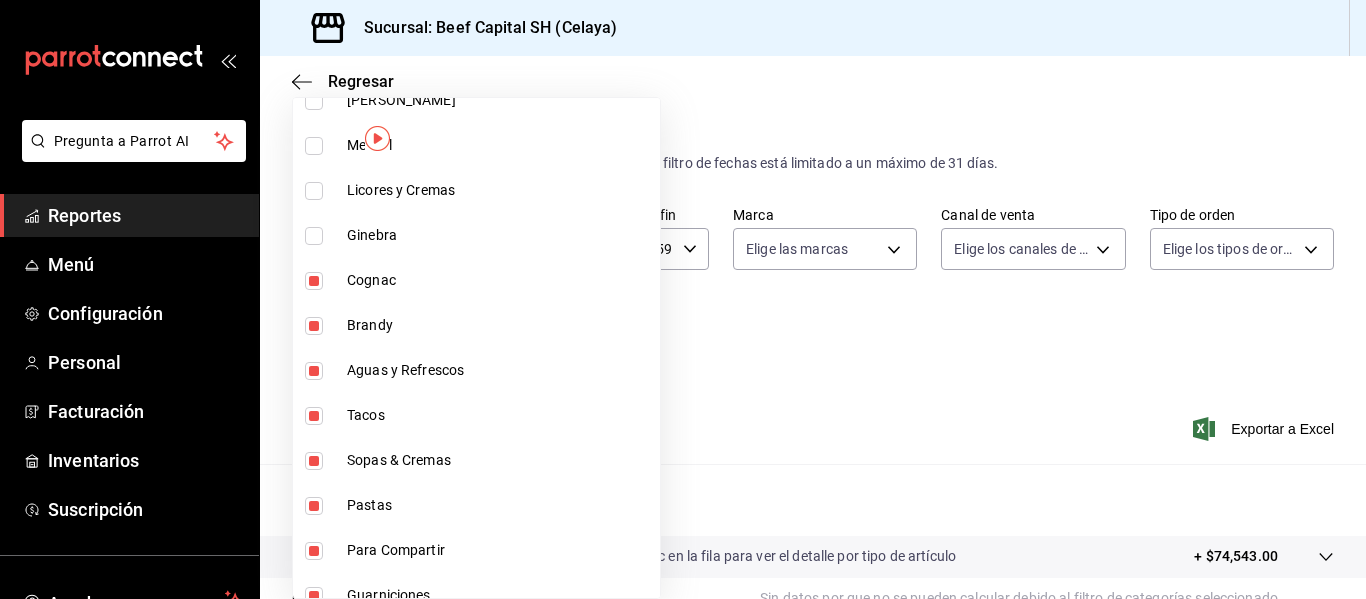 click at bounding box center (314, 371) 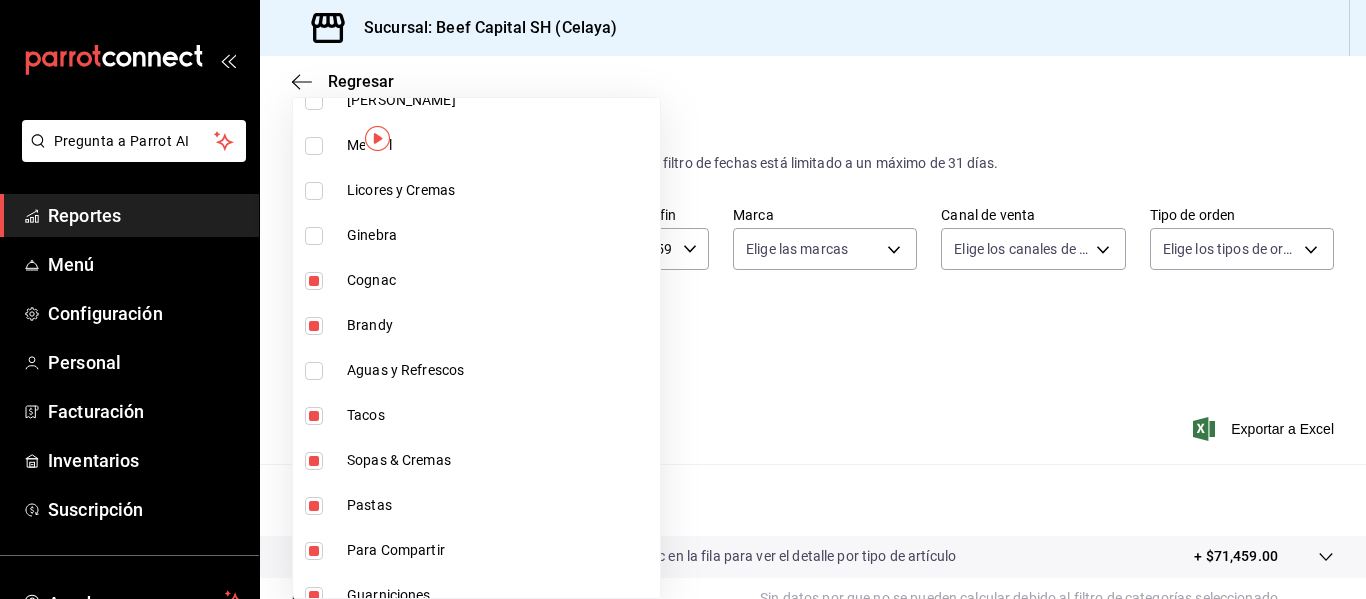 click at bounding box center [314, 326] 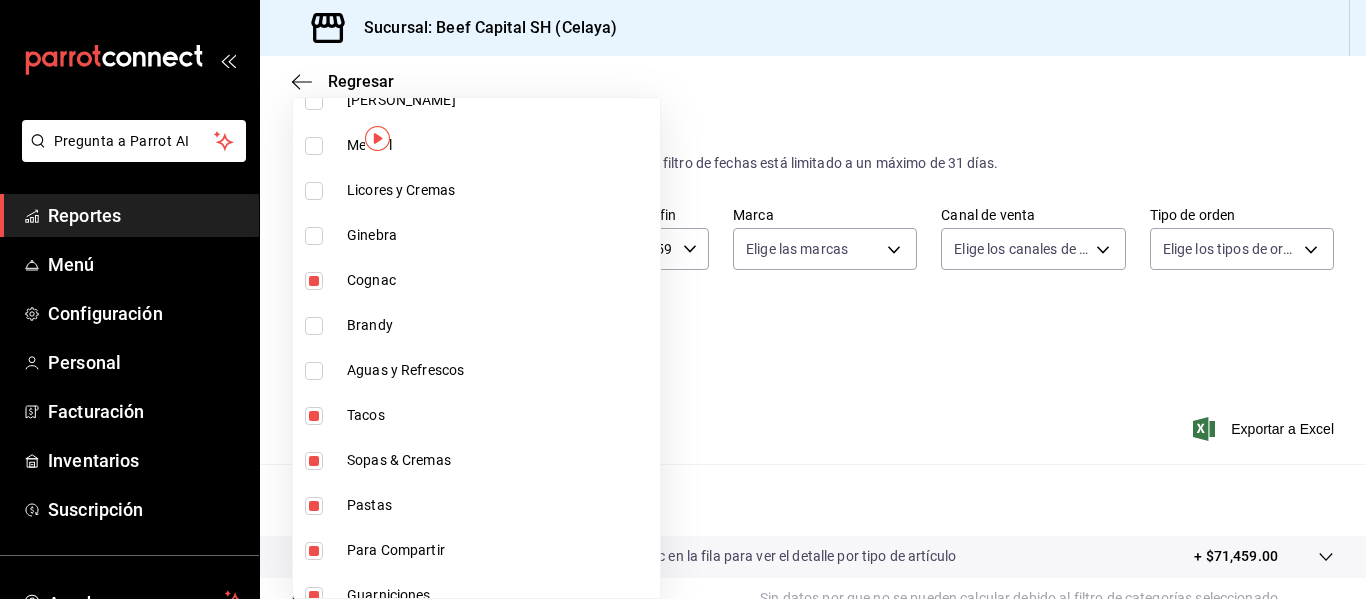 click at bounding box center [314, 281] 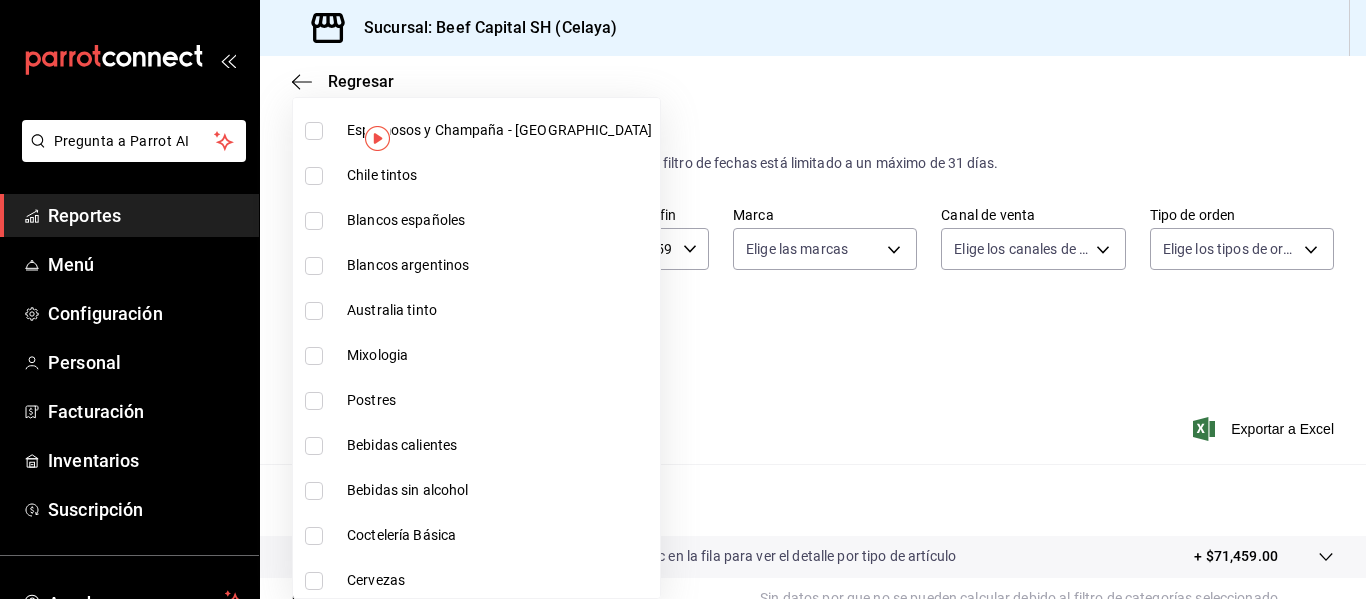 scroll, scrollTop: 740, scrollLeft: 0, axis: vertical 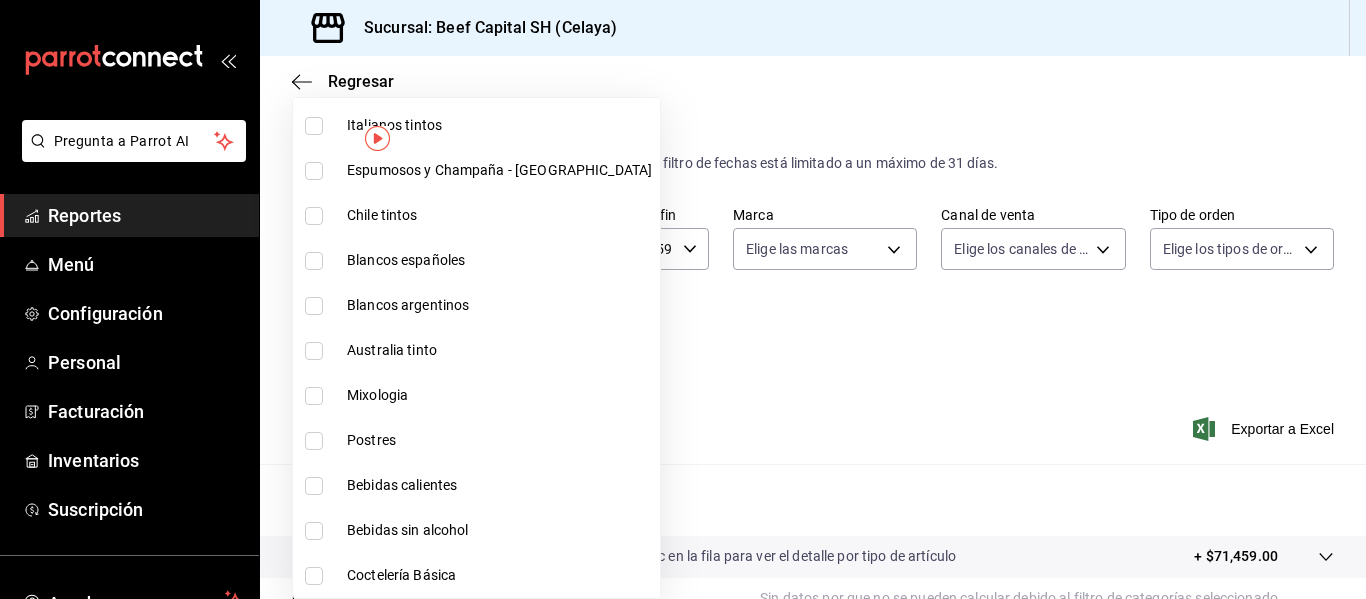 click at bounding box center (314, 441) 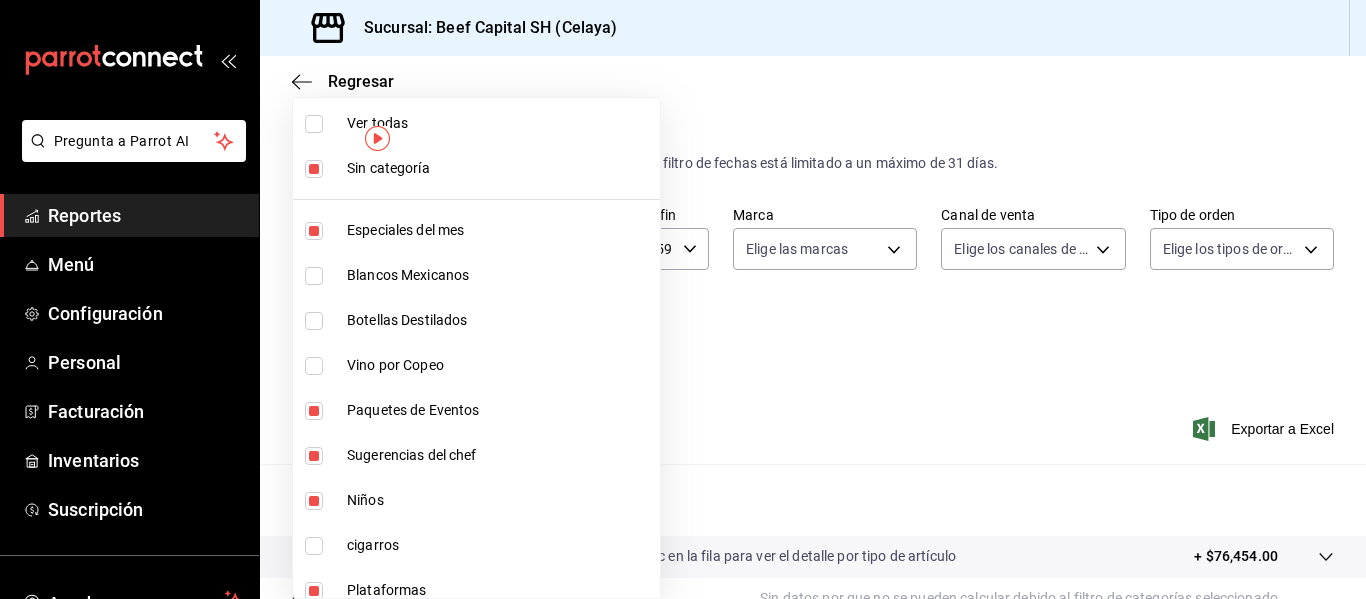 scroll, scrollTop: 0, scrollLeft: 0, axis: both 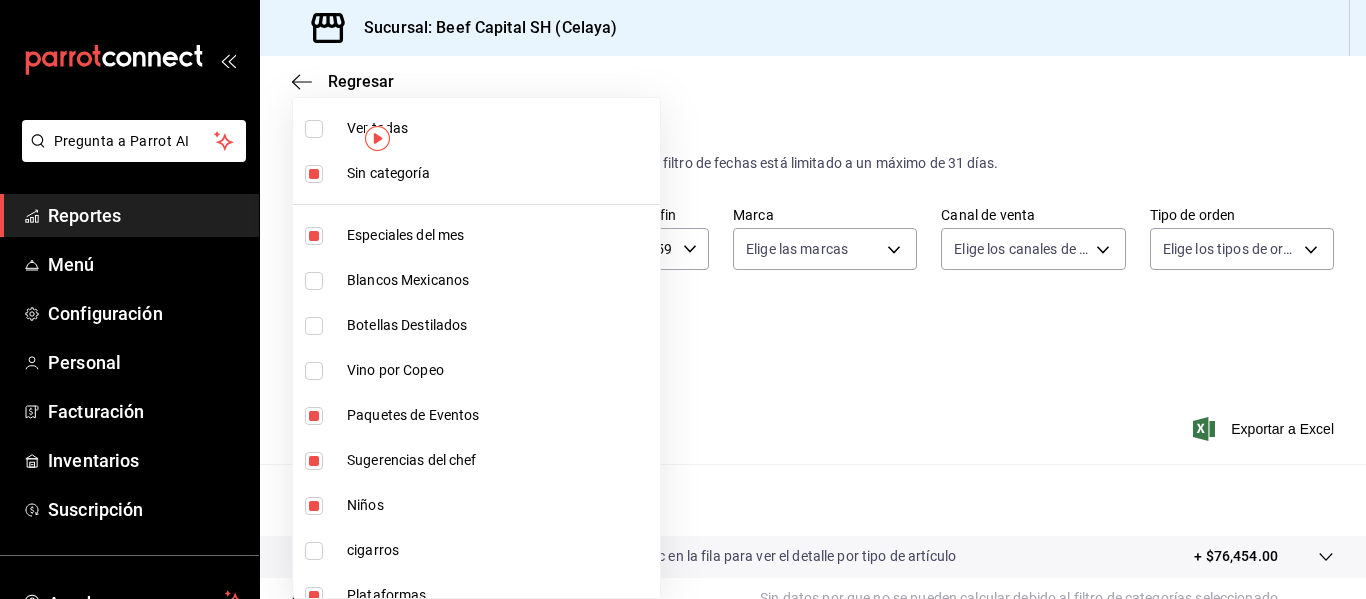 click at bounding box center [314, 506] 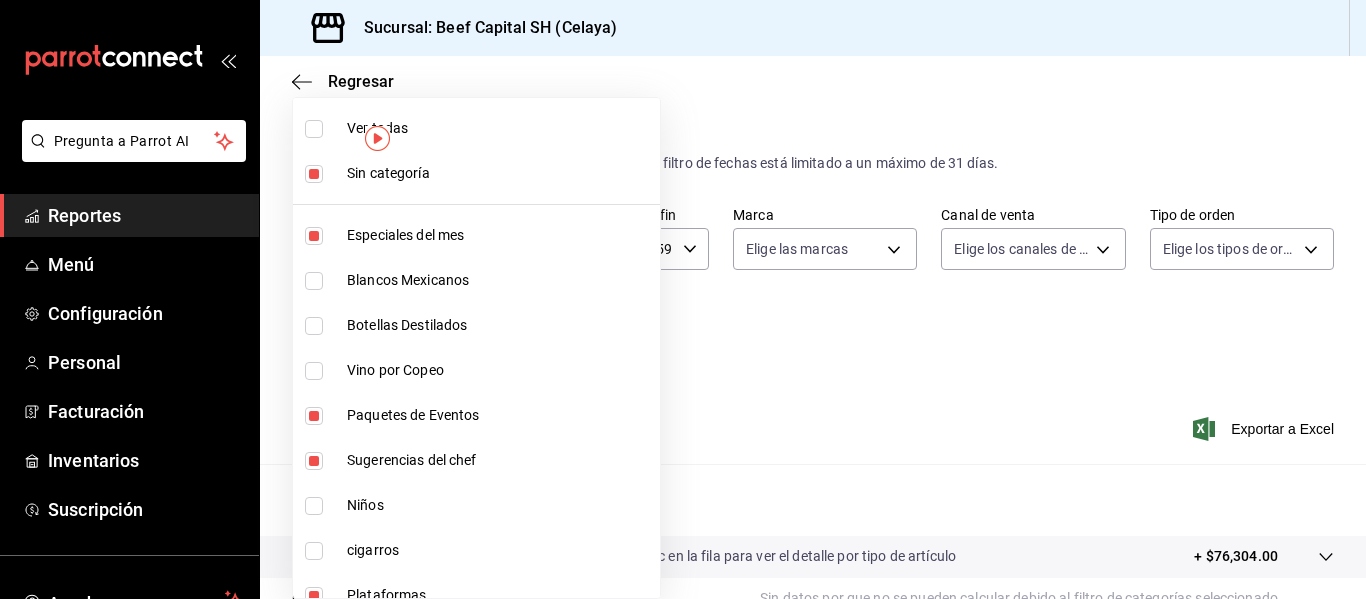 click at bounding box center (314, 416) 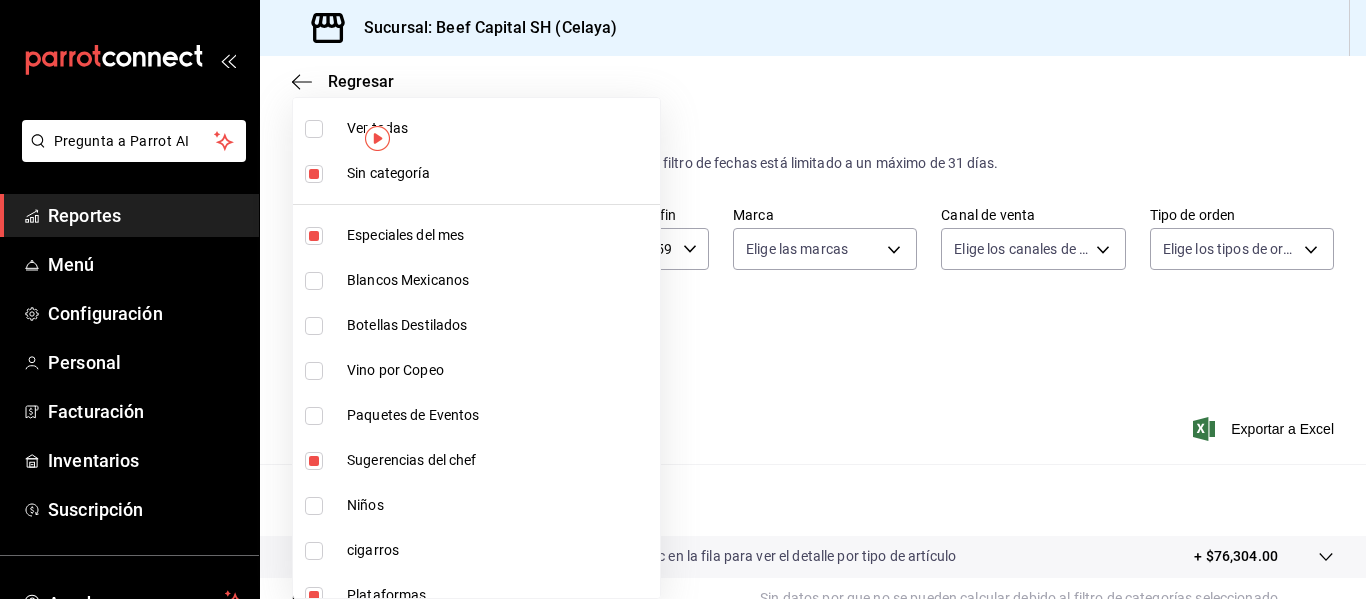 click at bounding box center (683, 299) 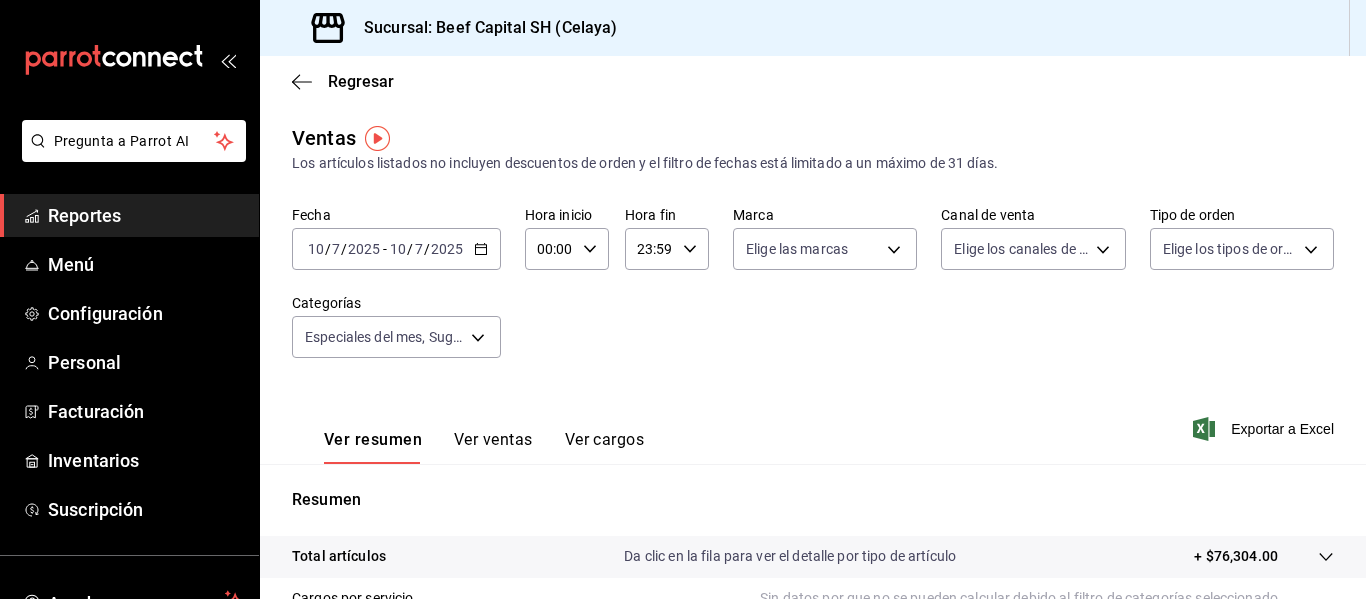 click 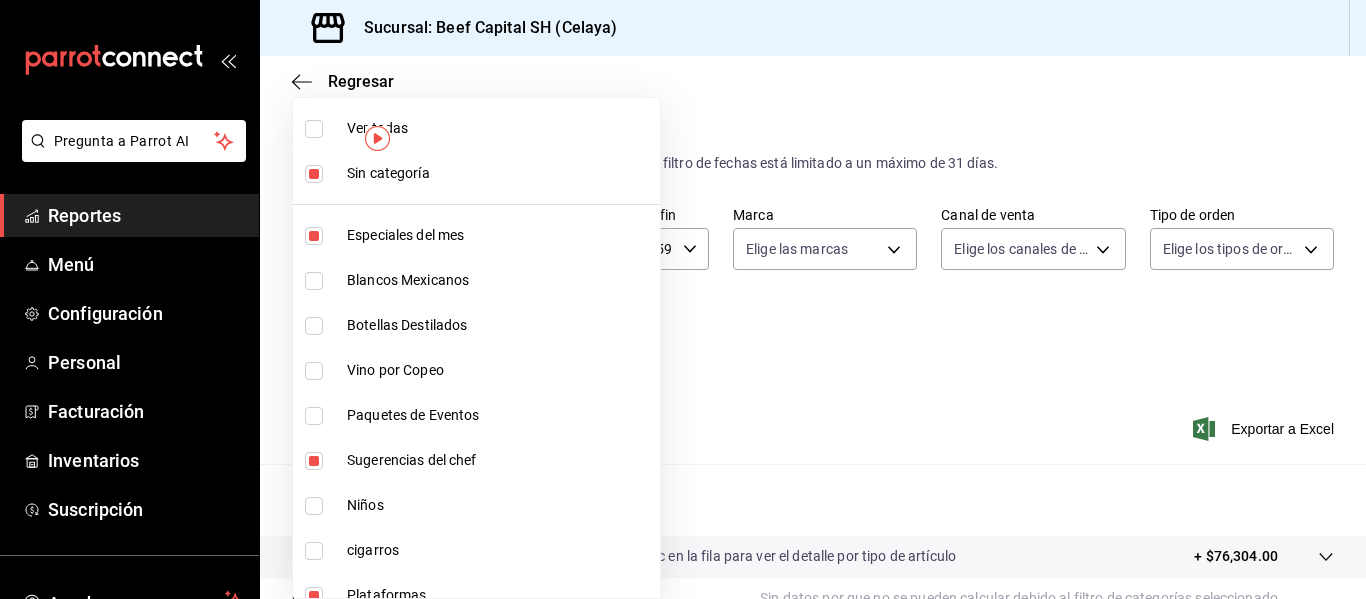 click on "Pregunta a Parrot AI Reportes   Menú   Configuración   Personal   Facturación   Inventarios   Suscripción   Ayuda Recomienda Parrot   [PERSON_NAME]   Sugerir nueva función   Sucursal: Beef Capital SH (Celaya) Regresar Ventas Los artículos listados no incluyen descuentos de orden y el filtro de fechas está limitado a un máximo de 31 días. Fecha [DATE] [DATE] - [DATE] [DATE] Hora inicio 00:00 Hora inicio Hora fin 23:59 Hora fin Marca Elige las marcas Canal de venta Elige los canales de venta Tipo de orden Elige los tipos de orden Categorías Especiales del mes, Sugerencias del chef, Plataformas, Postres, Tacos, Sopas & Cremas, Pastas, Para Compartir, Guarniciones, Especiales, Entradas, Empanadas, Del Mar, [PERSON_NAME] a la Mesa, Cortes Individuales, Cortes Importados CalidadWagyu, Cortes Importados CalidadPrime, Sin categoría Ver resumen Ver ventas Ver cargos Exportar a Excel Resumen Total artículos Da clic en la fila para ver el detalle por tipo de artículo + $76,304.00 Reportes" at bounding box center (683, 299) 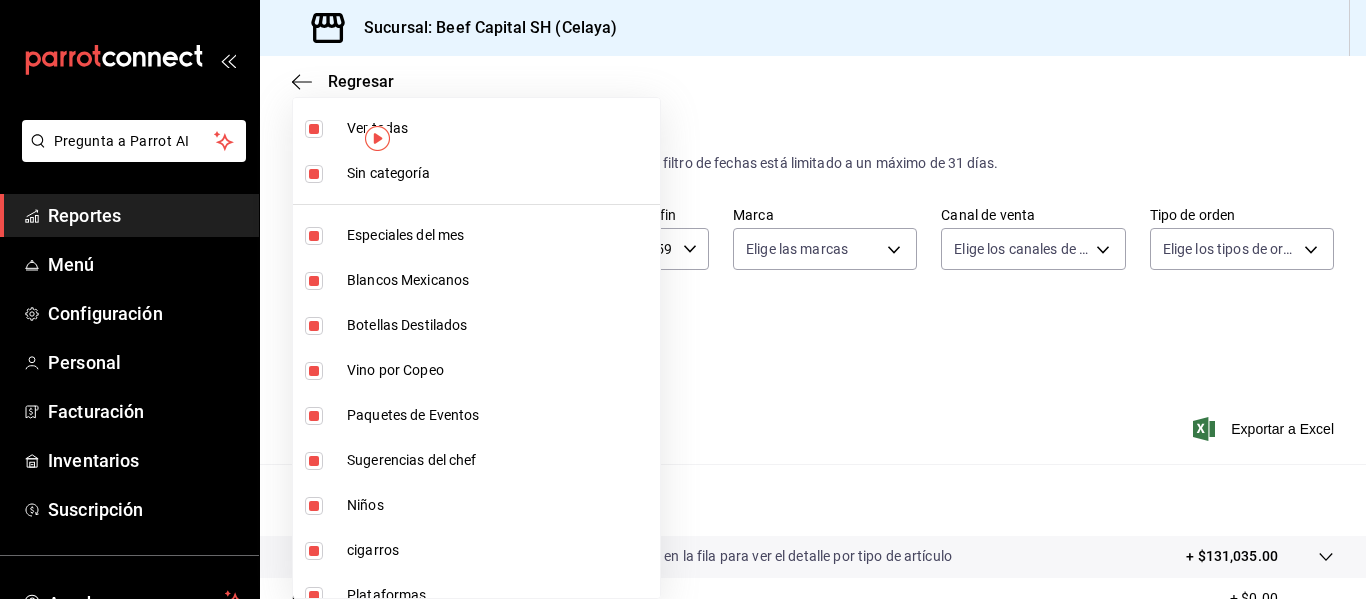 click at bounding box center (683, 299) 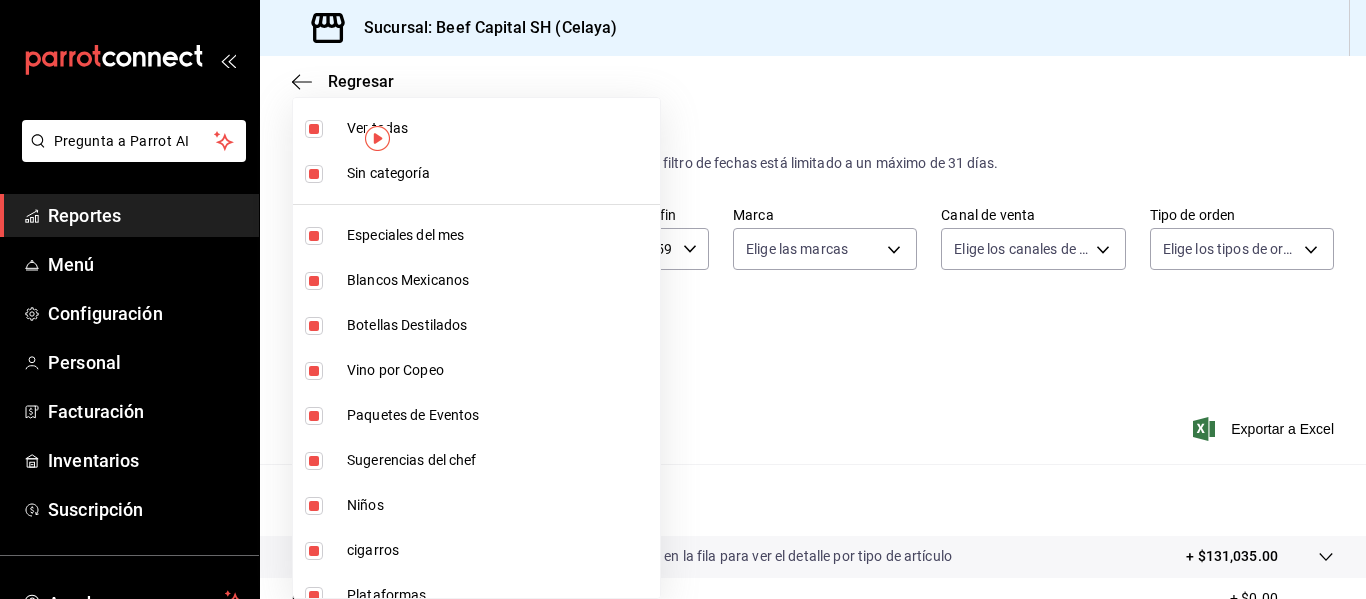 click on "Pregunta a Parrot AI Reportes   Menú   Configuración   Personal   Facturación   Inventarios   Suscripción   Ayuda Recomienda Parrot   [PERSON_NAME]   Sugerir nueva función   Sucursal: Beef Capital SH (Celaya) Regresar Ventas Los artículos listados no incluyen descuentos de orden y el filtro de fechas está limitado a un máximo de 31 días. Fecha [DATE] [DATE] - [DATE] [DATE] Hora inicio 00:00 Hora inicio Hora fin 23:59 Hora fin Marca Elige las marcas Canal de venta Elige los canales de venta Tipo de orden Elige los tipos de orden Categorías Ver todas, Sin categoría Ver resumen Ver ventas Ver cargos Exportar a Excel Resumen Total artículos Da clic en la fila para ver el detalle por tipo de artículo + $131,035.00 Cargos por servicio + $0.00 Venta bruta = $131,035.00 Descuentos totales - $3,440.00 Certificados de regalo - $0.00 Venta total = $127,595.00 Impuestos - $17,599.31 Venta neta = $109,995.69 GANA 1 MES GRATIS EN TU SUSCRIPCIÓN AQUÍ Ver video tutorial Ir a video   Menú" at bounding box center (683, 299) 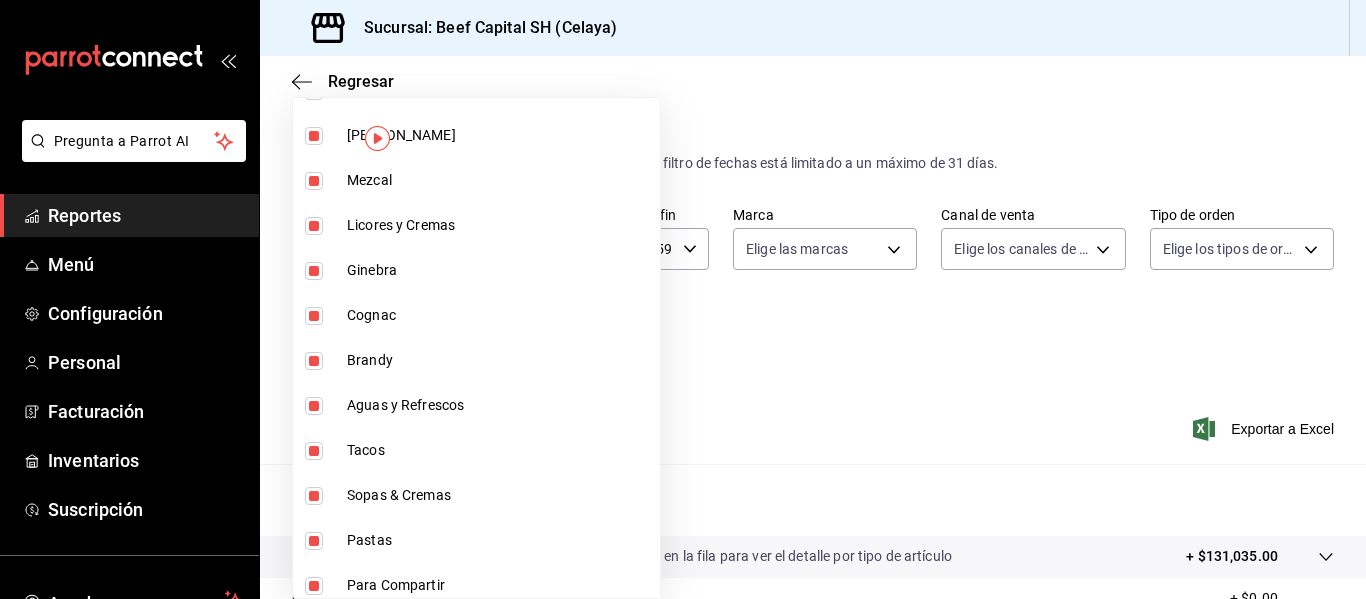 scroll, scrollTop: 1440, scrollLeft: 0, axis: vertical 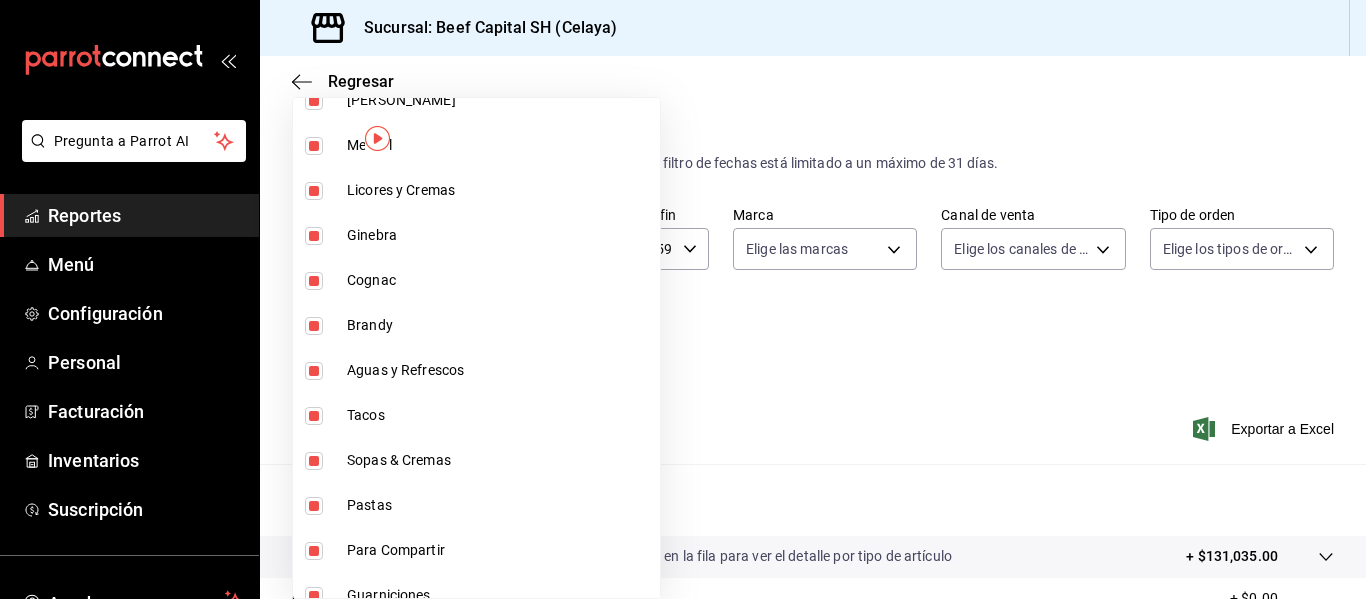 click at bounding box center [683, 299] 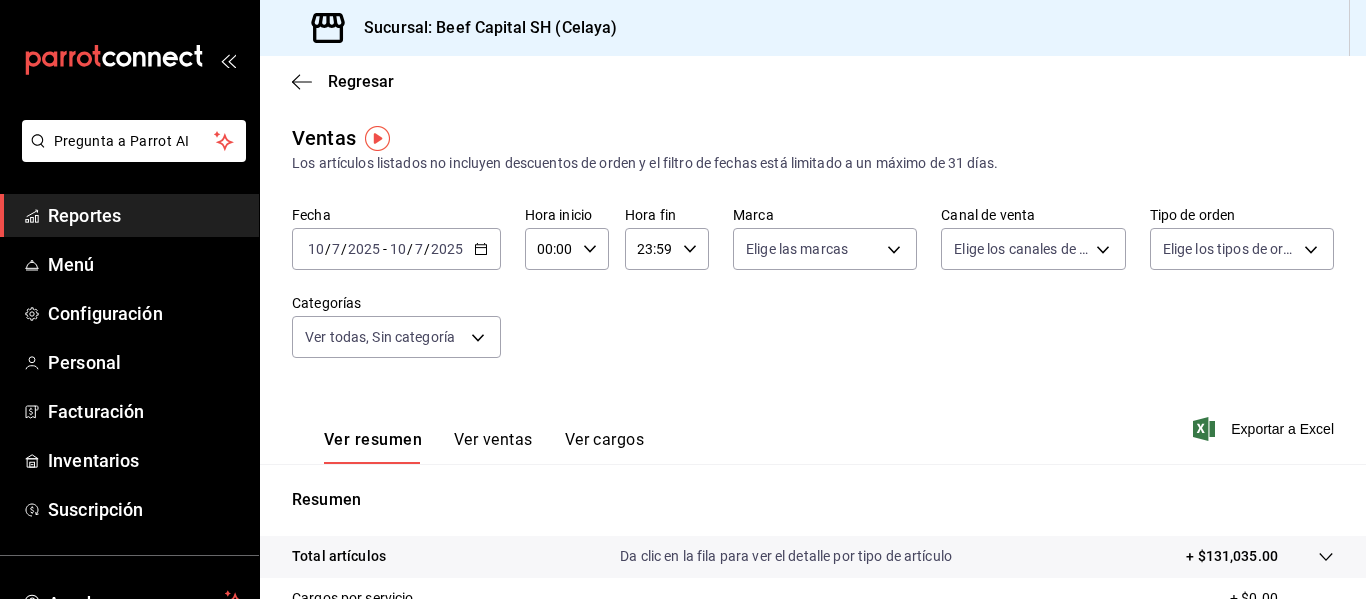 click on "Reportes" at bounding box center [145, 215] 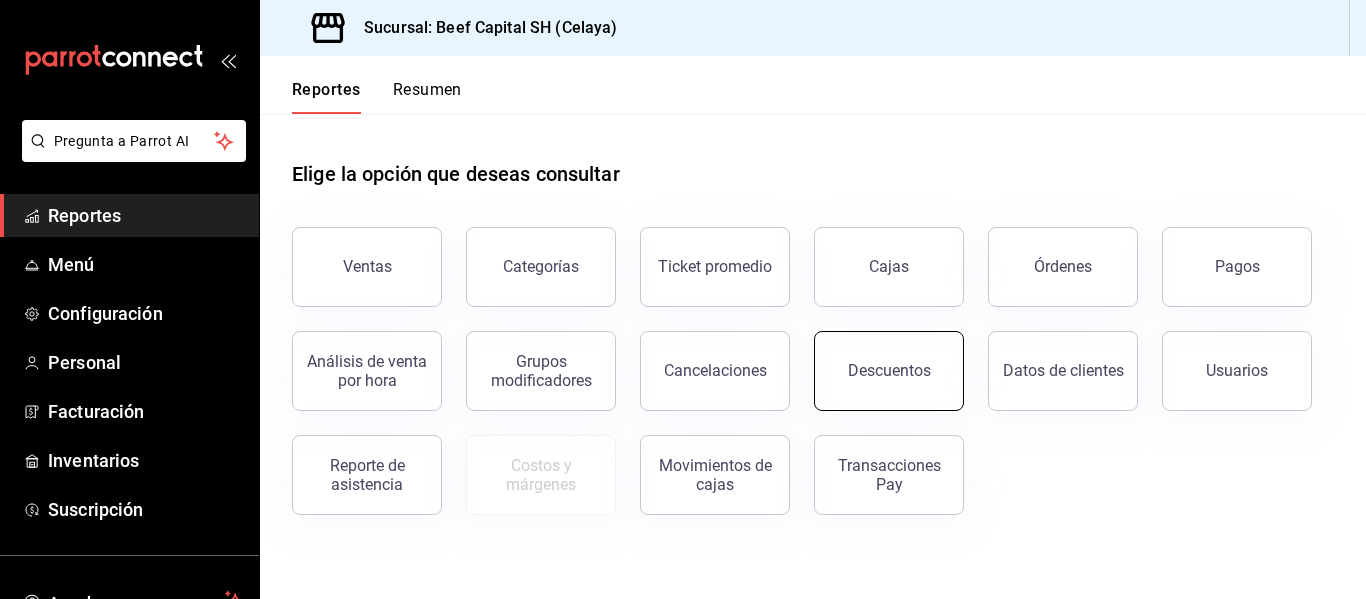 click on "Descuentos" at bounding box center [889, 371] 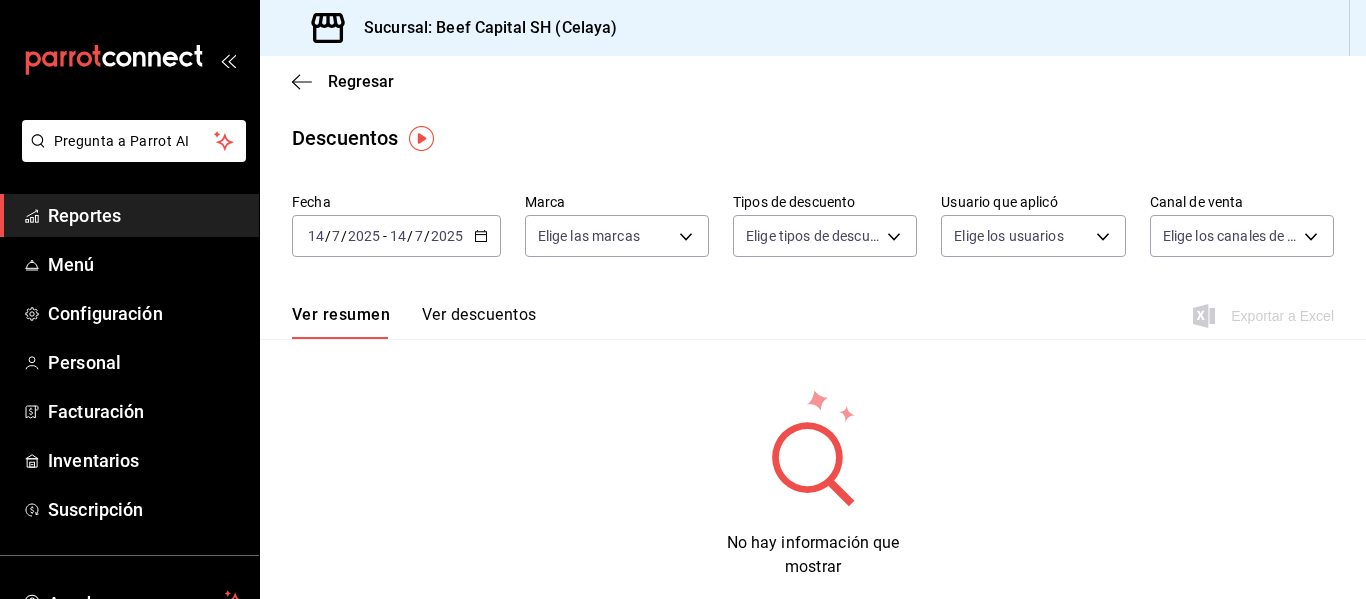 click 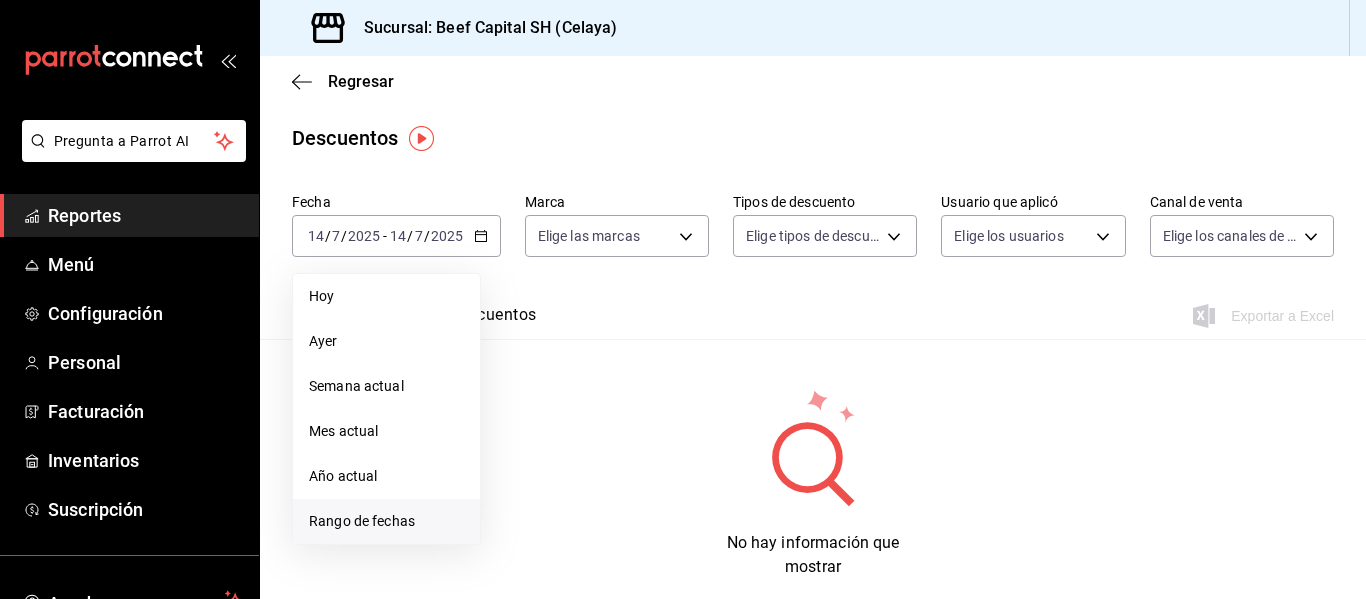 click on "Rango de fechas" at bounding box center (386, 521) 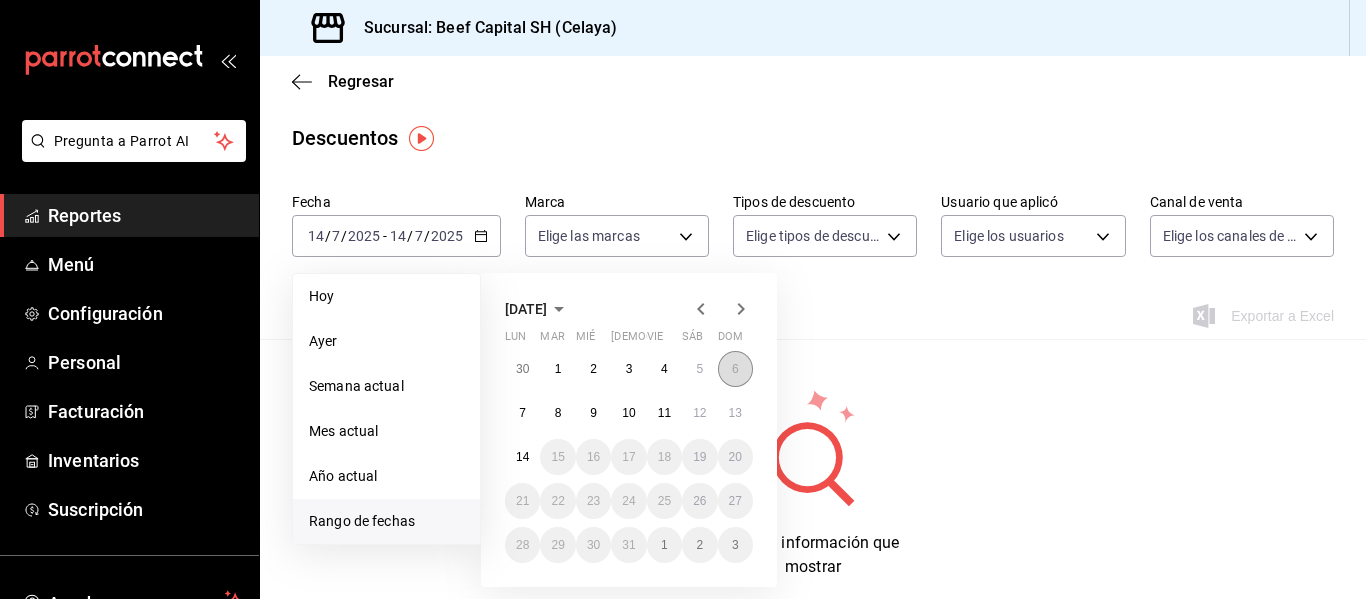 click on "6" at bounding box center [735, 369] 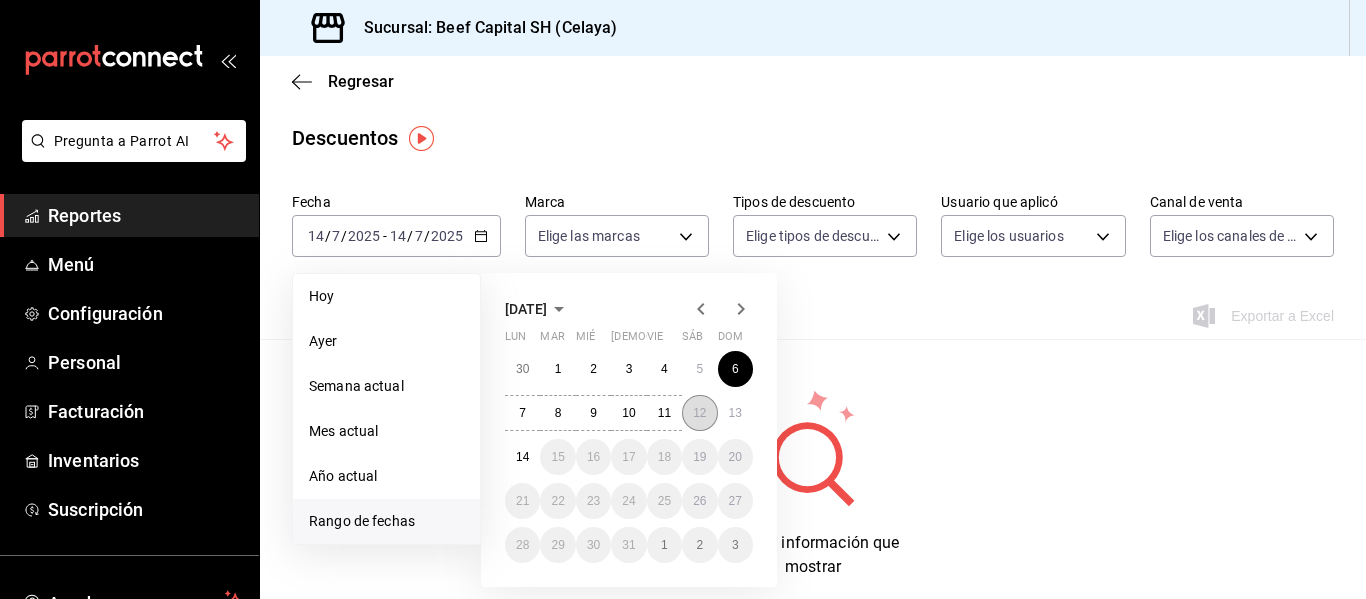 click on "12" at bounding box center (699, 413) 